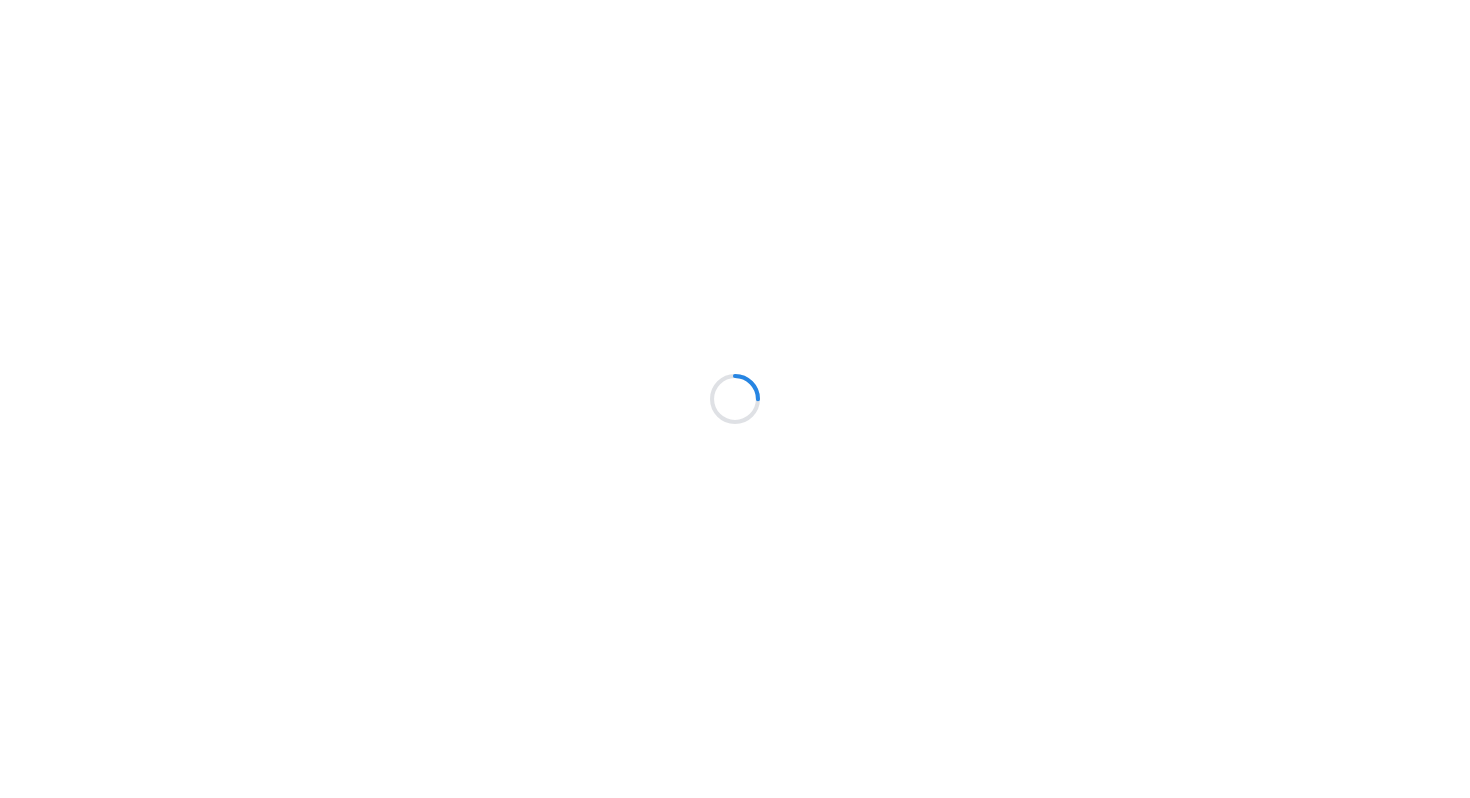 scroll, scrollTop: 0, scrollLeft: 0, axis: both 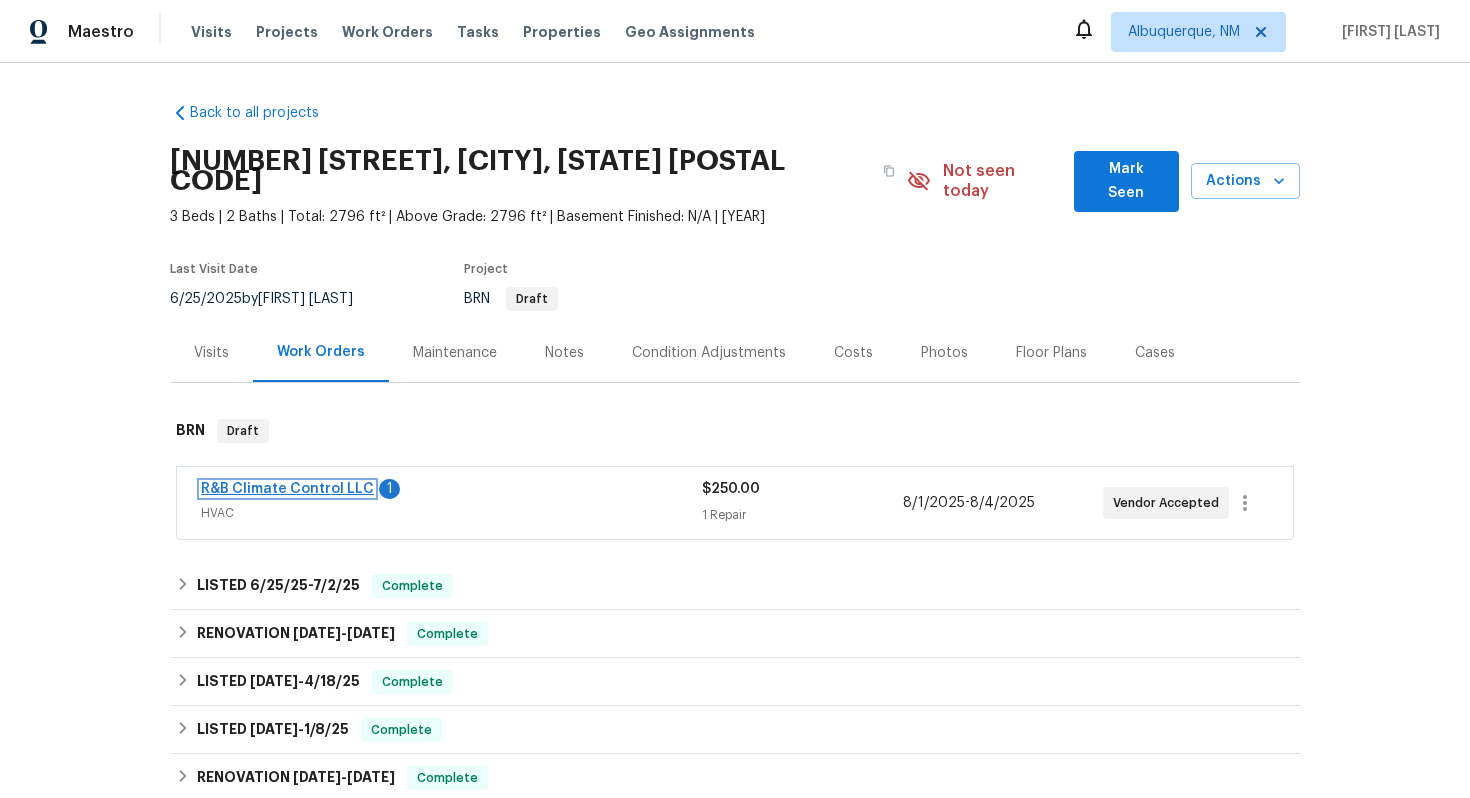 click on "R&B Climate Control LLC" at bounding box center [287, 489] 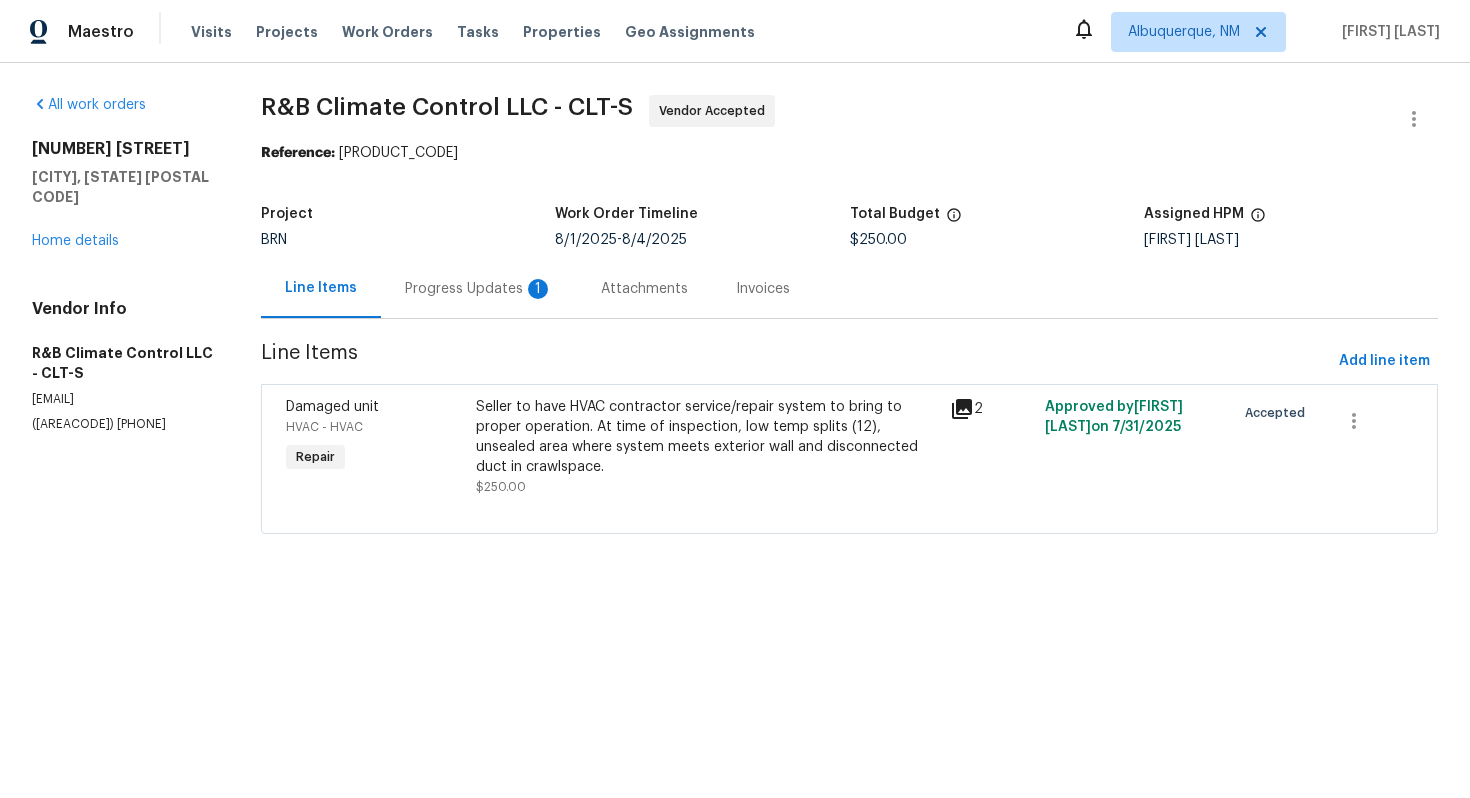 click on "Progress Updates 1" at bounding box center [479, 289] 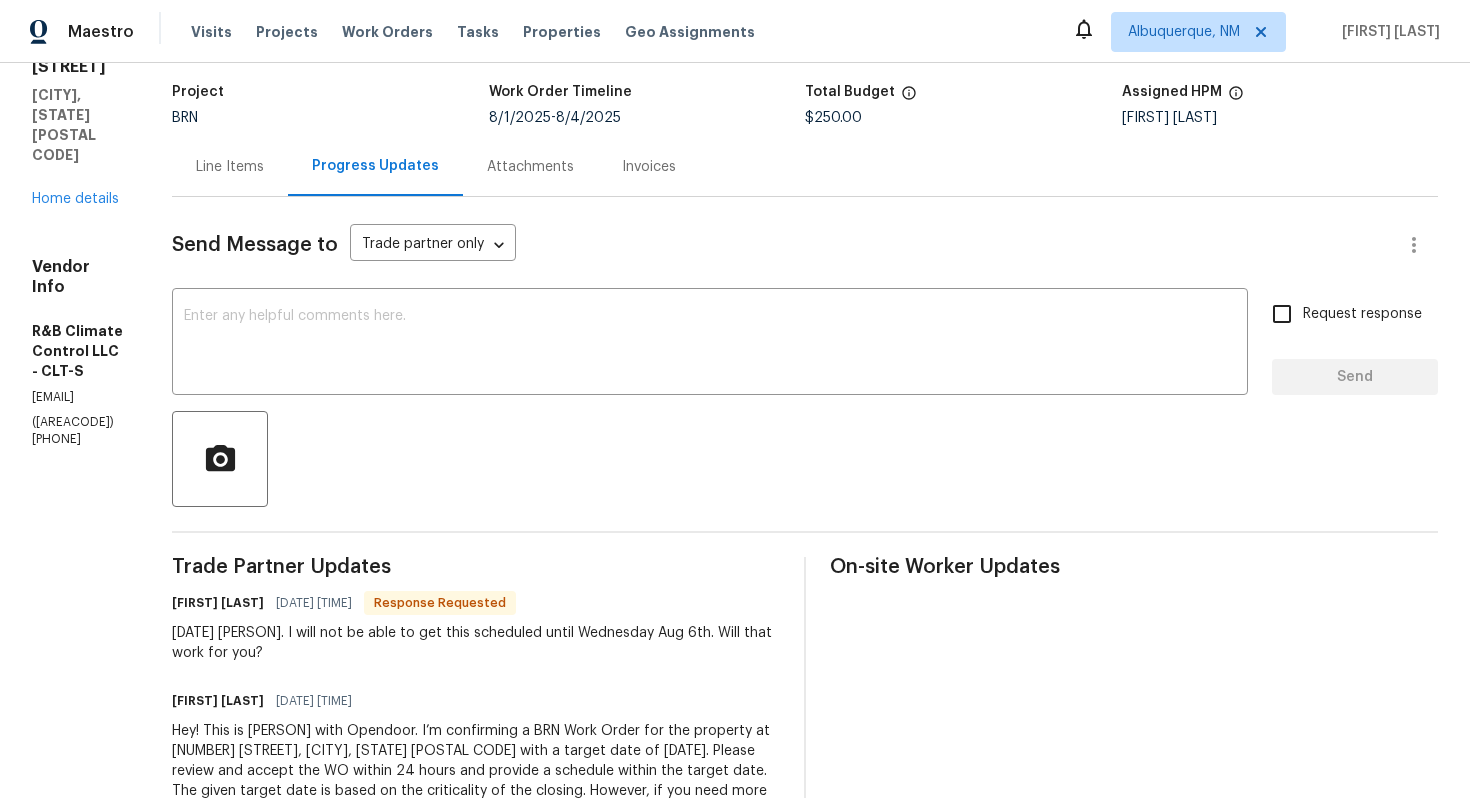 scroll, scrollTop: 143, scrollLeft: 0, axis: vertical 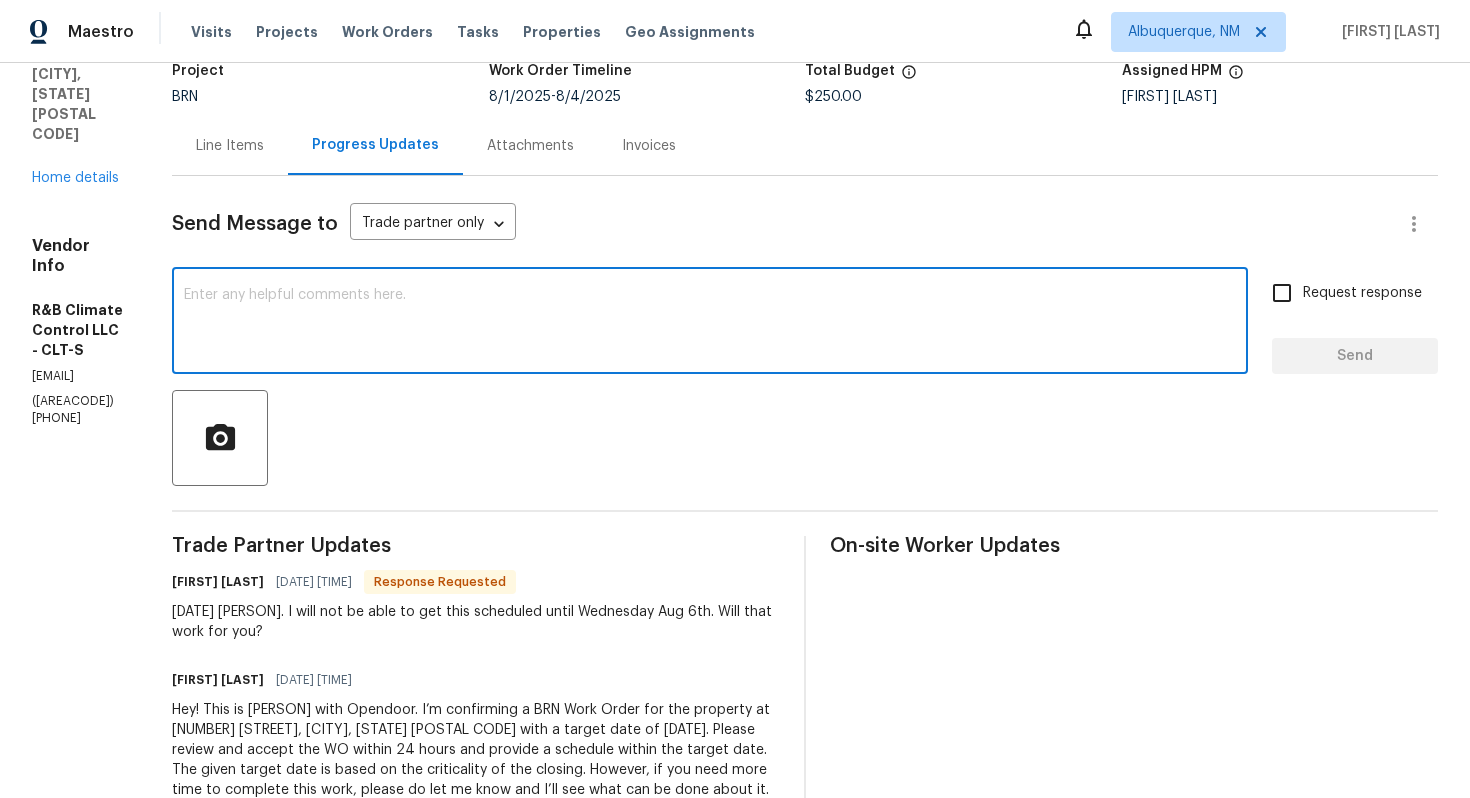 click at bounding box center (710, 323) 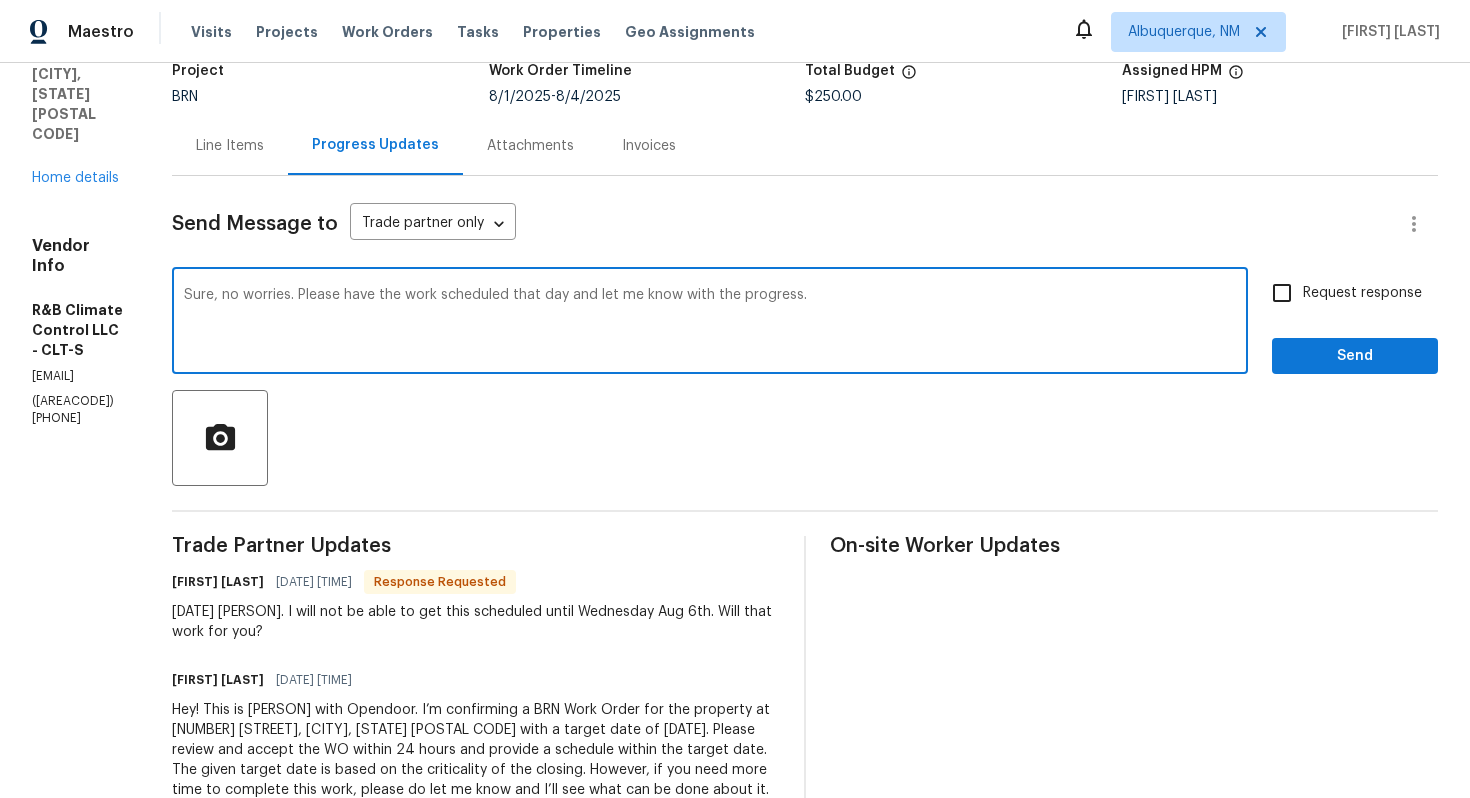 type on "Sure, no worries. Please have the work scheduled that day and let me know with the progress." 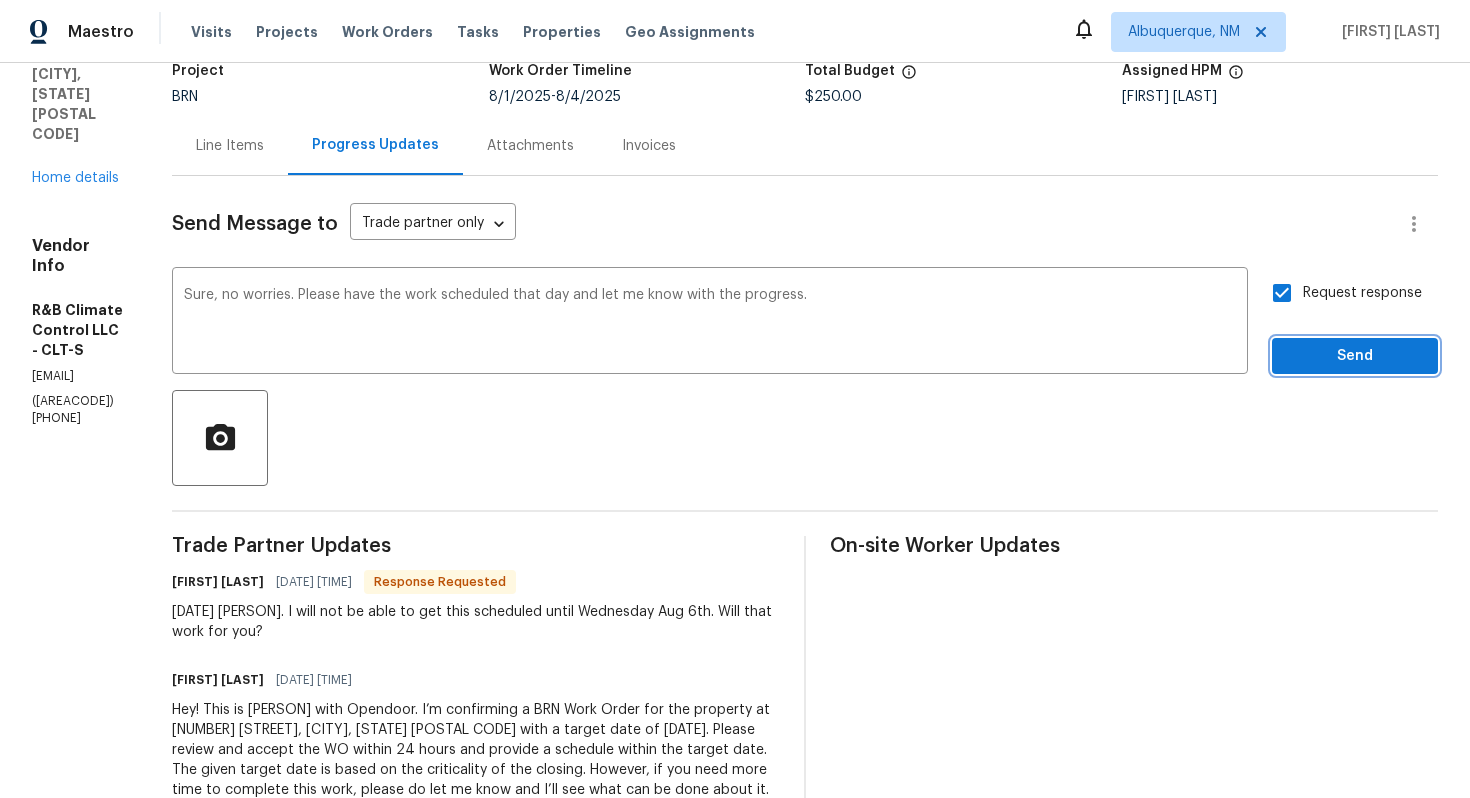 click on "Send" at bounding box center (1355, 356) 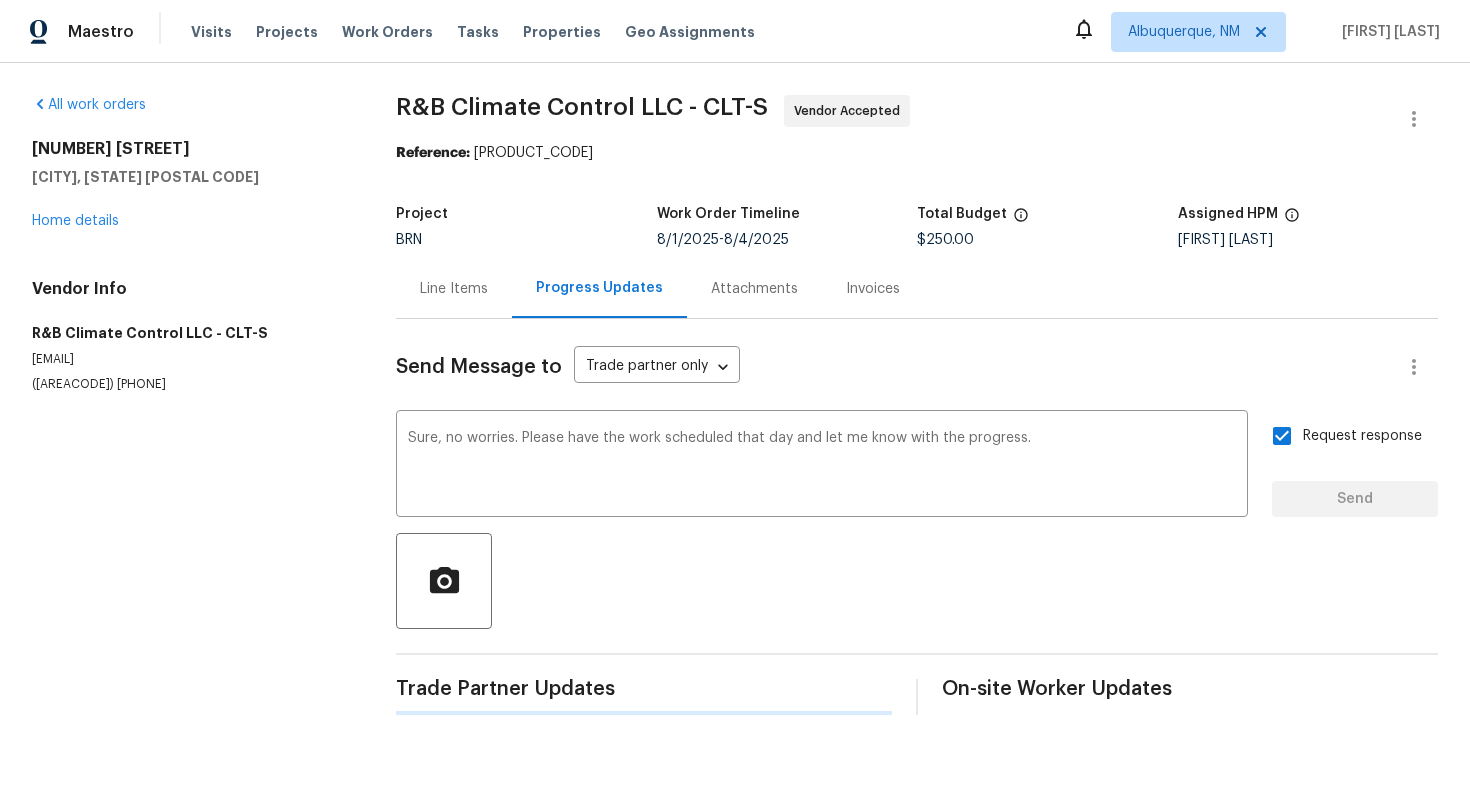 scroll, scrollTop: 0, scrollLeft: 0, axis: both 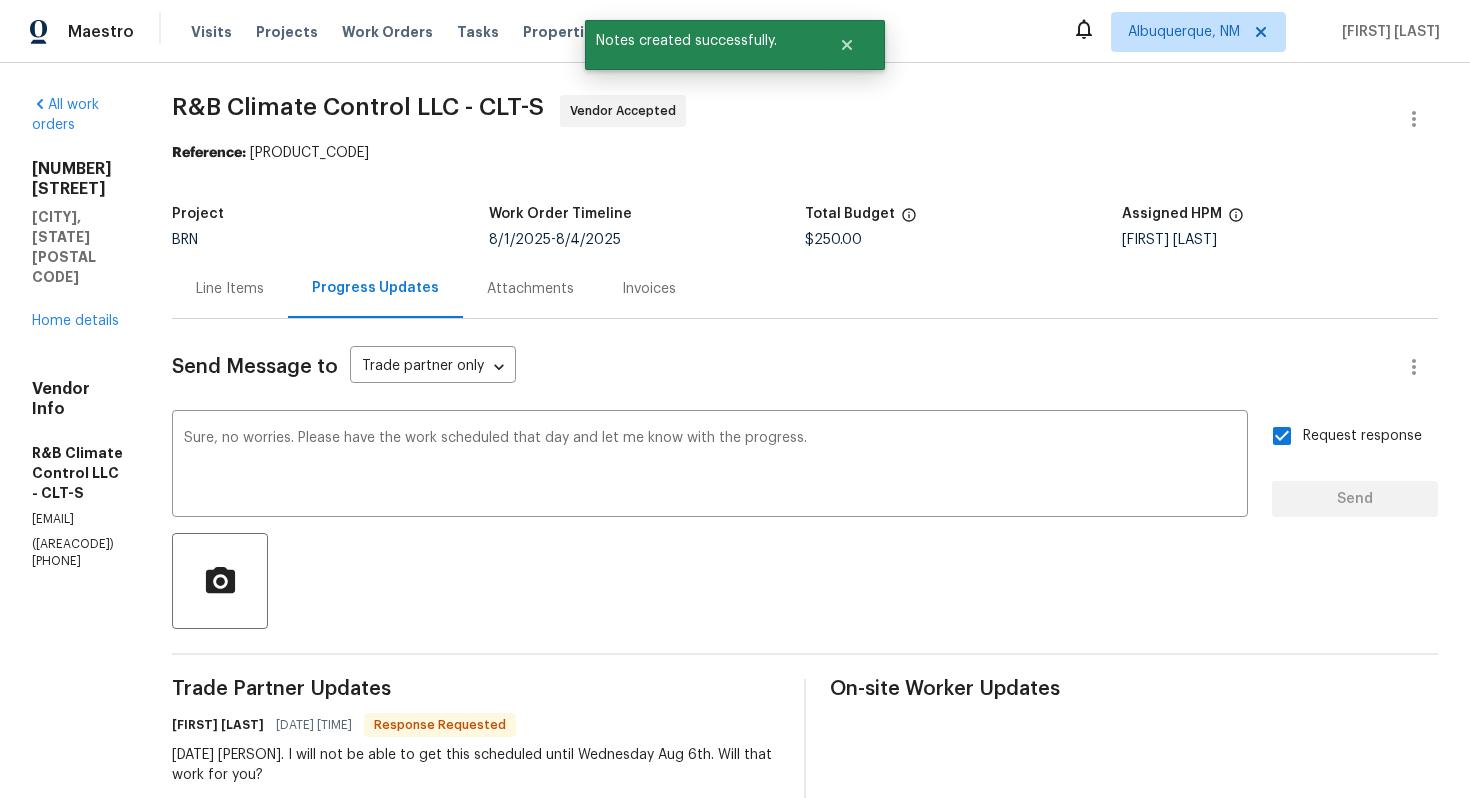 type 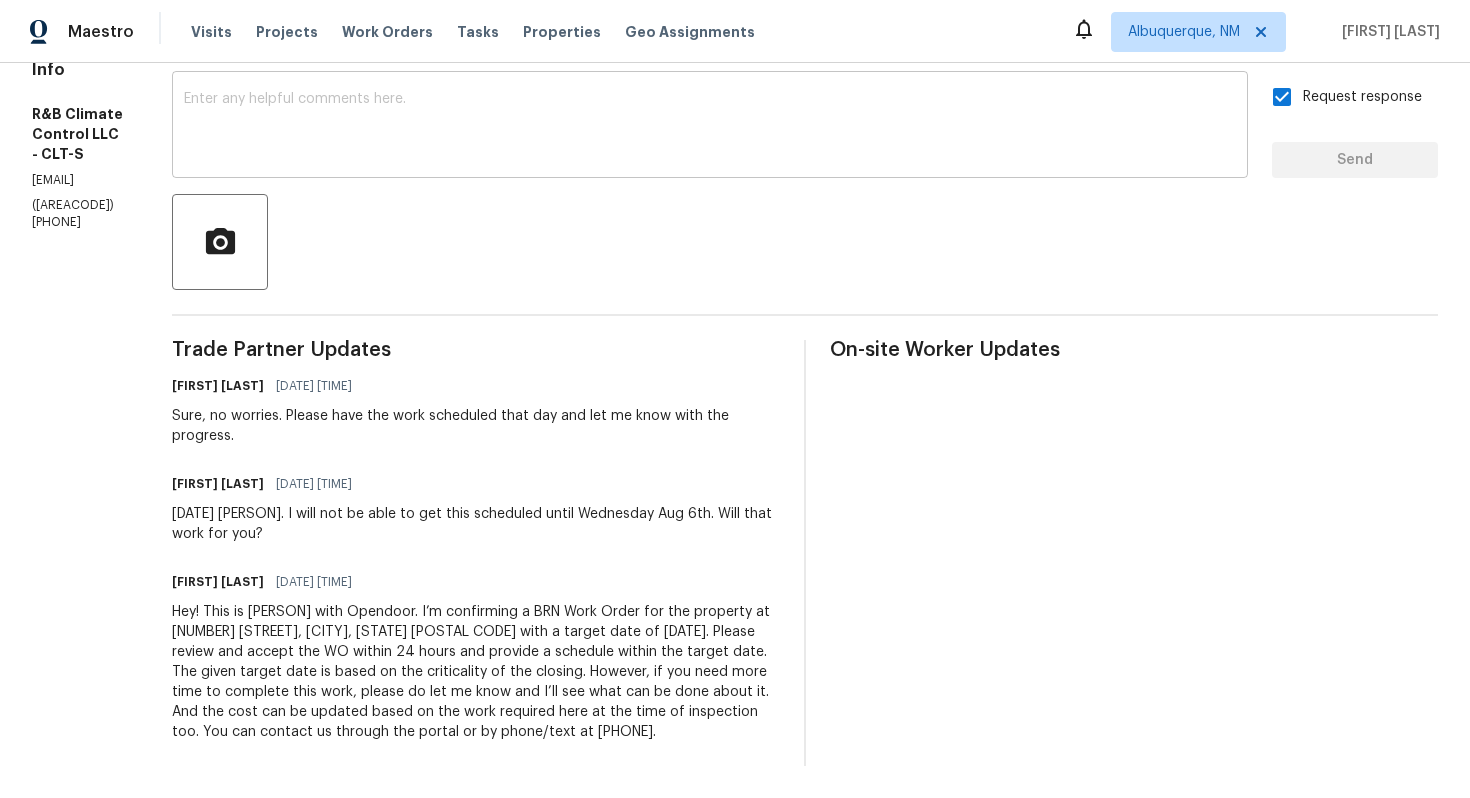 scroll, scrollTop: 0, scrollLeft: 0, axis: both 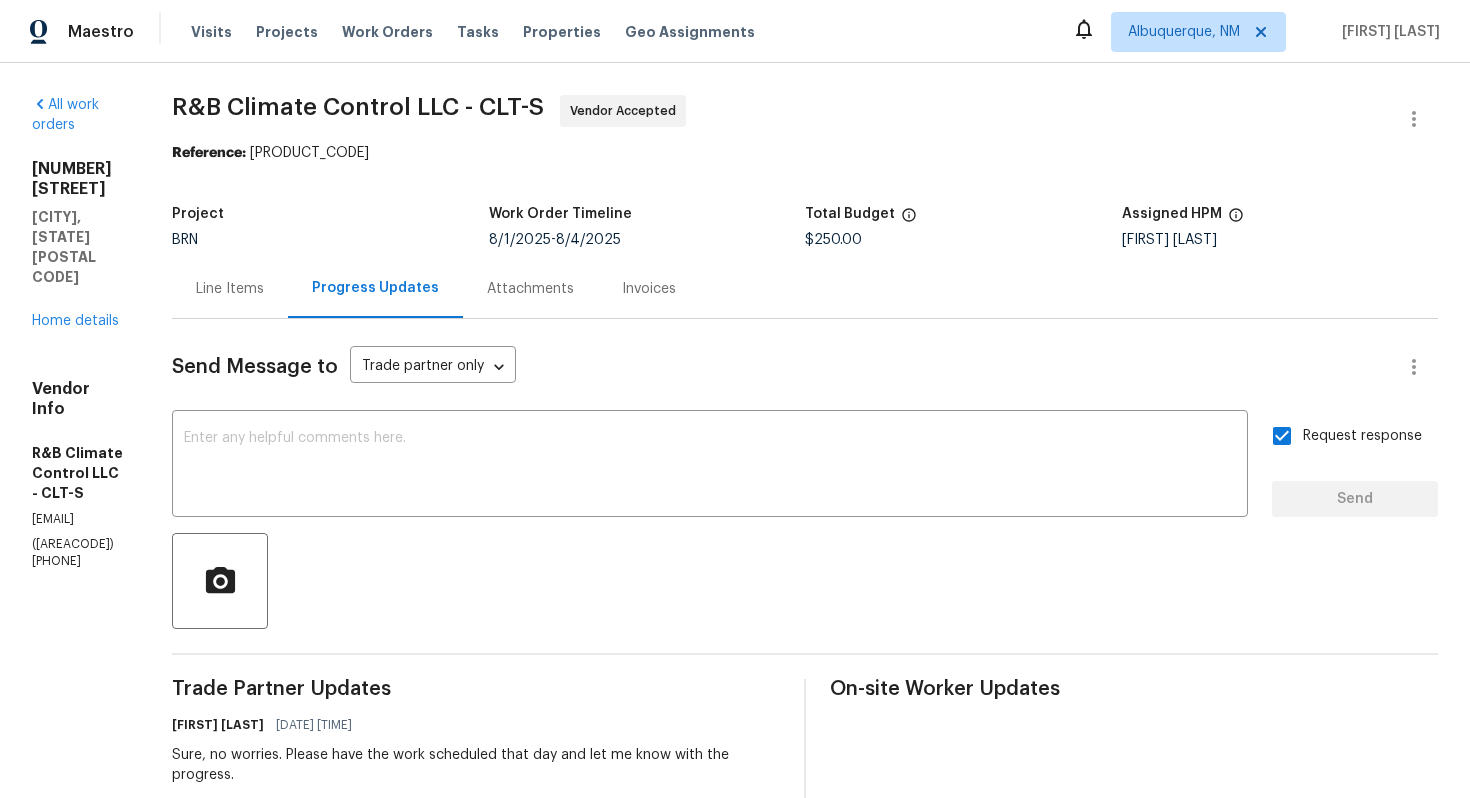 click on "R&B Climate Control LLC - CLT-S" at bounding box center [358, 107] 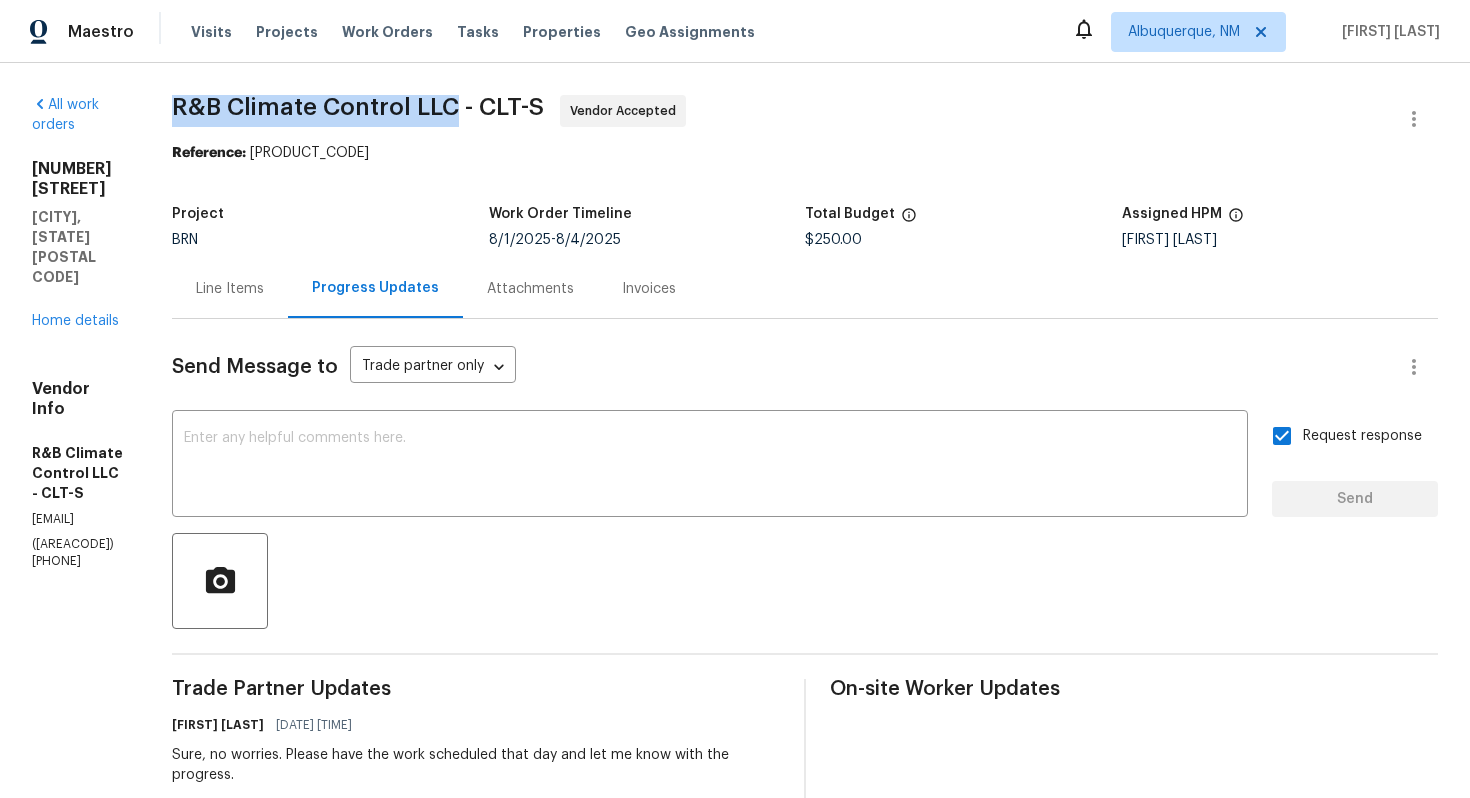 drag, startPoint x: 212, startPoint y: 107, endPoint x: 472, endPoint y: 104, distance: 260.0173 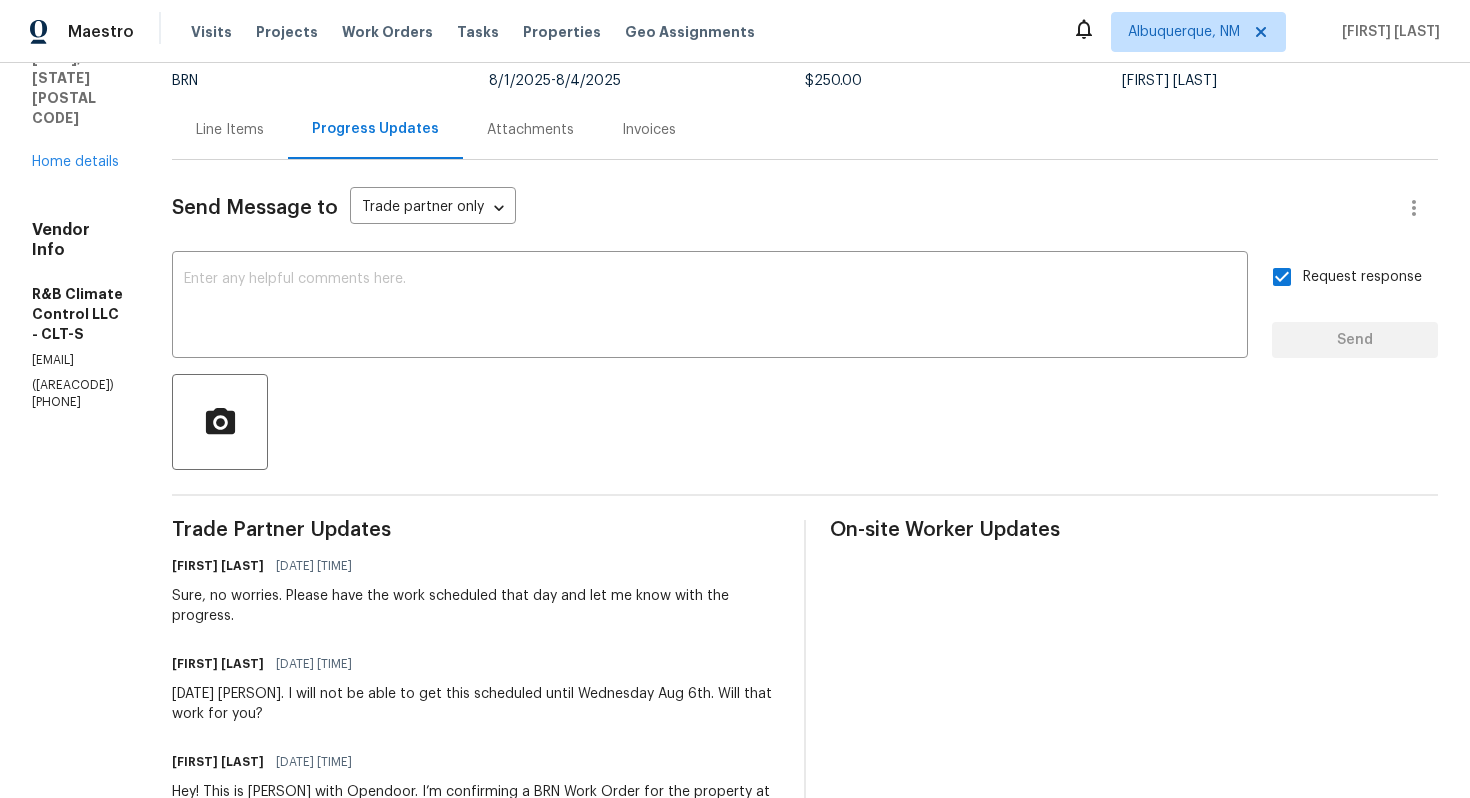 scroll, scrollTop: 166, scrollLeft: 0, axis: vertical 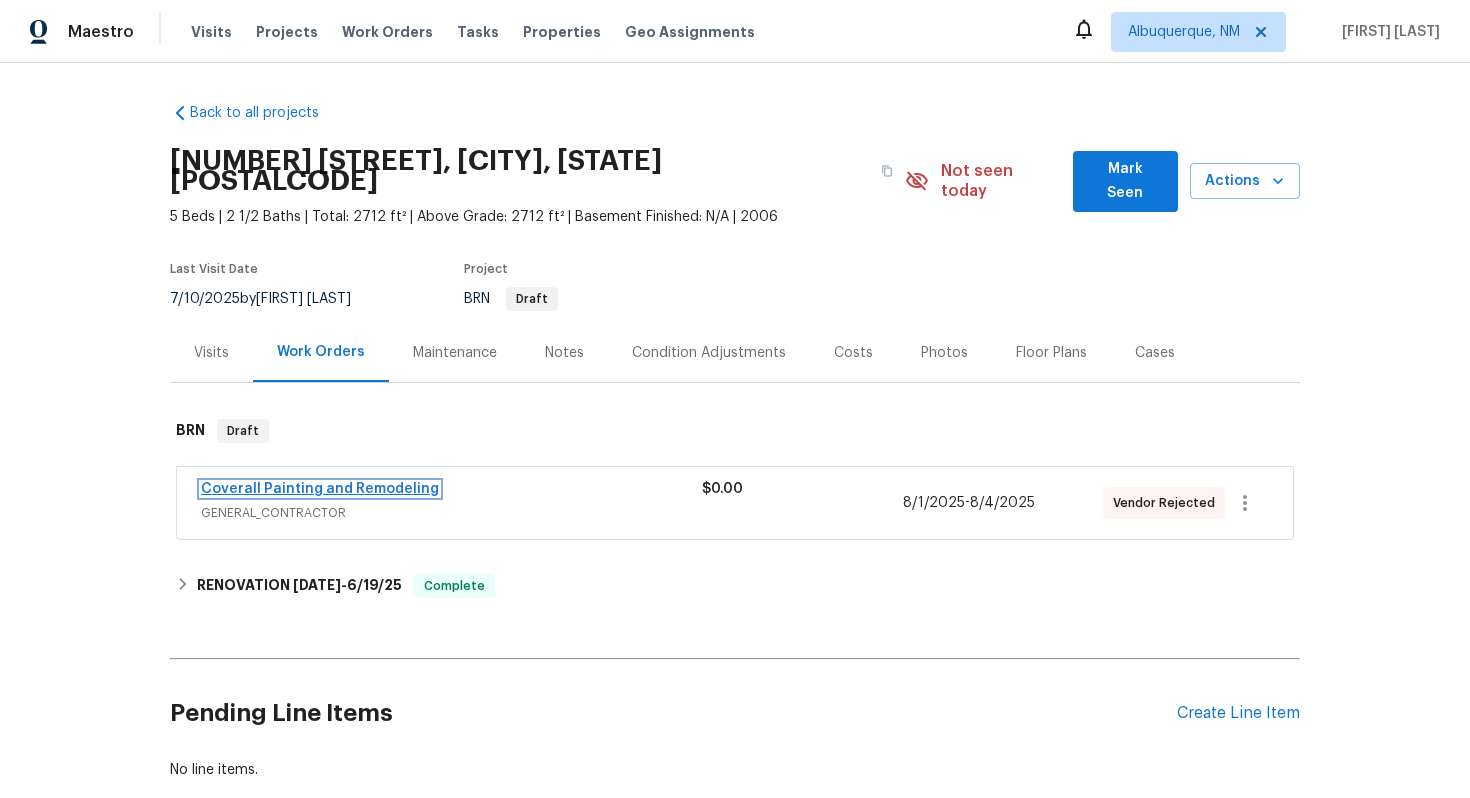 click on "Coverall Painting and Remodeling" at bounding box center [320, 489] 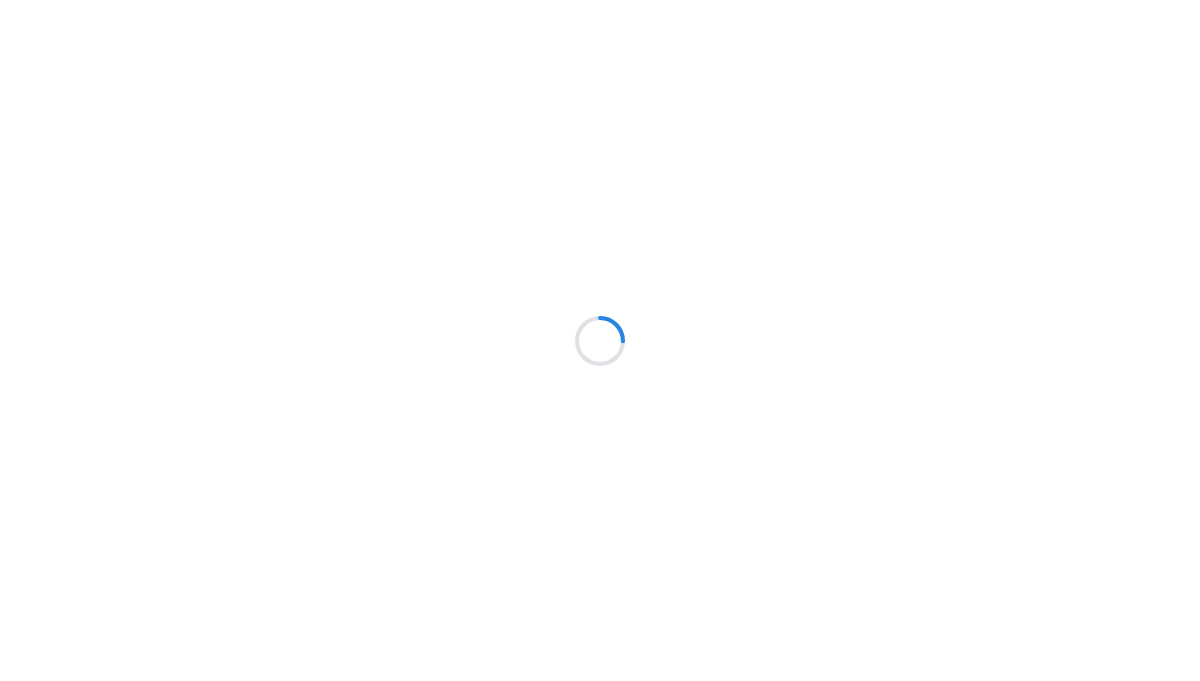 scroll, scrollTop: 0, scrollLeft: 0, axis: both 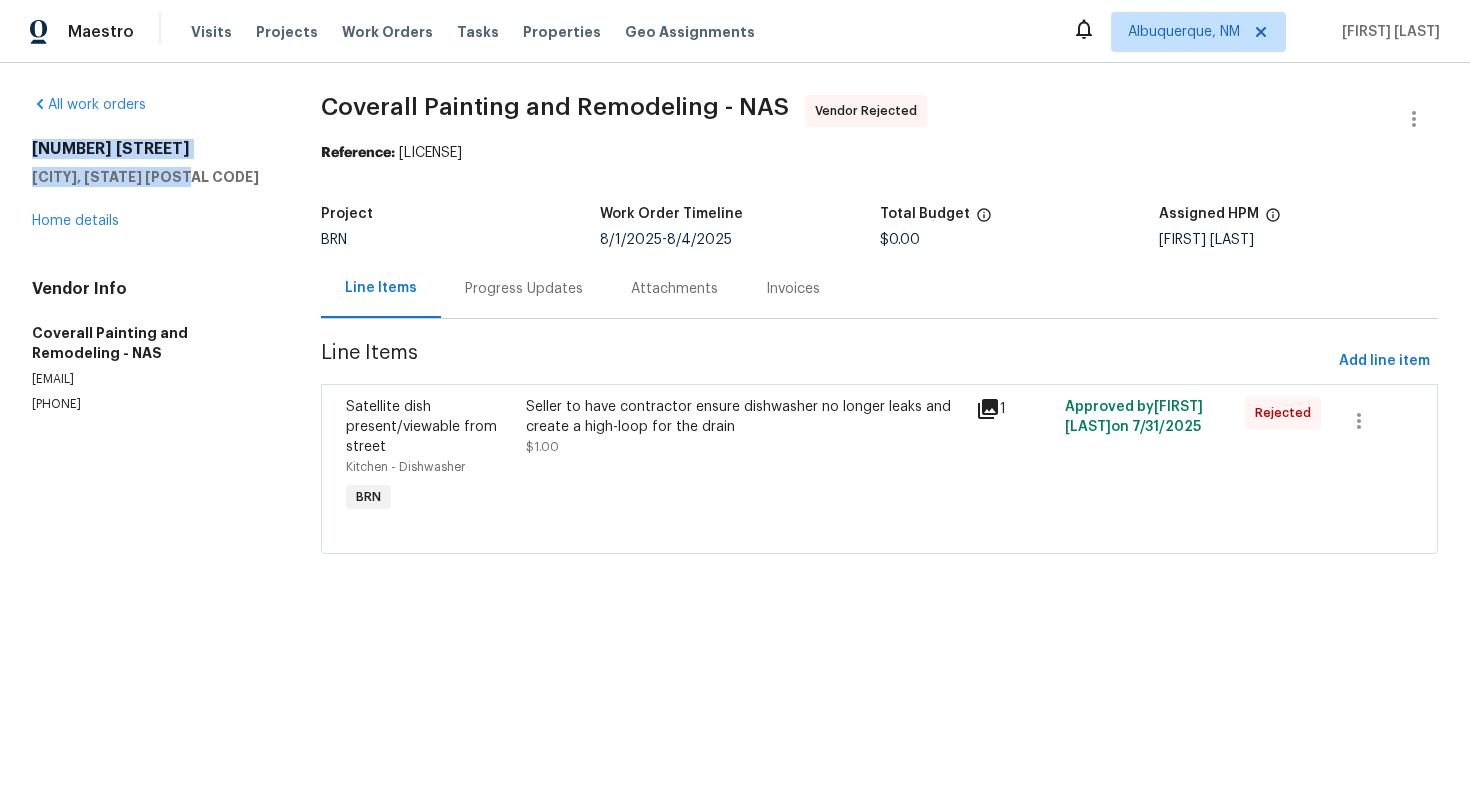 drag, startPoint x: 27, startPoint y: 149, endPoint x: 187, endPoint y: 169, distance: 161.24515 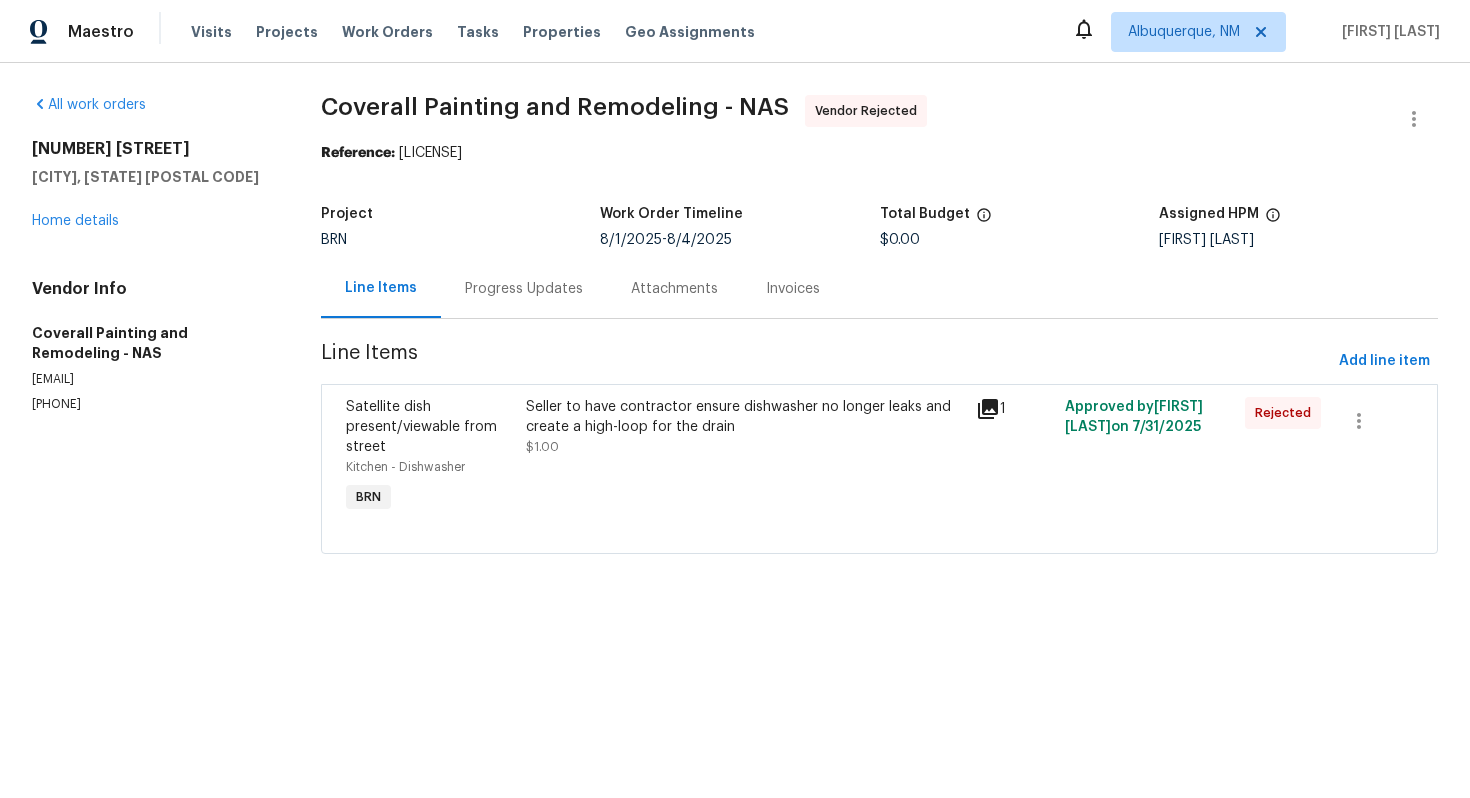 click on "Progress Updates" at bounding box center (524, 289) 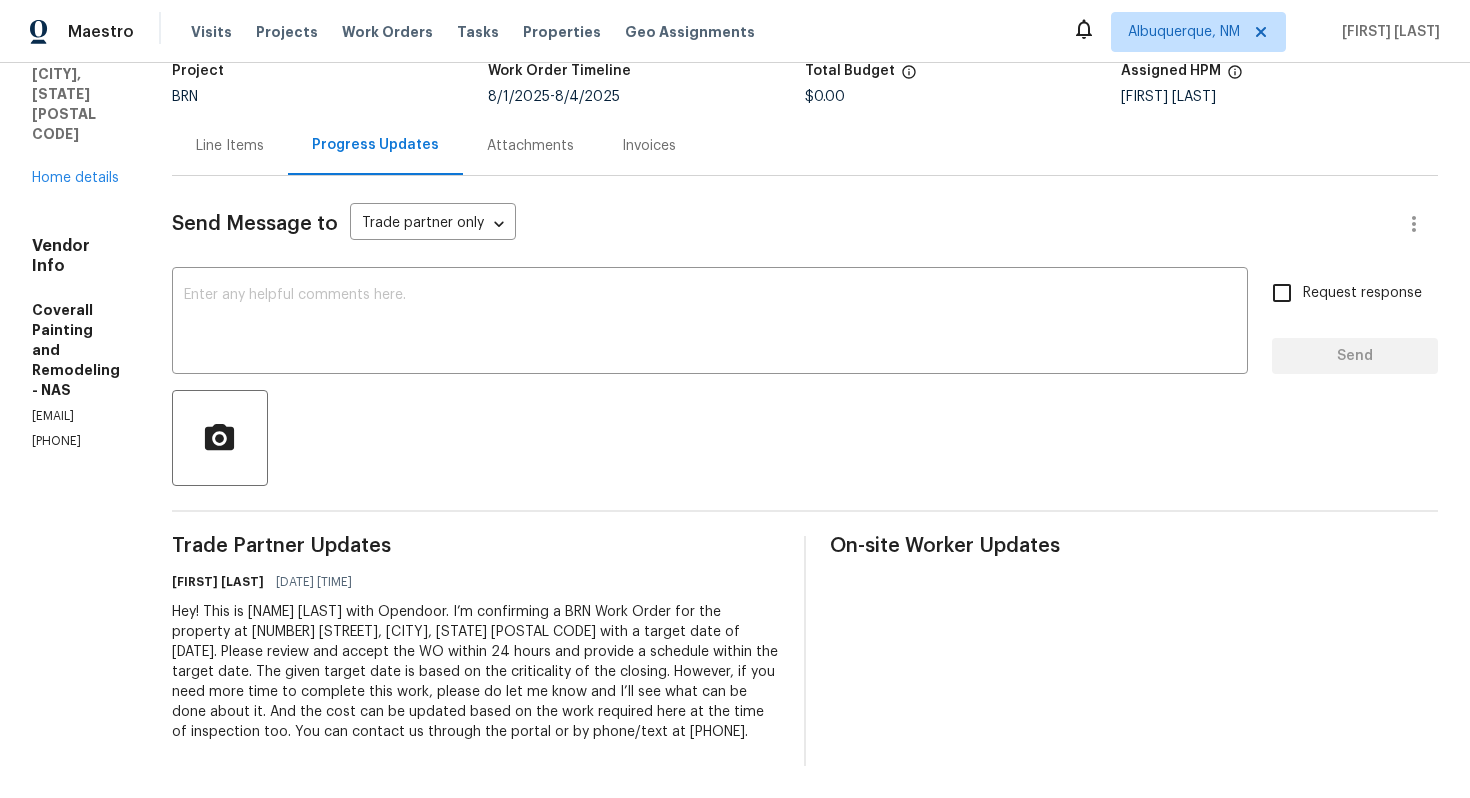 scroll, scrollTop: 0, scrollLeft: 0, axis: both 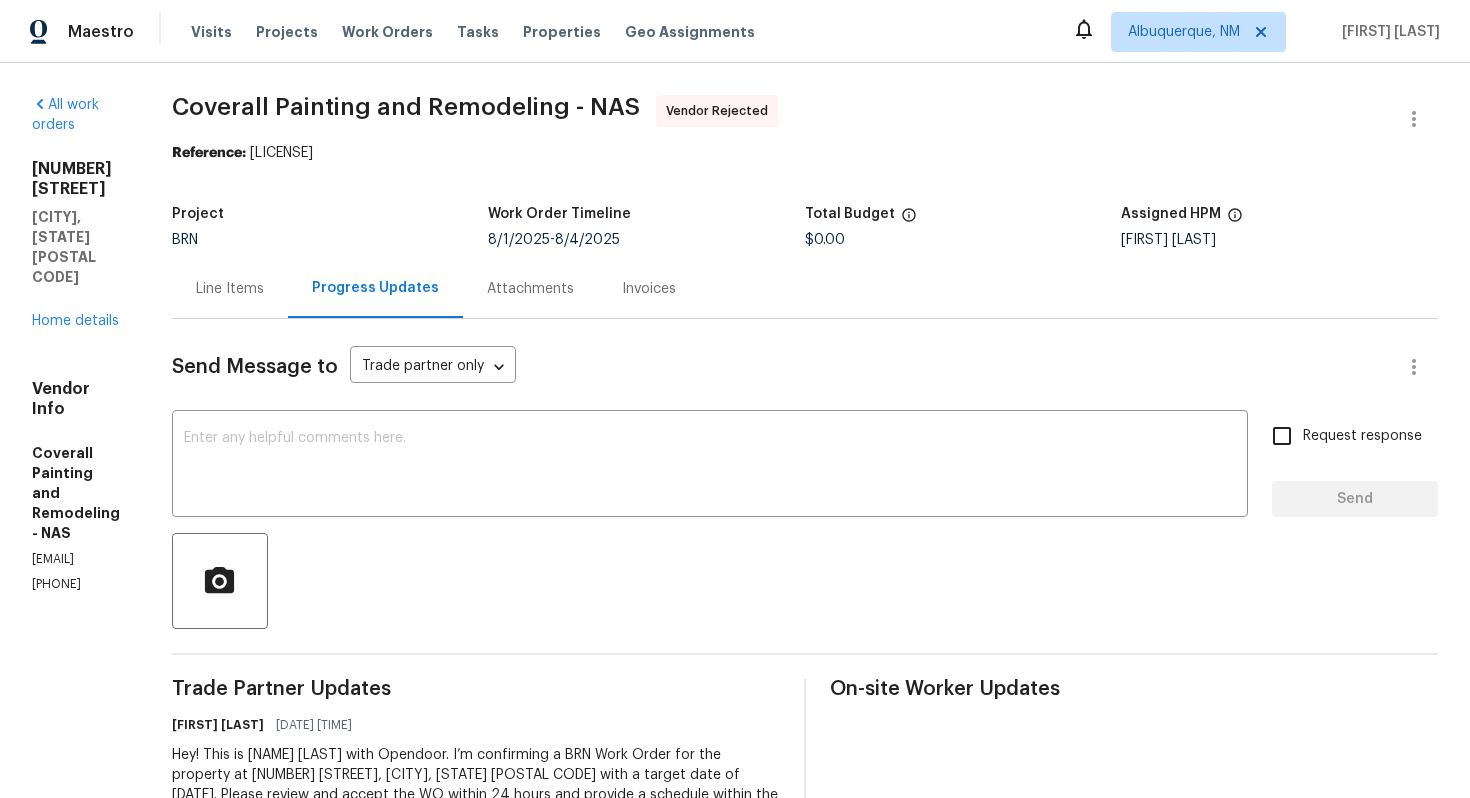 click on "Line Items" at bounding box center [230, 288] 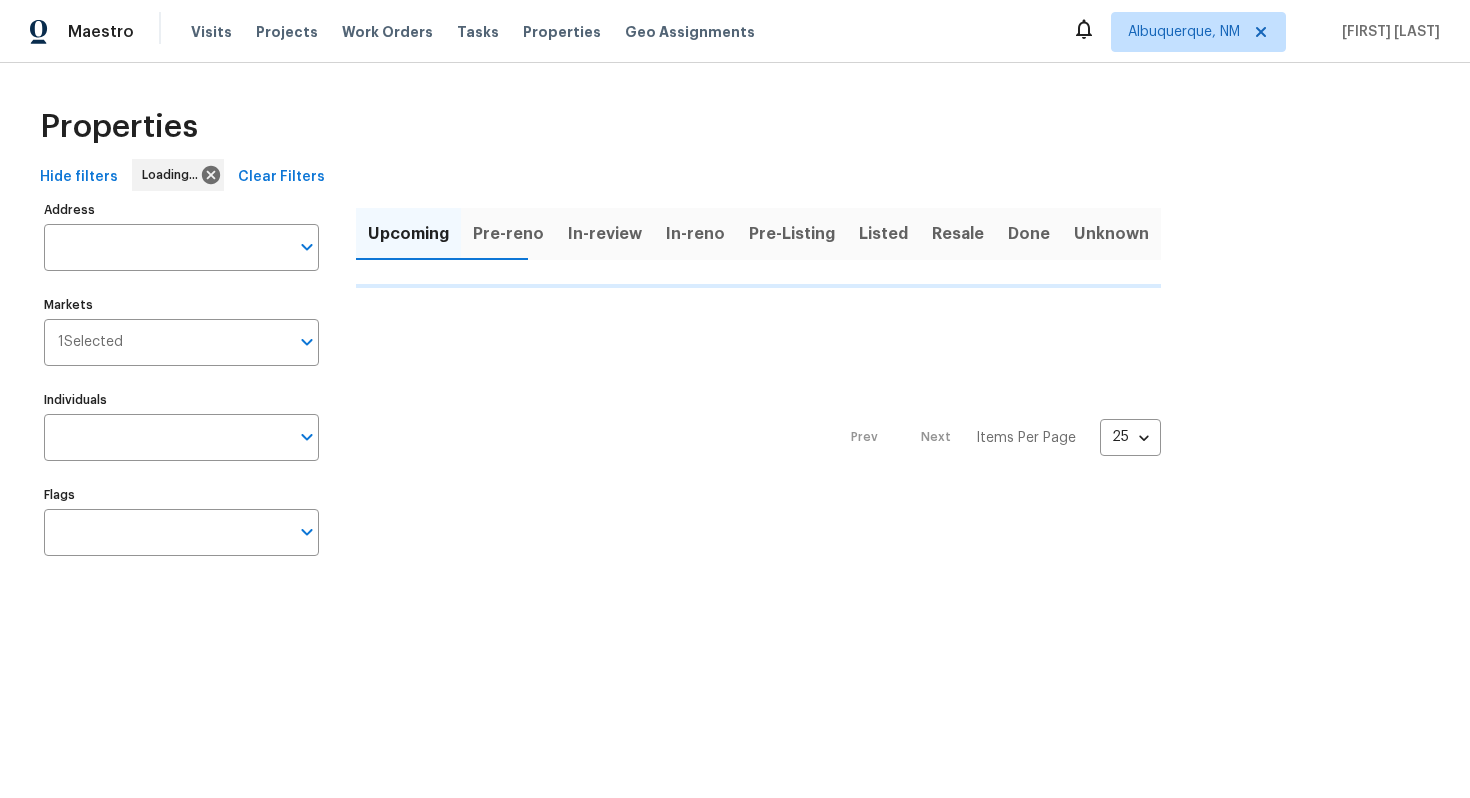 scroll, scrollTop: 0, scrollLeft: 0, axis: both 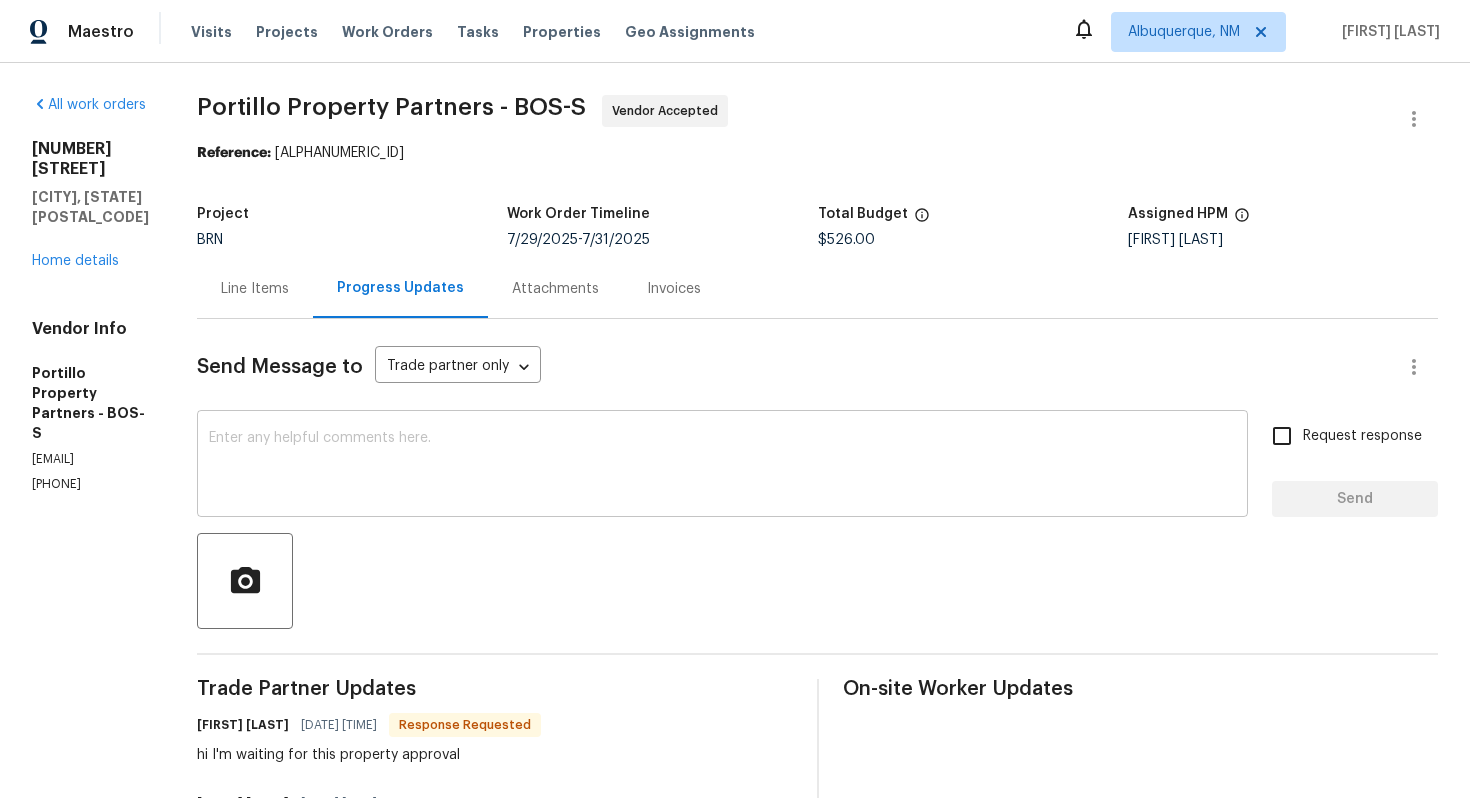 click at bounding box center [722, 466] 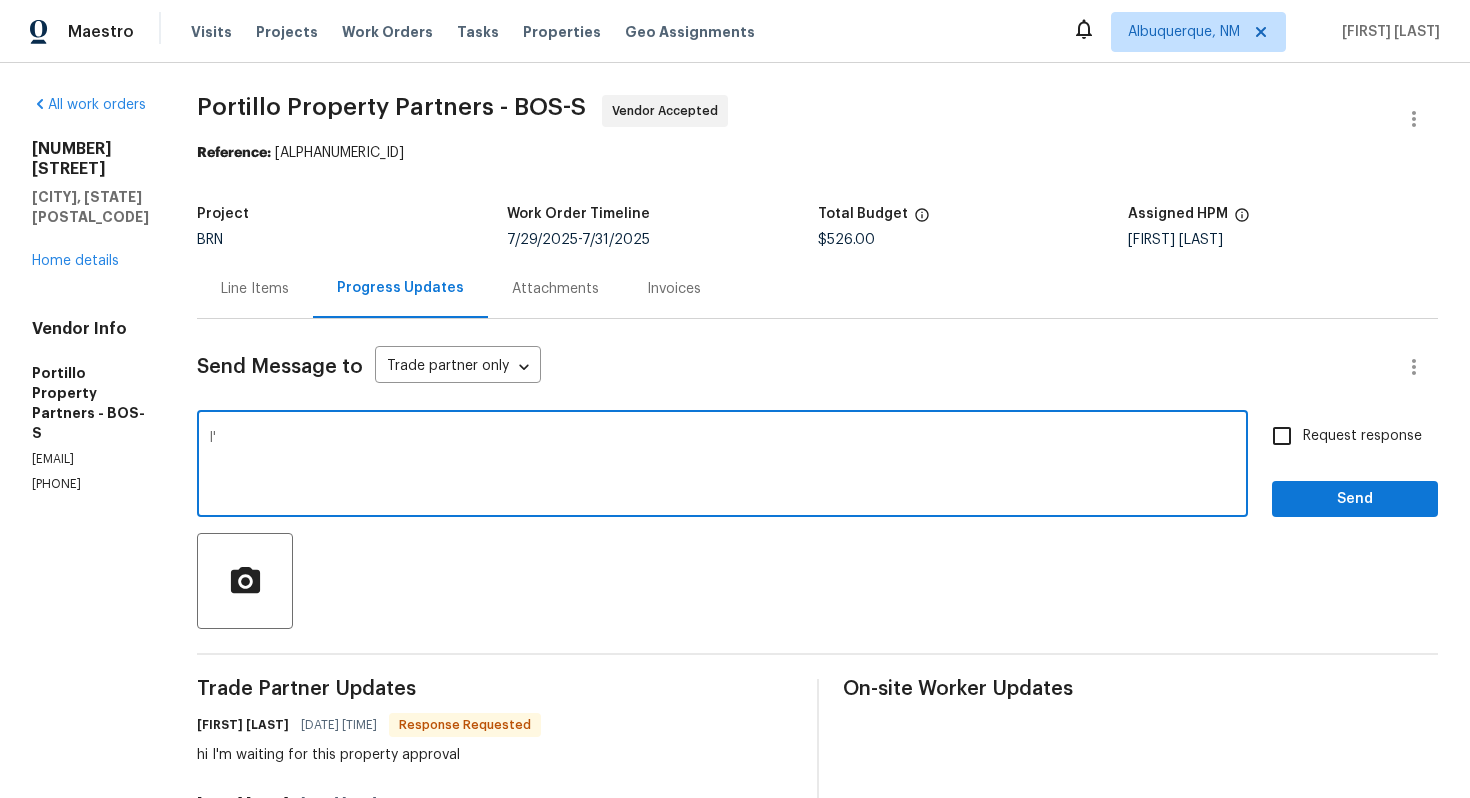type on "I" 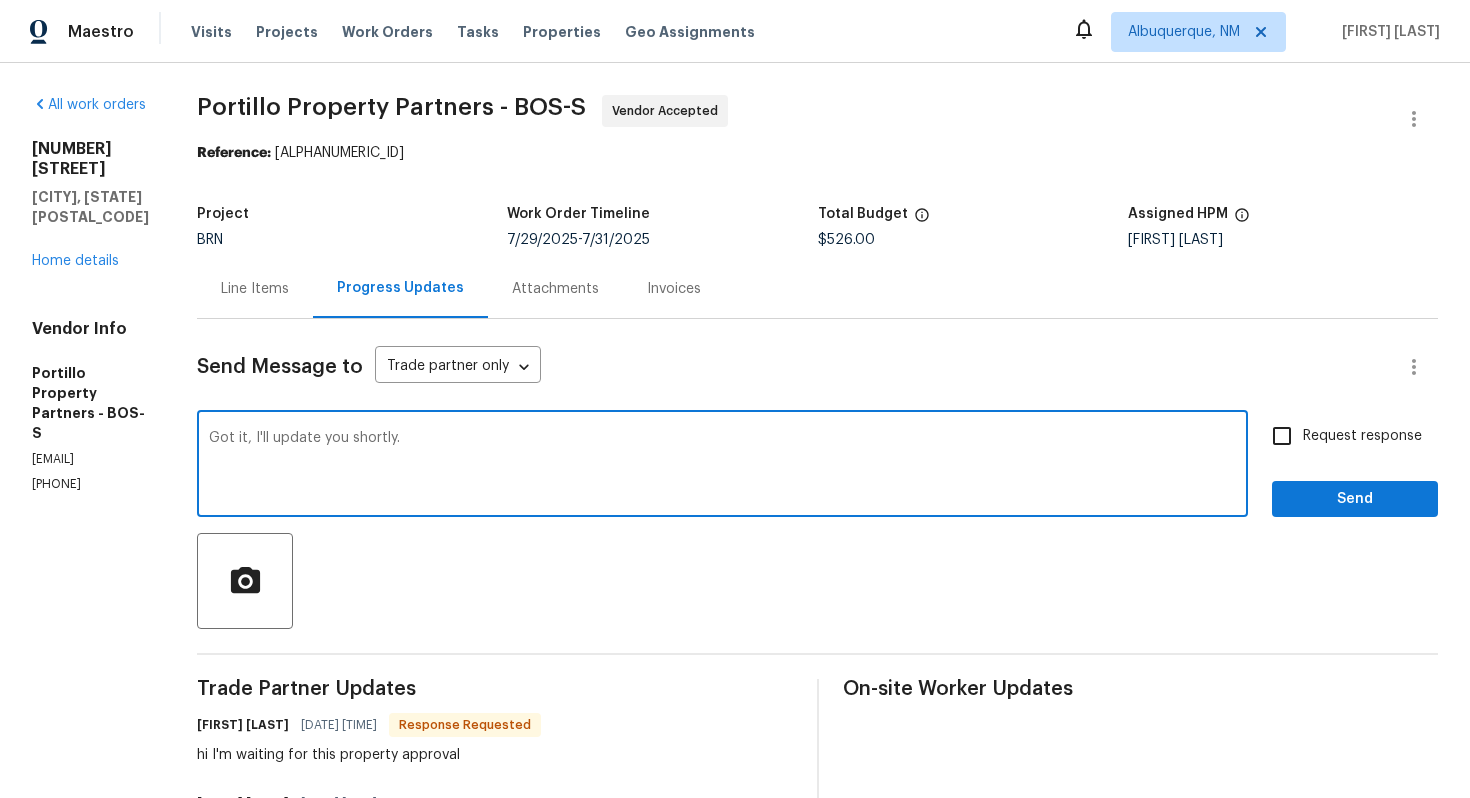 type on "Got it, I'll update you shortly." 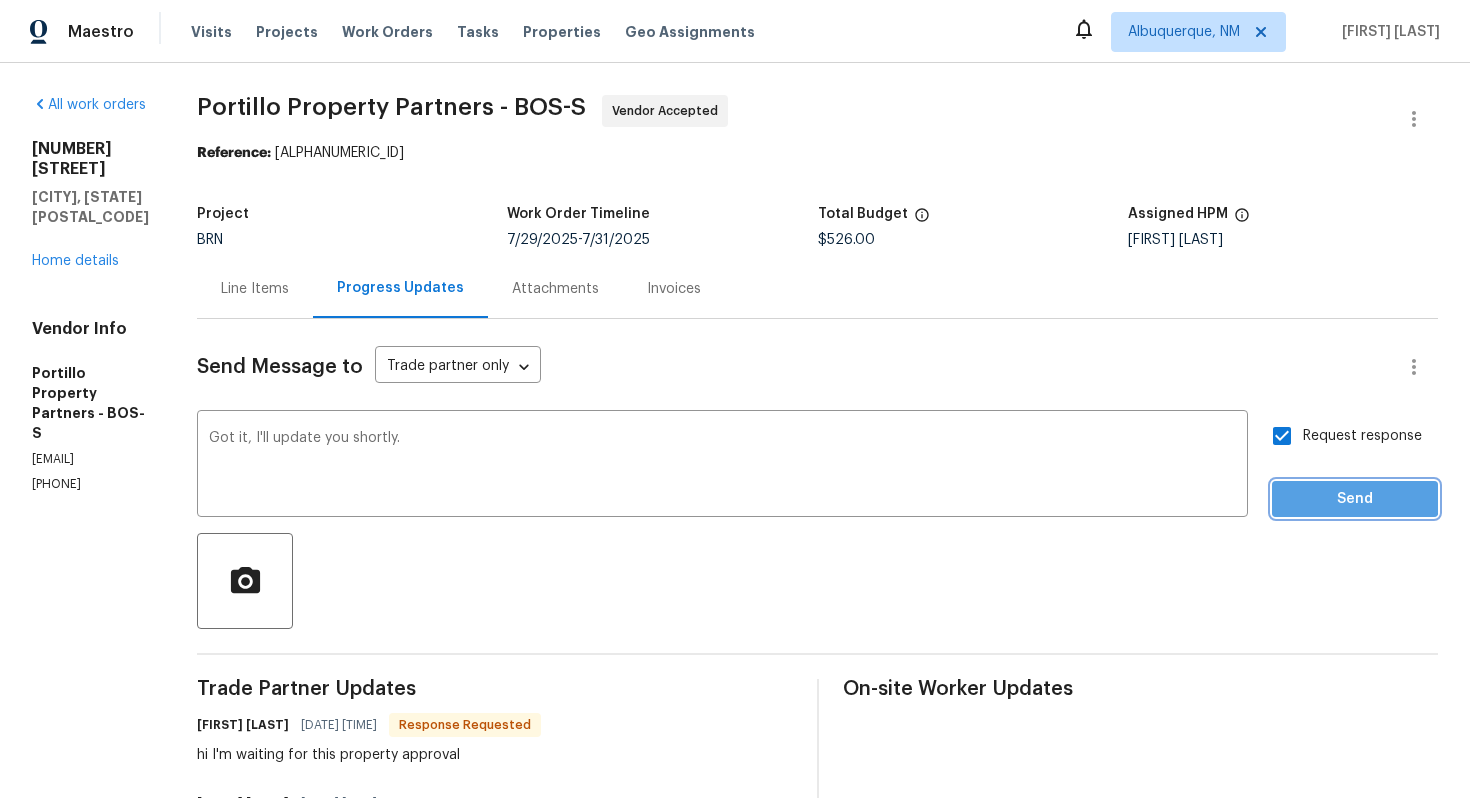 click on "Send" at bounding box center (1355, 499) 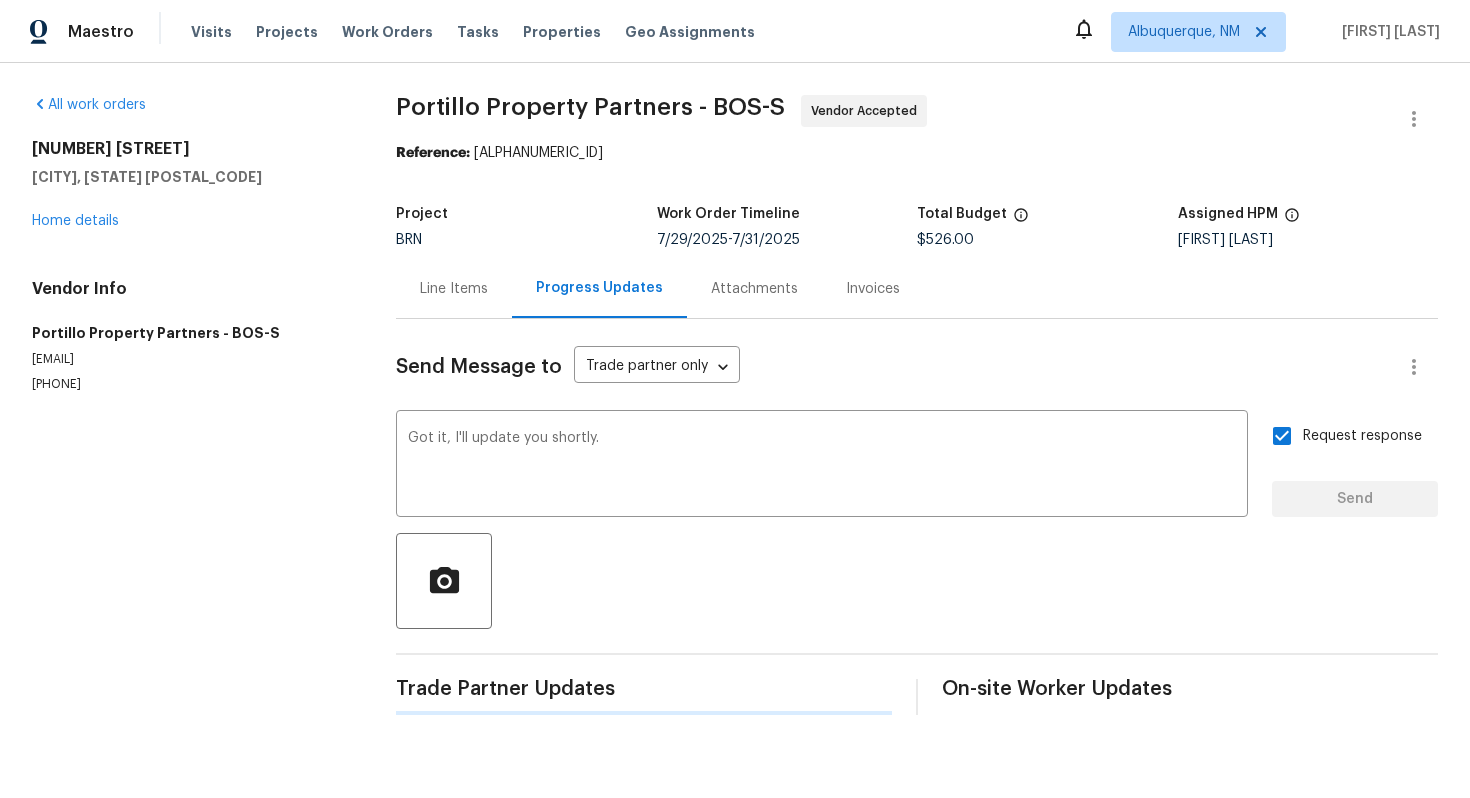 type 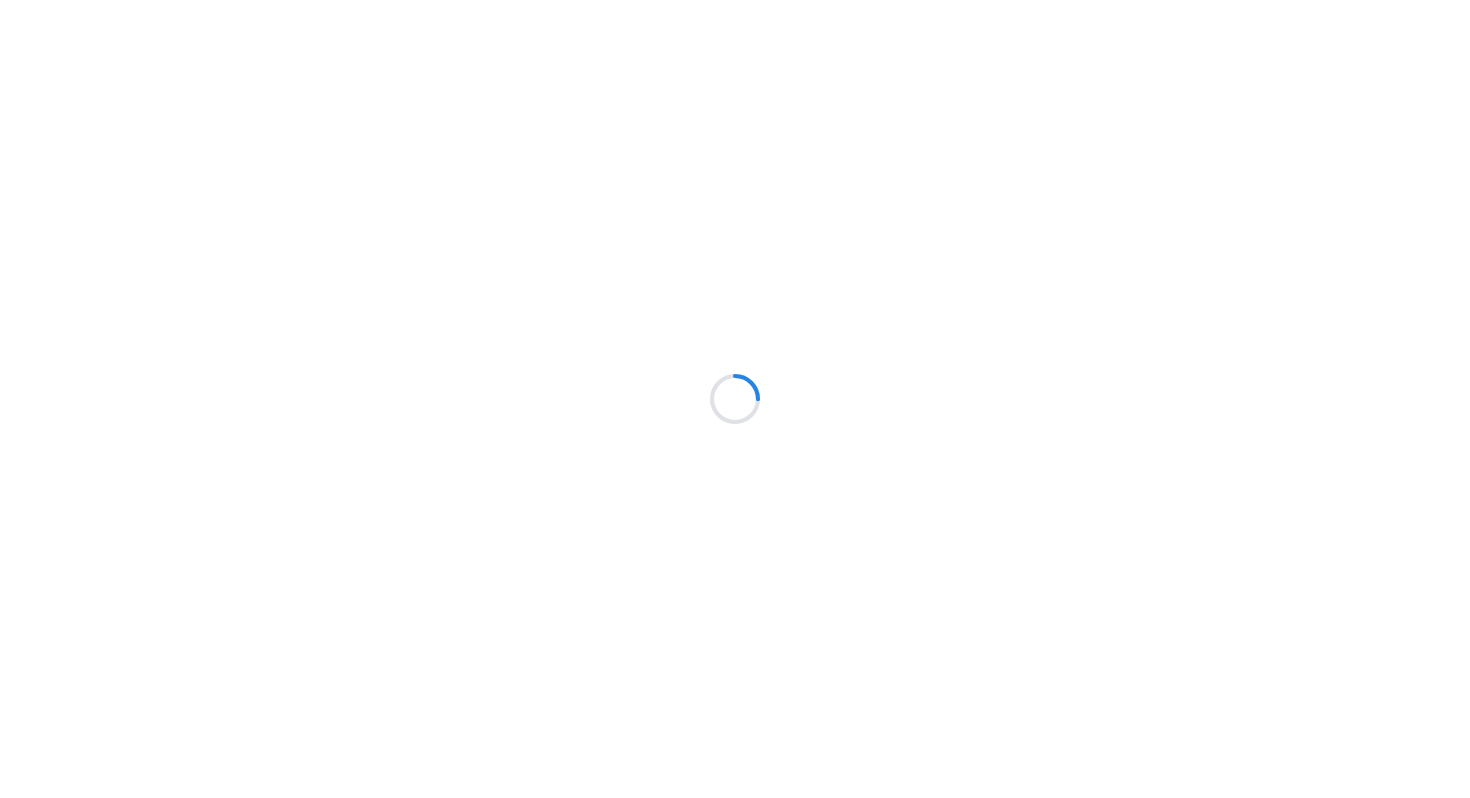 scroll, scrollTop: 0, scrollLeft: 0, axis: both 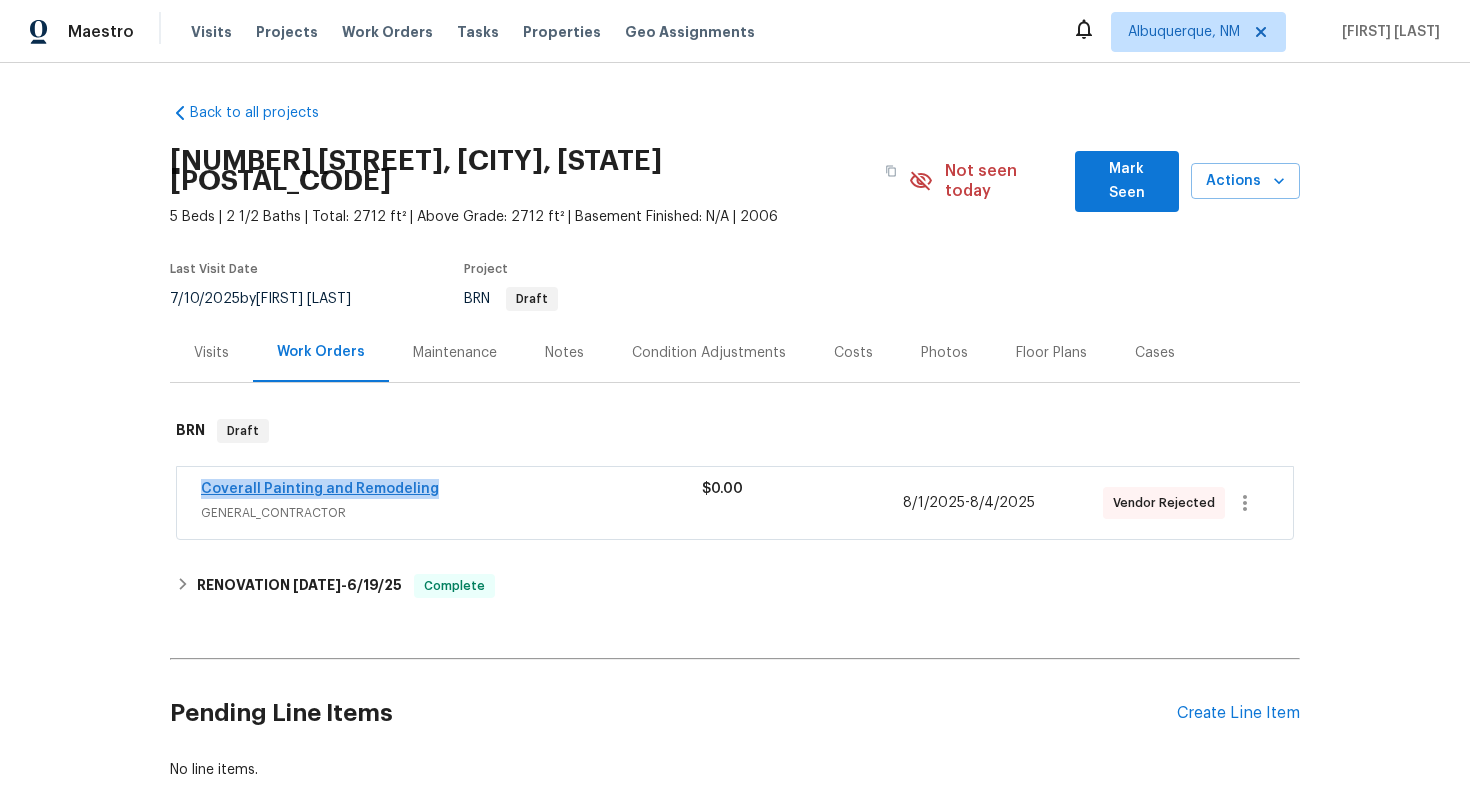drag, startPoint x: 195, startPoint y: 467, endPoint x: 425, endPoint y: 473, distance: 230.07825 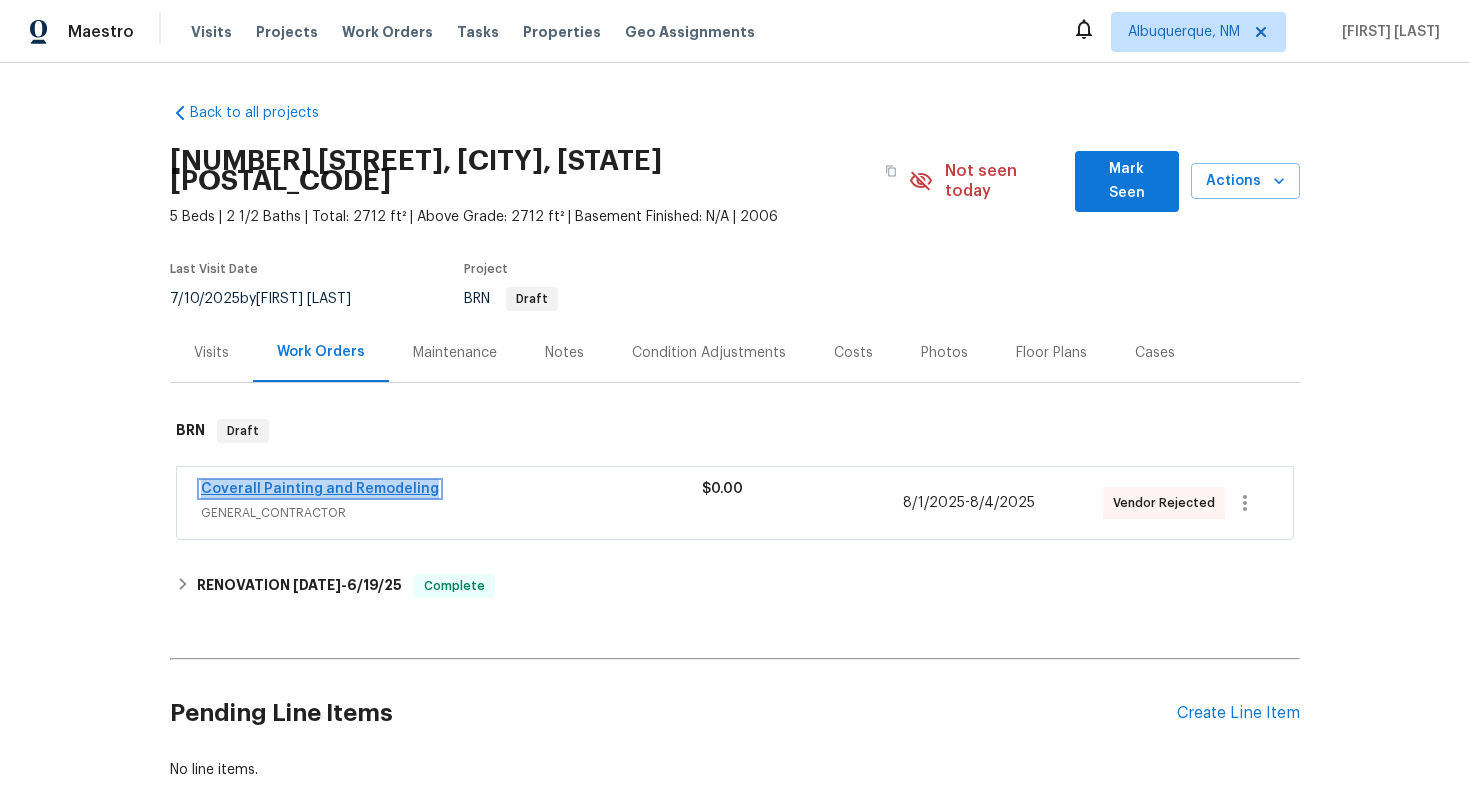 click on "Coverall Painting and Remodeling" at bounding box center [320, 489] 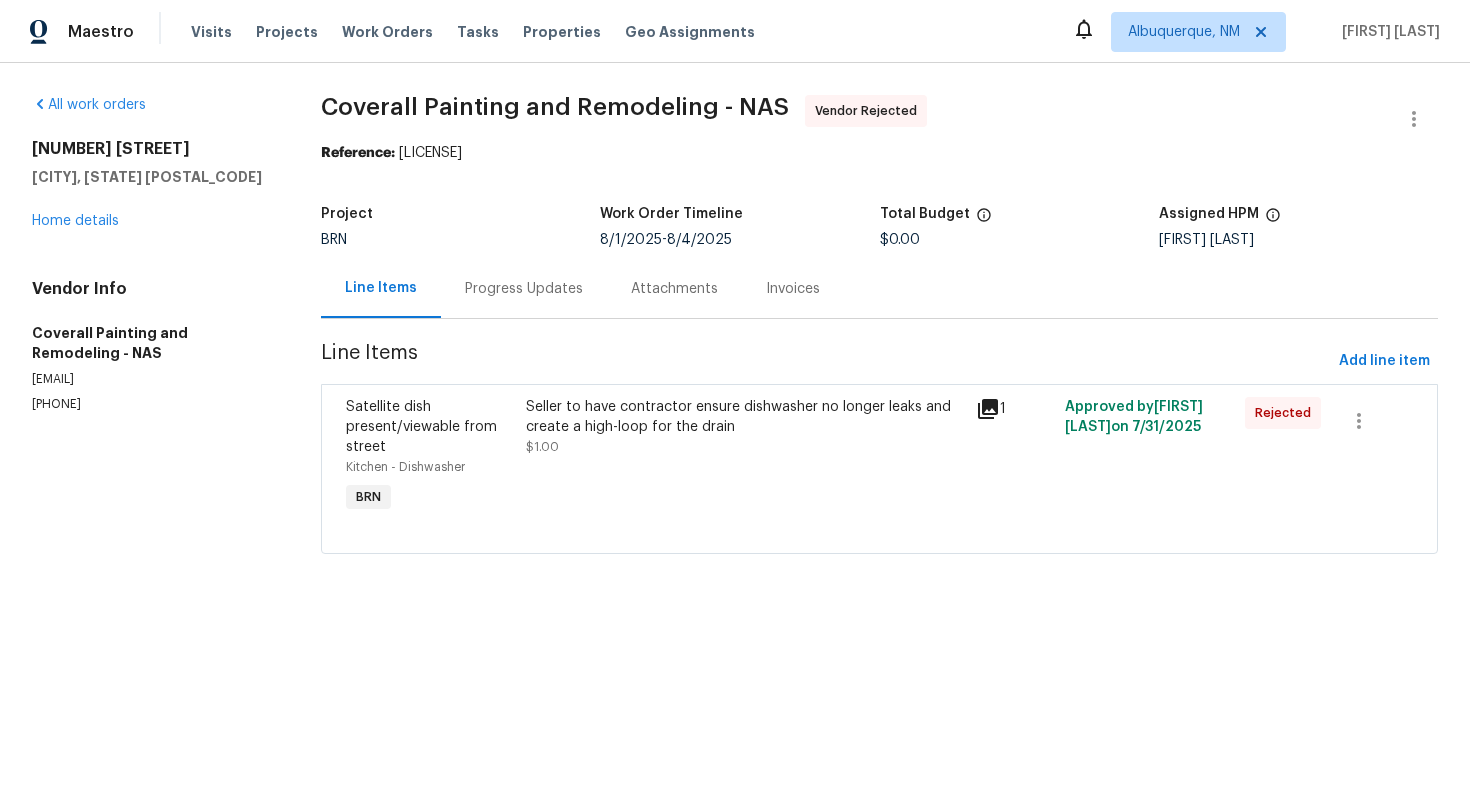 click on "Seller to have contractor ensure dishwasher no longer leaks and create a high-loop for the drain $1.00" at bounding box center (744, 427) 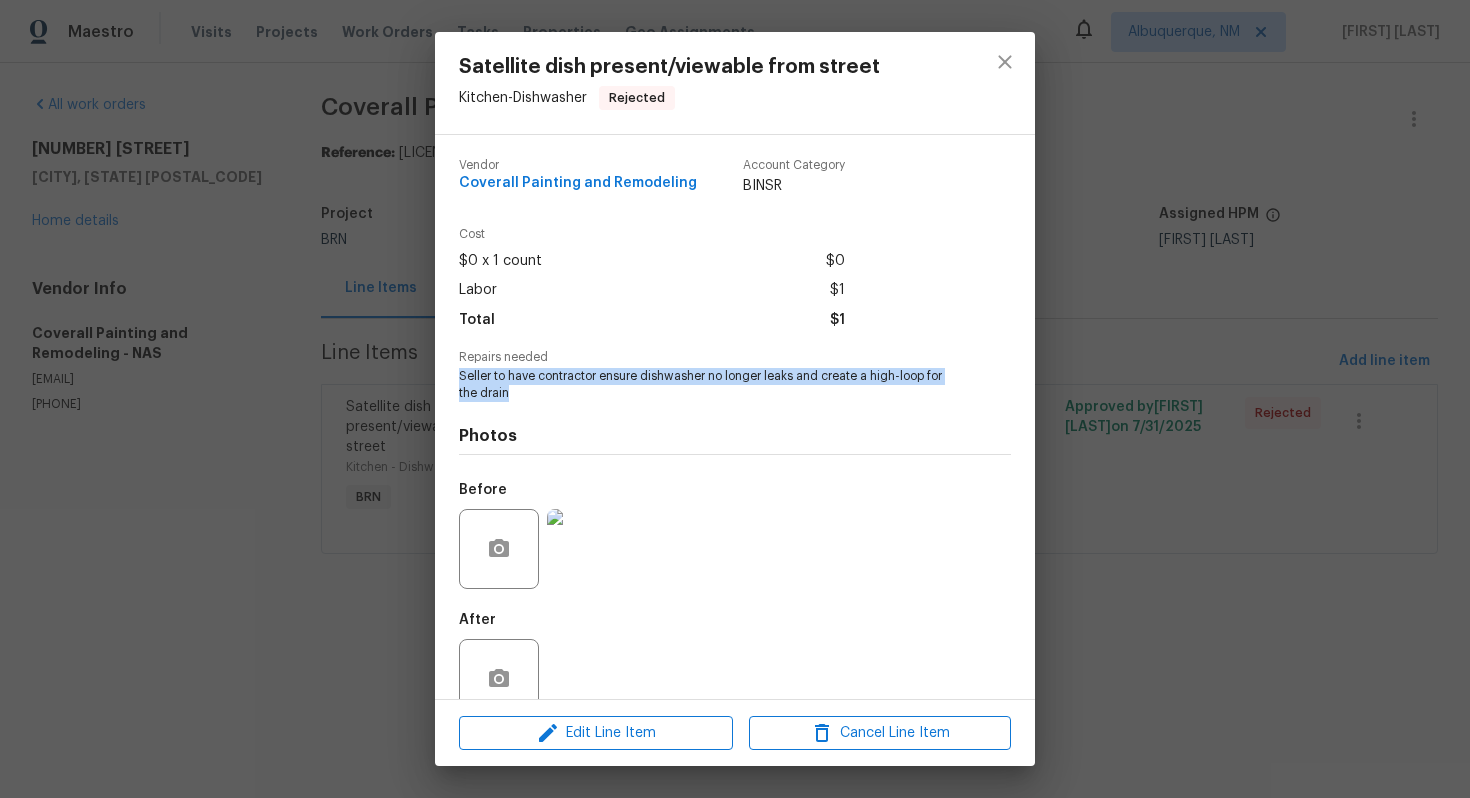 drag, startPoint x: 451, startPoint y: 376, endPoint x: 537, endPoint y: 395, distance: 88.07383 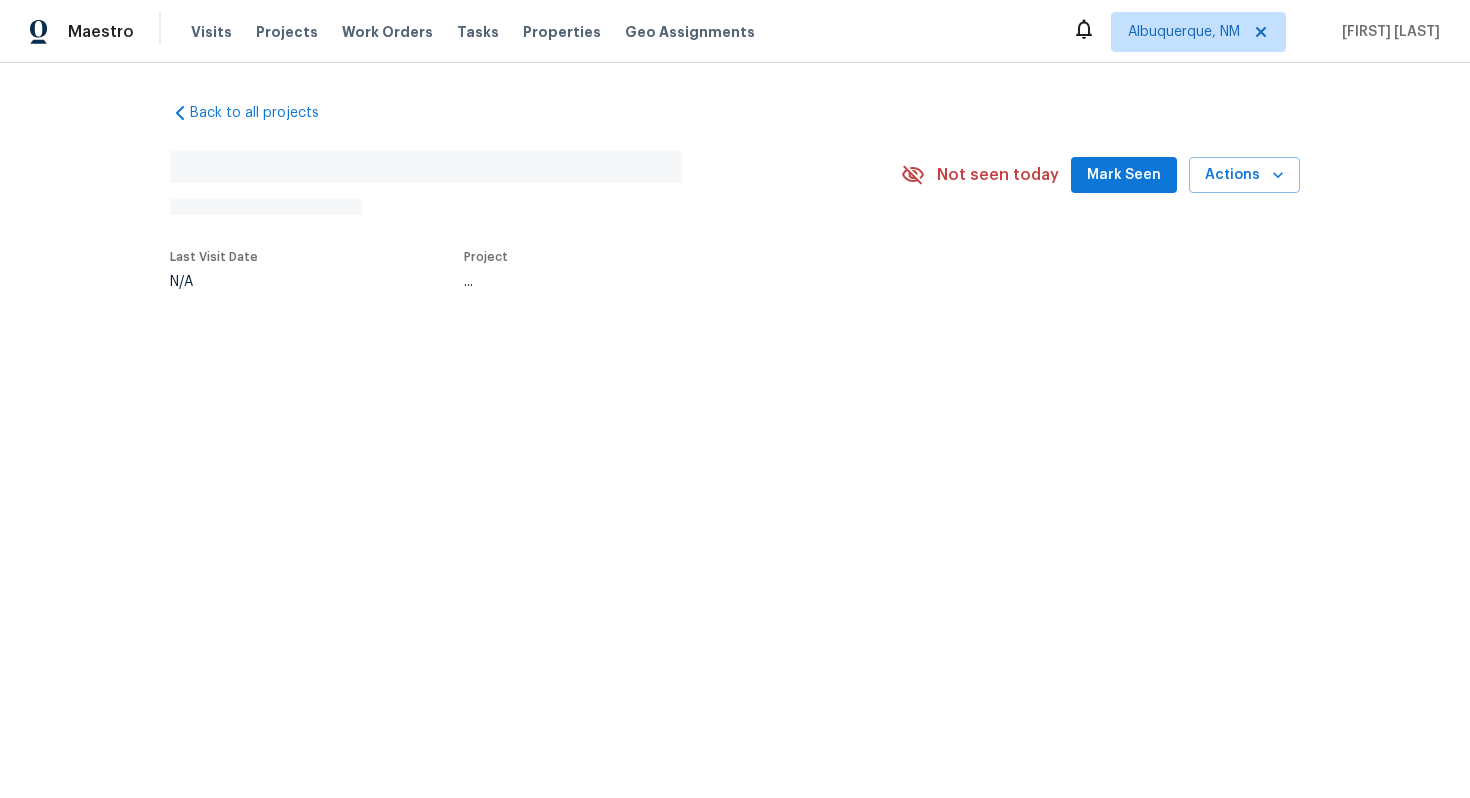 scroll, scrollTop: 0, scrollLeft: 0, axis: both 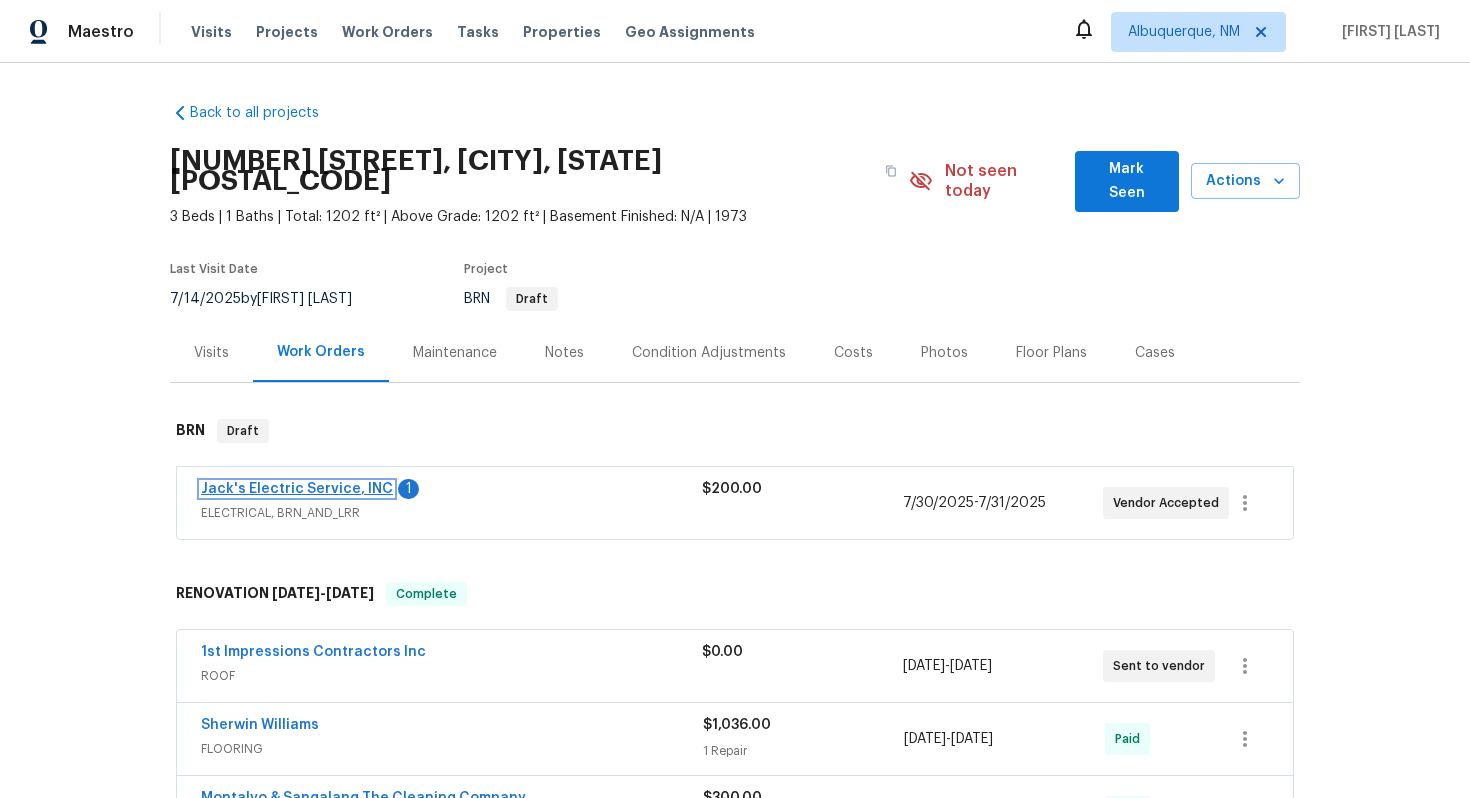 click on "Jack's Electric Service, INC" at bounding box center (297, 489) 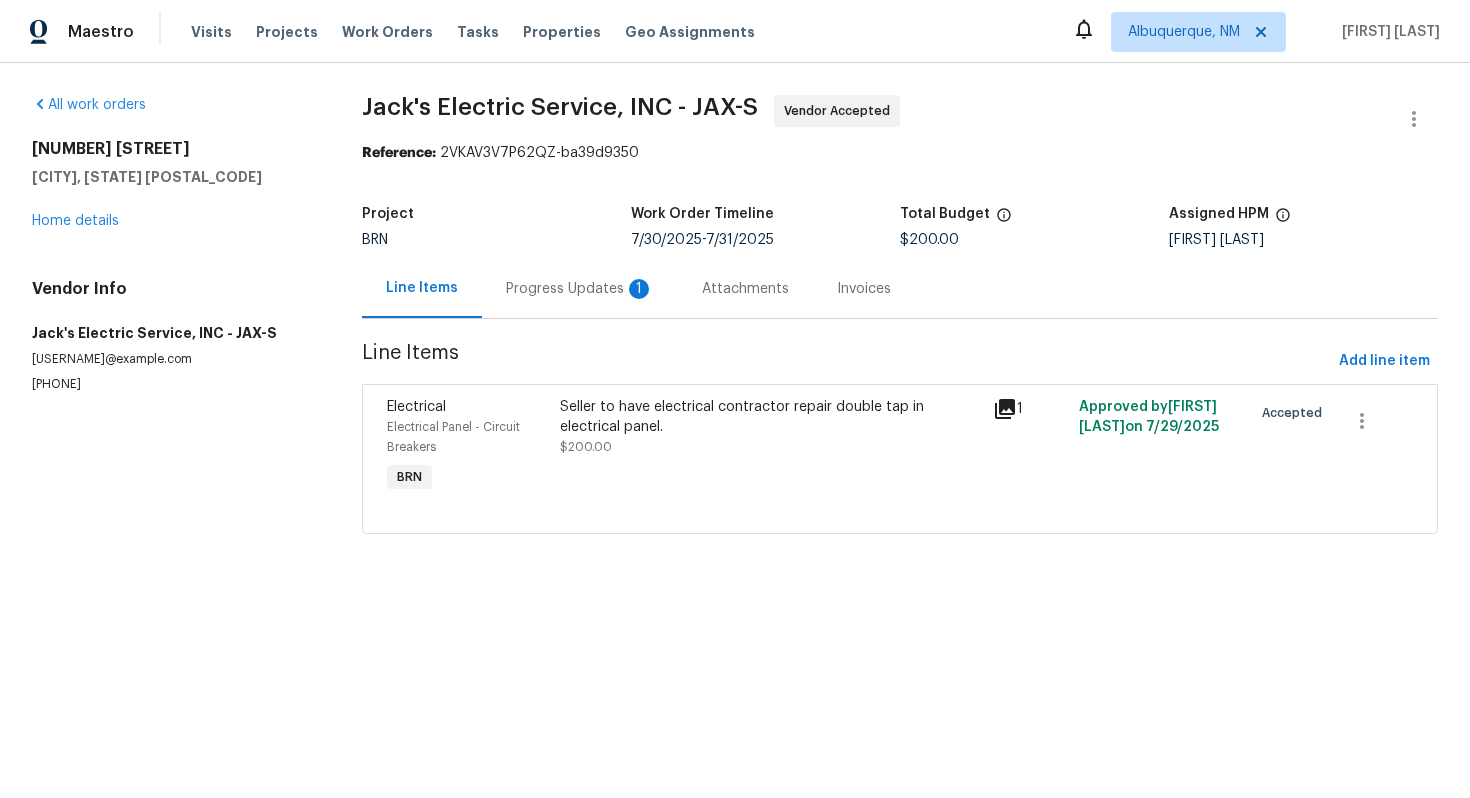 click on "Progress Updates 1" at bounding box center [580, 289] 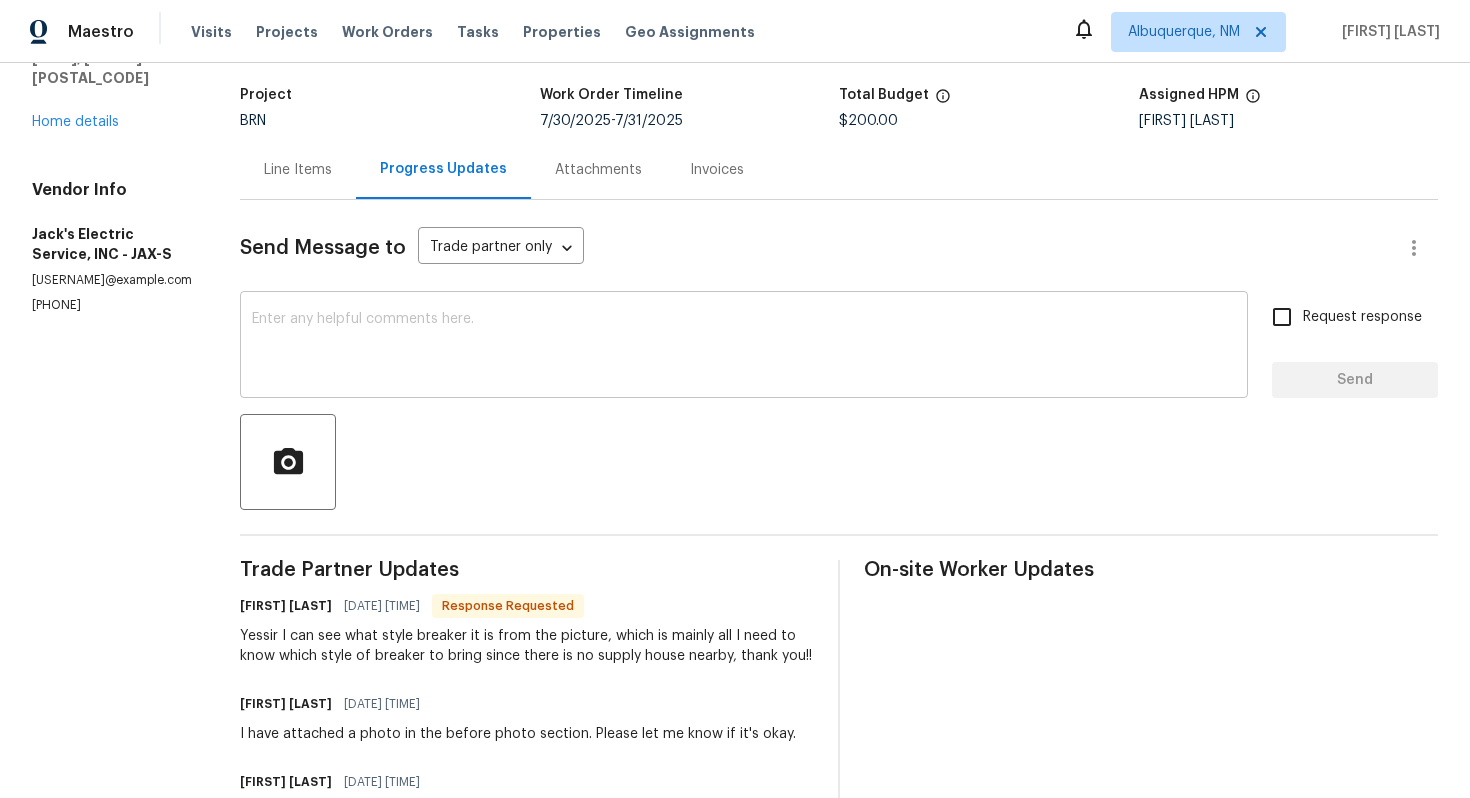scroll, scrollTop: 126, scrollLeft: 0, axis: vertical 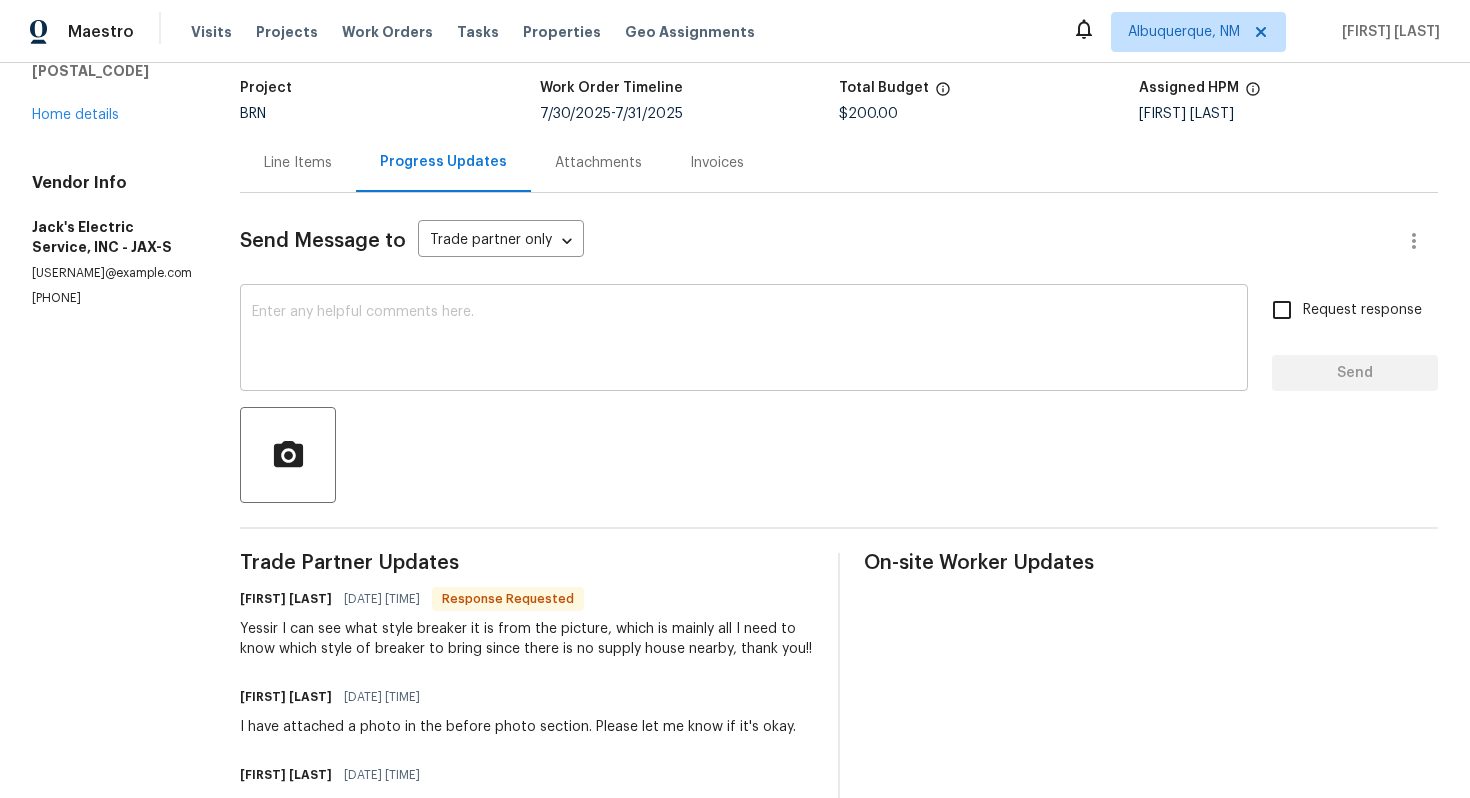 click at bounding box center [744, 340] 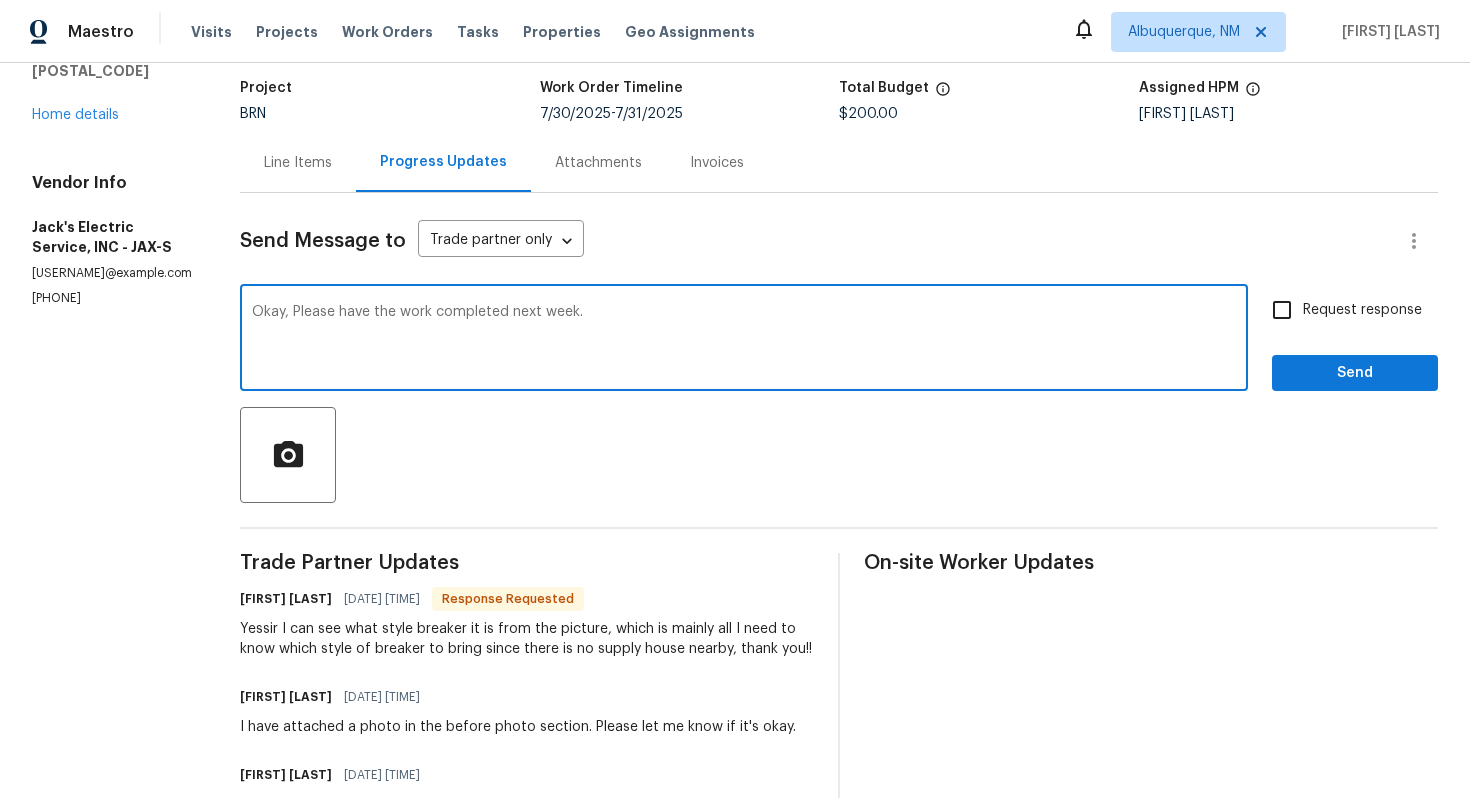type on "Okay, Please have the work completed next week." 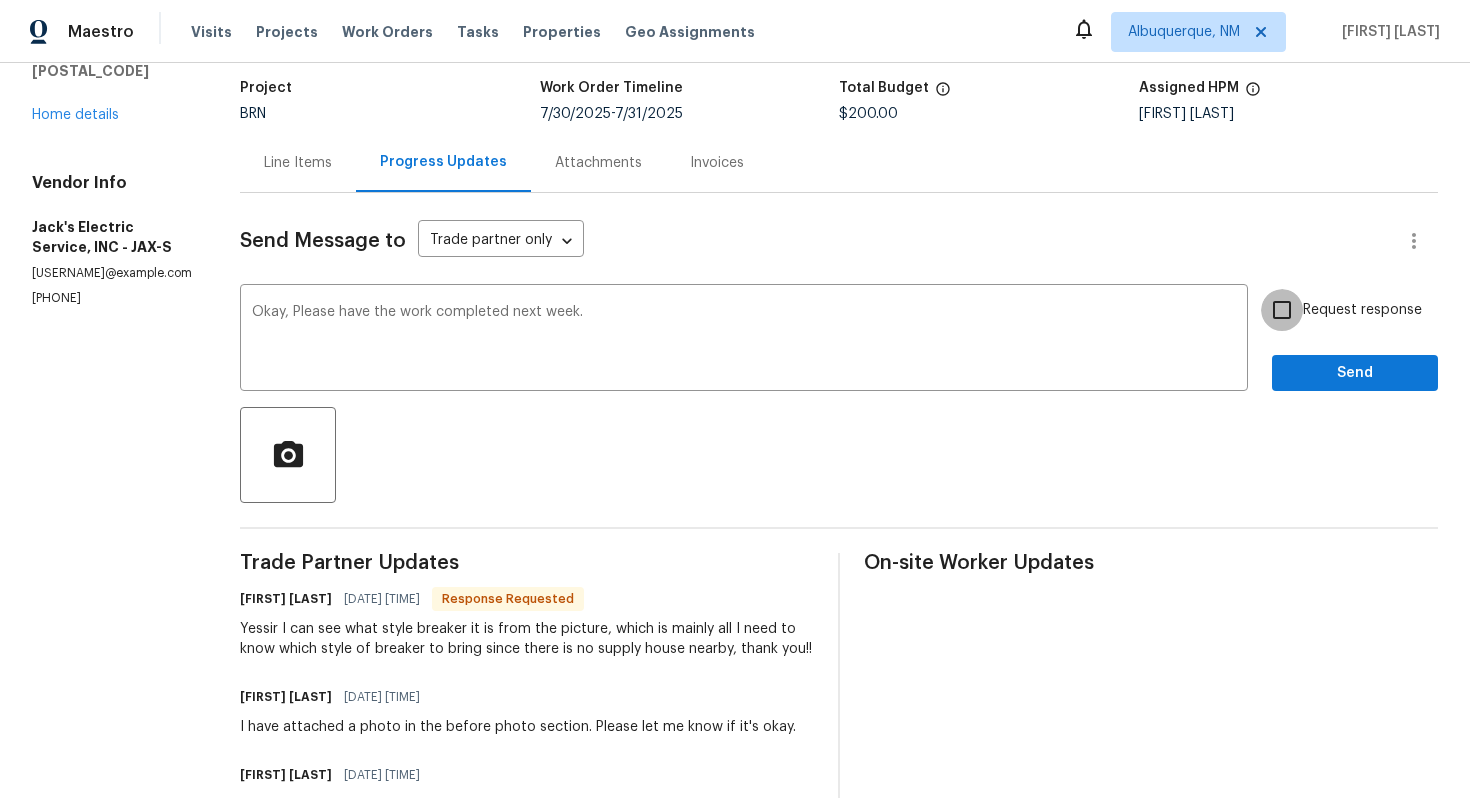 click on "Request response" at bounding box center [1282, 310] 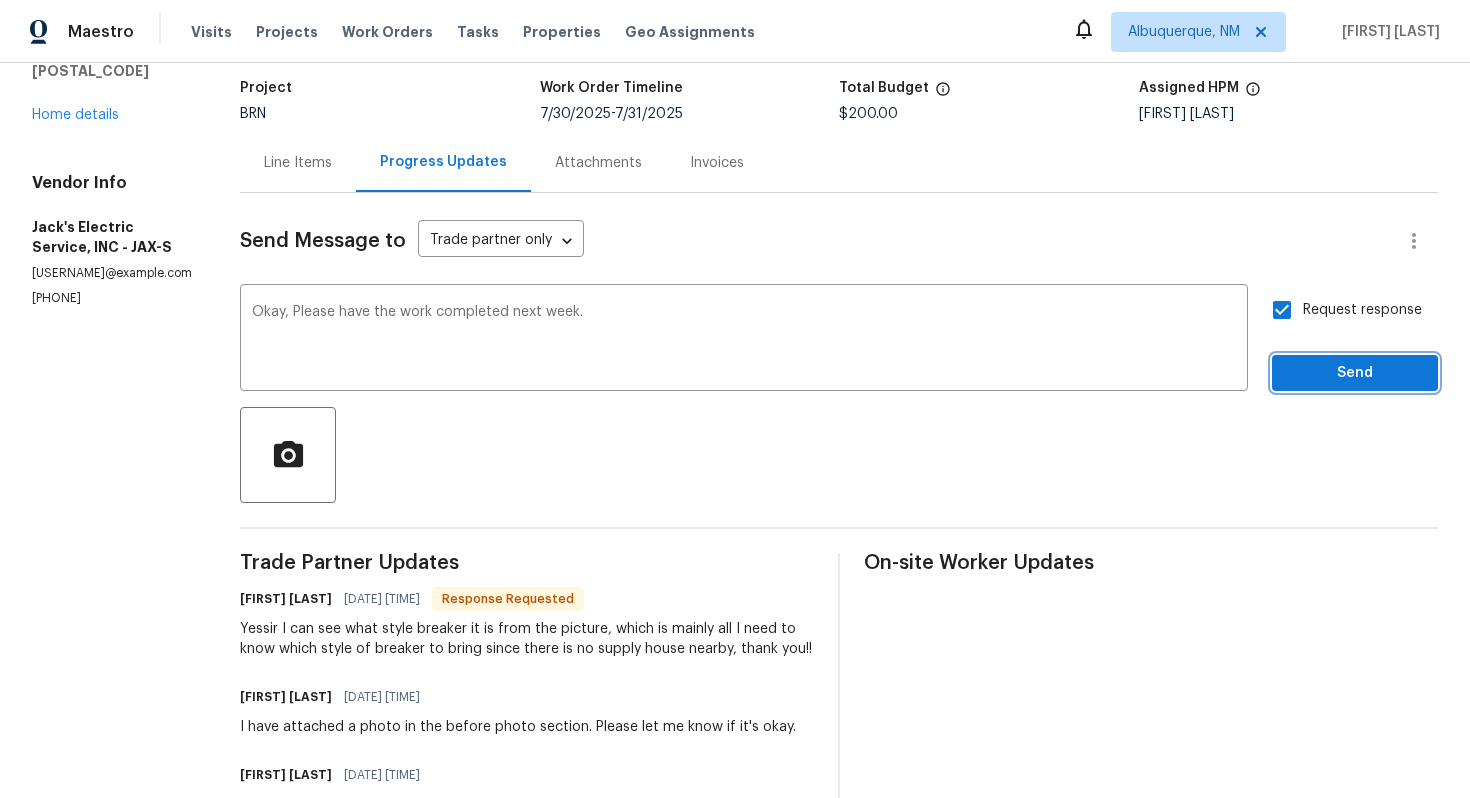 click on "Send" at bounding box center [1355, 373] 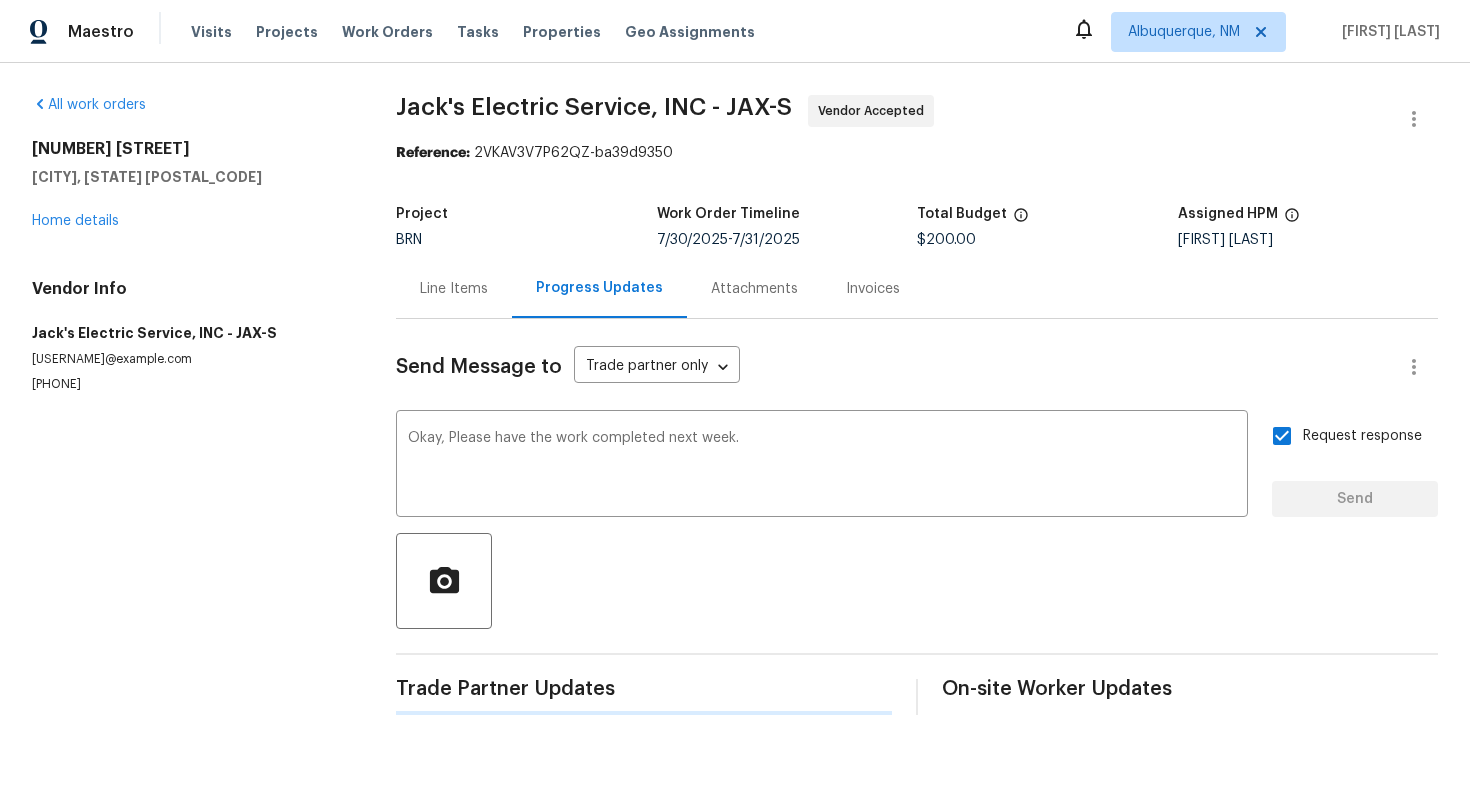 scroll, scrollTop: 0, scrollLeft: 0, axis: both 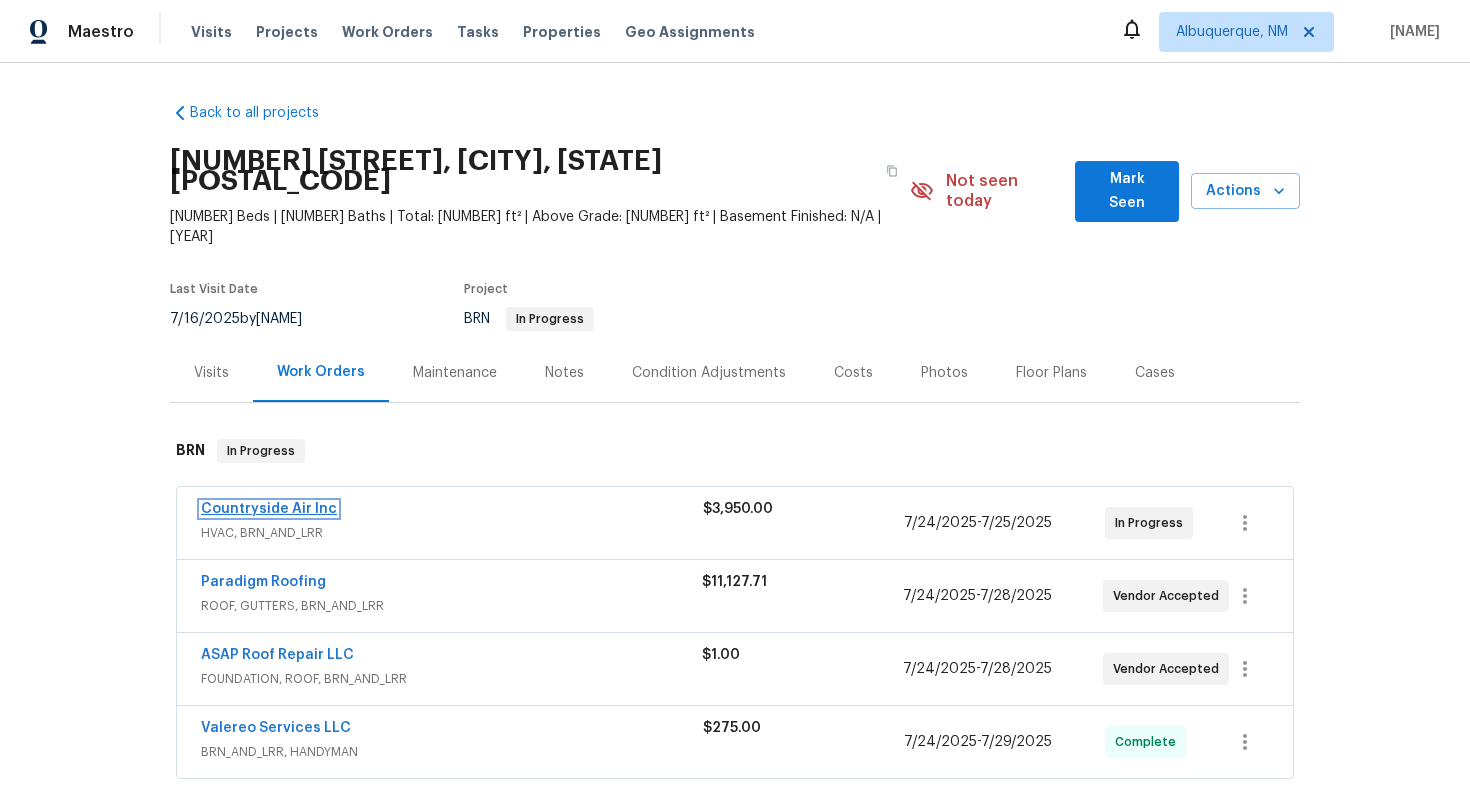 click on "Countryside Air Inc" at bounding box center [269, 509] 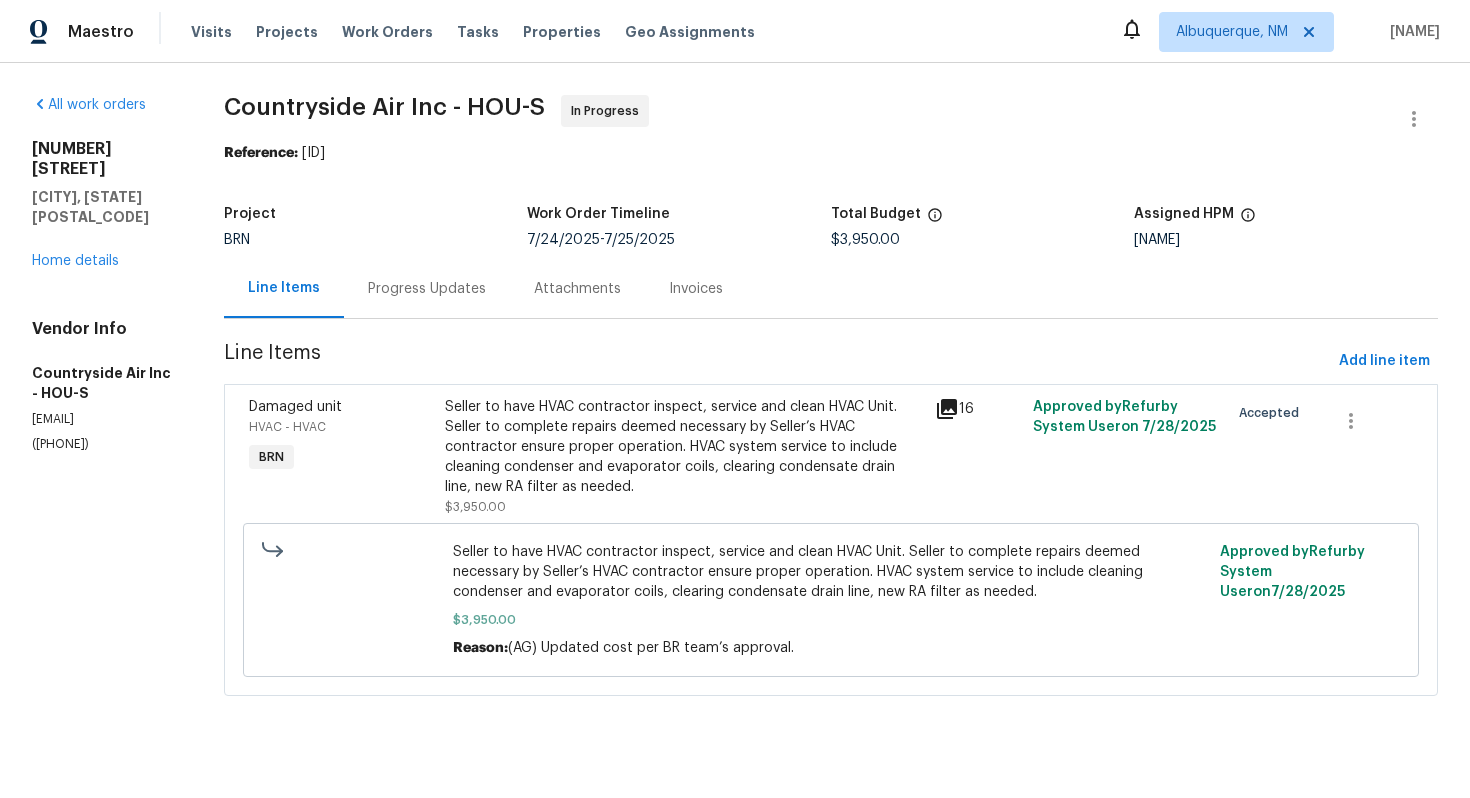click on "Progress Updates" at bounding box center (427, 288) 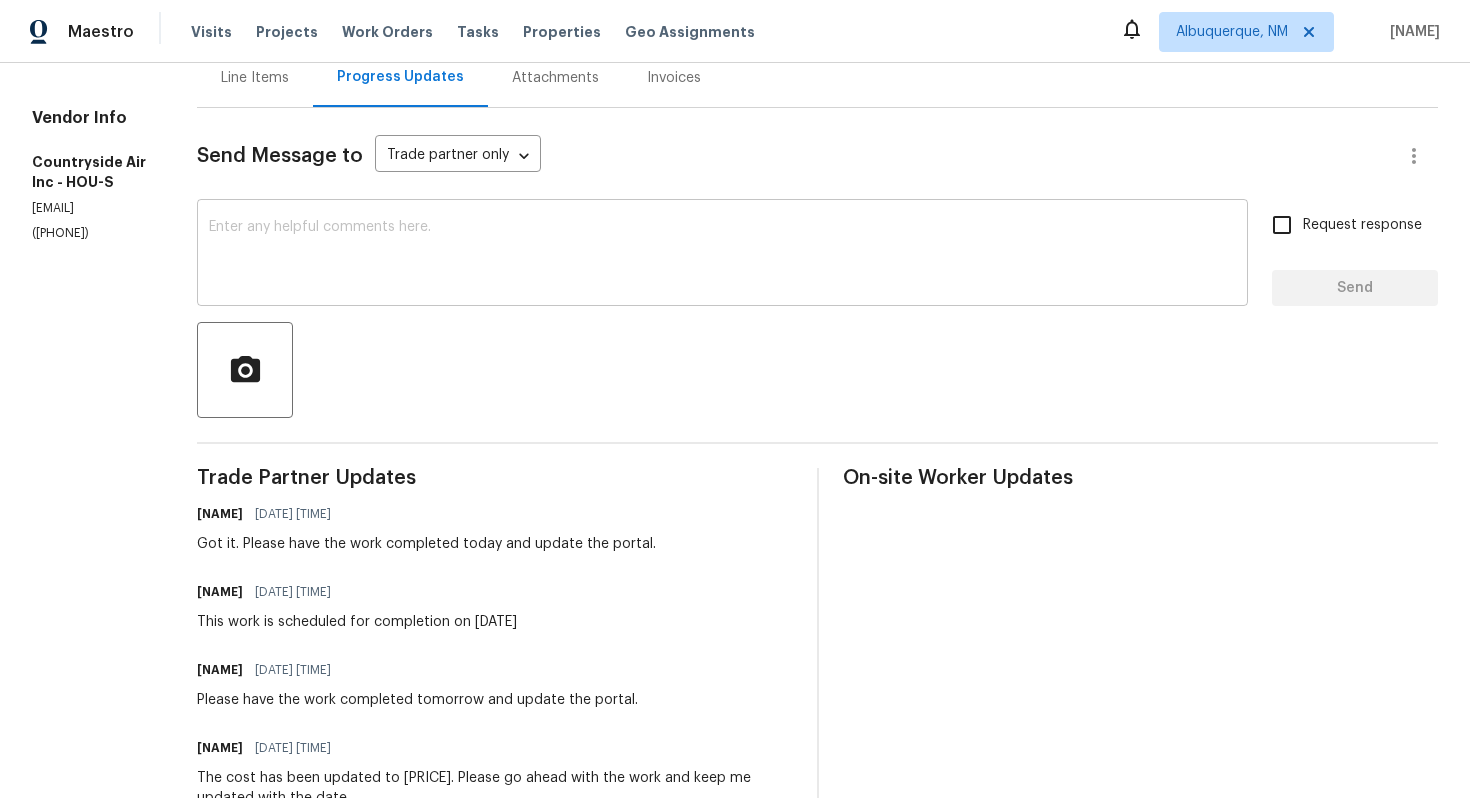 scroll, scrollTop: 0, scrollLeft: 0, axis: both 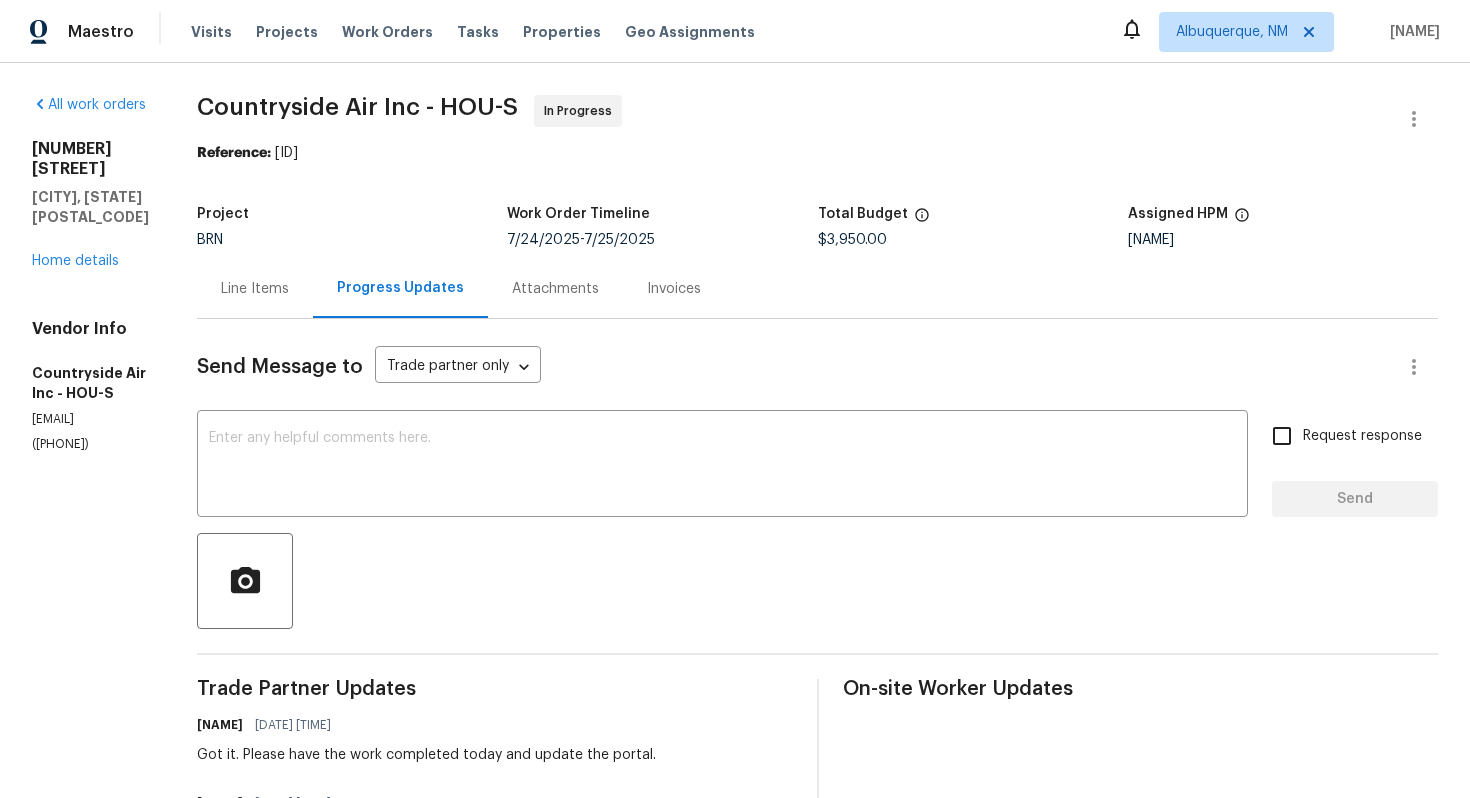 drag, startPoint x: 17, startPoint y: 397, endPoint x: 128, endPoint y: 407, distance: 111.44954 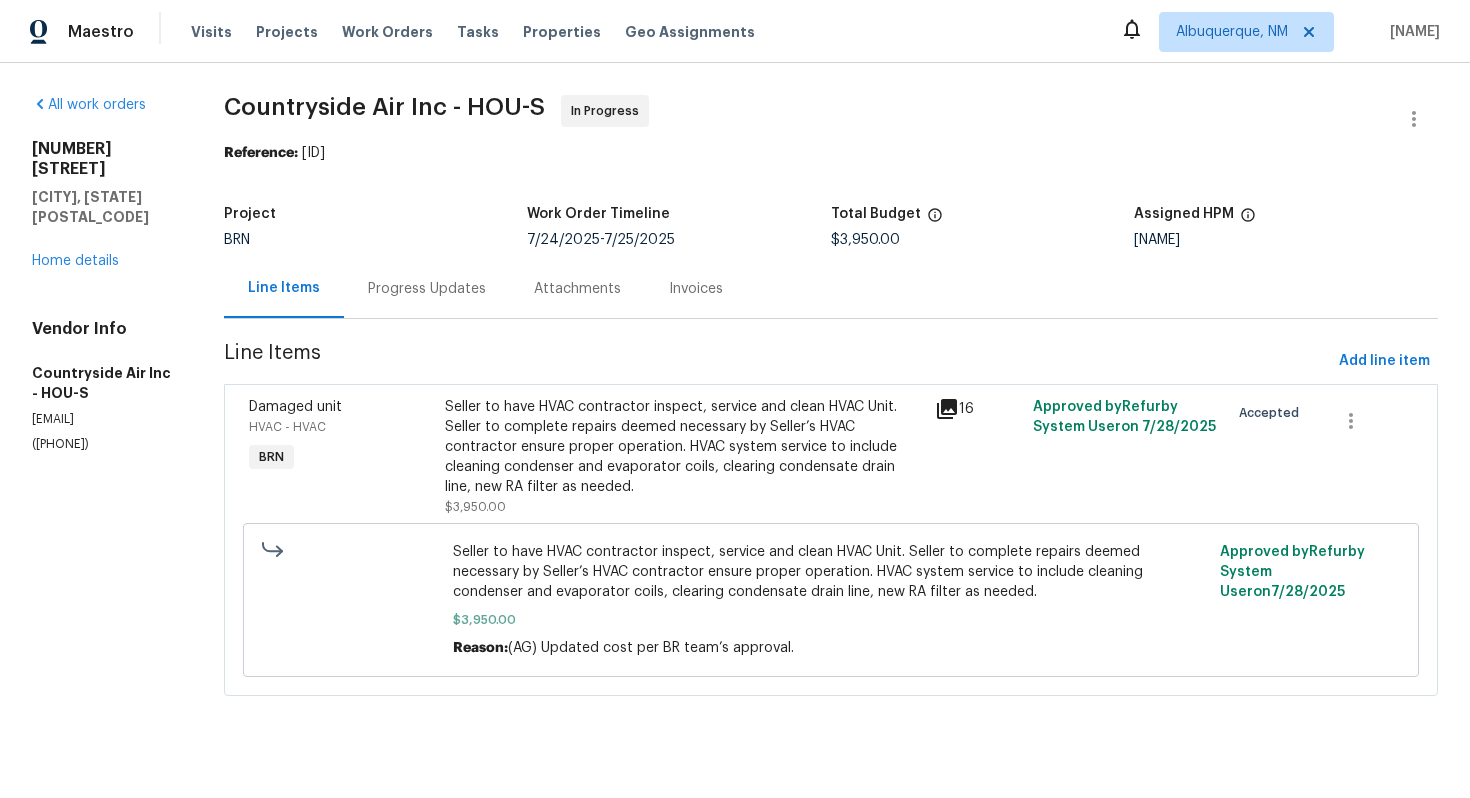 click on "Seller to have HVAC contractor inspect, service and clean HVAC Unit. Seller to complete repairs deemed necessary by Seller’s HVAC contractor ensure proper operation. HVAC system service to  include cleaning condenser and evaporator coils, clearing condensate drain line, new RA filter as needed." at bounding box center [684, 447] 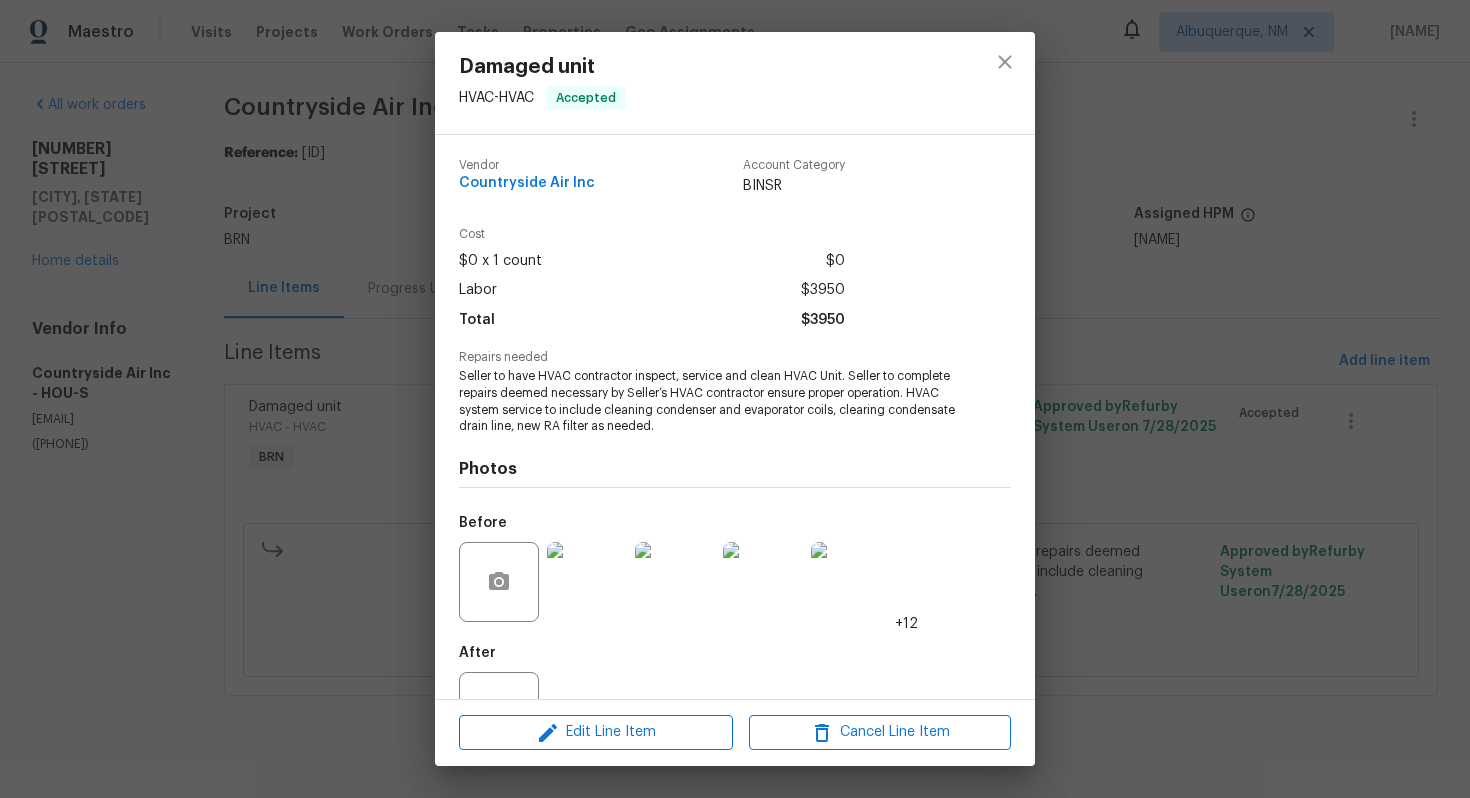 scroll, scrollTop: 74, scrollLeft: 0, axis: vertical 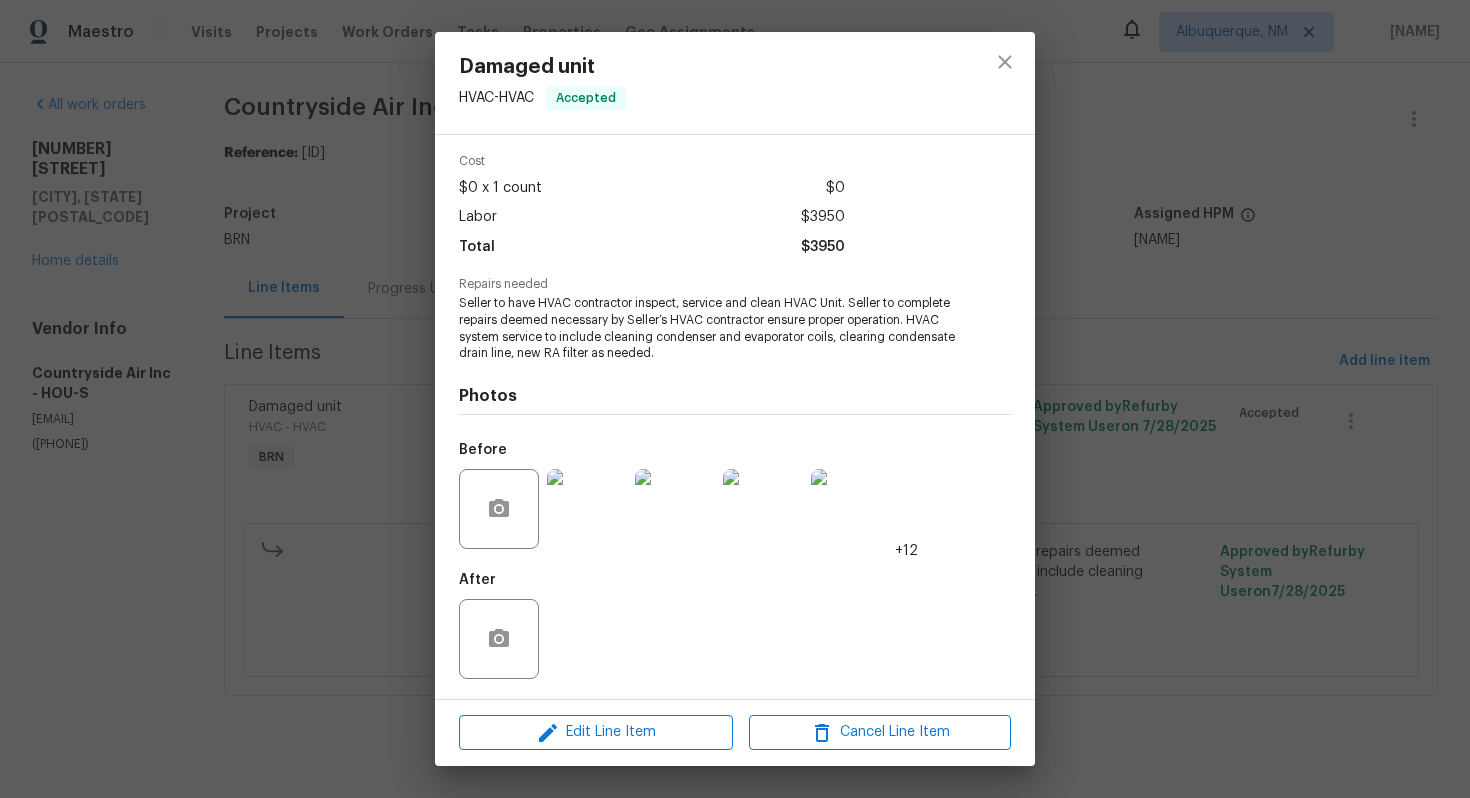 click at bounding box center (587, 509) 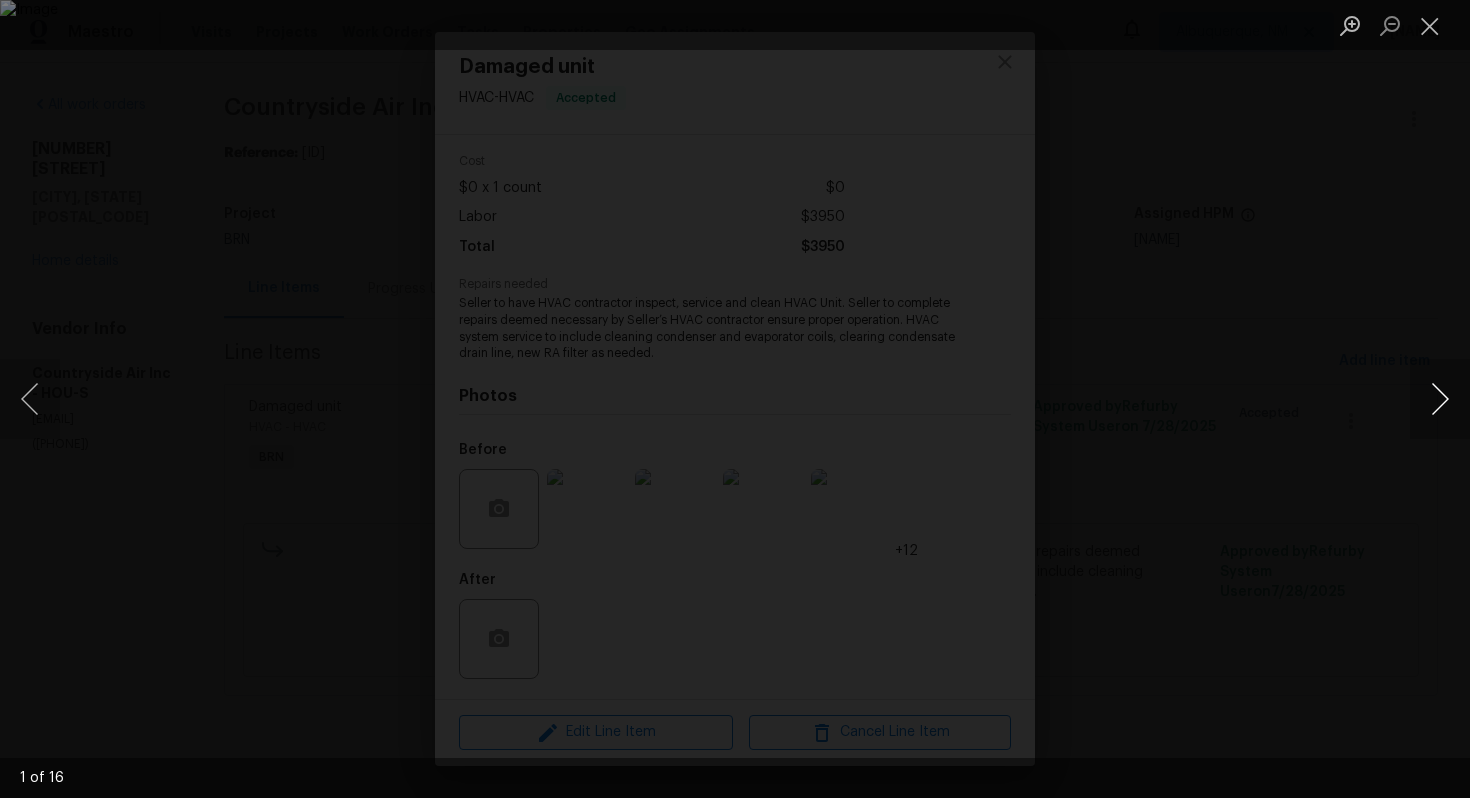 click at bounding box center [1440, 399] 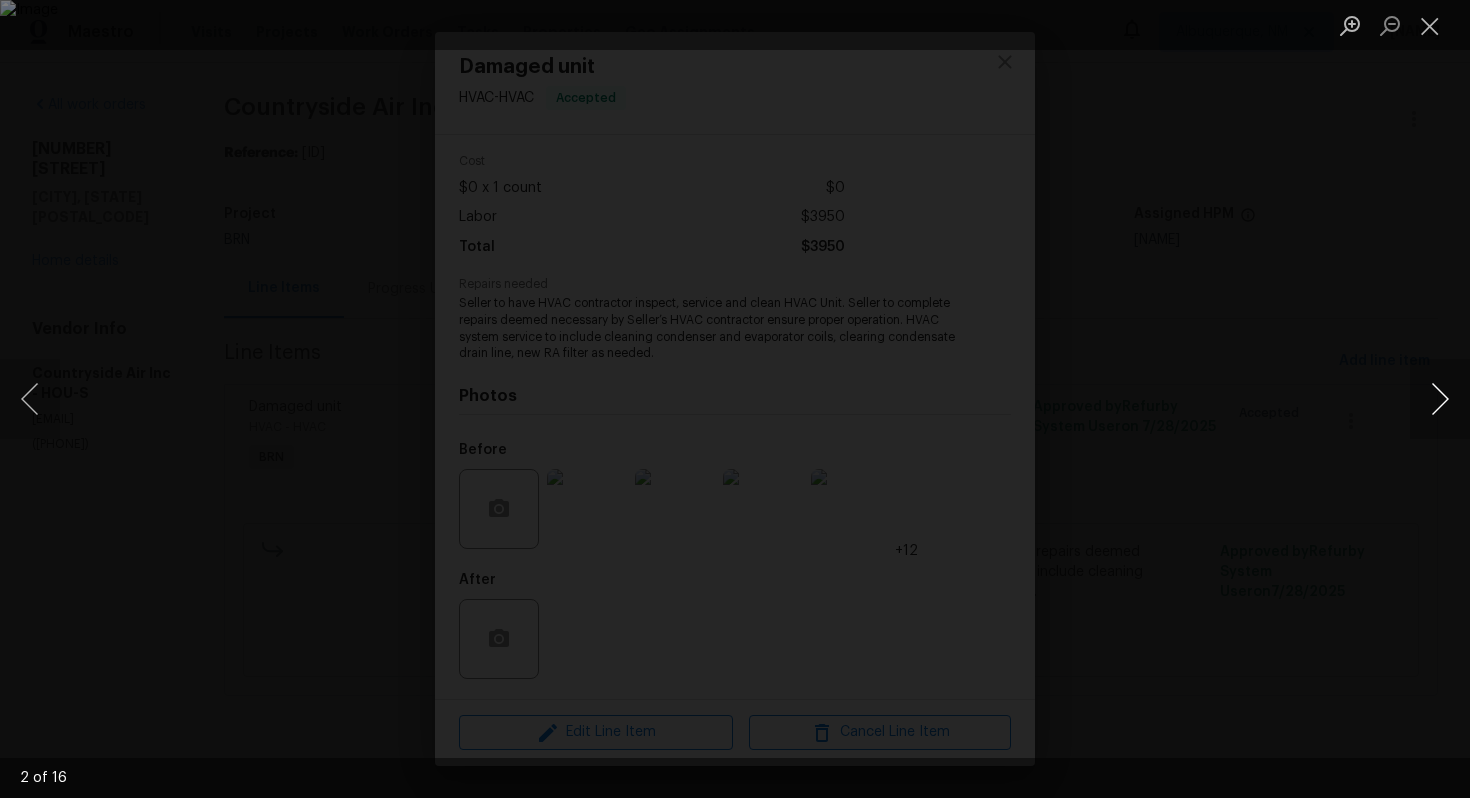 click at bounding box center (1440, 399) 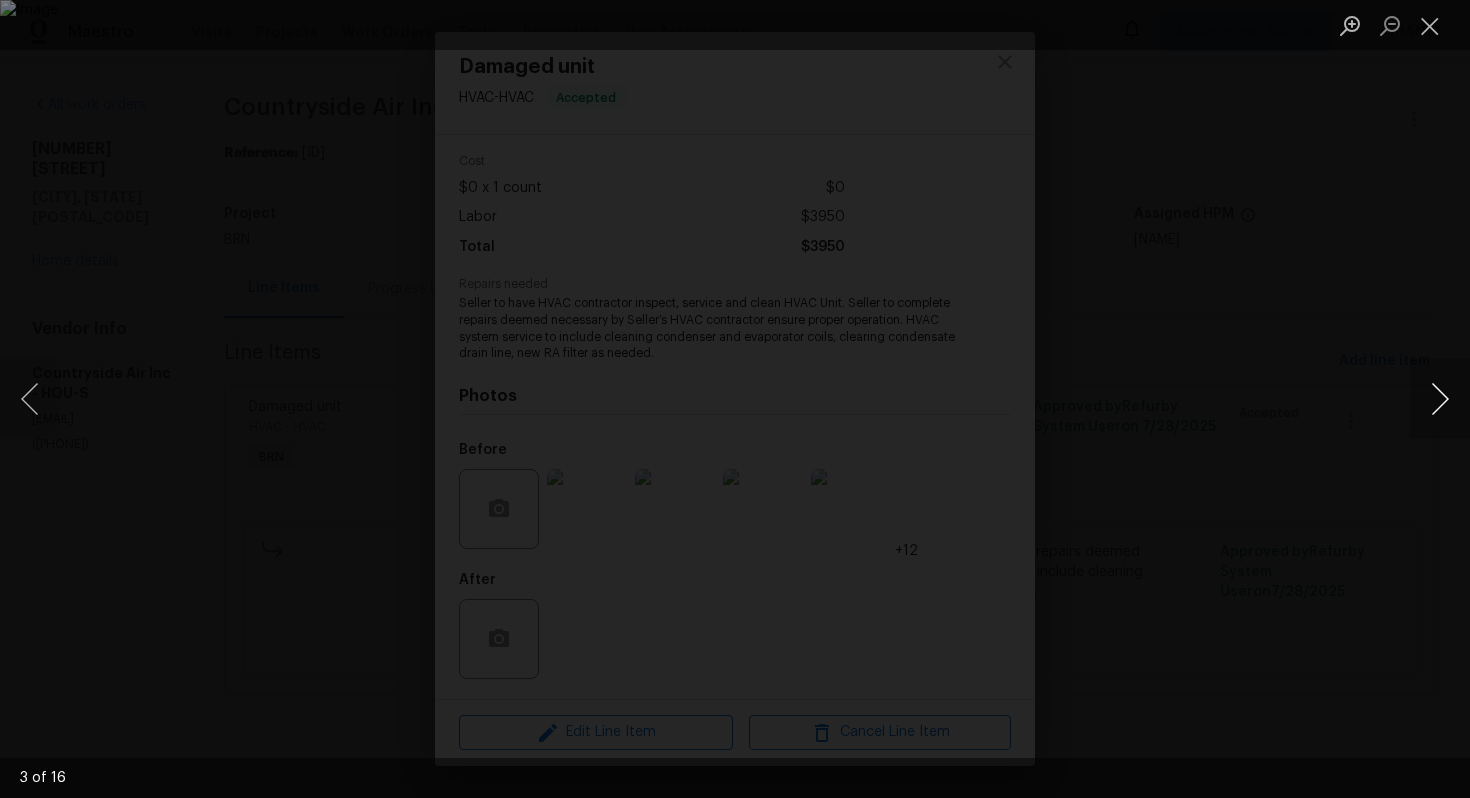 click at bounding box center (1440, 399) 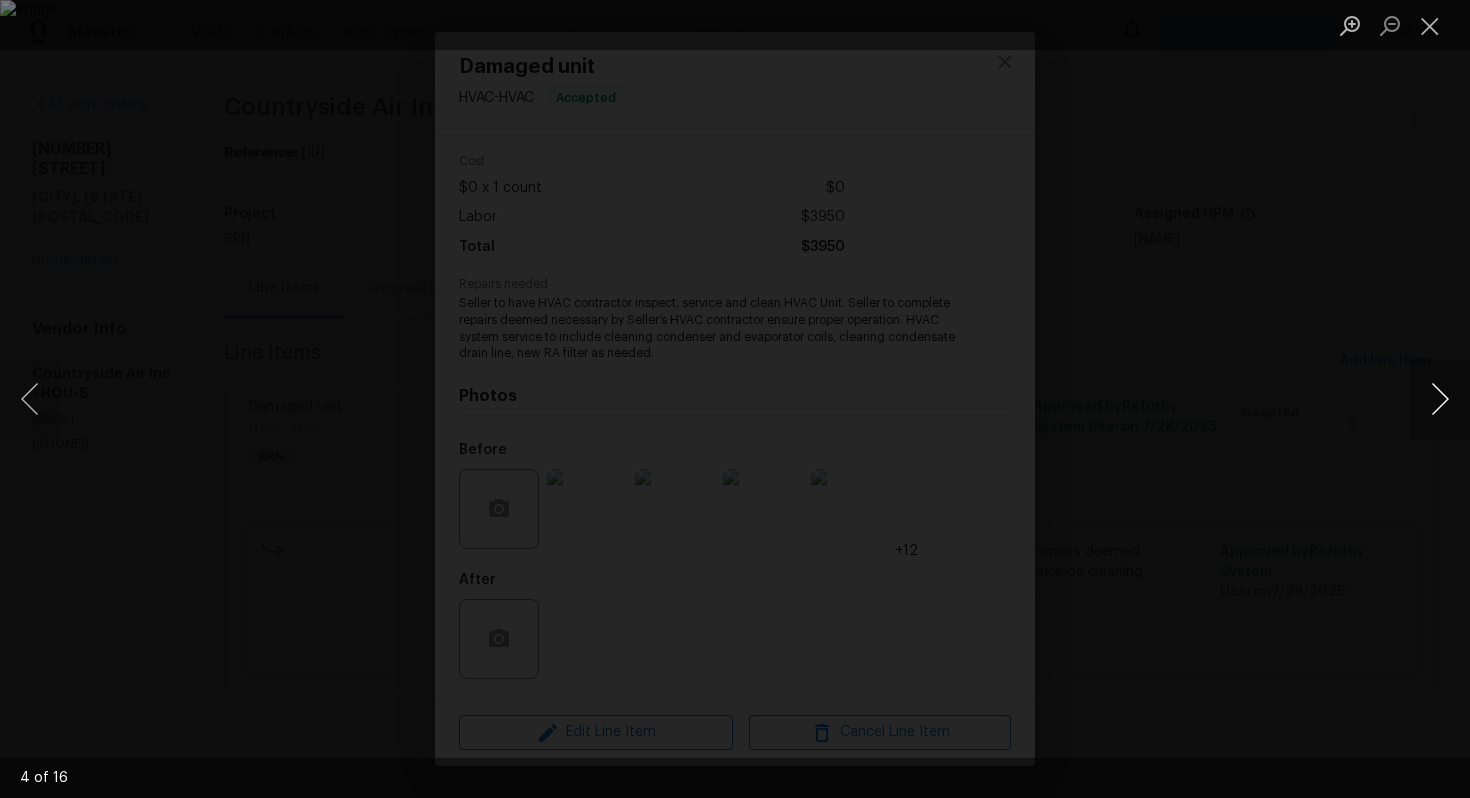 click at bounding box center [1440, 399] 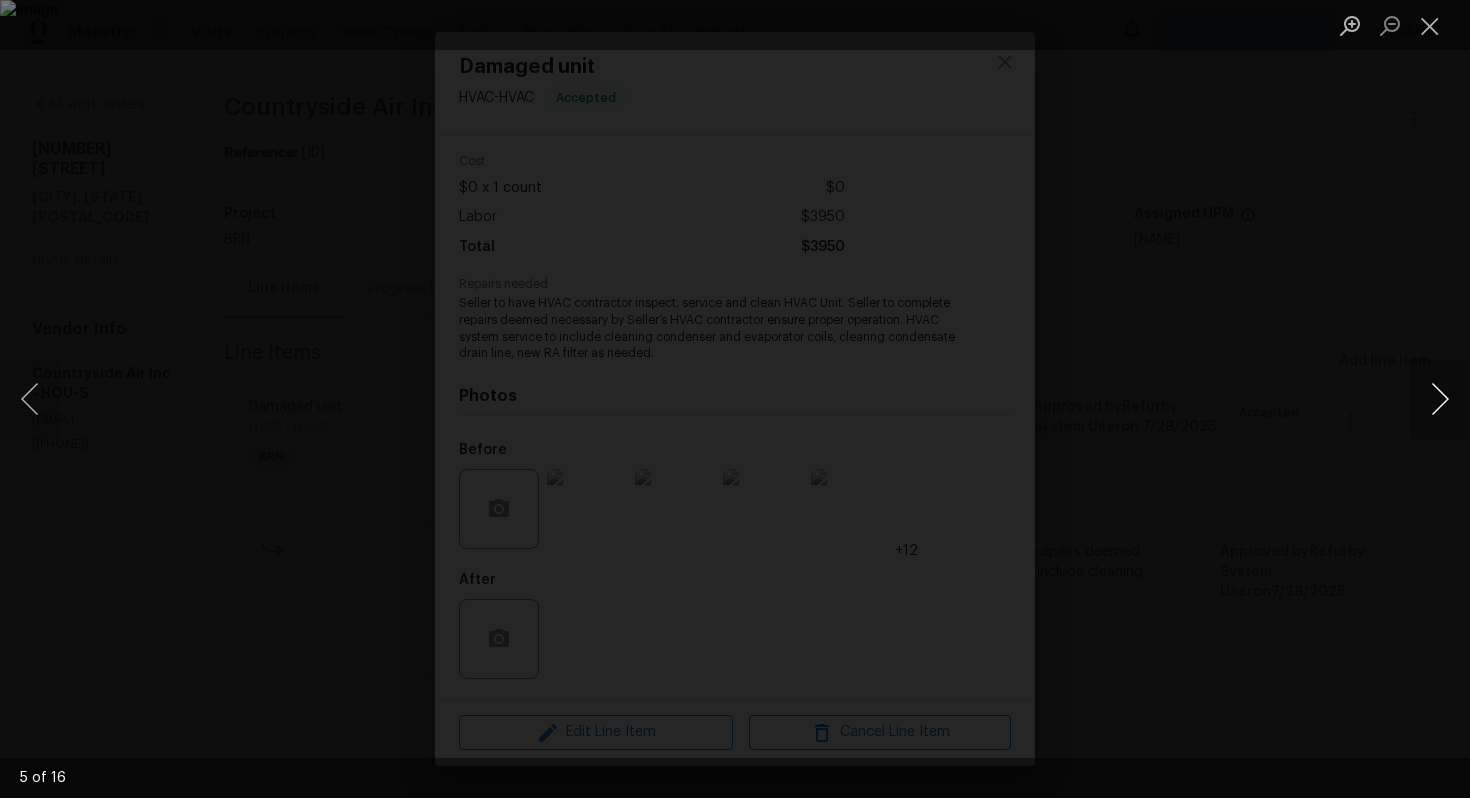 click at bounding box center (1440, 399) 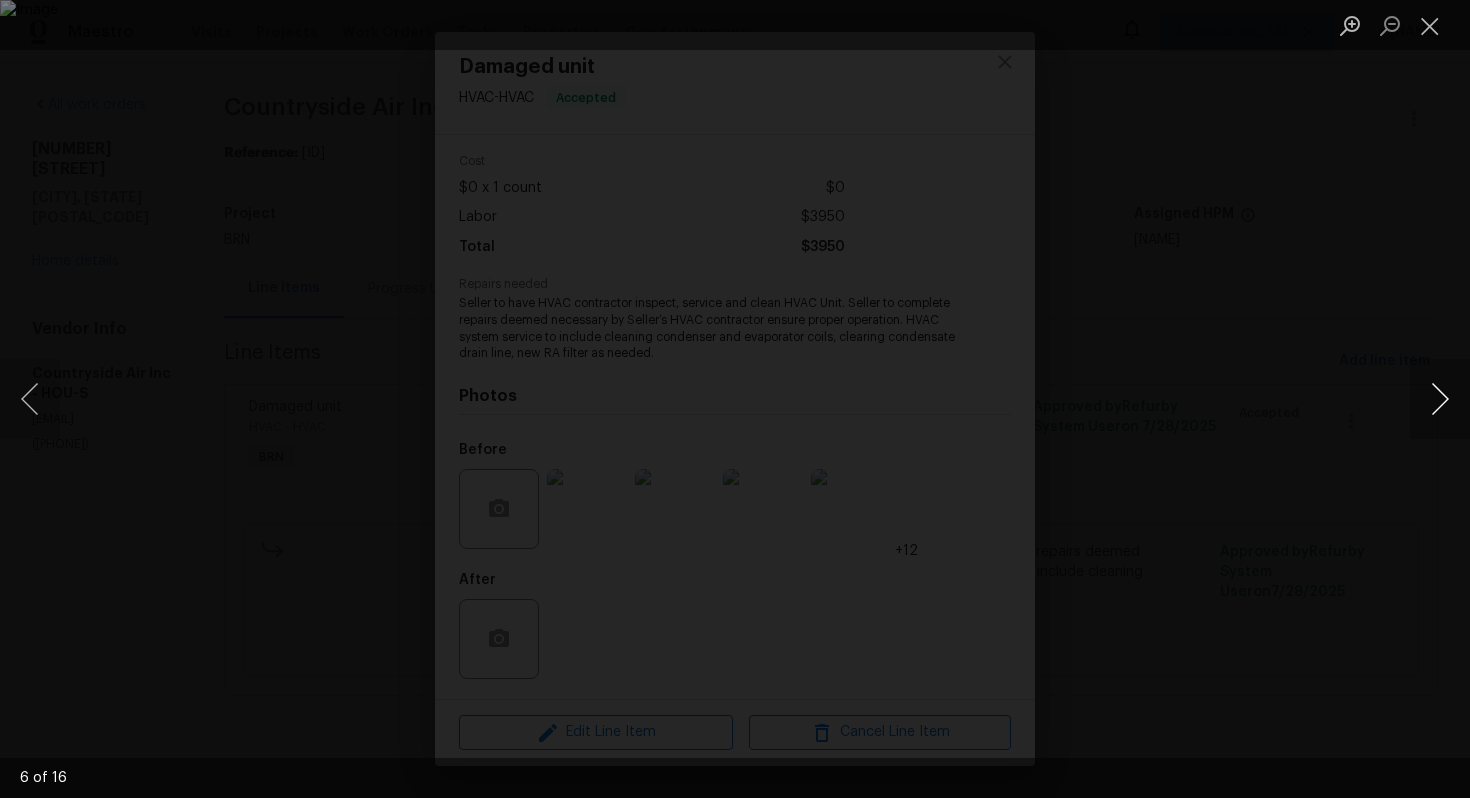 click at bounding box center [1440, 399] 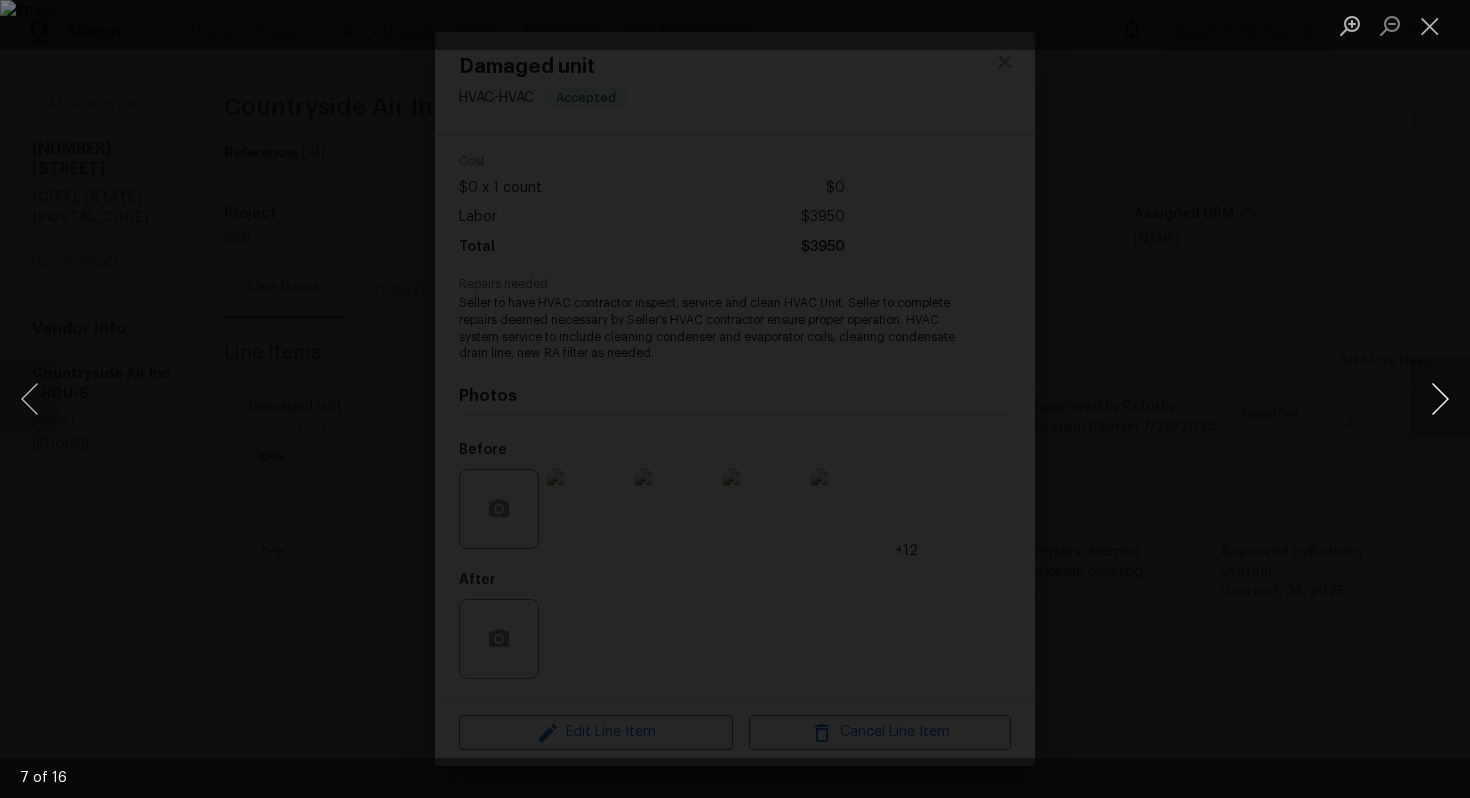 click at bounding box center (1440, 399) 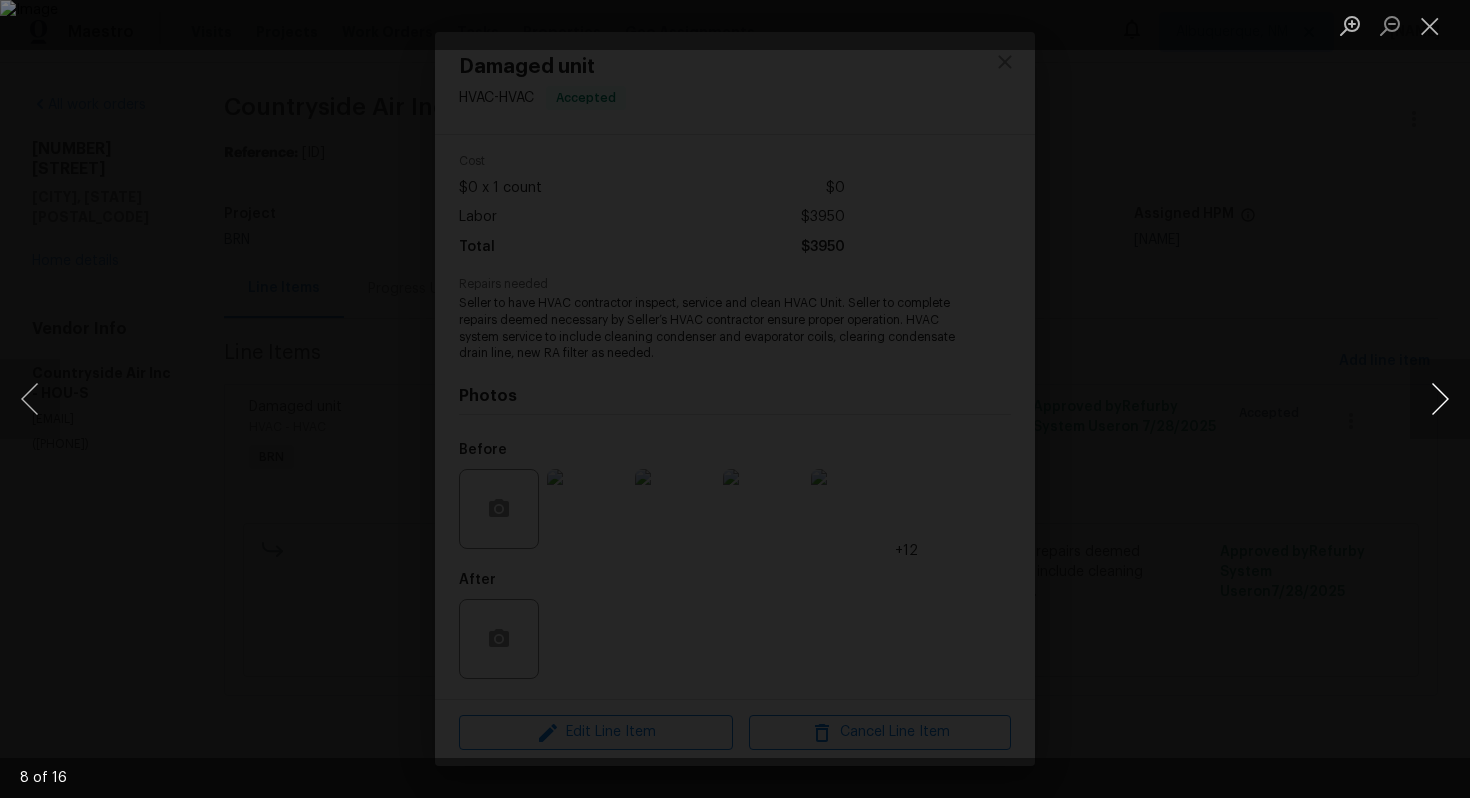 click at bounding box center (1440, 399) 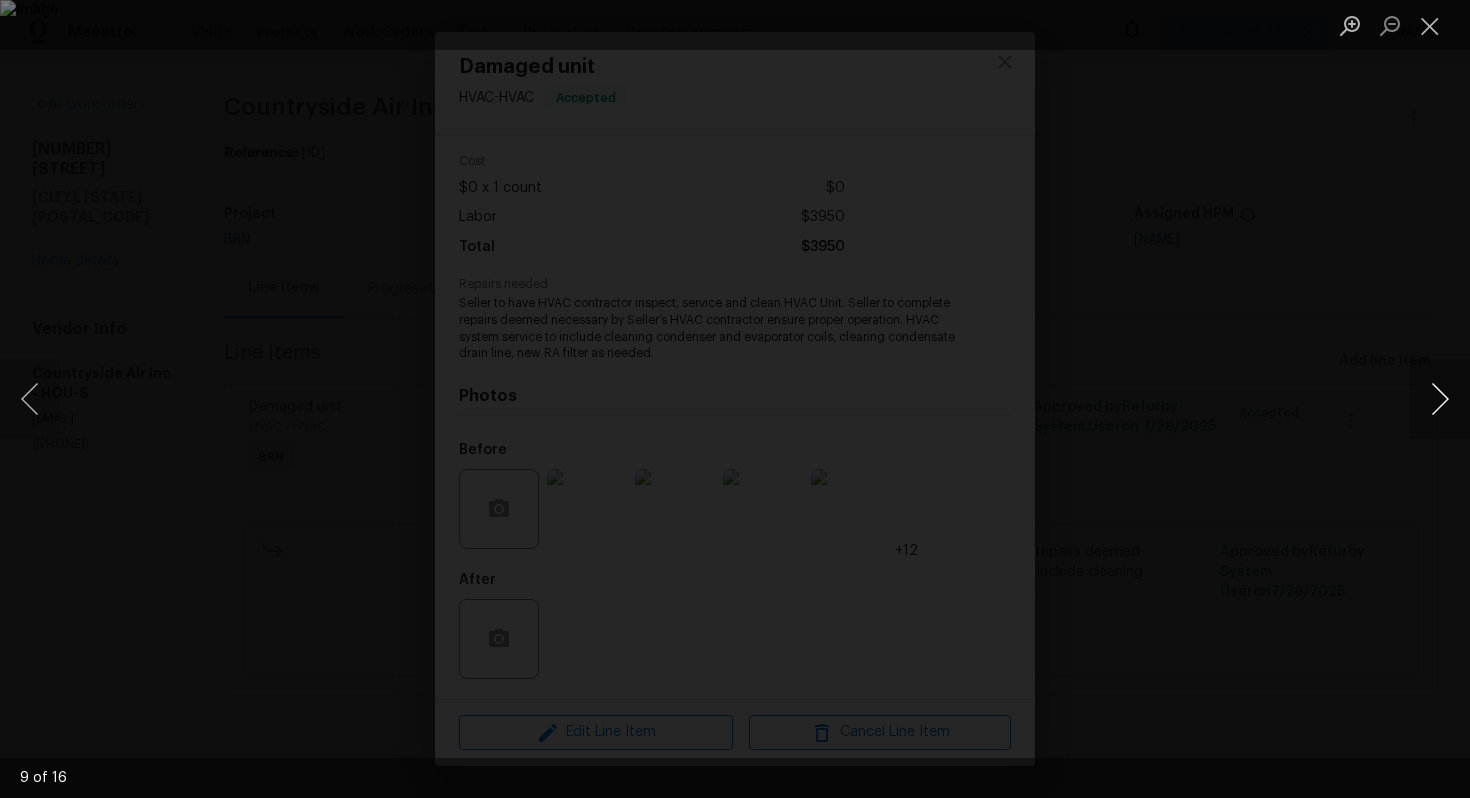 click at bounding box center (1440, 399) 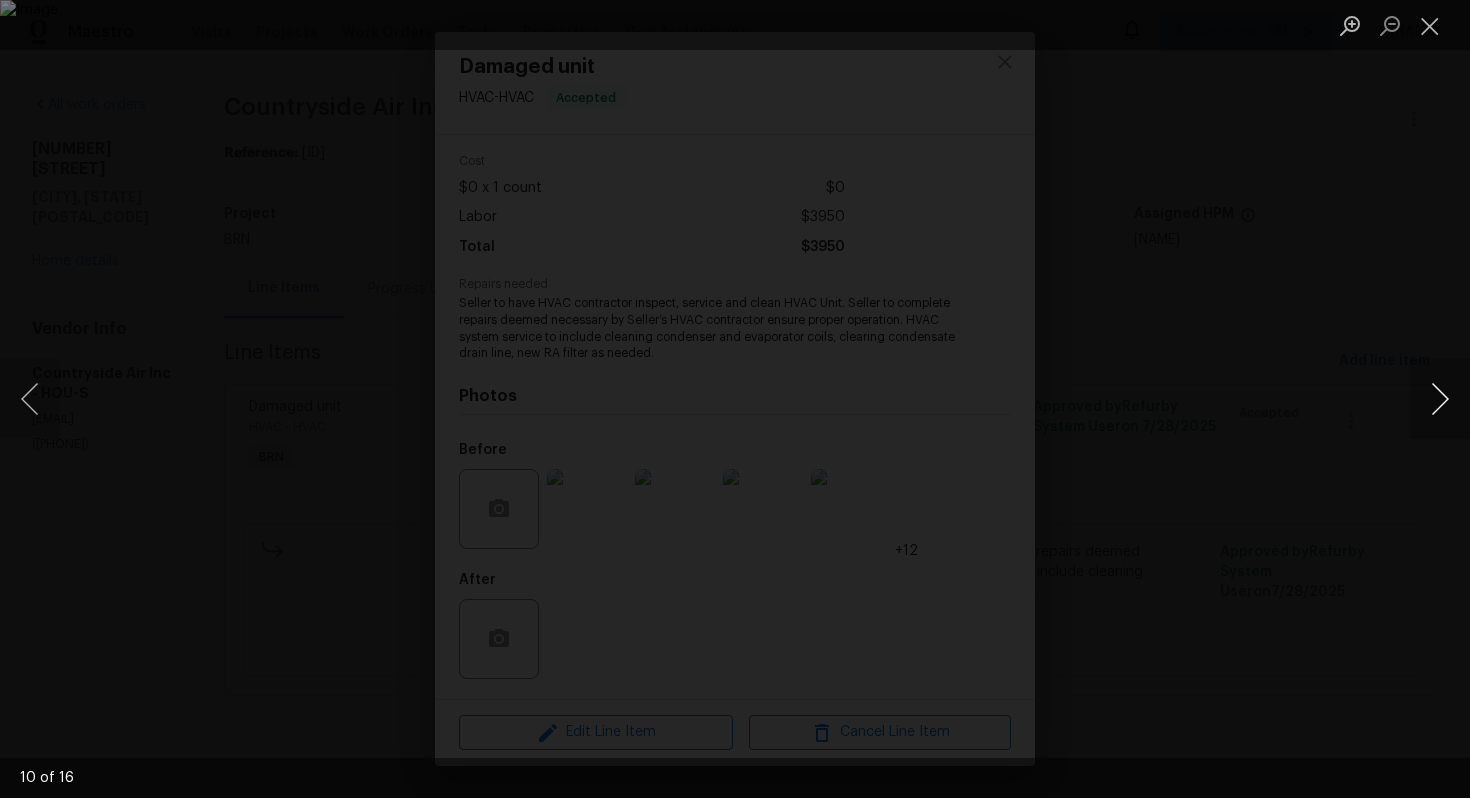 click at bounding box center [1440, 399] 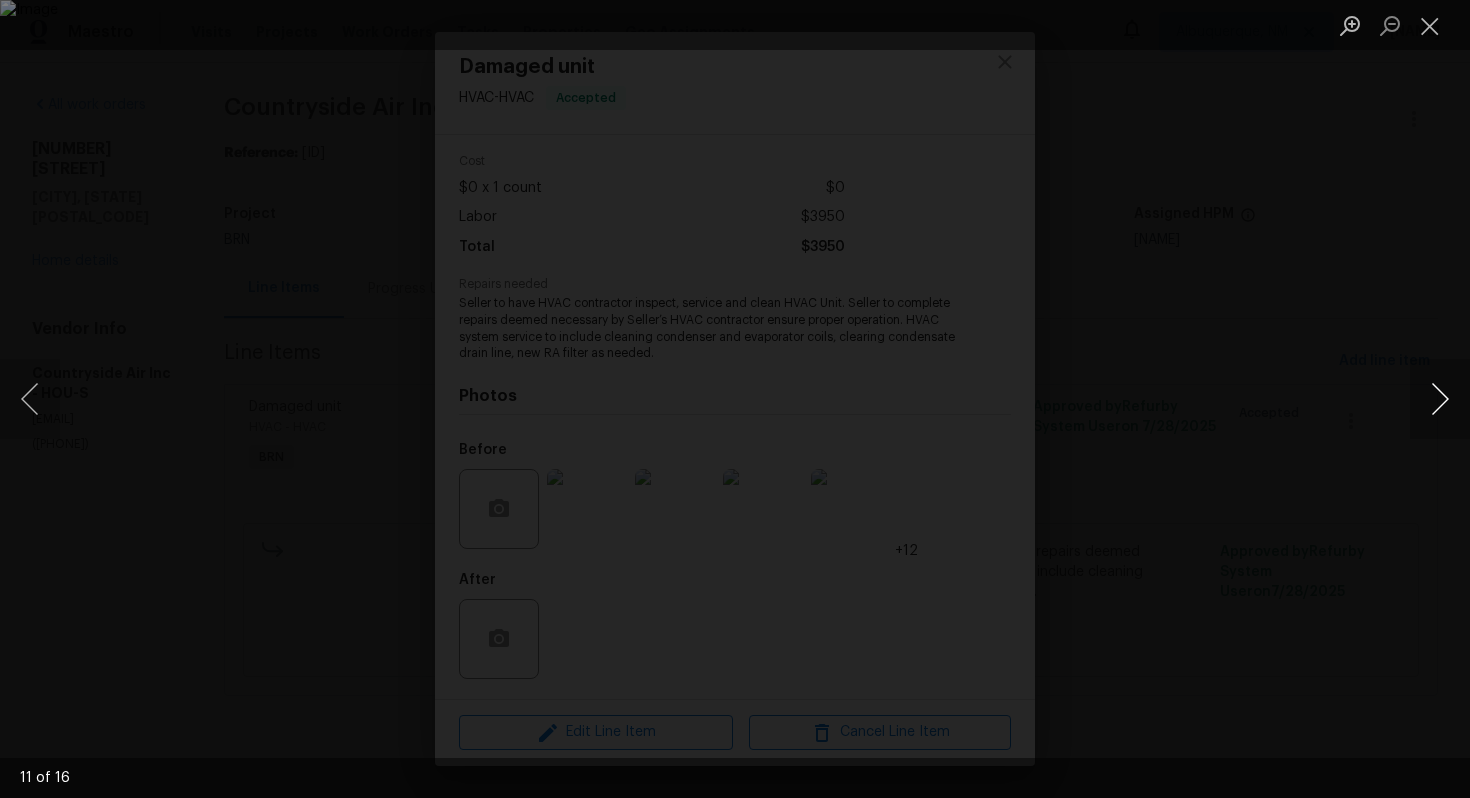 click at bounding box center [1440, 399] 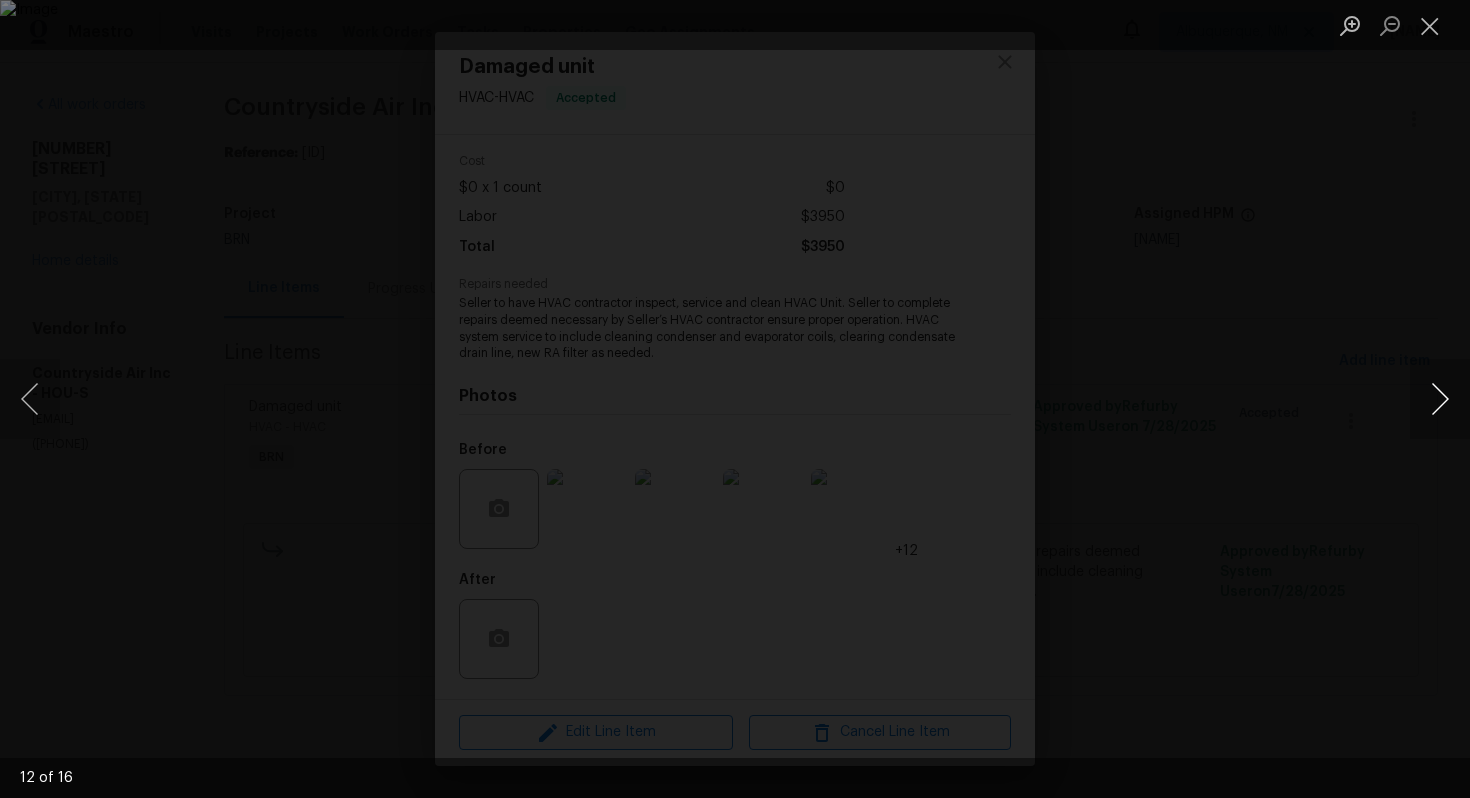 click at bounding box center (1440, 399) 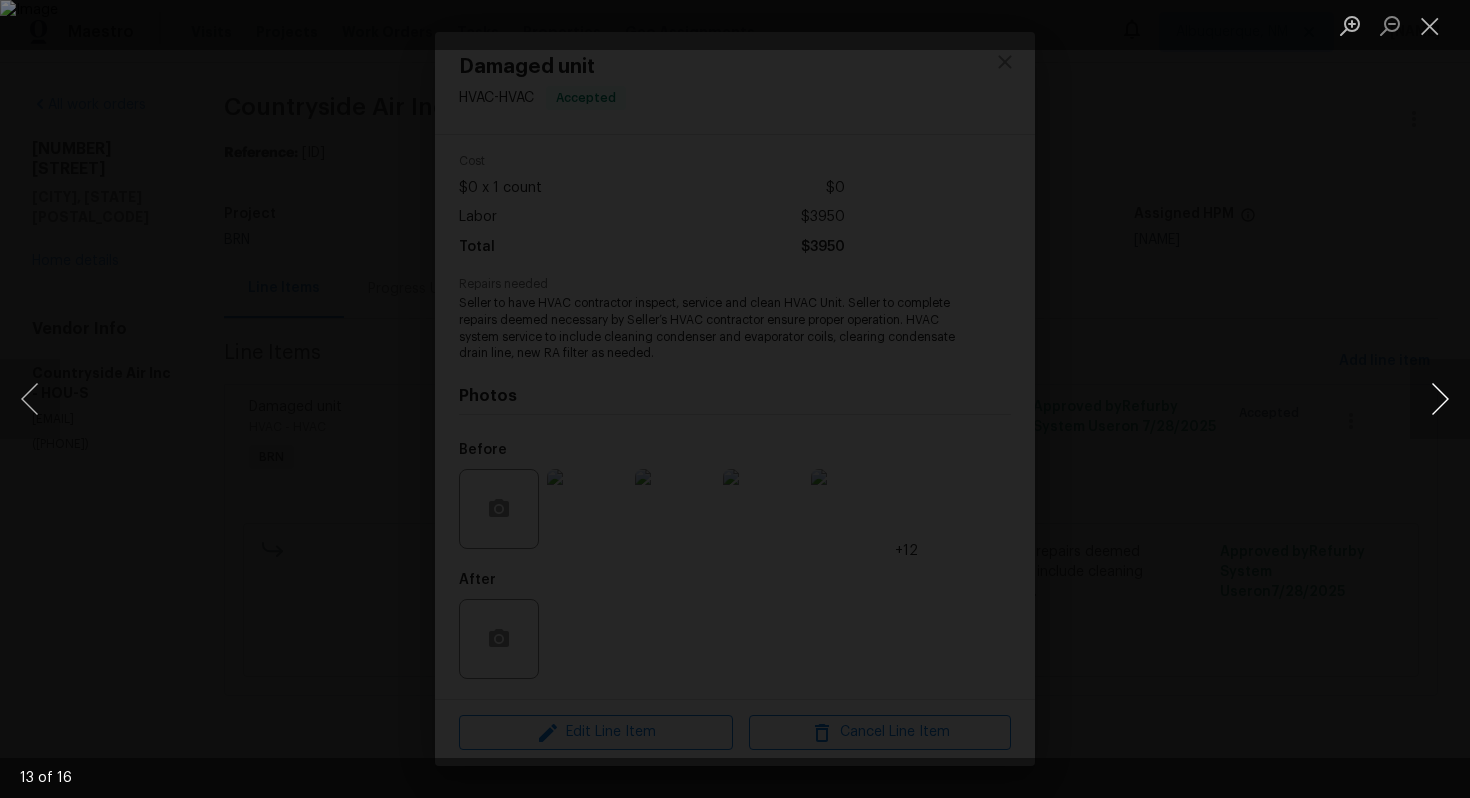 click at bounding box center (1440, 399) 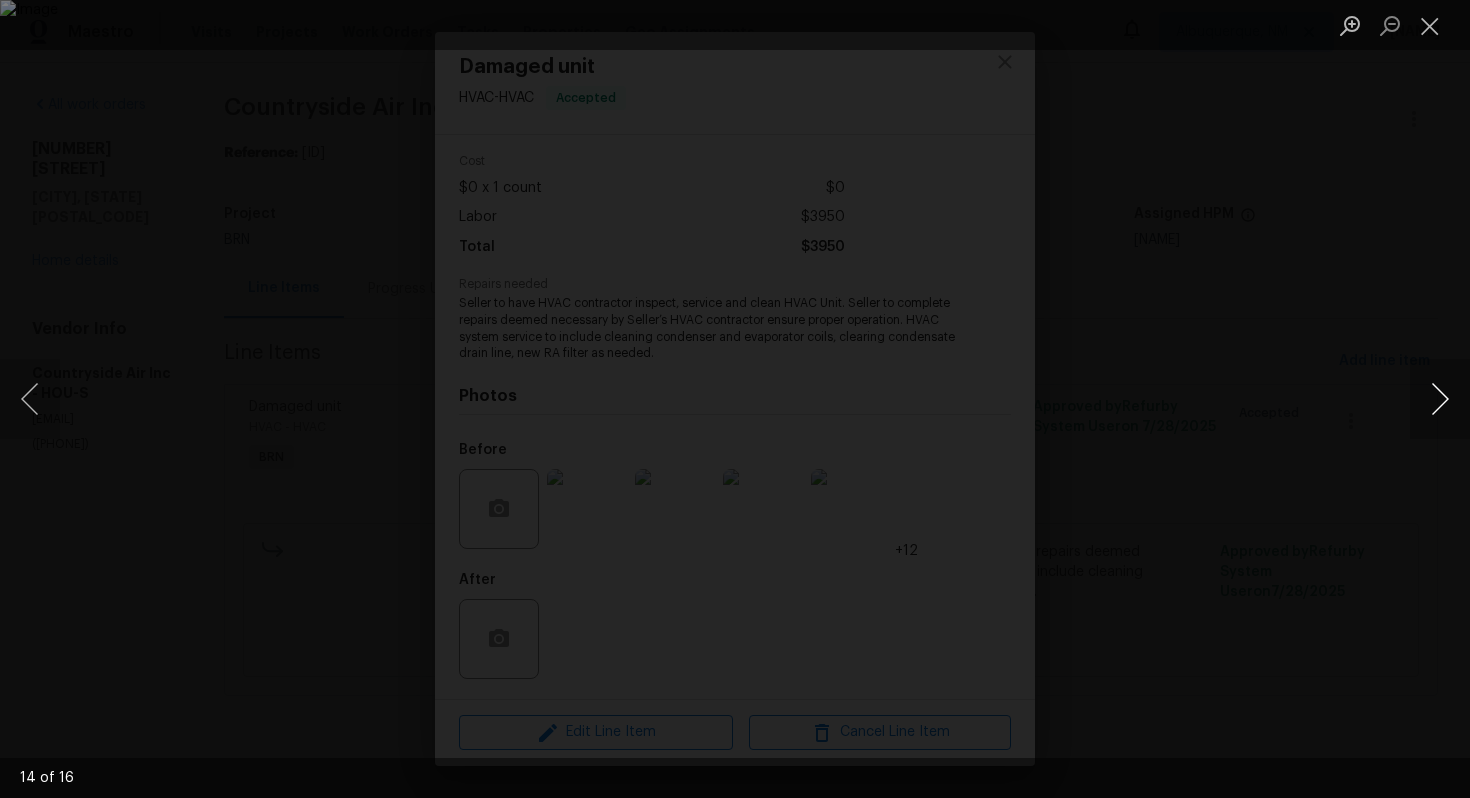 click at bounding box center [1440, 399] 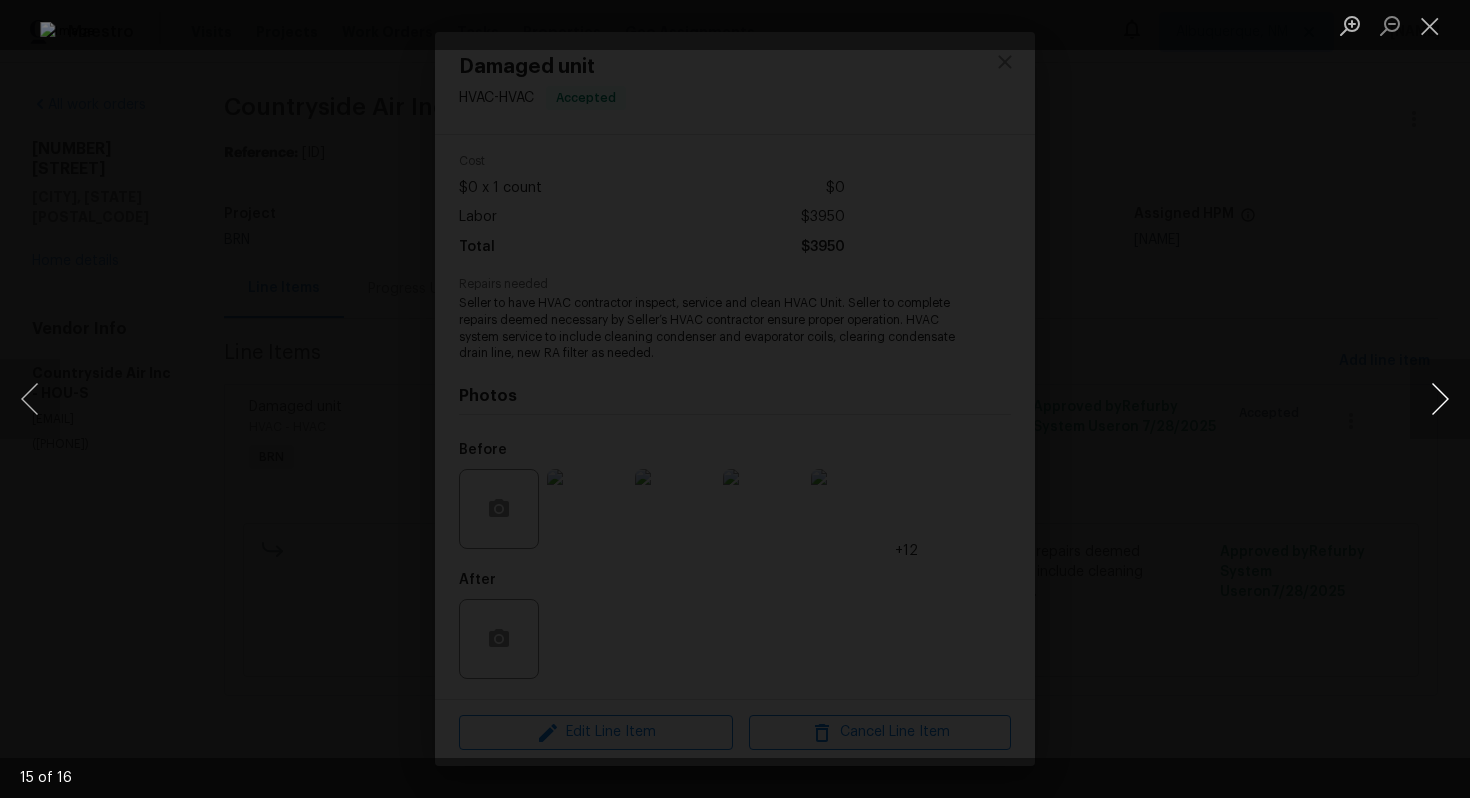 click at bounding box center [1440, 399] 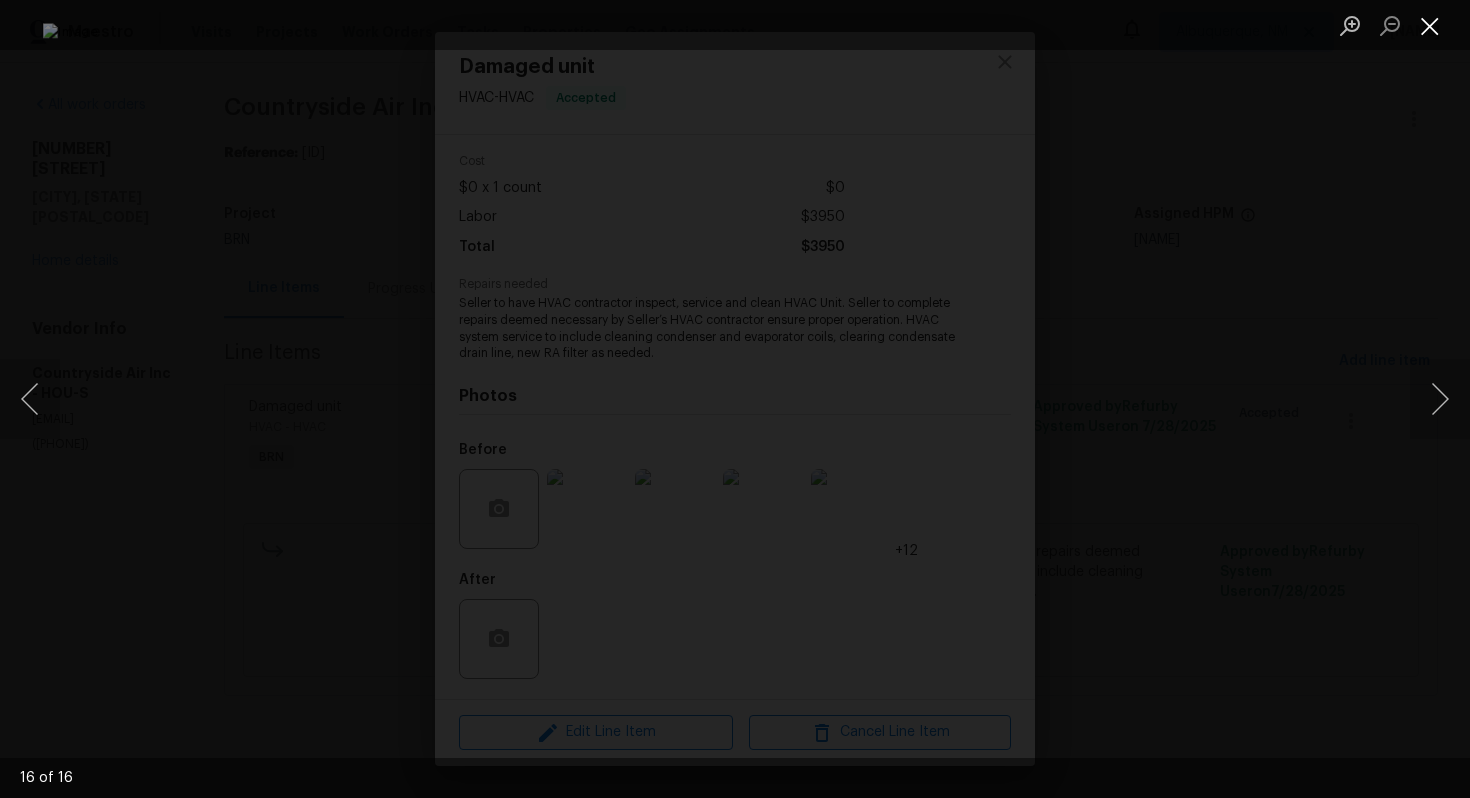 click at bounding box center [1430, 25] 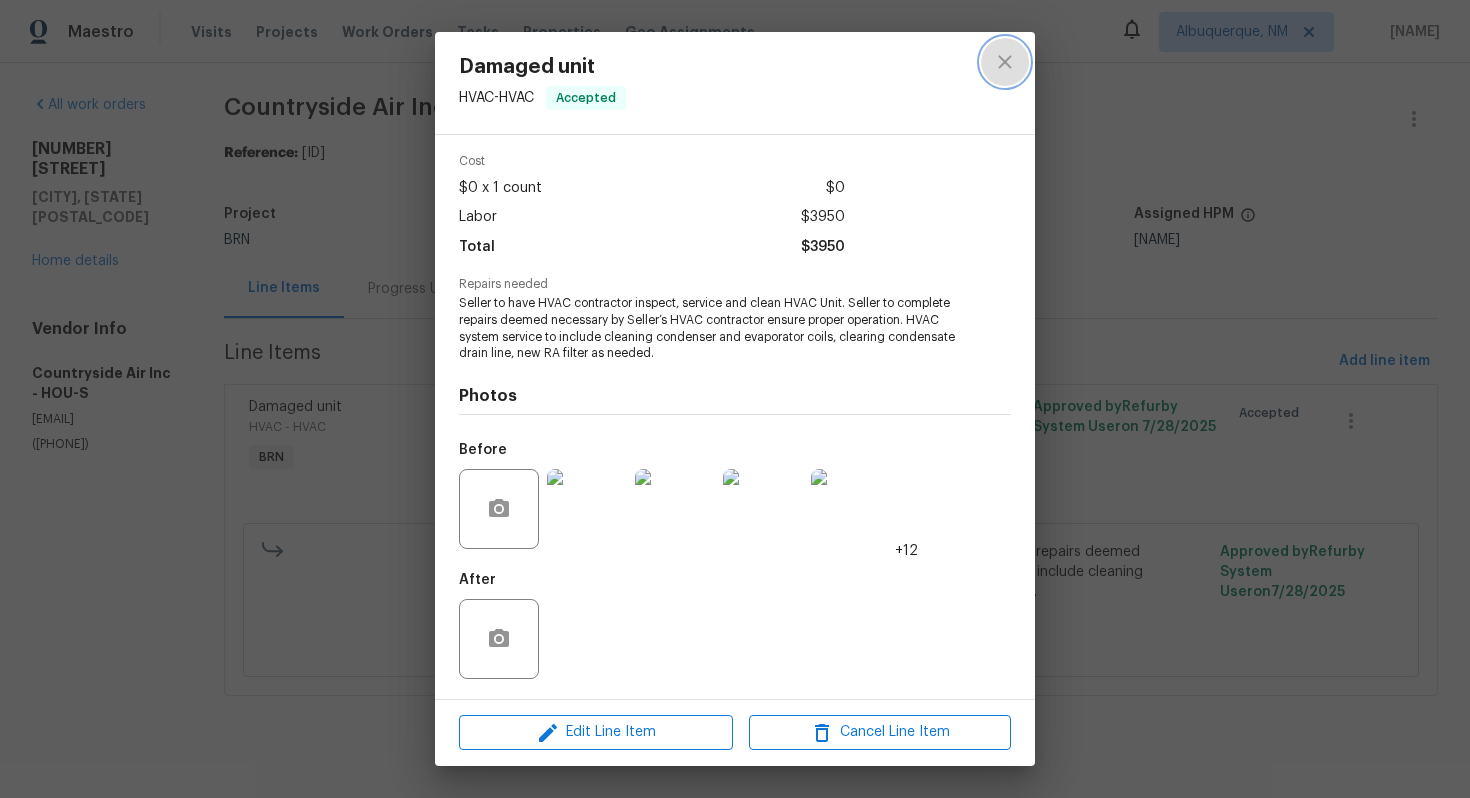 click at bounding box center (1005, 62) 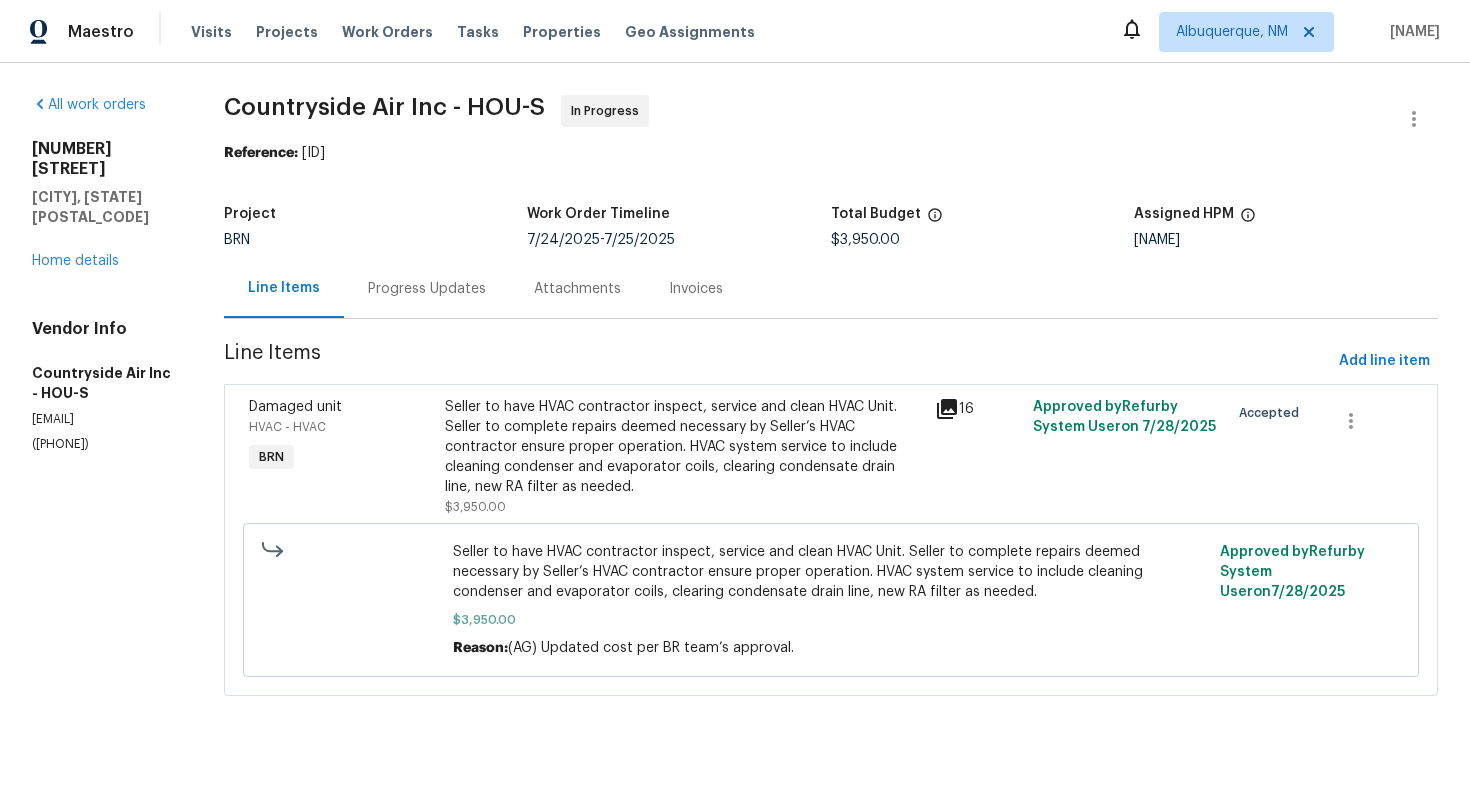 click on "Progress Updates" at bounding box center (427, 289) 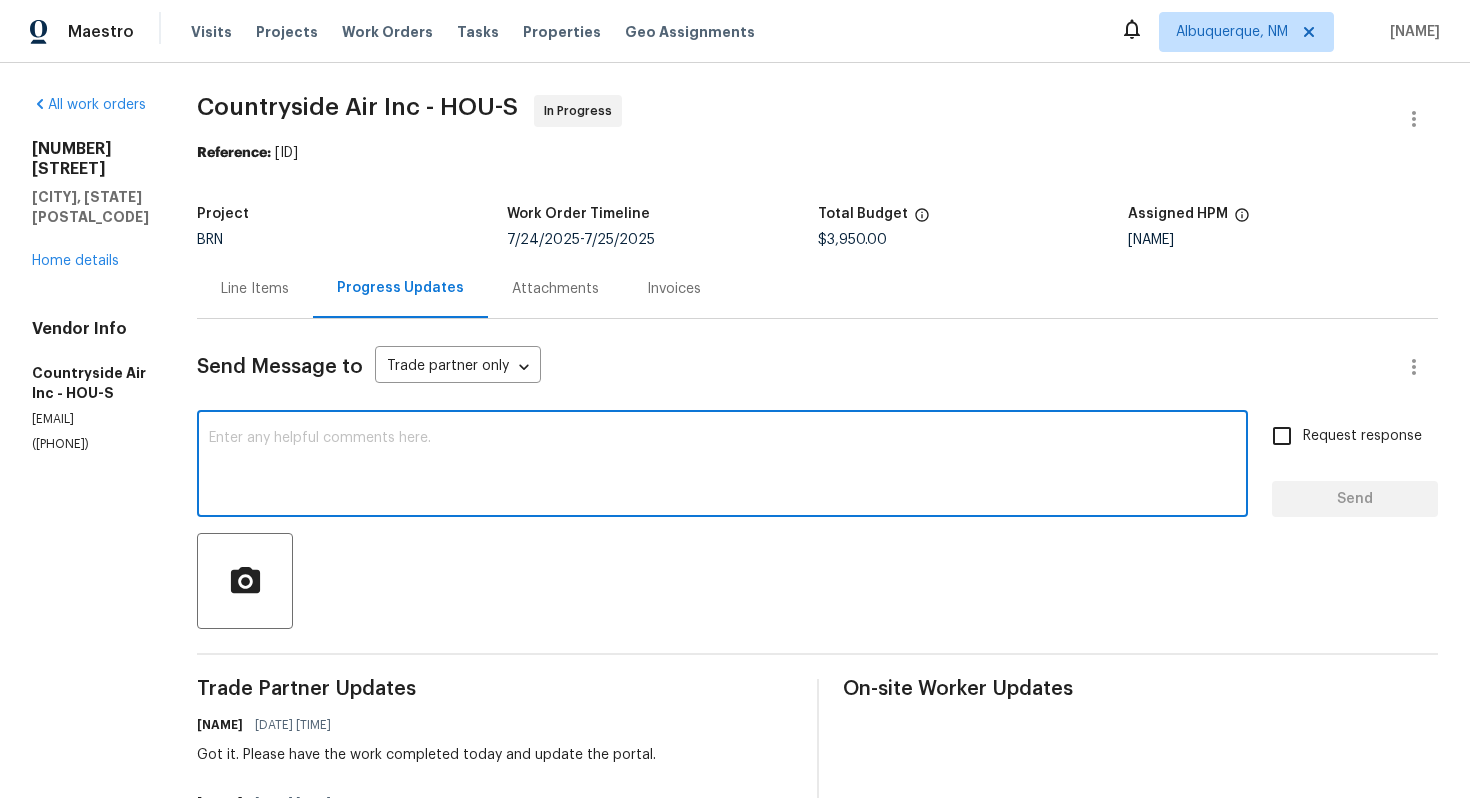 click at bounding box center [722, 466] 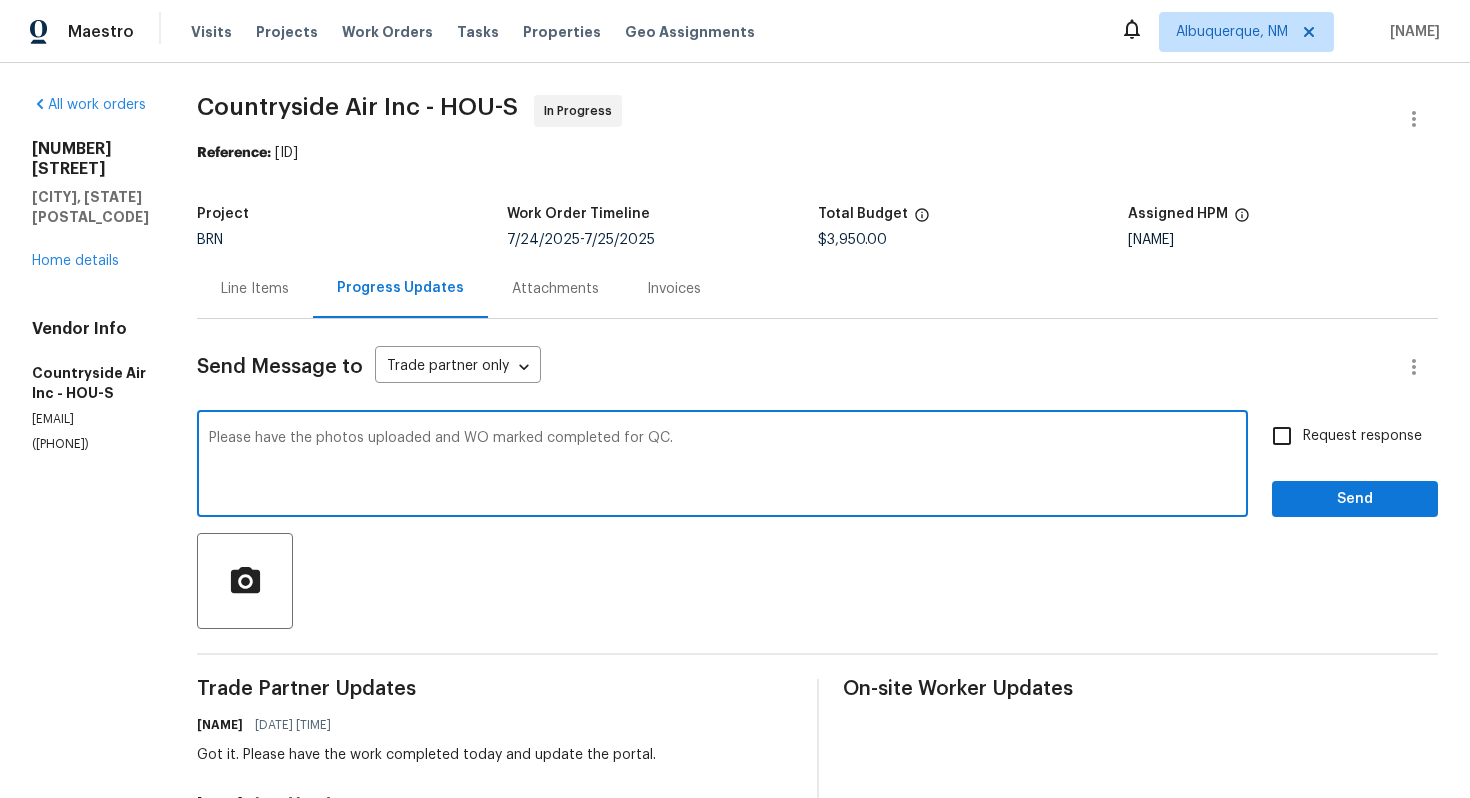 type on "Please have the photos uploaded and WO marked completed for QC." 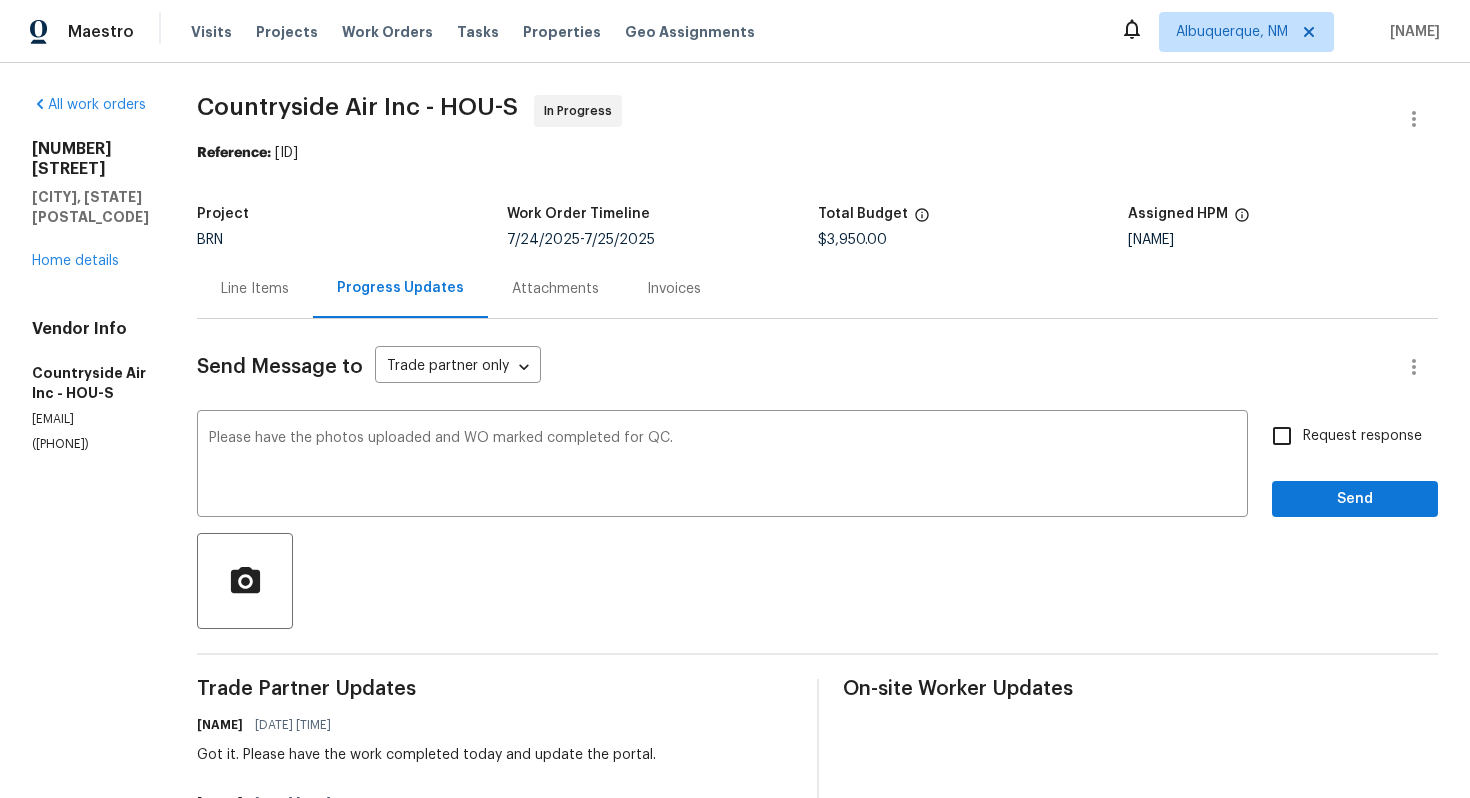 click on "Request response" at bounding box center (1362, 436) 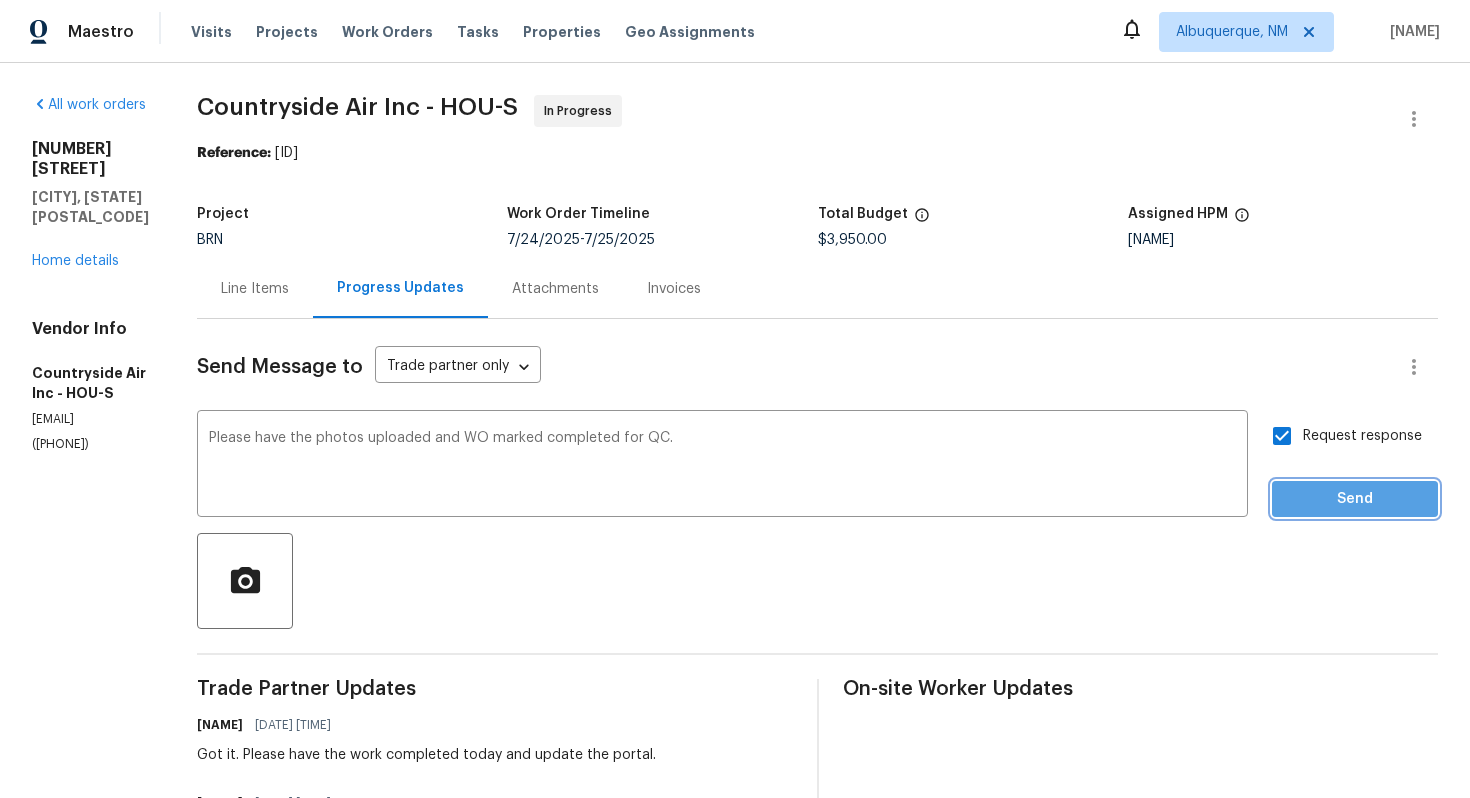 click on "Send" at bounding box center [1355, 499] 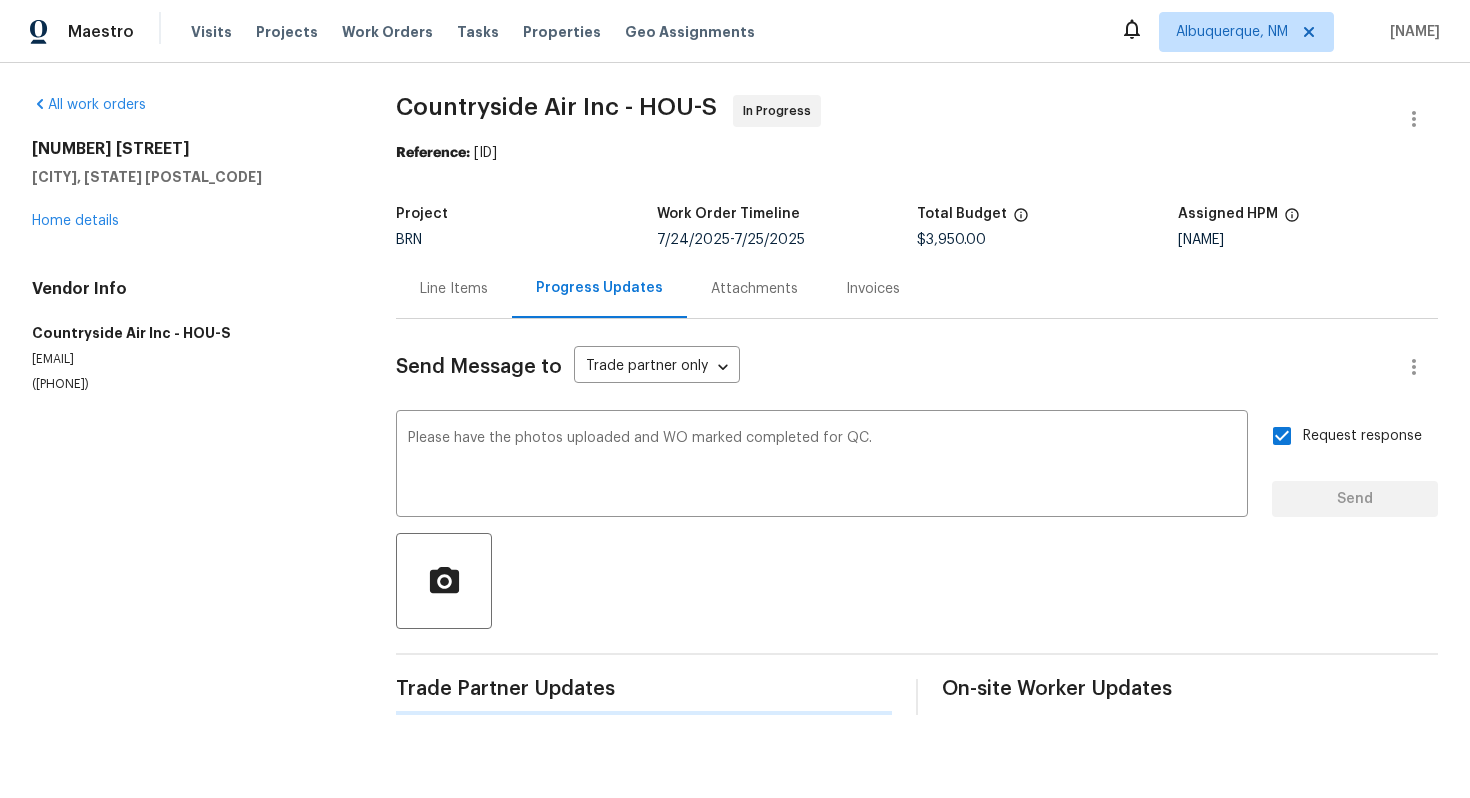 type 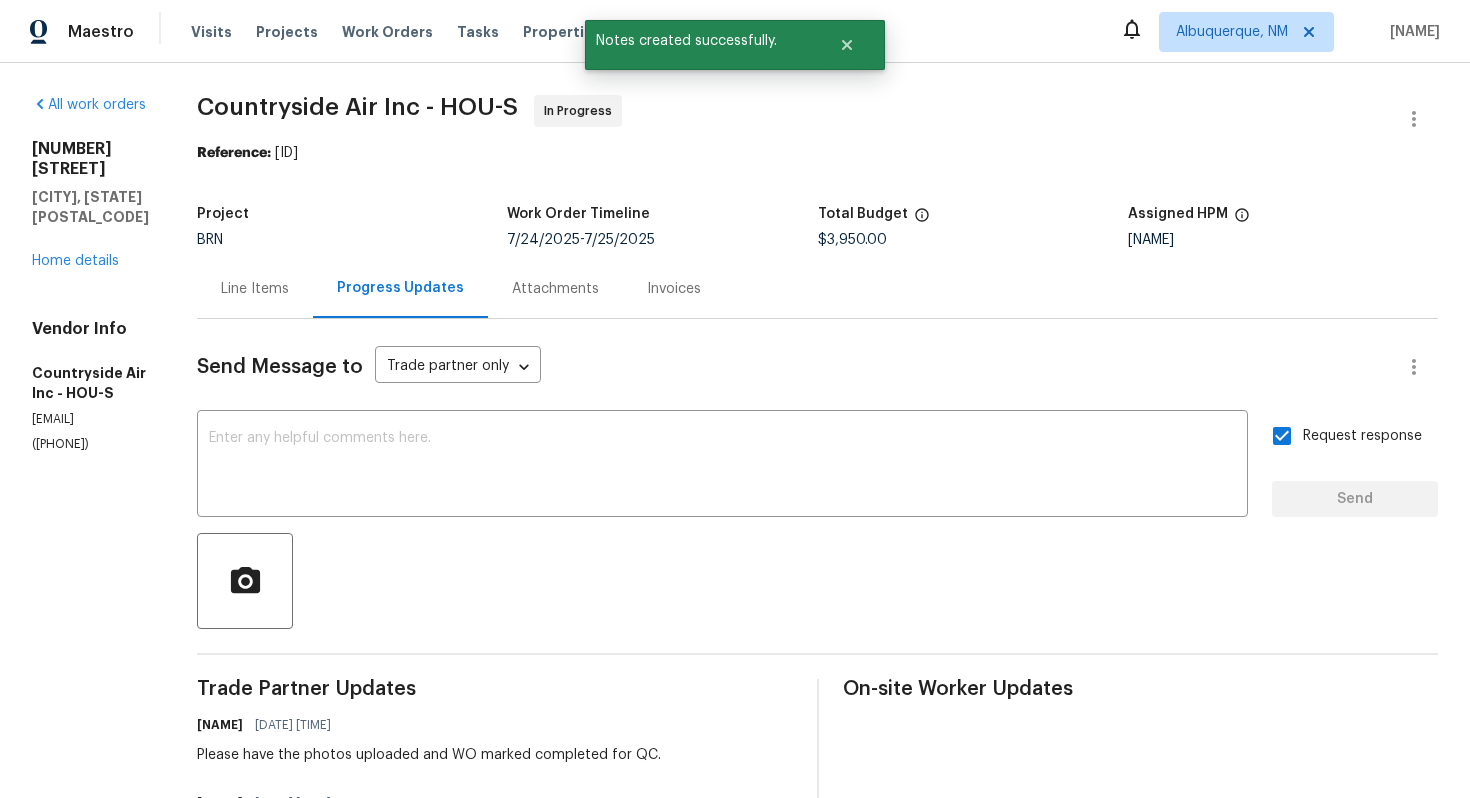 click on "Line Items" at bounding box center (255, 289) 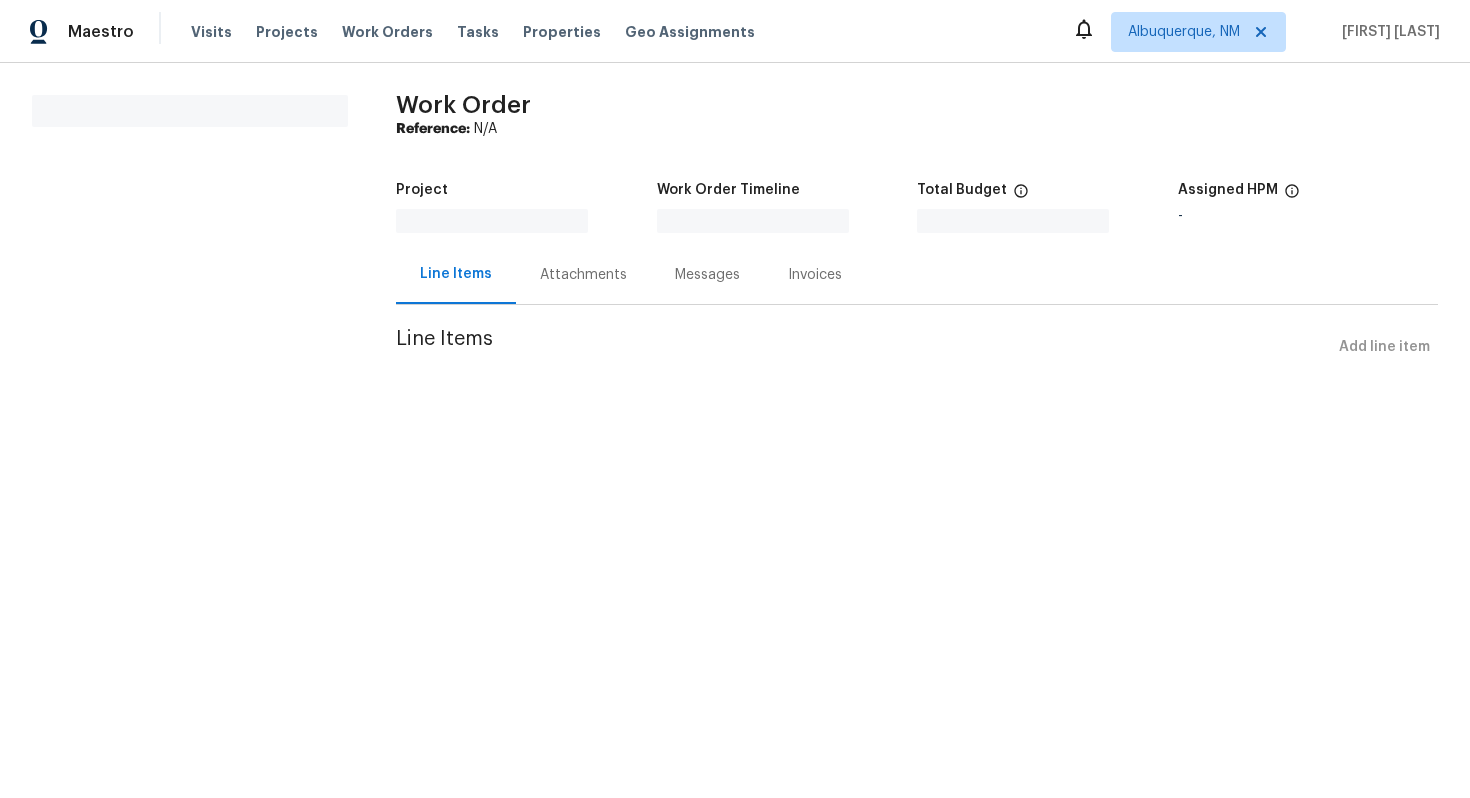 scroll, scrollTop: 0, scrollLeft: 0, axis: both 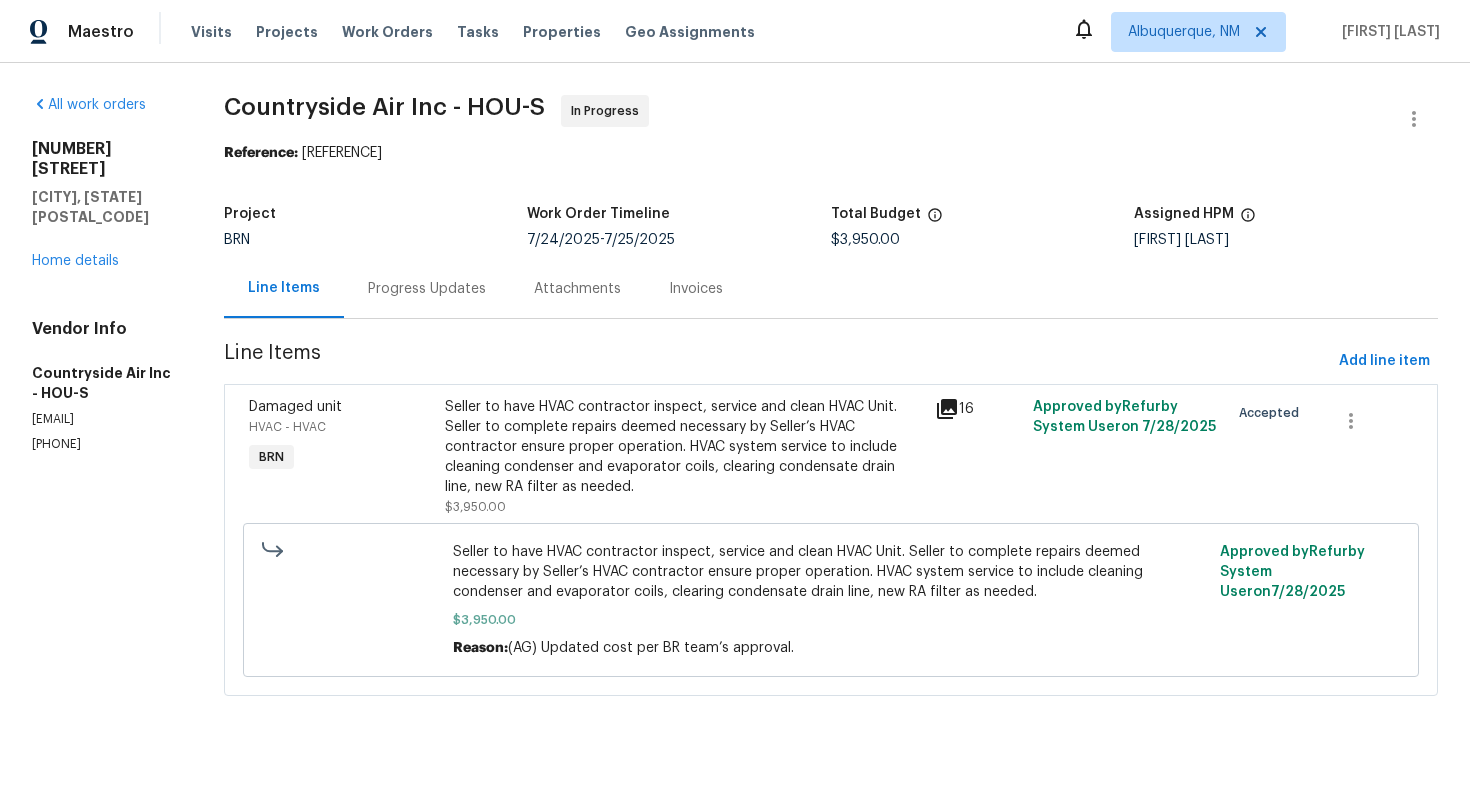 click on "Progress Updates" at bounding box center [427, 288] 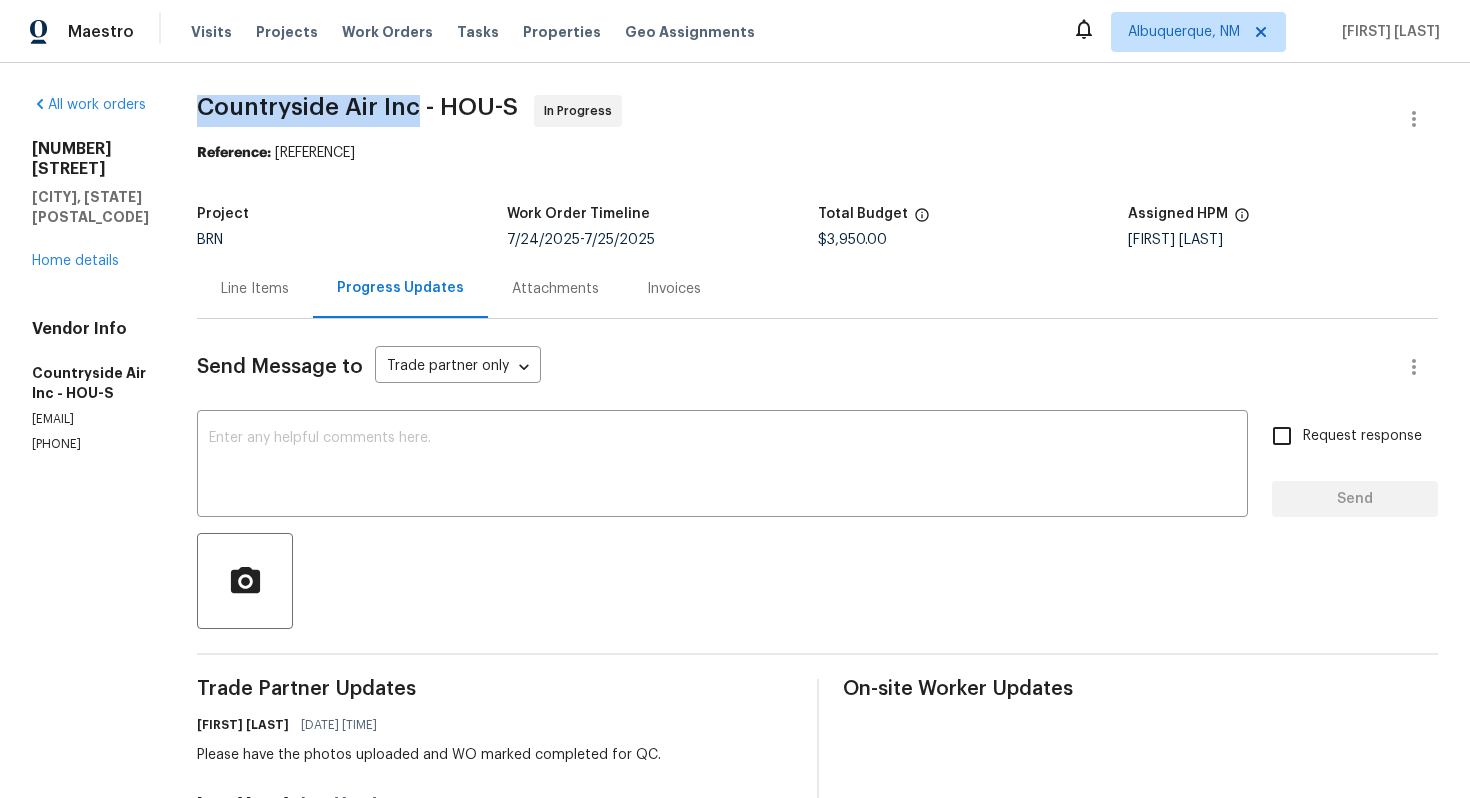 drag, startPoint x: 225, startPoint y: 100, endPoint x: 448, endPoint y: 96, distance: 223.03587 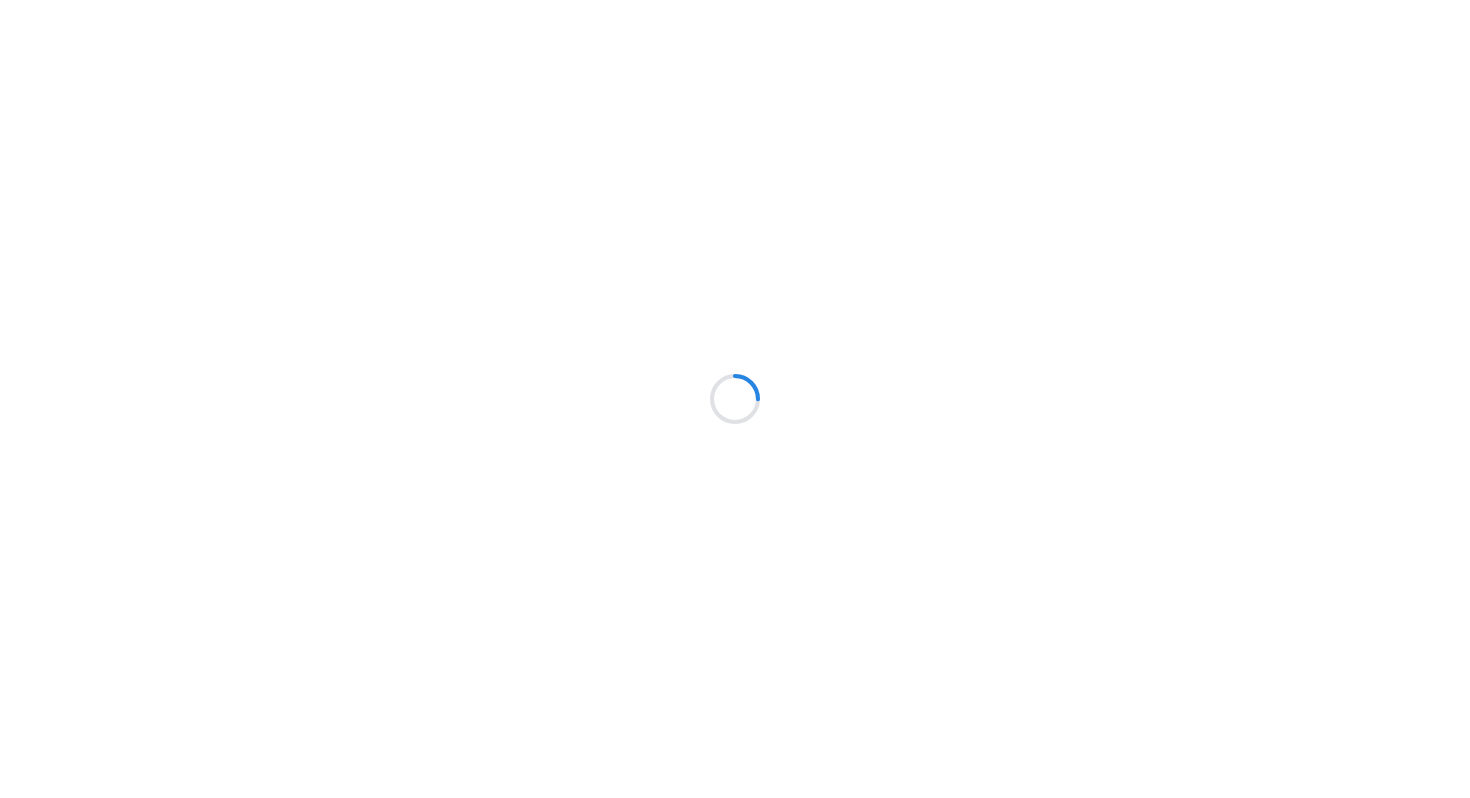 scroll, scrollTop: 0, scrollLeft: 0, axis: both 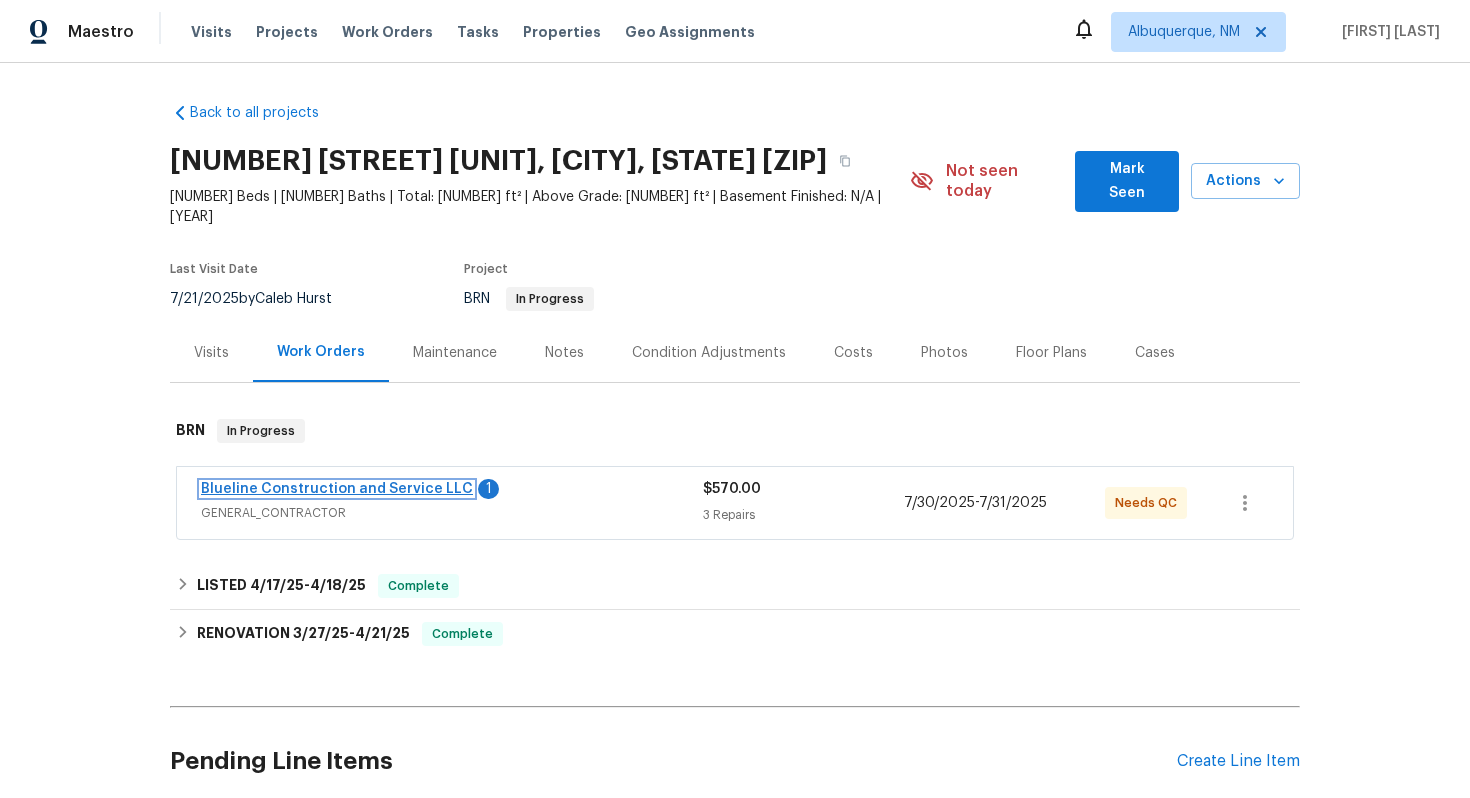 click on "Blueline Construction and Service LLC" at bounding box center (337, 489) 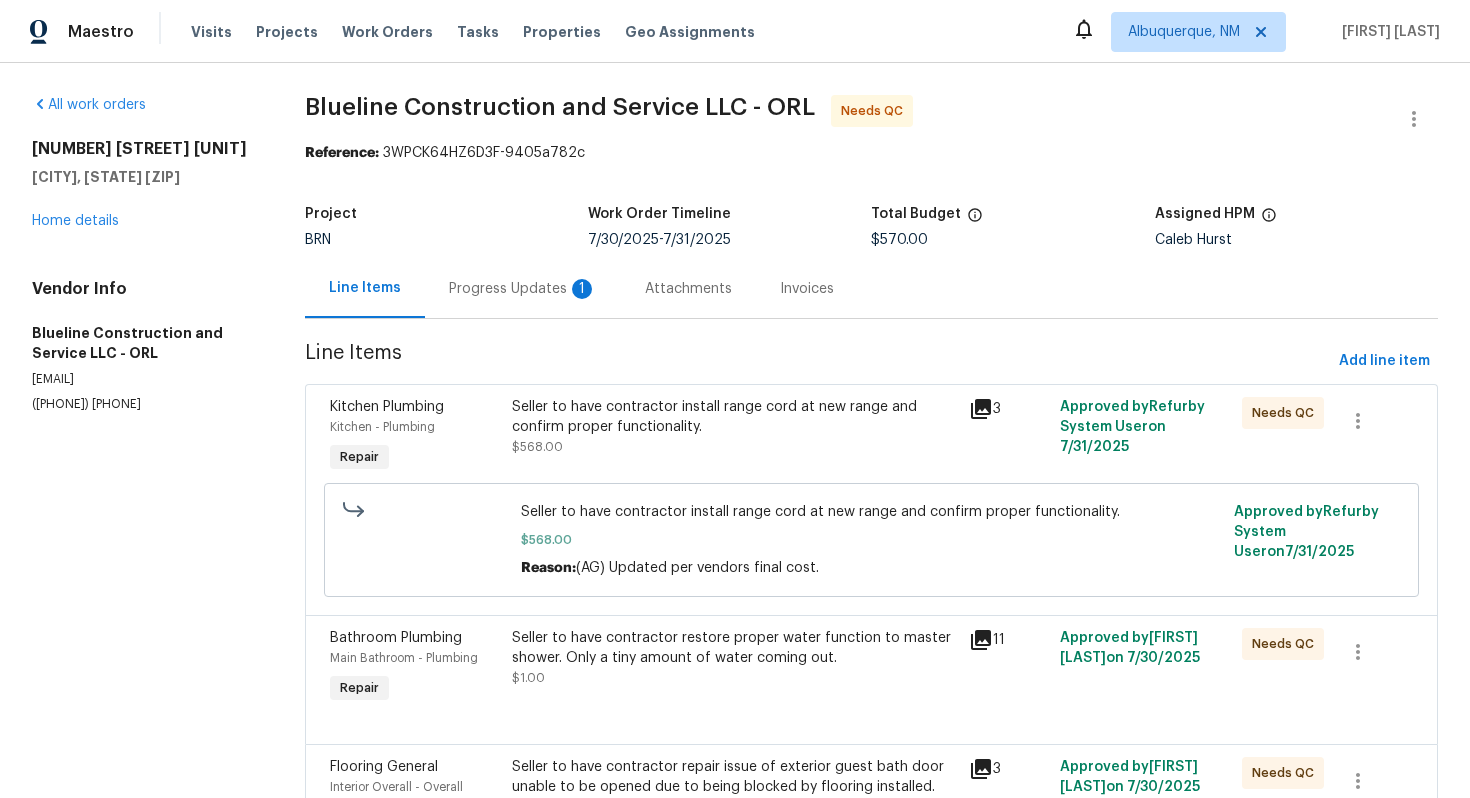 click on "Progress Updates 1" at bounding box center [523, 289] 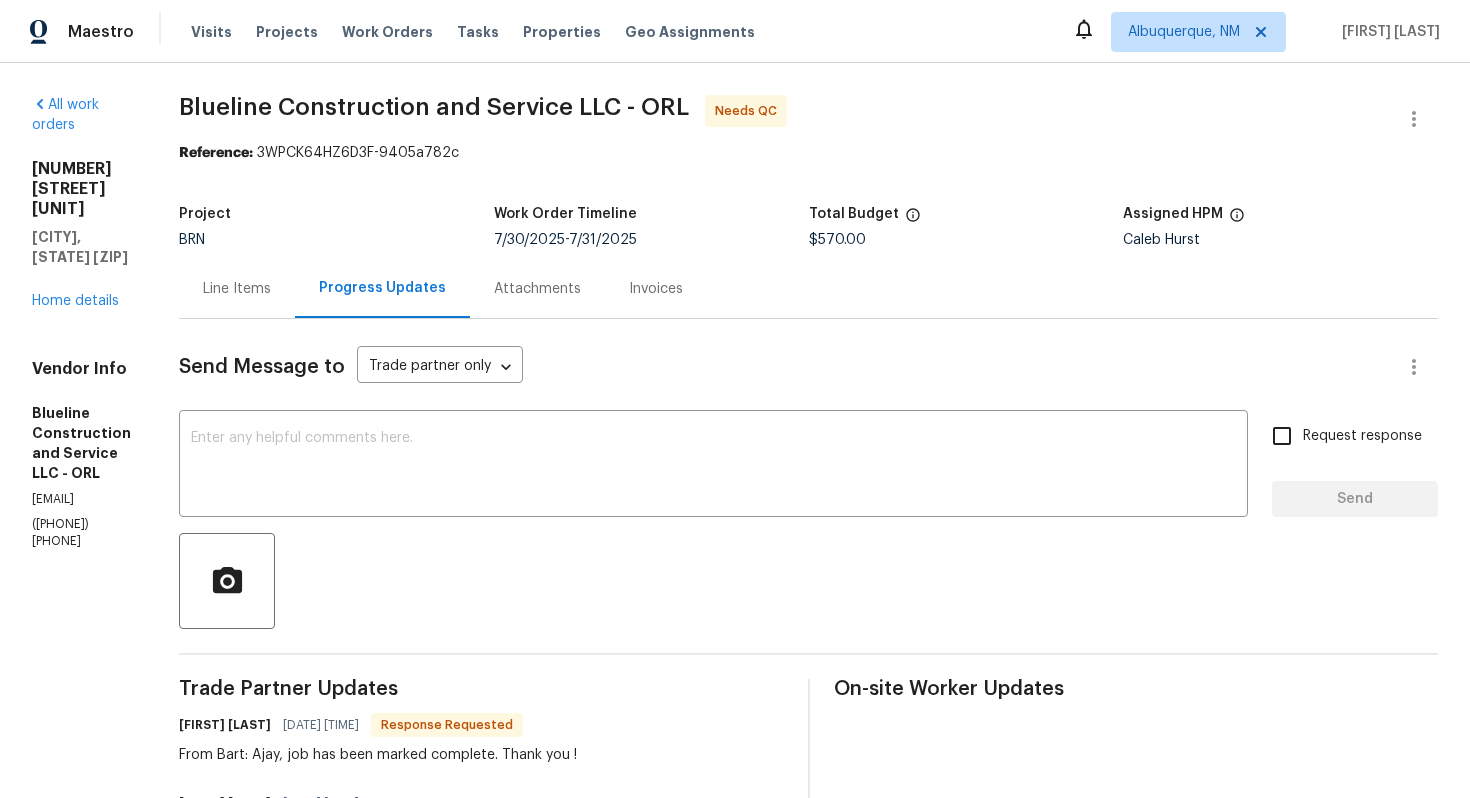 click on "Line Items" at bounding box center [237, 289] 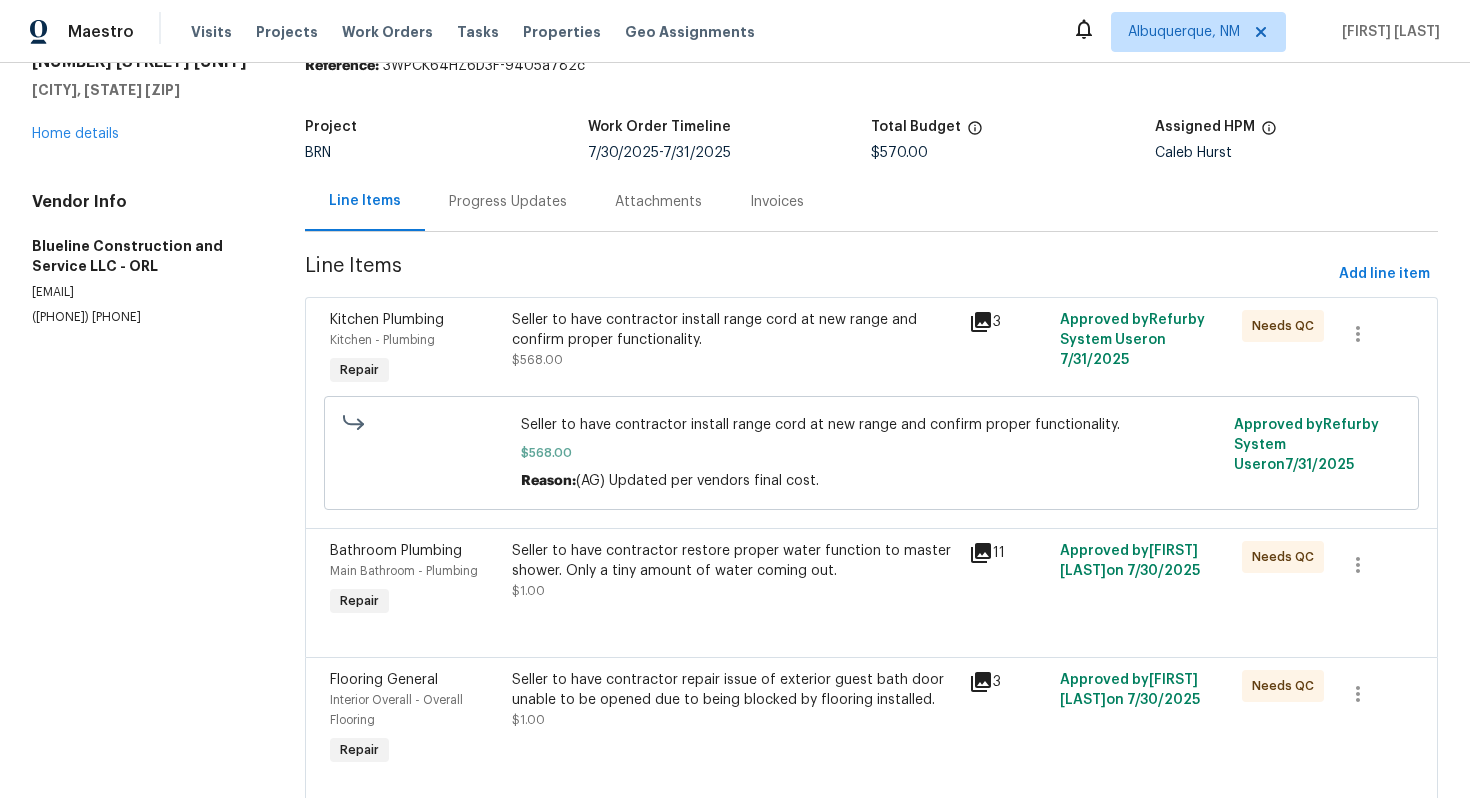 scroll, scrollTop: 0, scrollLeft: 0, axis: both 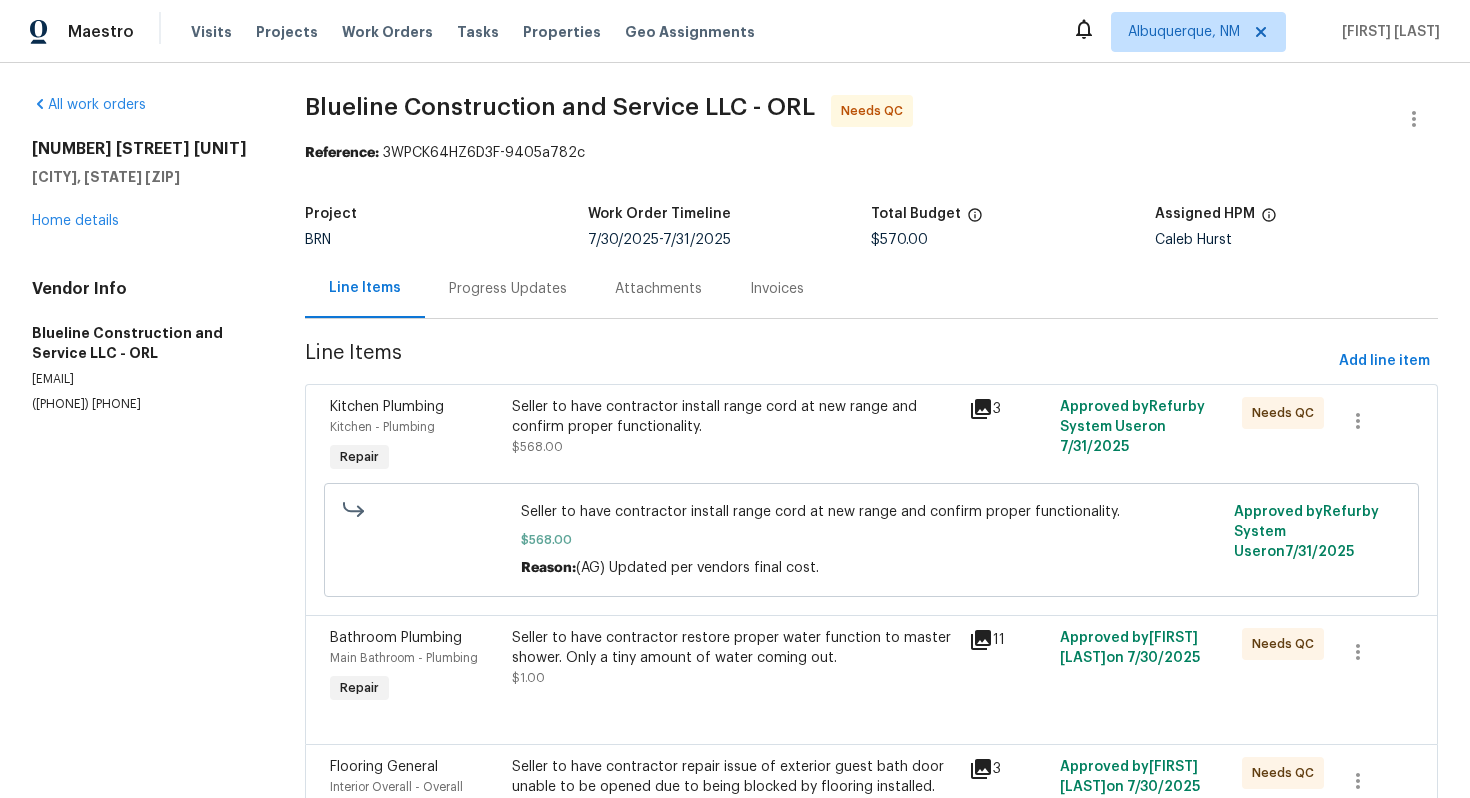 click on "Seller to have contractor install range cord at new range and confirm proper functionality." at bounding box center (734, 417) 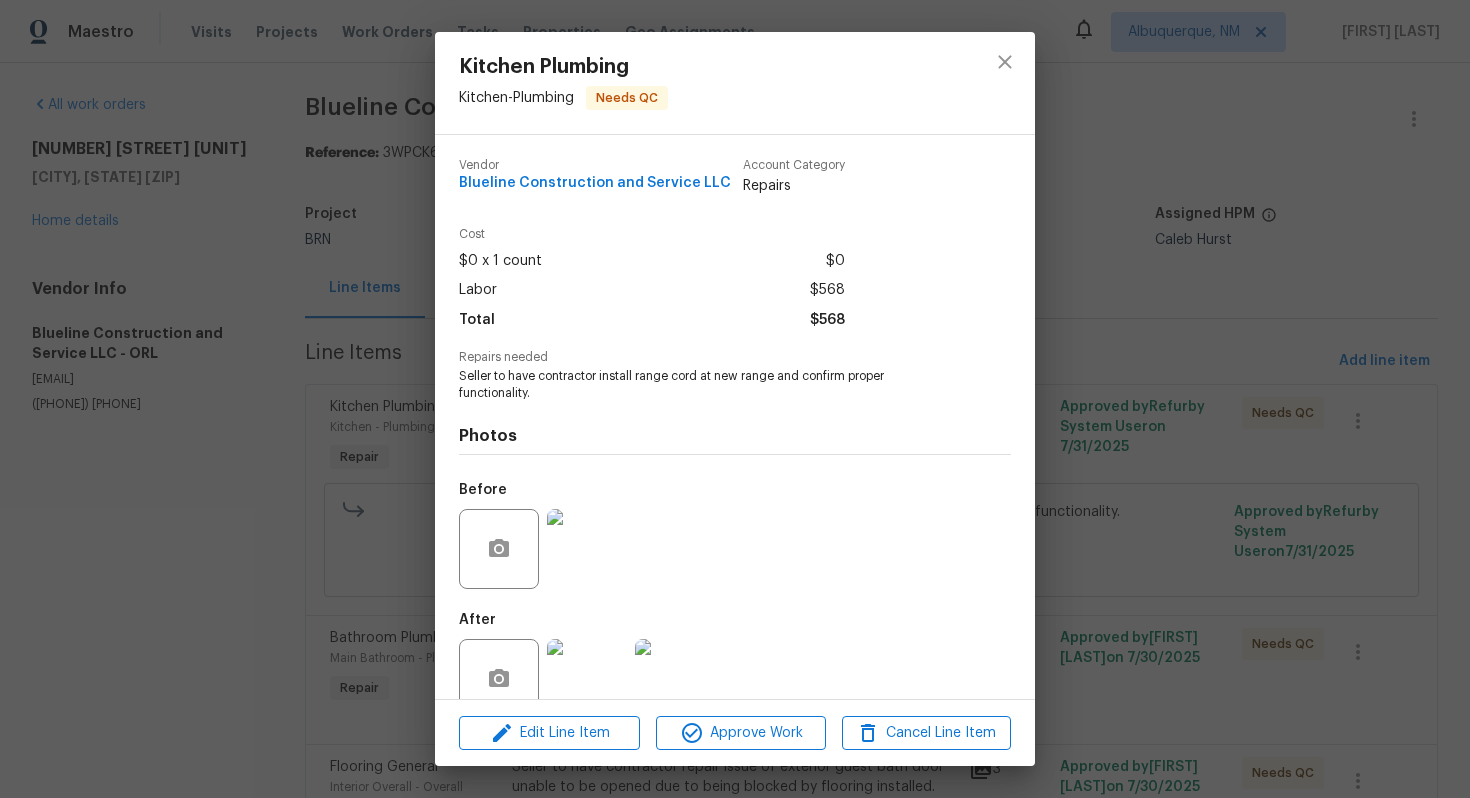 scroll, scrollTop: 40, scrollLeft: 0, axis: vertical 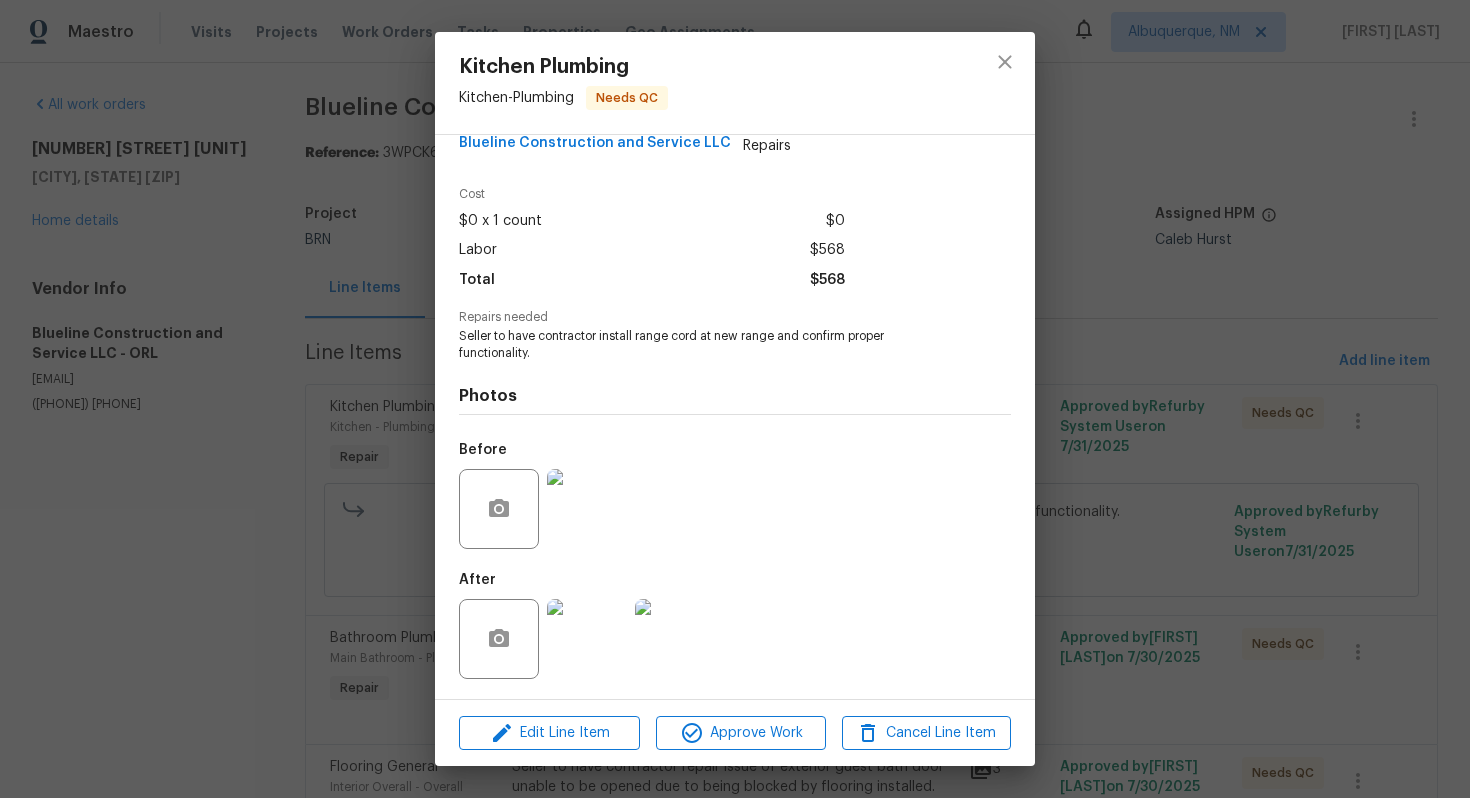 click on "Kitchen Plumbing Kitchen  -  Plumbing Needs QC Vendor Blueline Construction and Service LLC Account Category Repairs Cost $0 x 1 count $0 Labor $568 Total $568 Repairs needed Seller to have contractor install range cord at new range and confirm proper functionality. Photos Before After  Edit Line Item  Approve Work  Cancel Line Item" at bounding box center [735, 399] 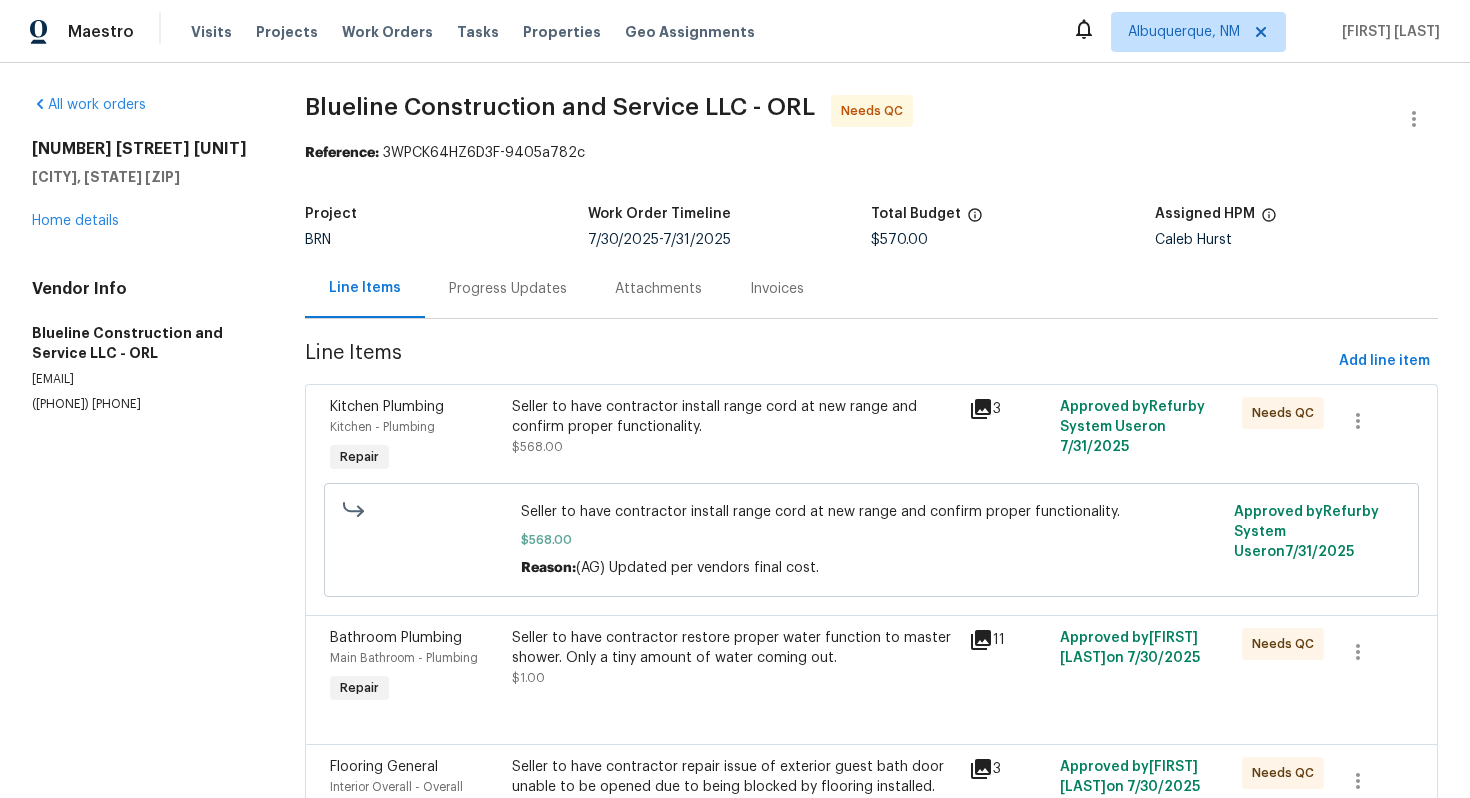 scroll, scrollTop: 154, scrollLeft: 0, axis: vertical 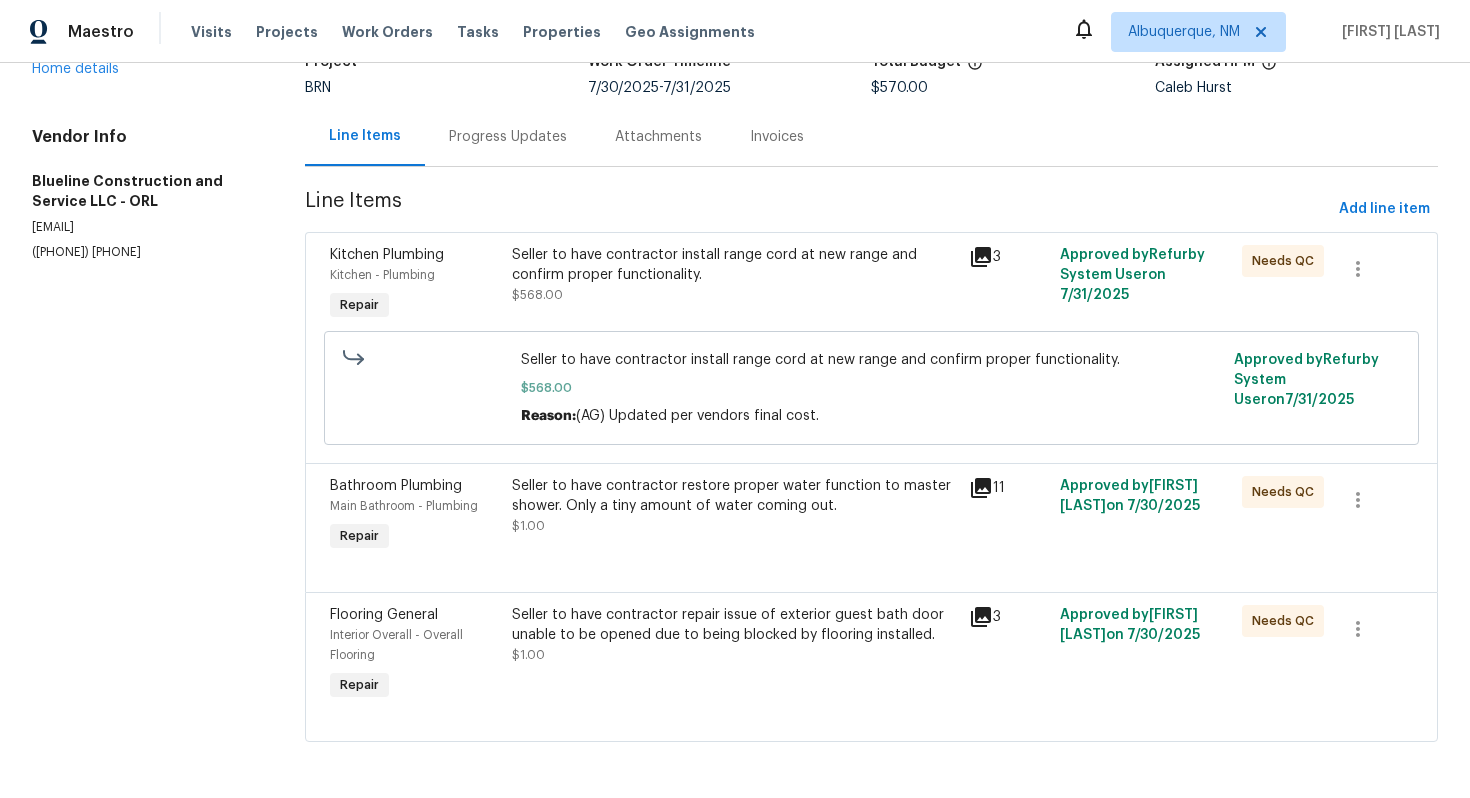 click on "Seller to have contractor restore proper water function to master shower. Only a tiny amount of water coming out." at bounding box center [734, 496] 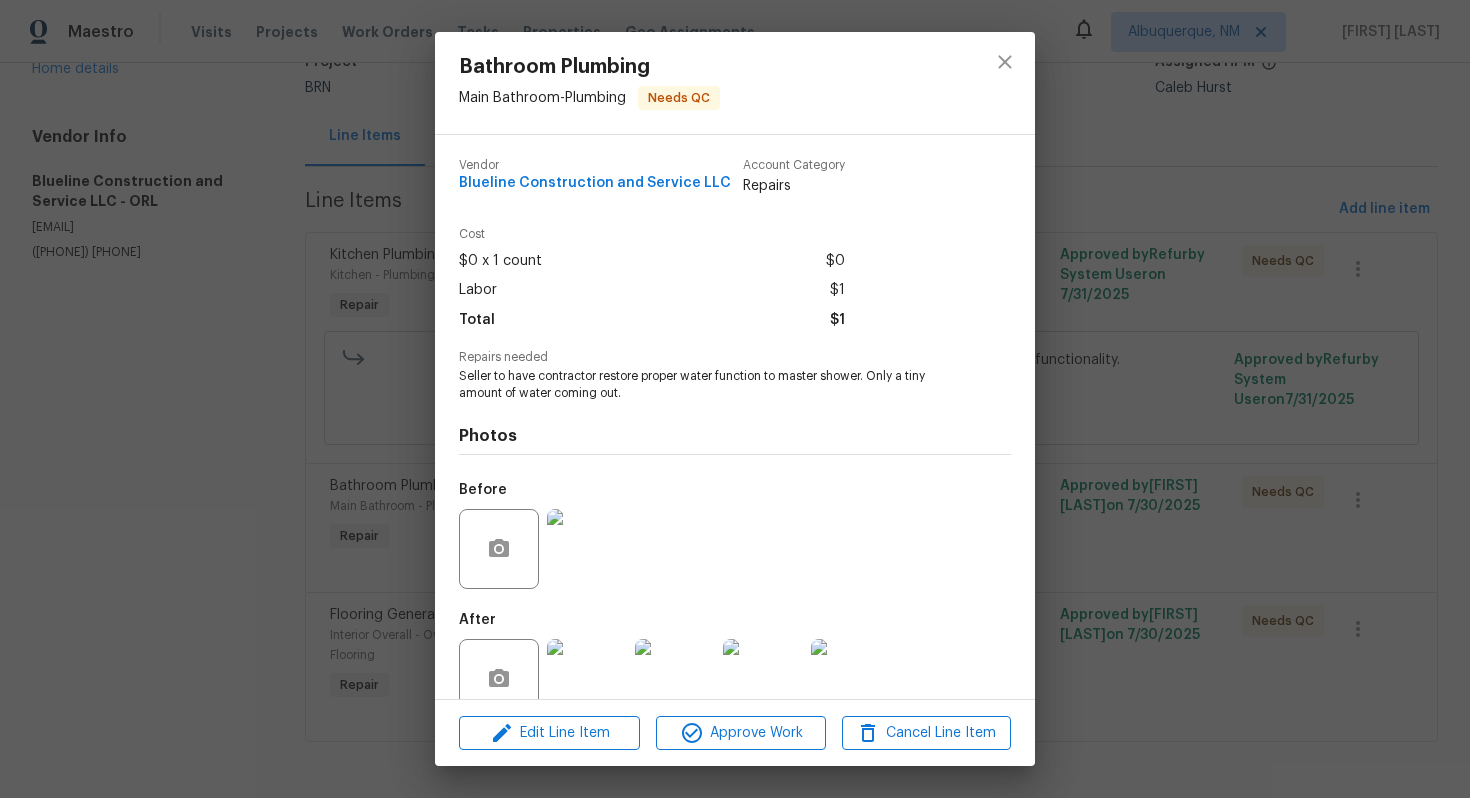 scroll, scrollTop: 40, scrollLeft: 0, axis: vertical 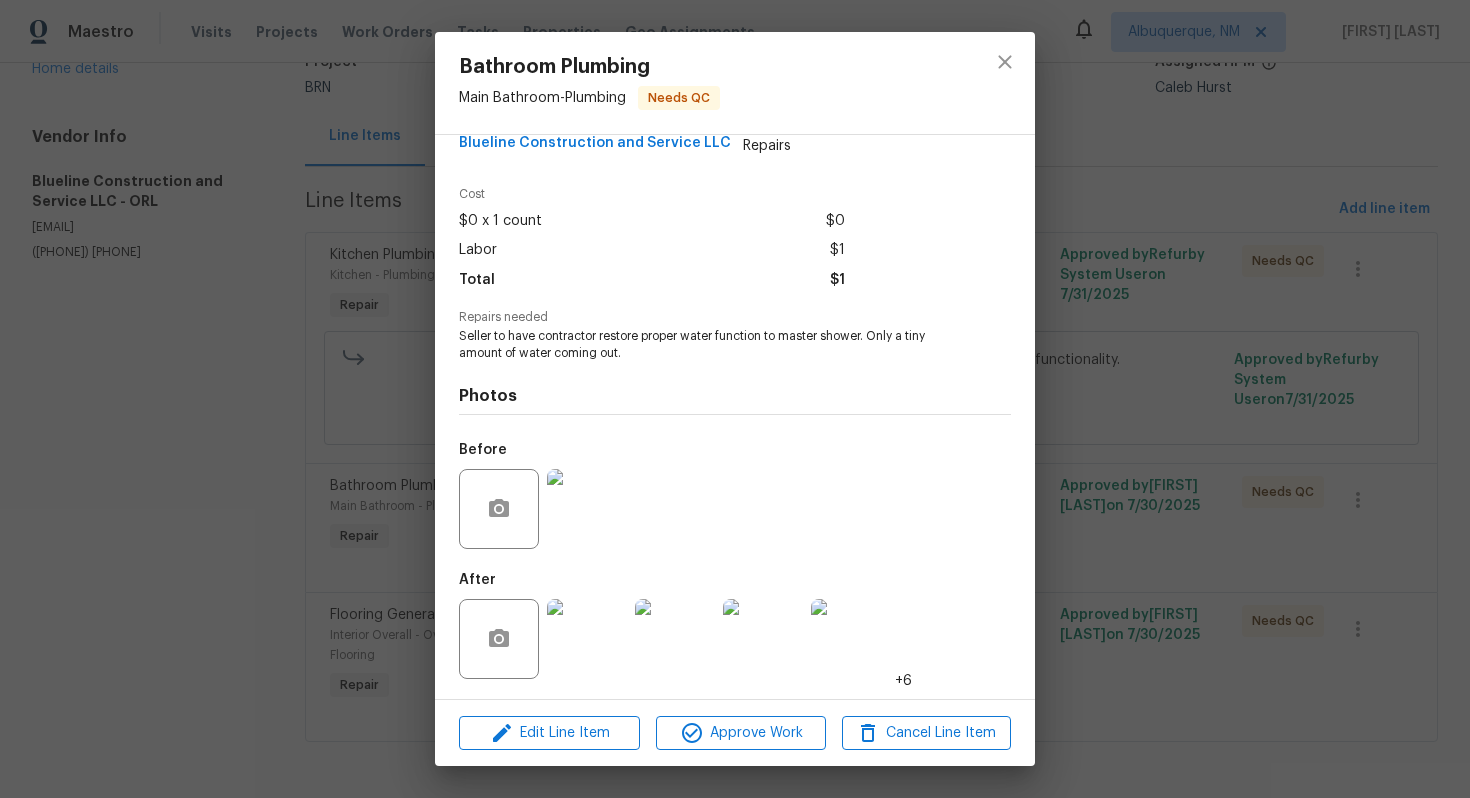 click at bounding box center (587, 639) 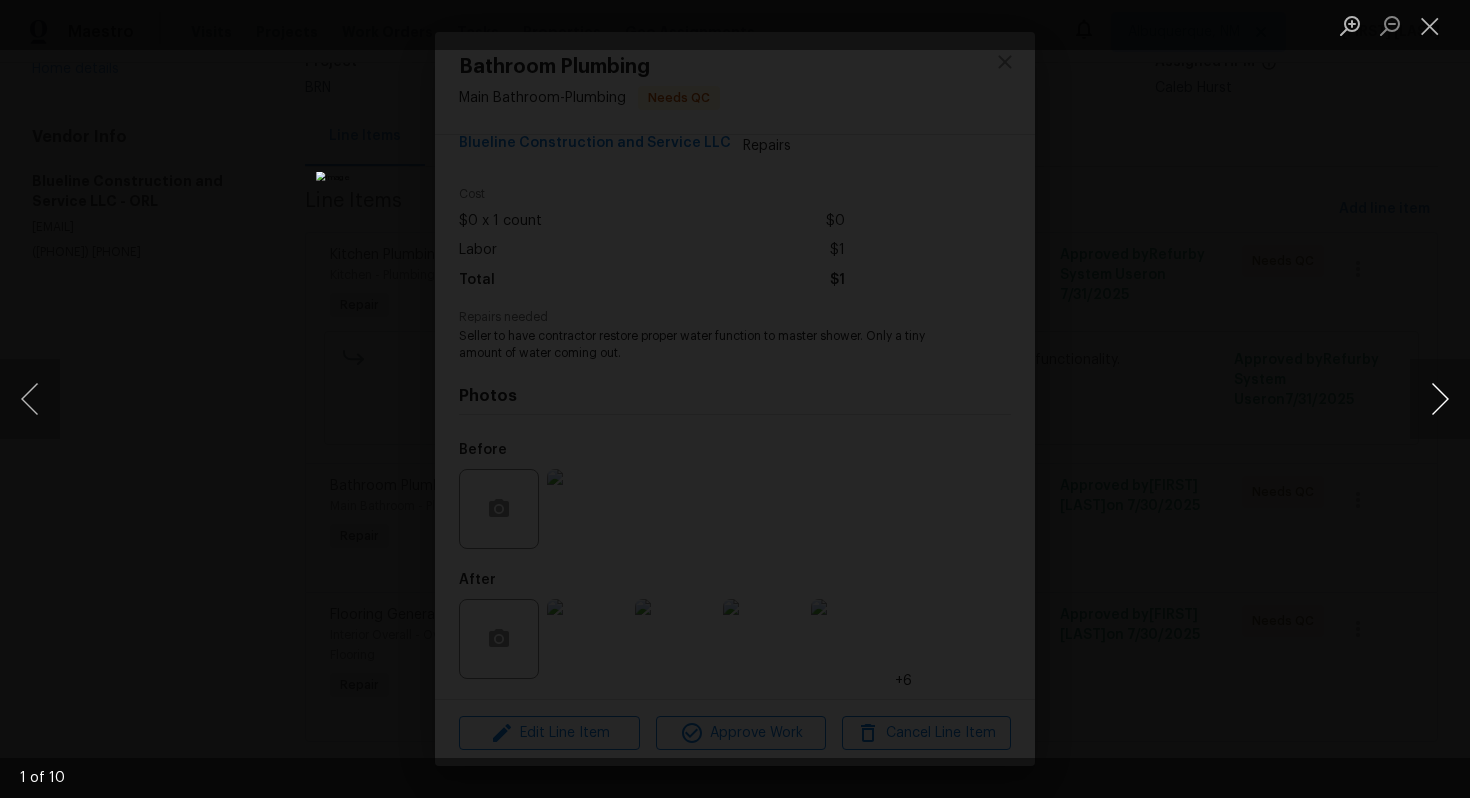 click at bounding box center [1440, 399] 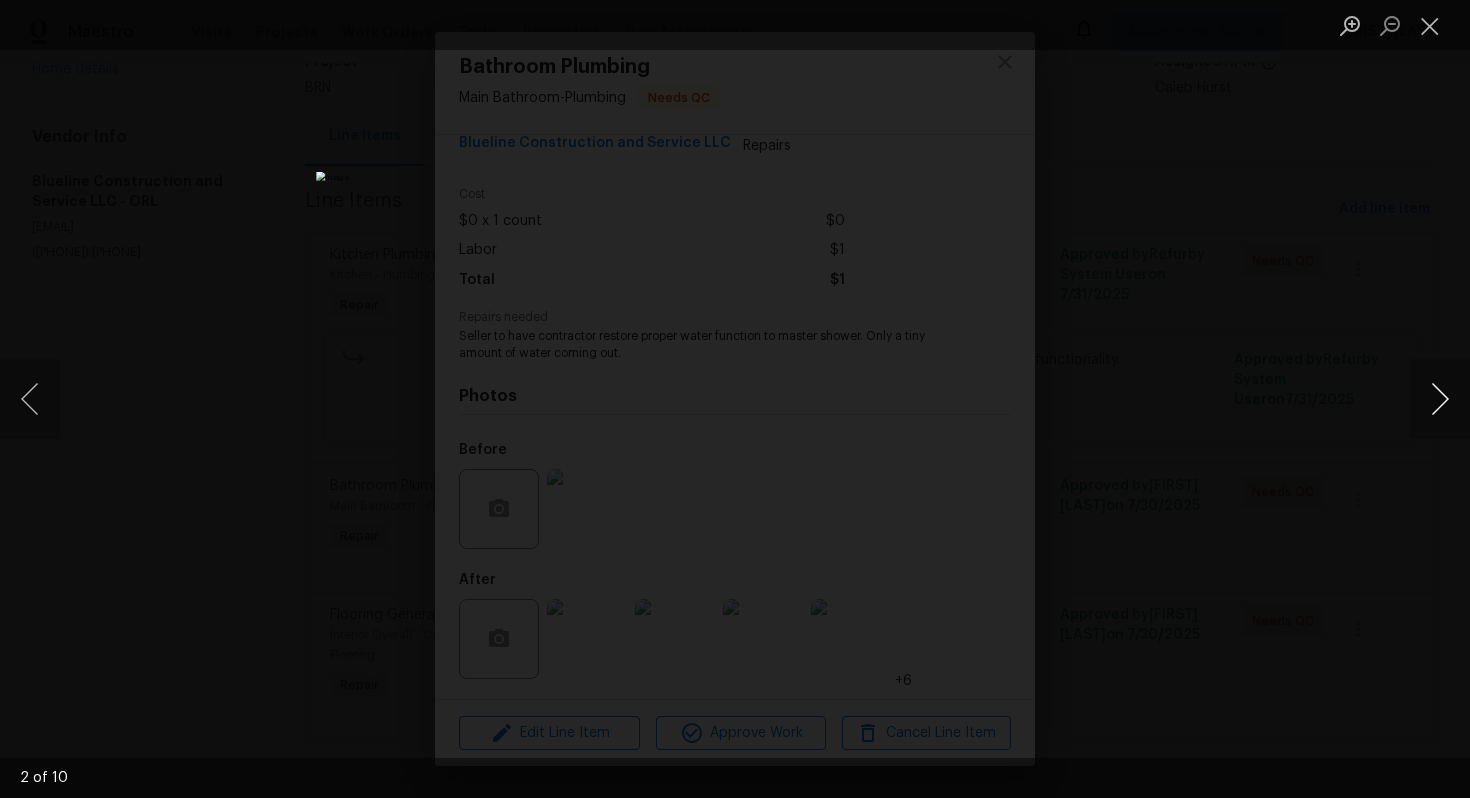 click at bounding box center (1440, 399) 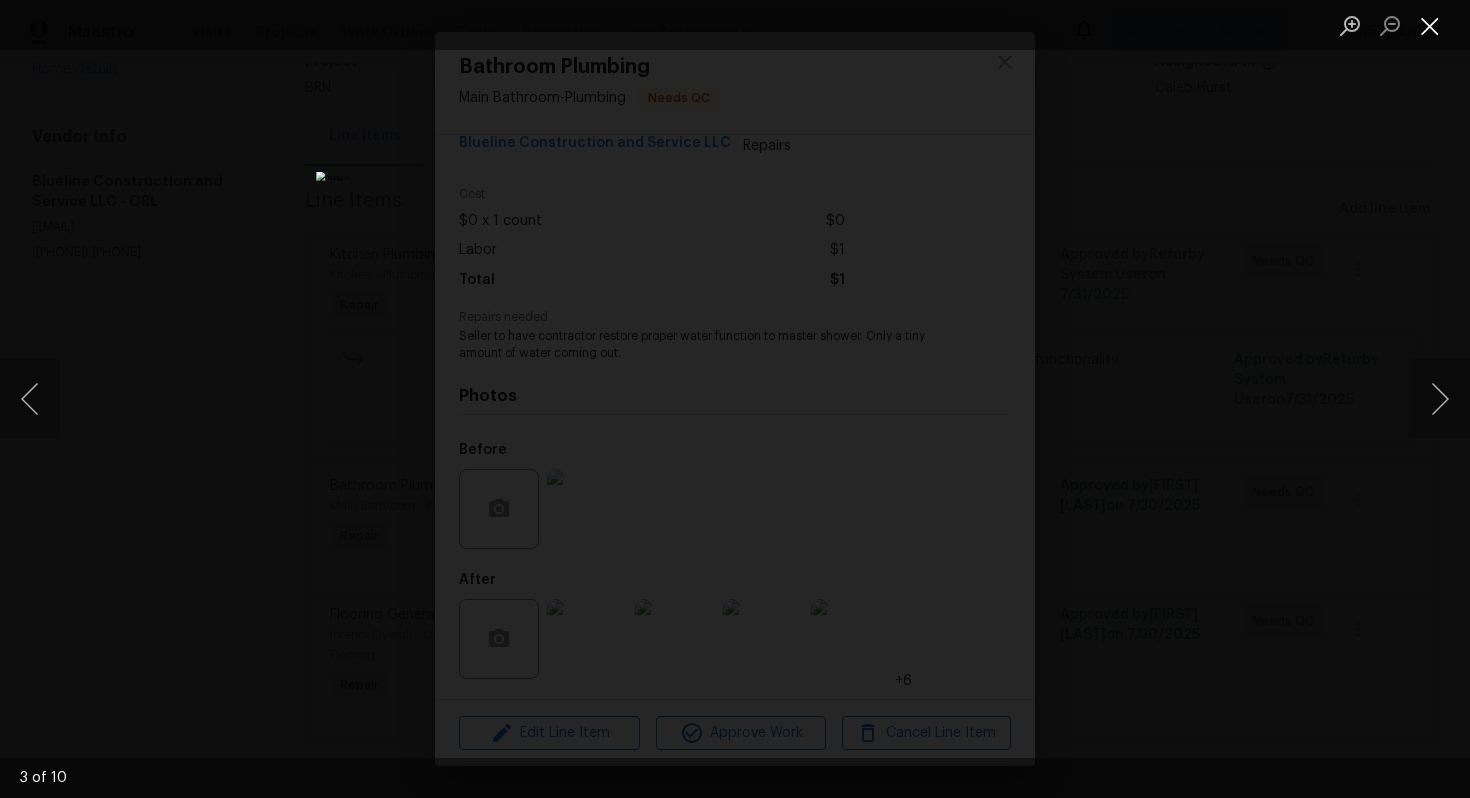 click at bounding box center (1430, 25) 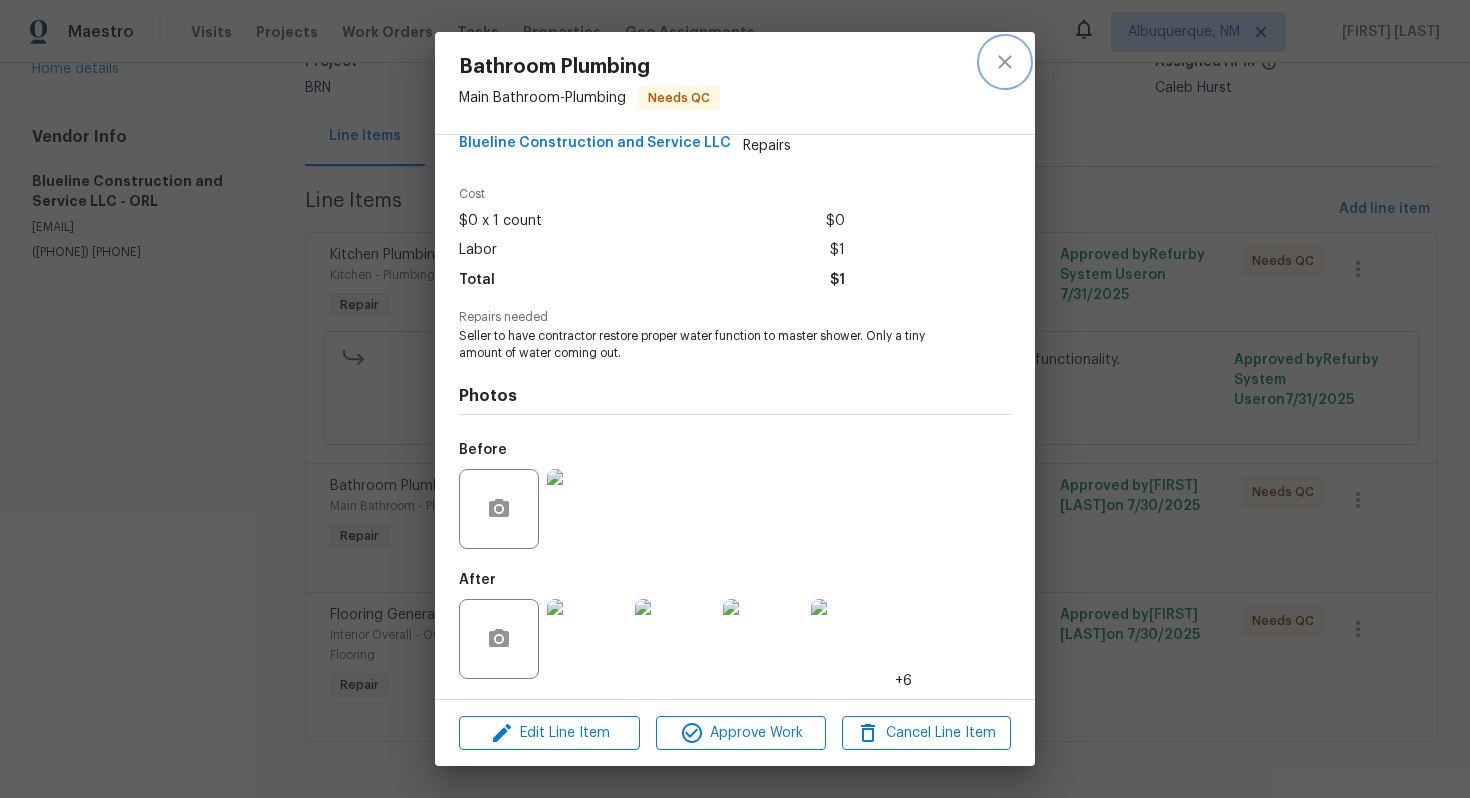 click at bounding box center (1005, 62) 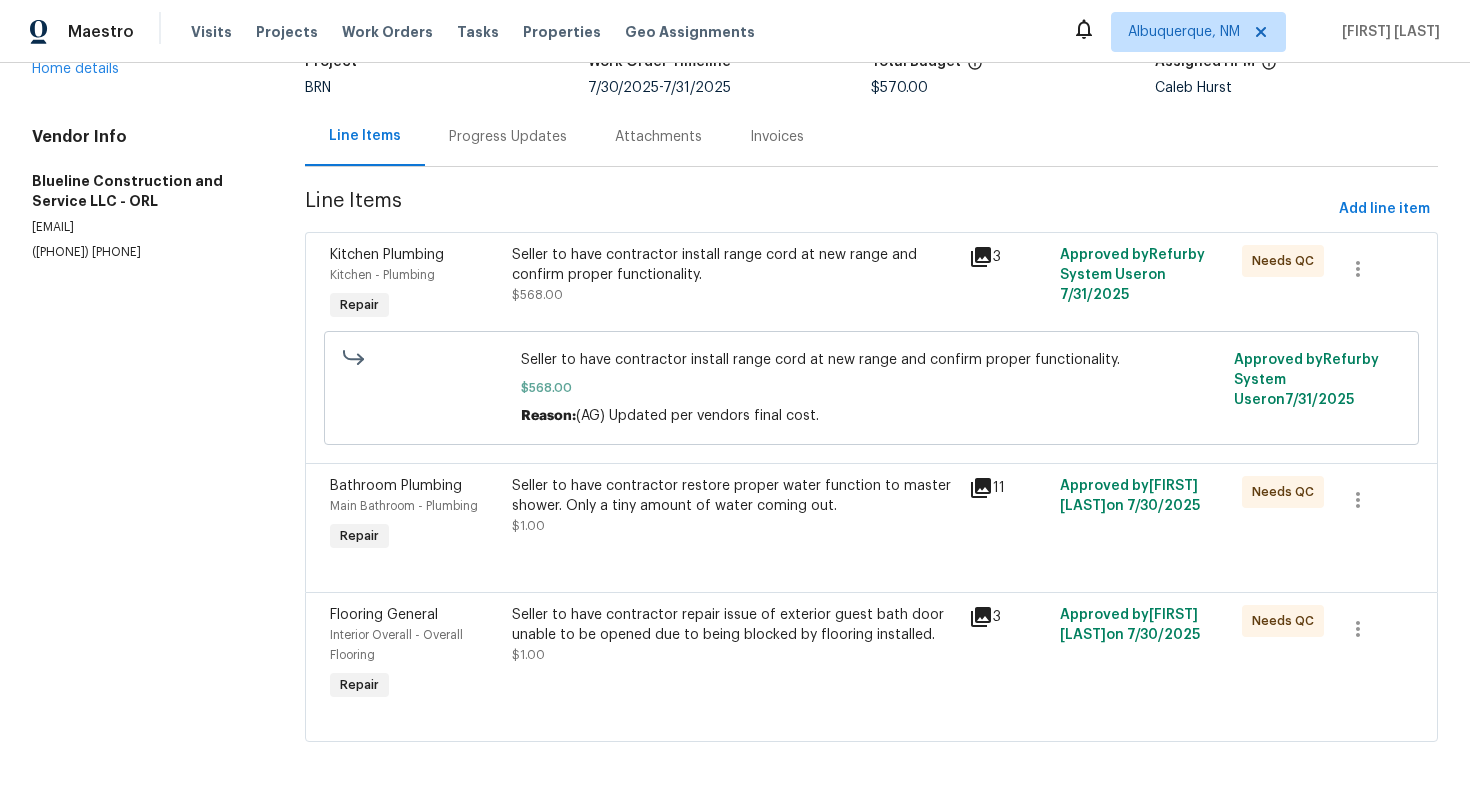 scroll, scrollTop: 0, scrollLeft: 0, axis: both 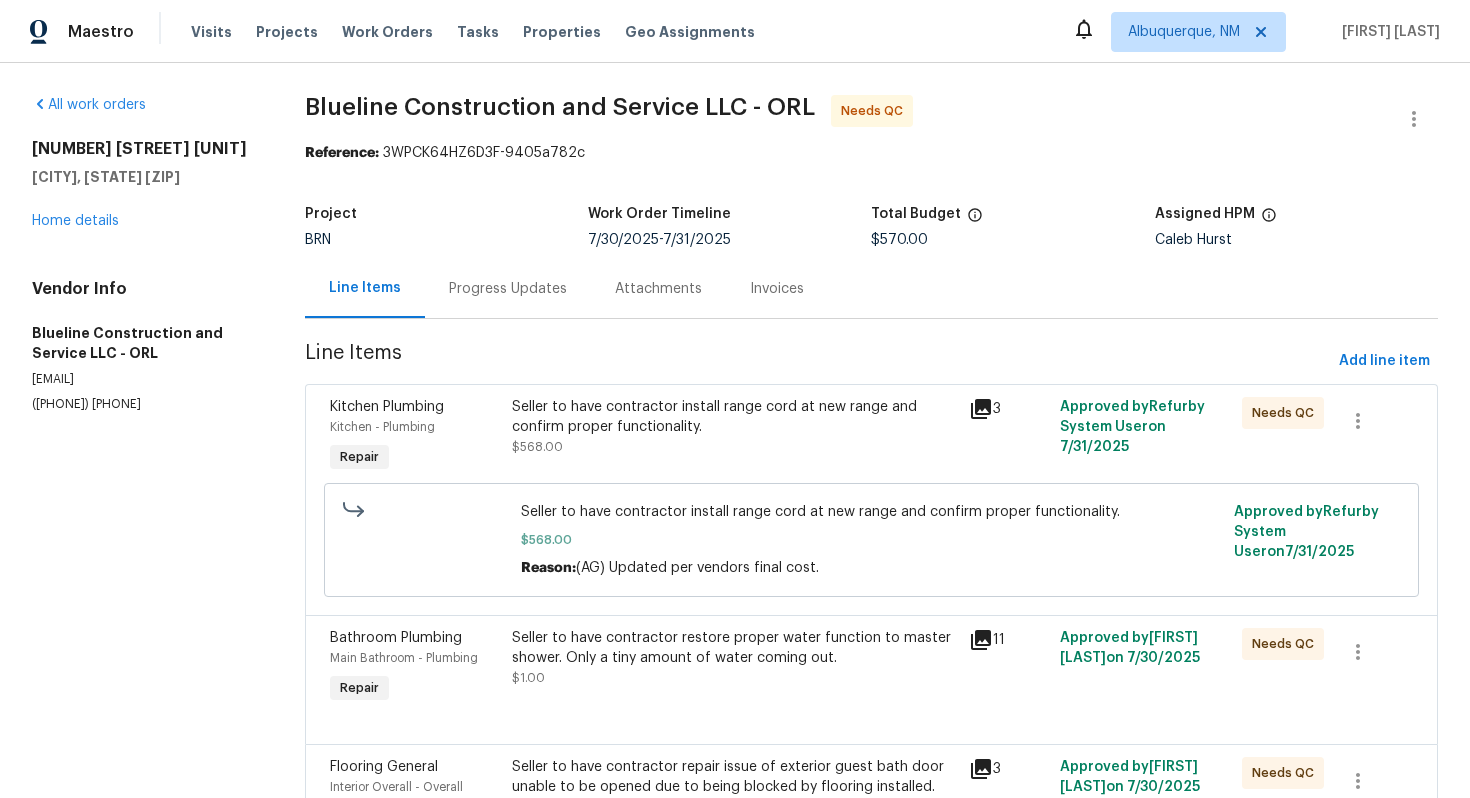 click on "Progress Updates" at bounding box center [508, 288] 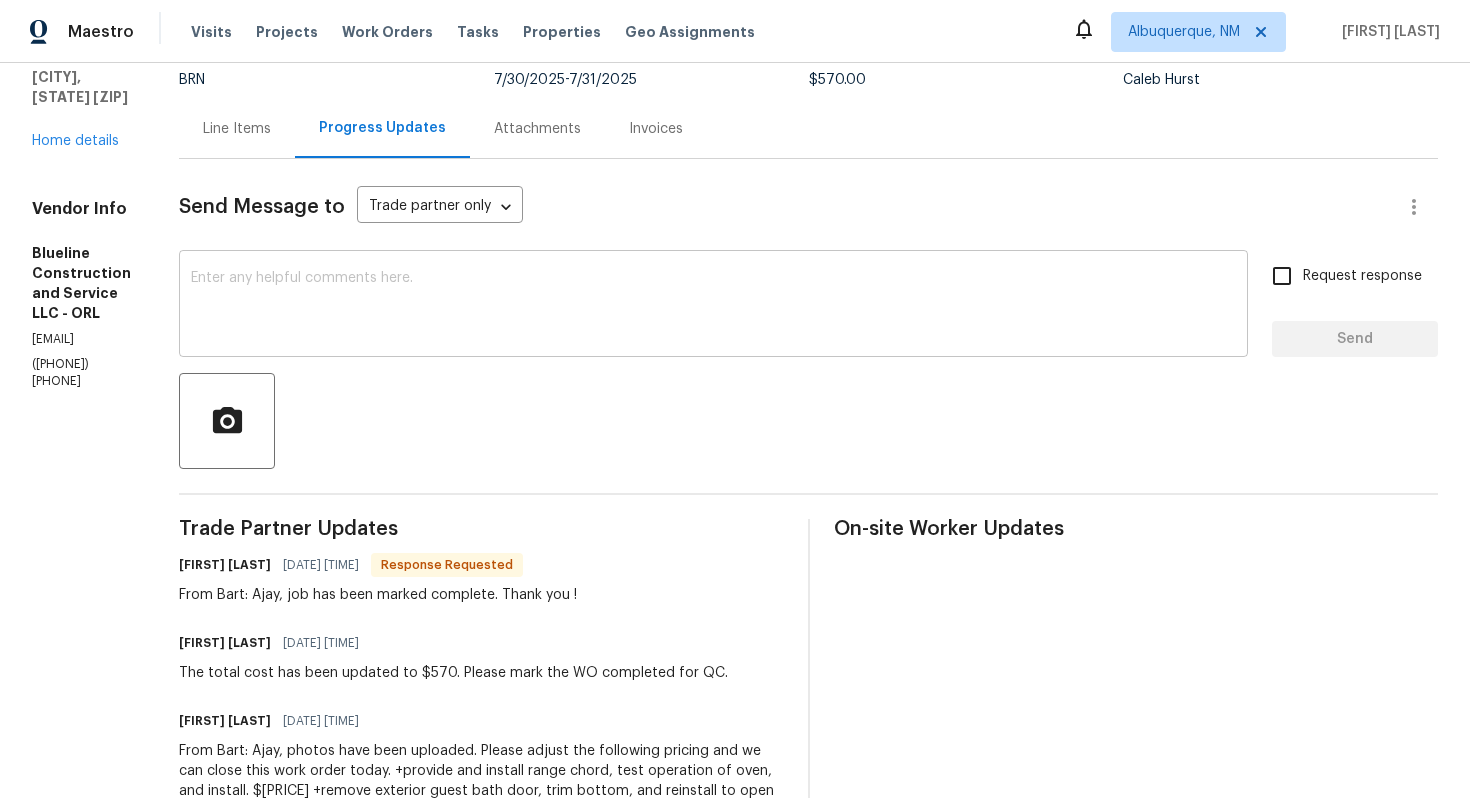 scroll, scrollTop: 0, scrollLeft: 0, axis: both 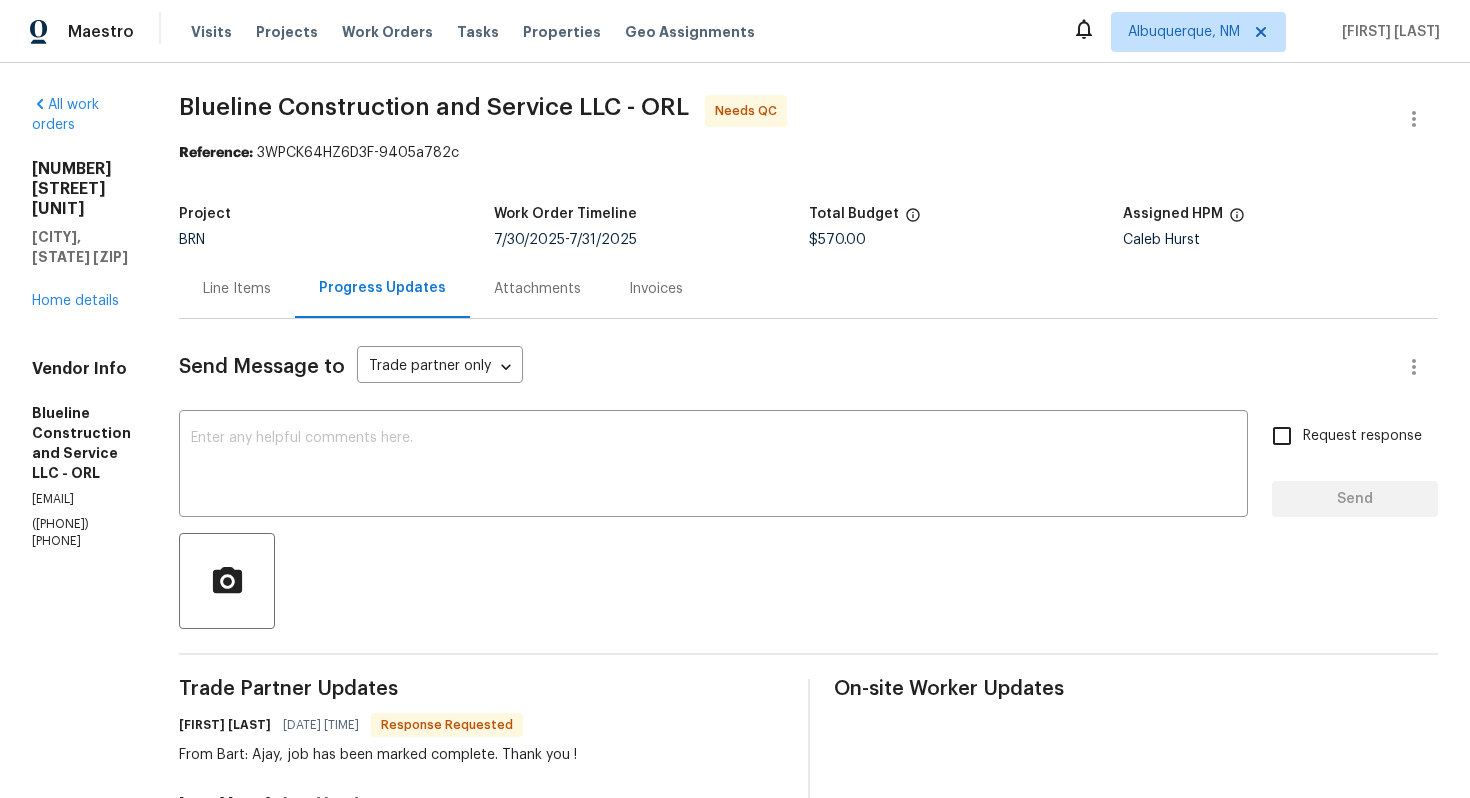 click on "Line Items" at bounding box center (237, 289) 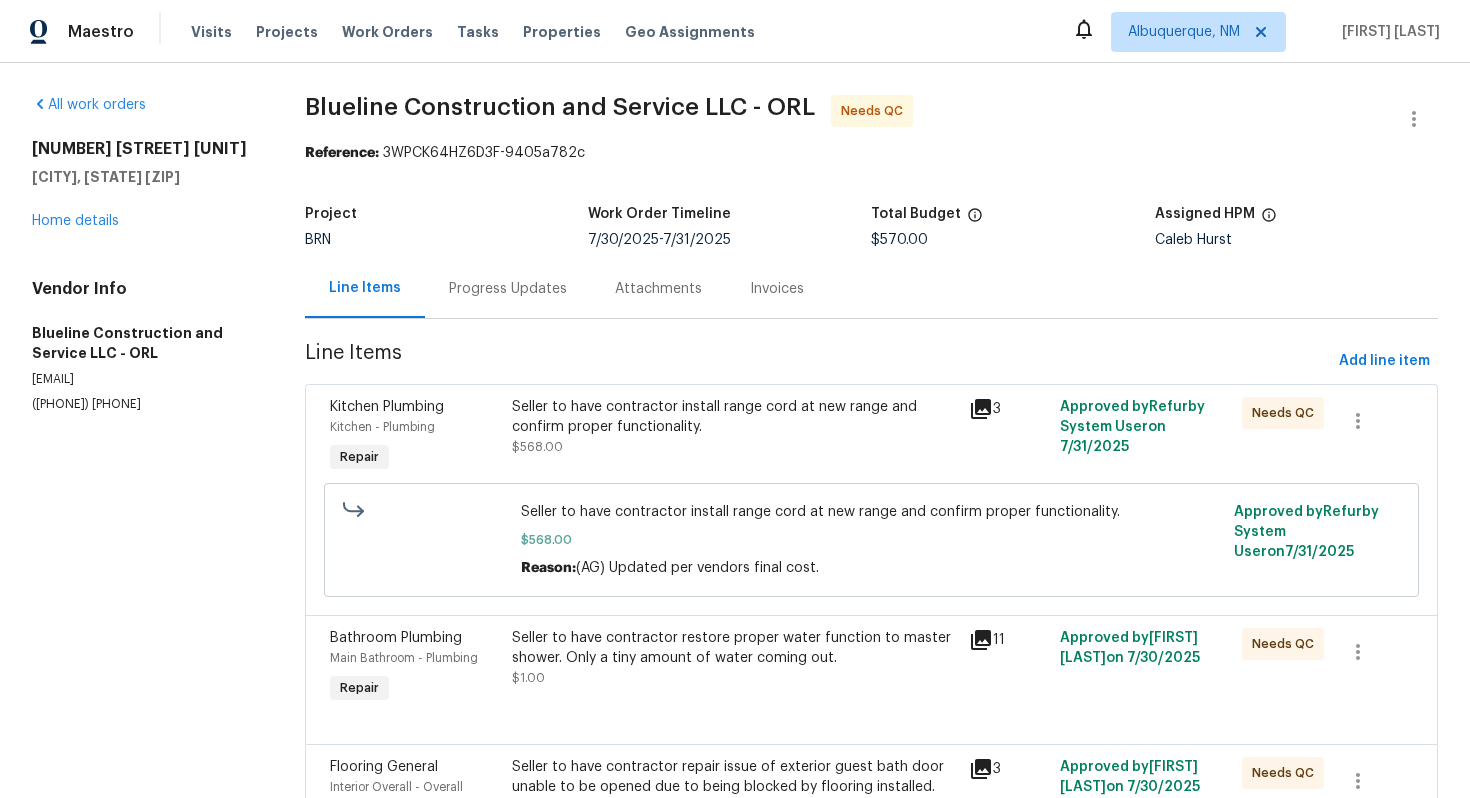 click on "Seller to have contractor install range cord at new range and confirm proper functionality." at bounding box center [734, 417] 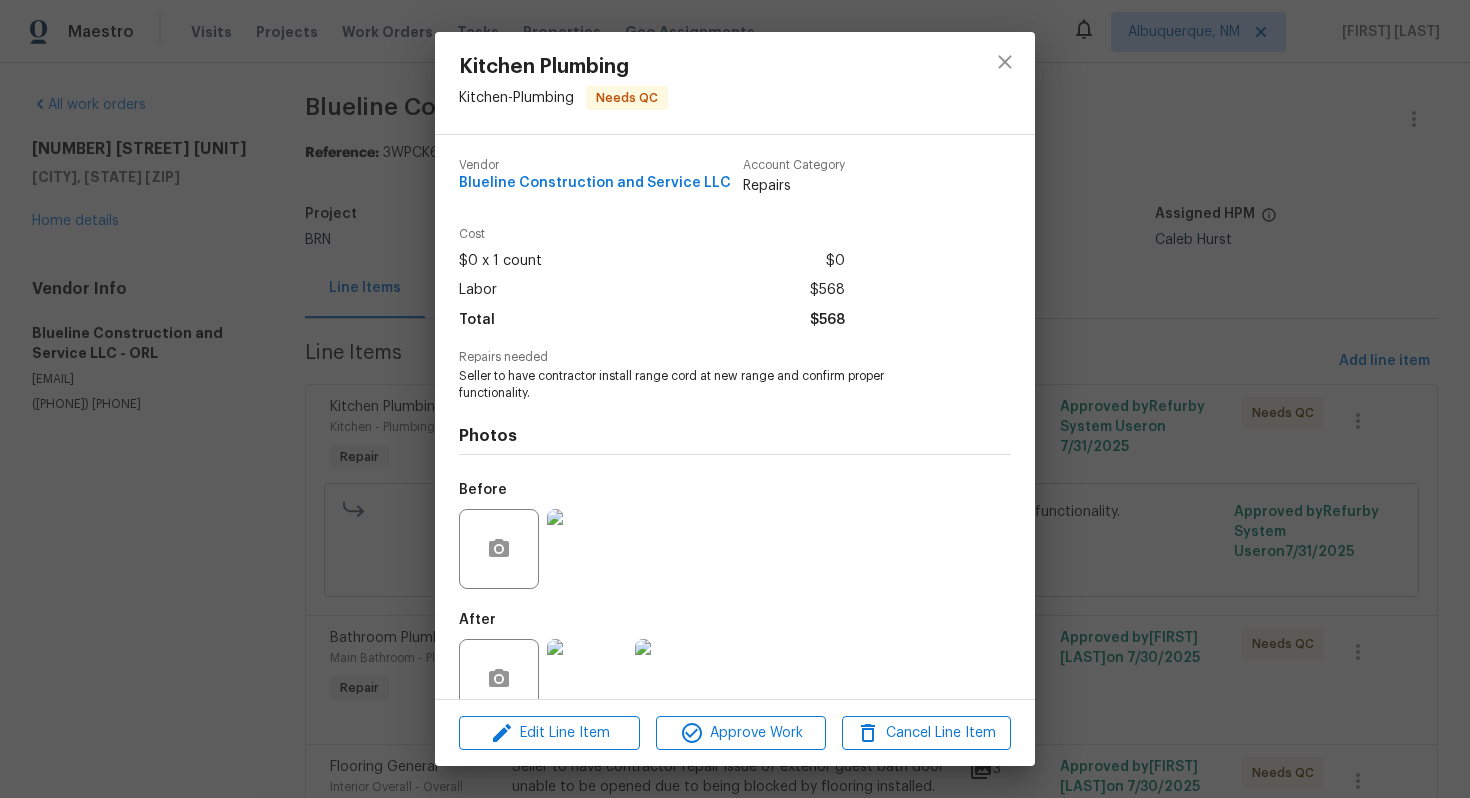 scroll, scrollTop: 40, scrollLeft: 0, axis: vertical 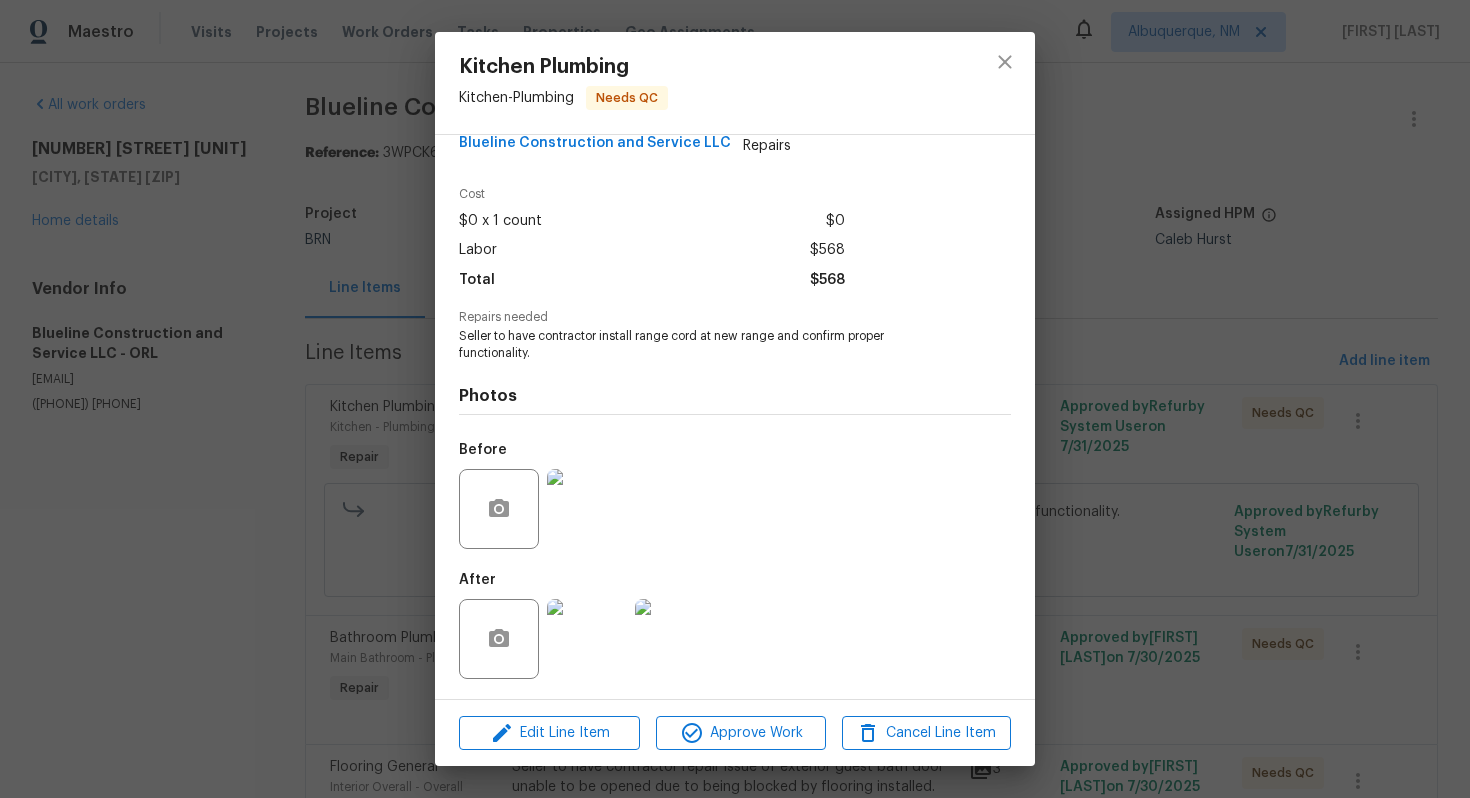 click on "Edit Line Item  Approve Work  Cancel Line Item" at bounding box center (735, 733) 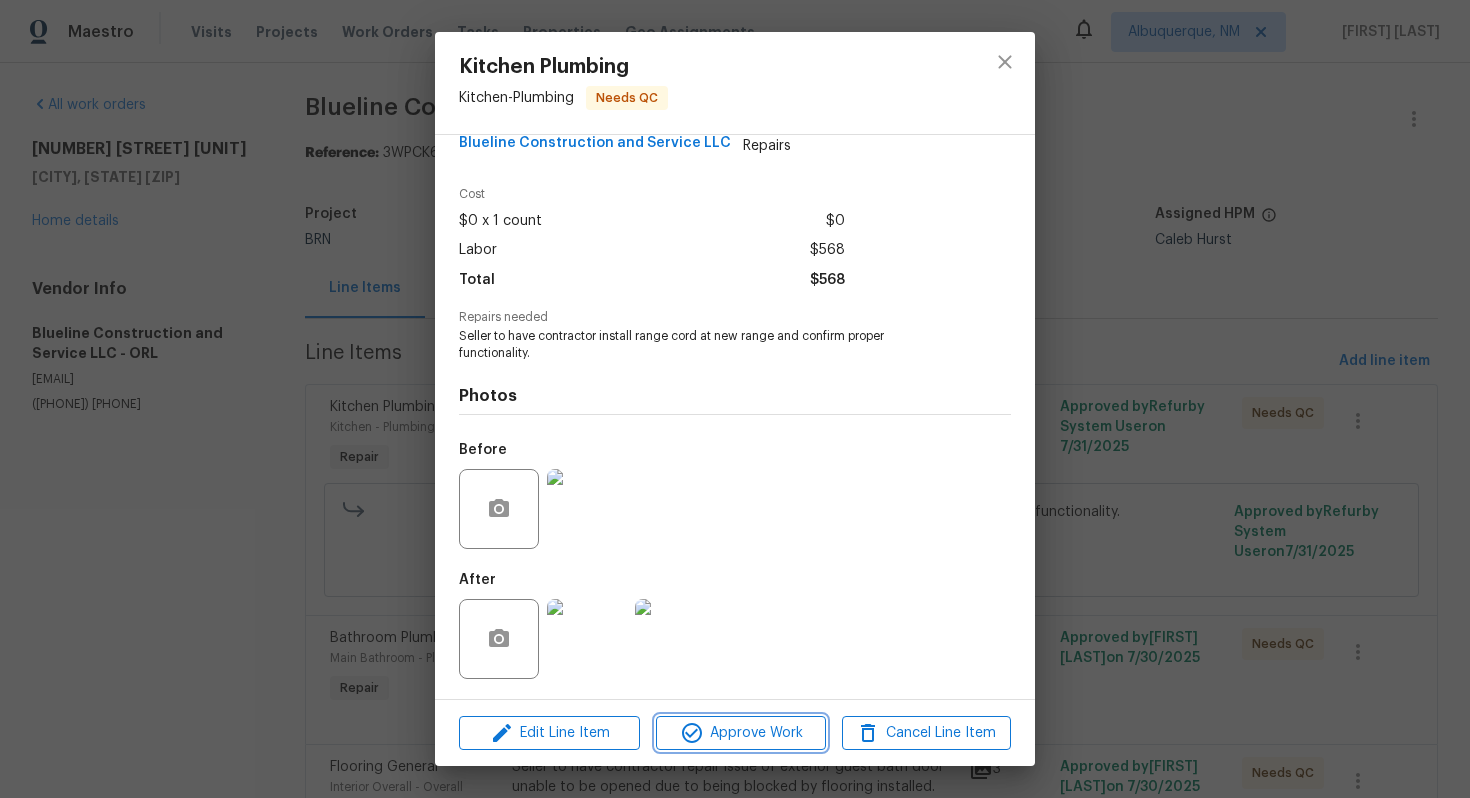 click on "Approve Work" at bounding box center [740, 733] 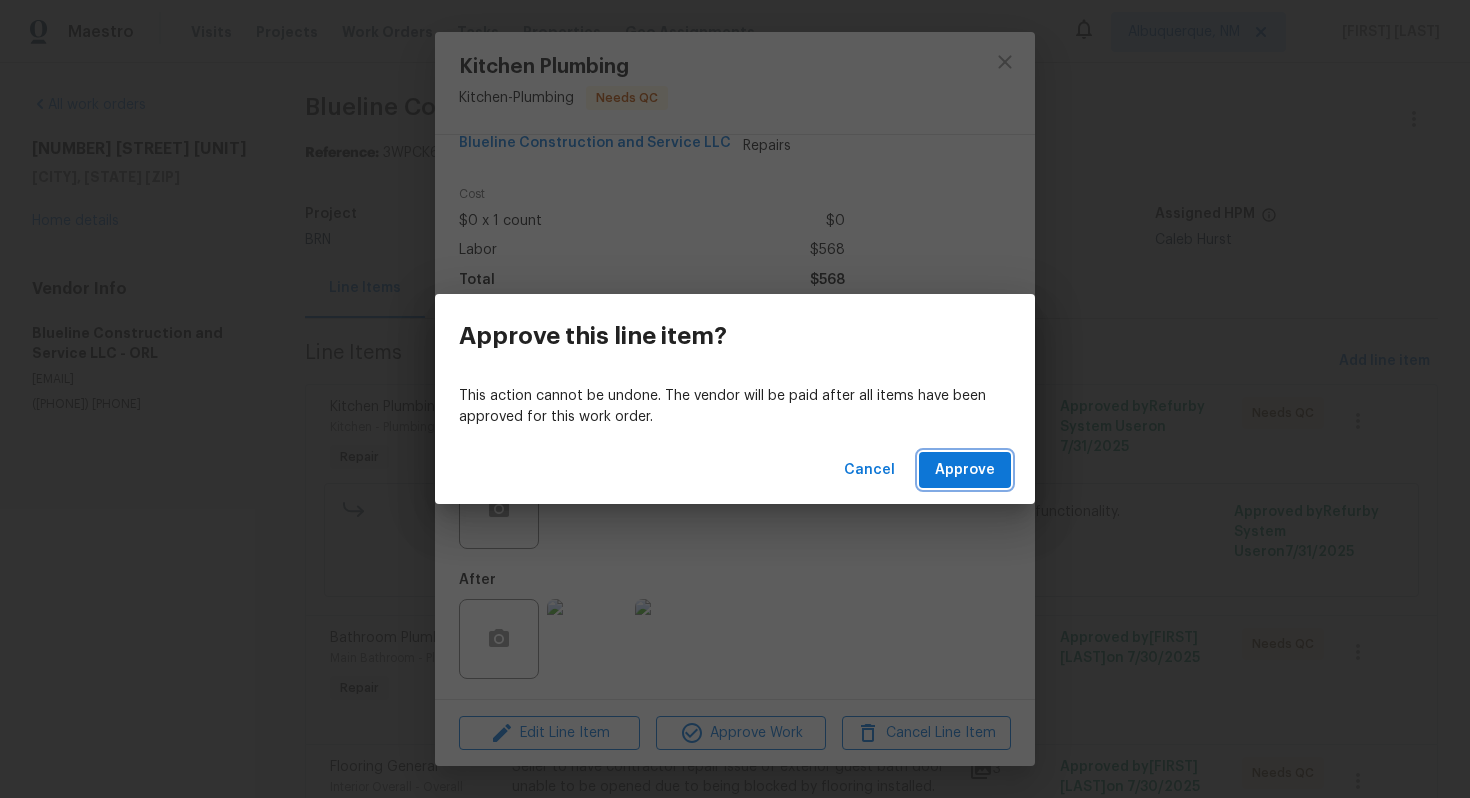 click on "Approve" at bounding box center [965, 470] 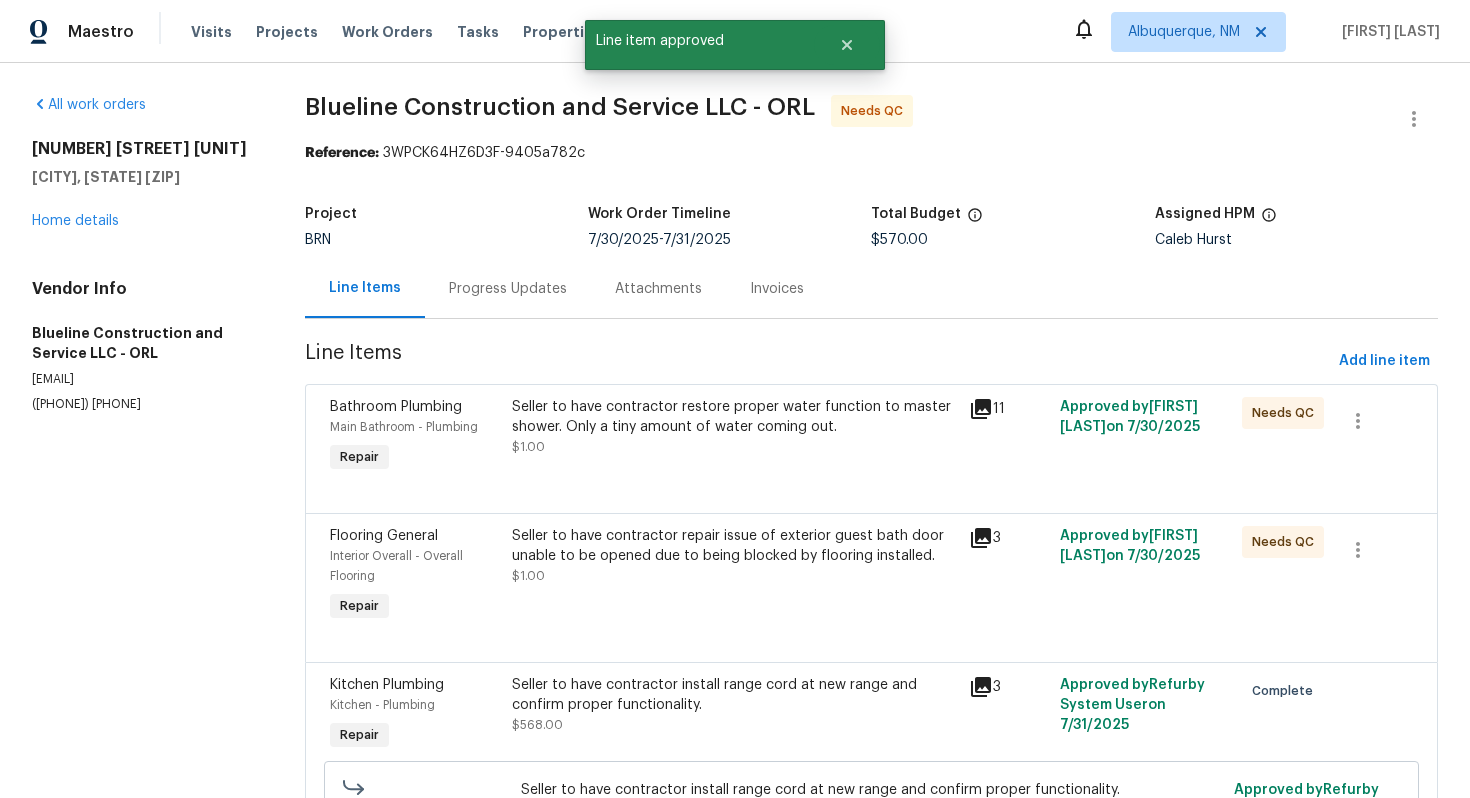 click on "Seller to have contractor restore proper water function to master shower. Only a tiny amount of water coming out. $1.00" at bounding box center [734, 427] 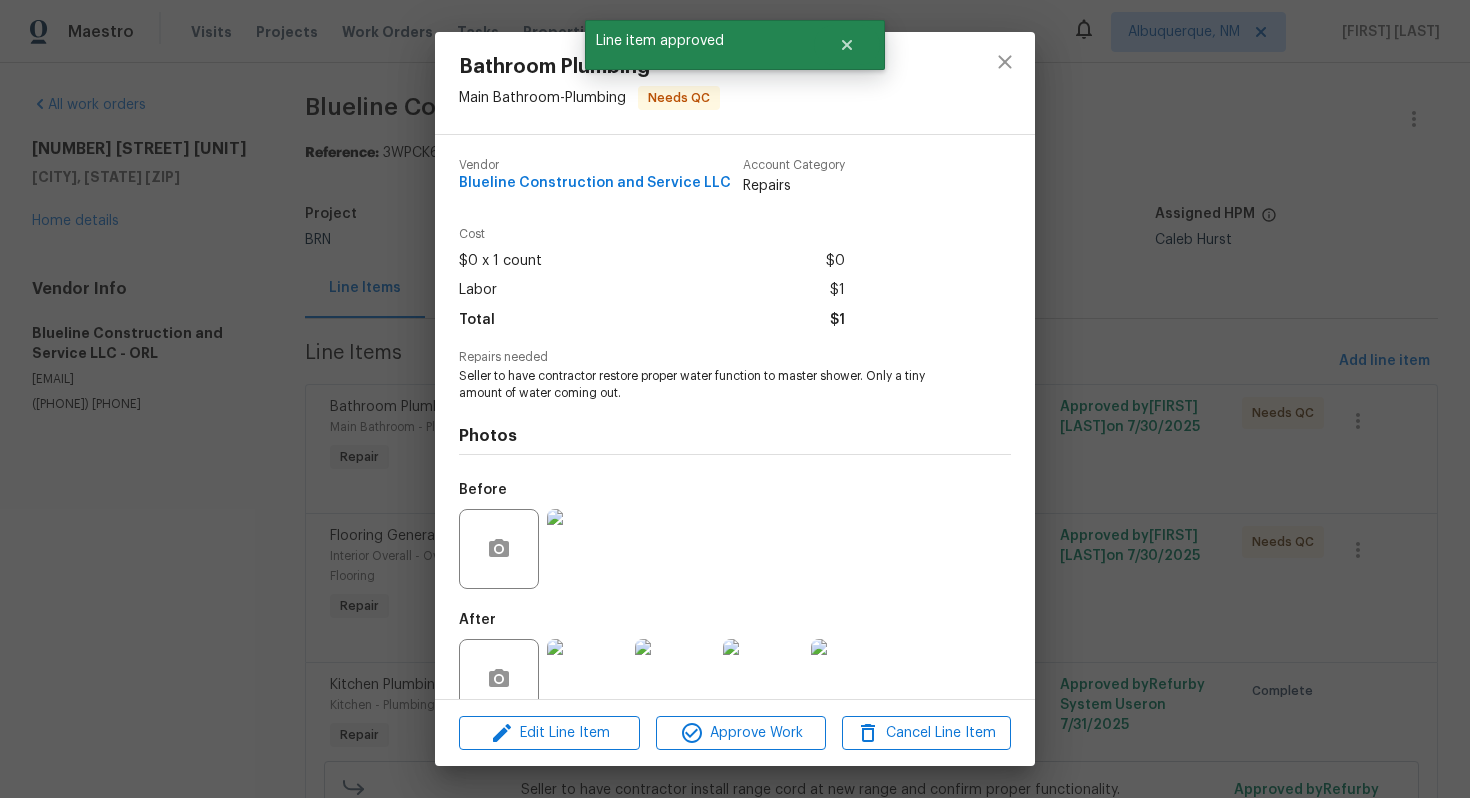 scroll, scrollTop: 40, scrollLeft: 0, axis: vertical 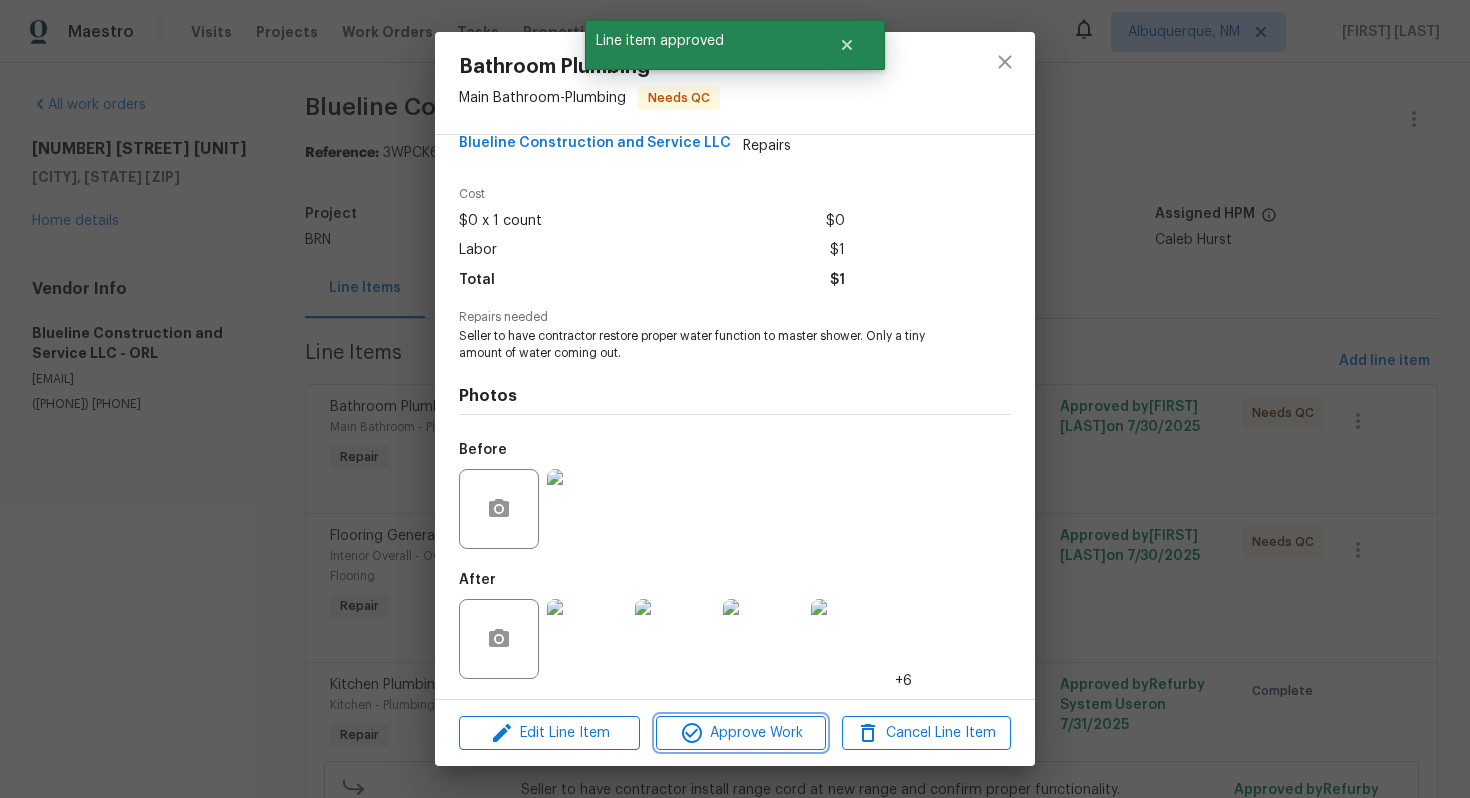 click on "Approve Work" at bounding box center (740, 733) 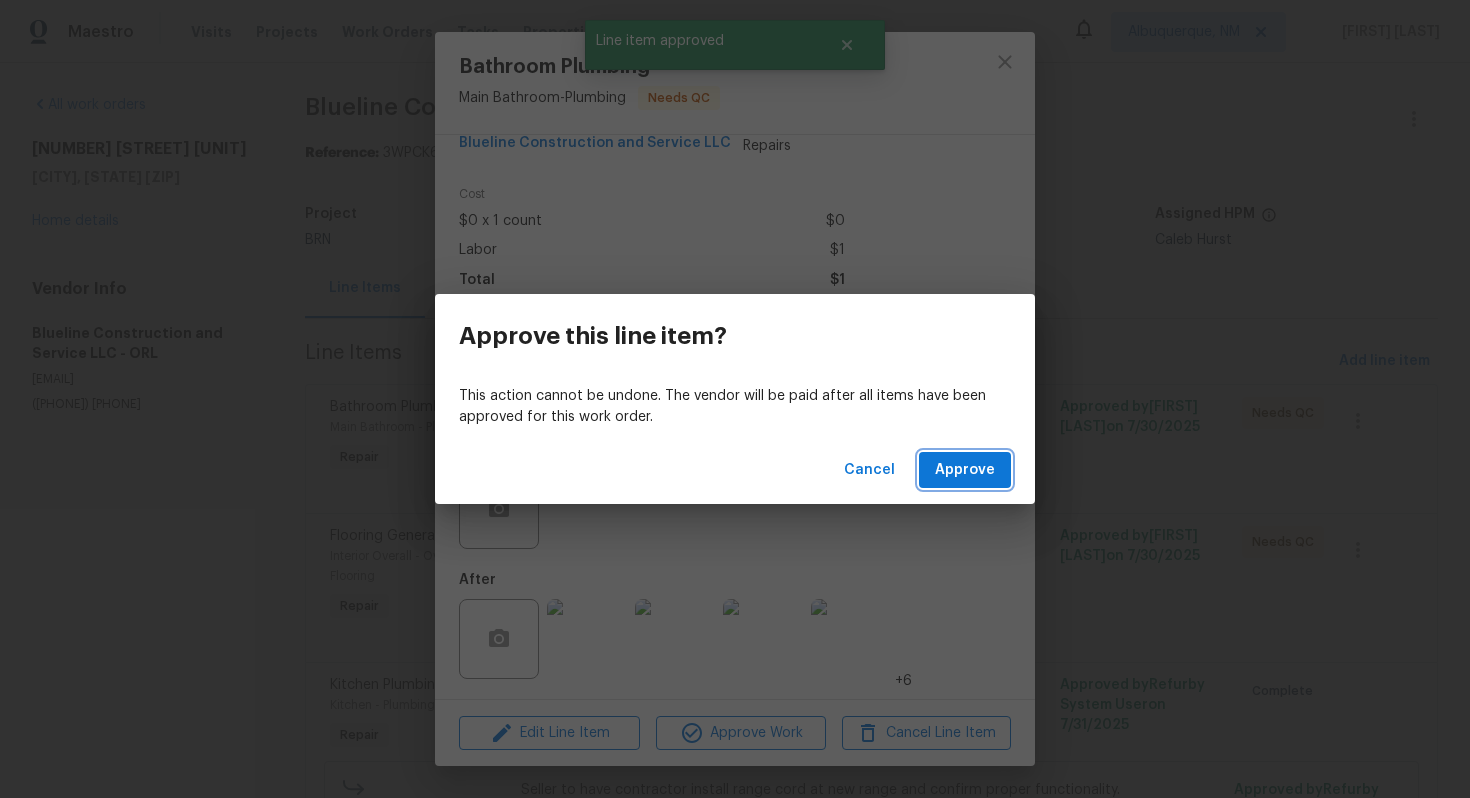 click on "Approve" at bounding box center [965, 470] 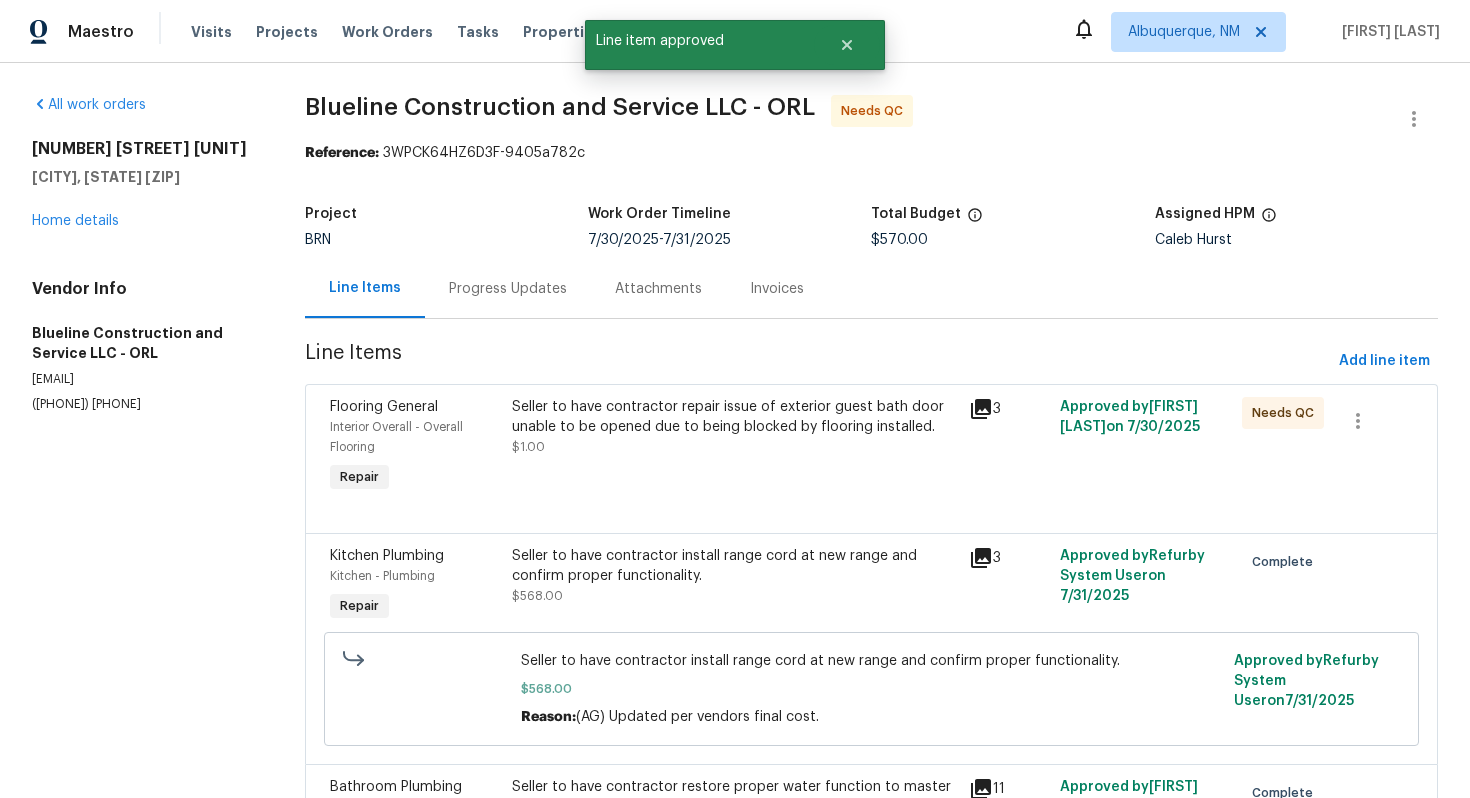 click on "Seller to have contractor repair issue of exterior guest bath door unable to be opened due to being blocked by flooring installed." at bounding box center (734, 417) 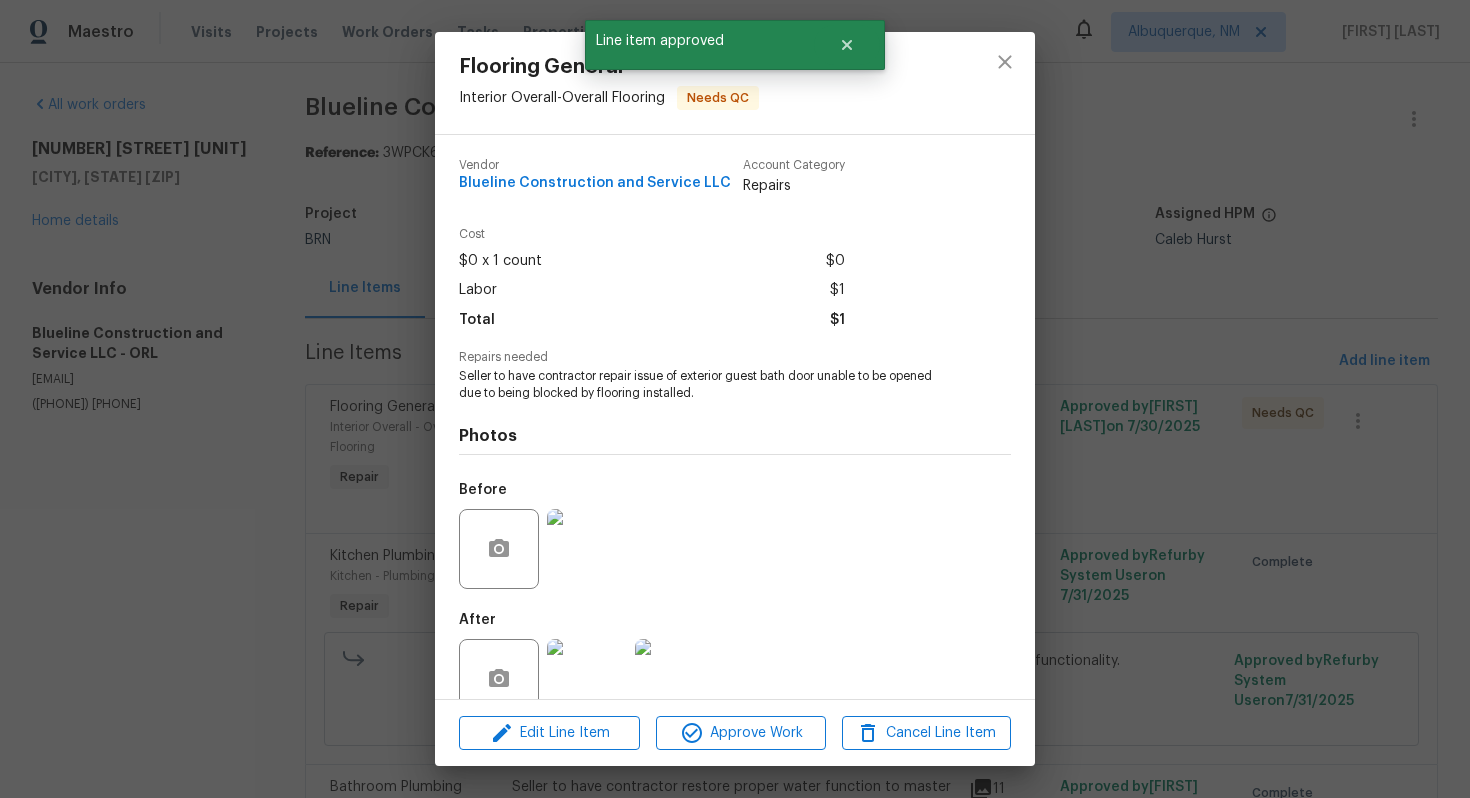 scroll, scrollTop: 40, scrollLeft: 0, axis: vertical 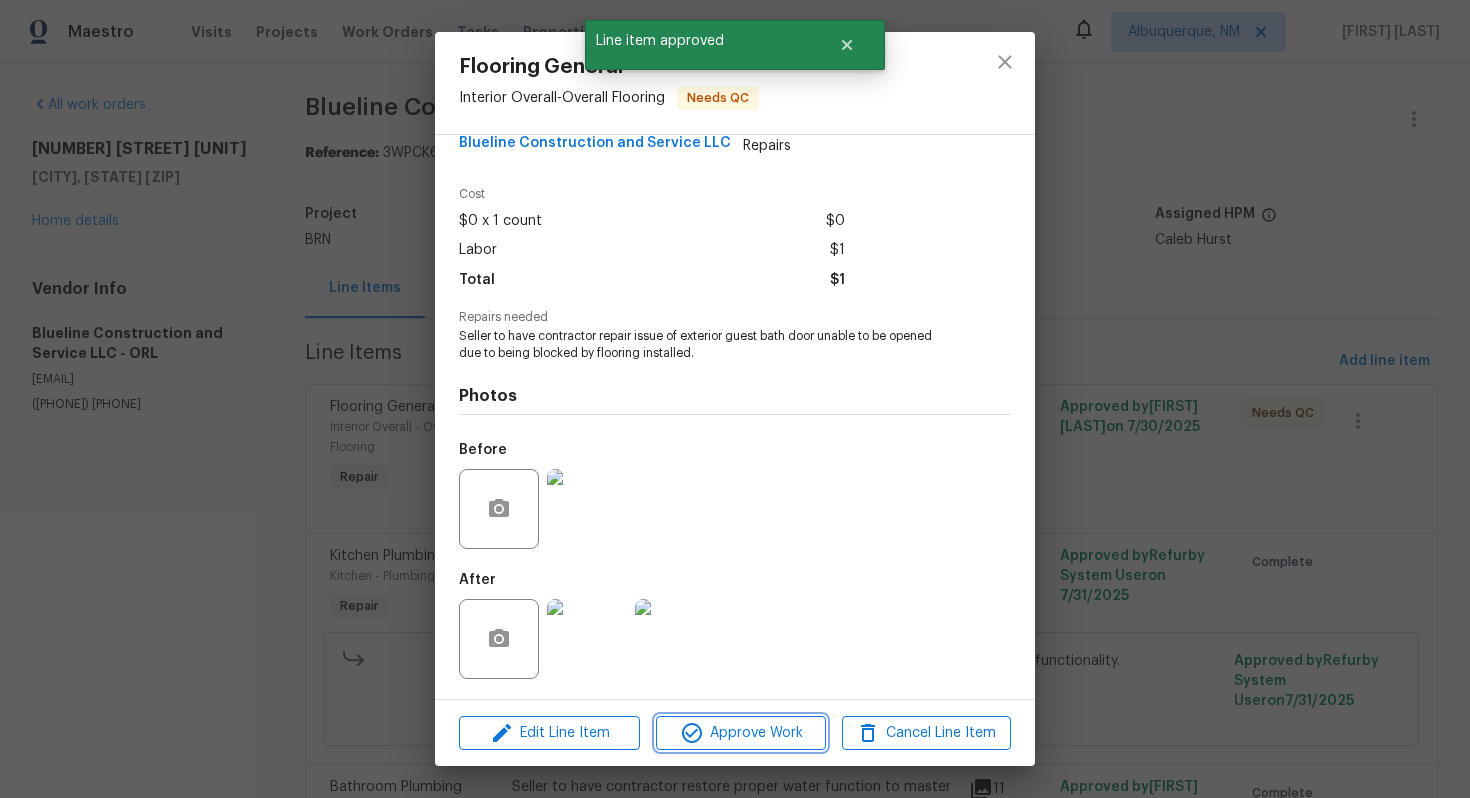 click on "Approve Work" at bounding box center (740, 733) 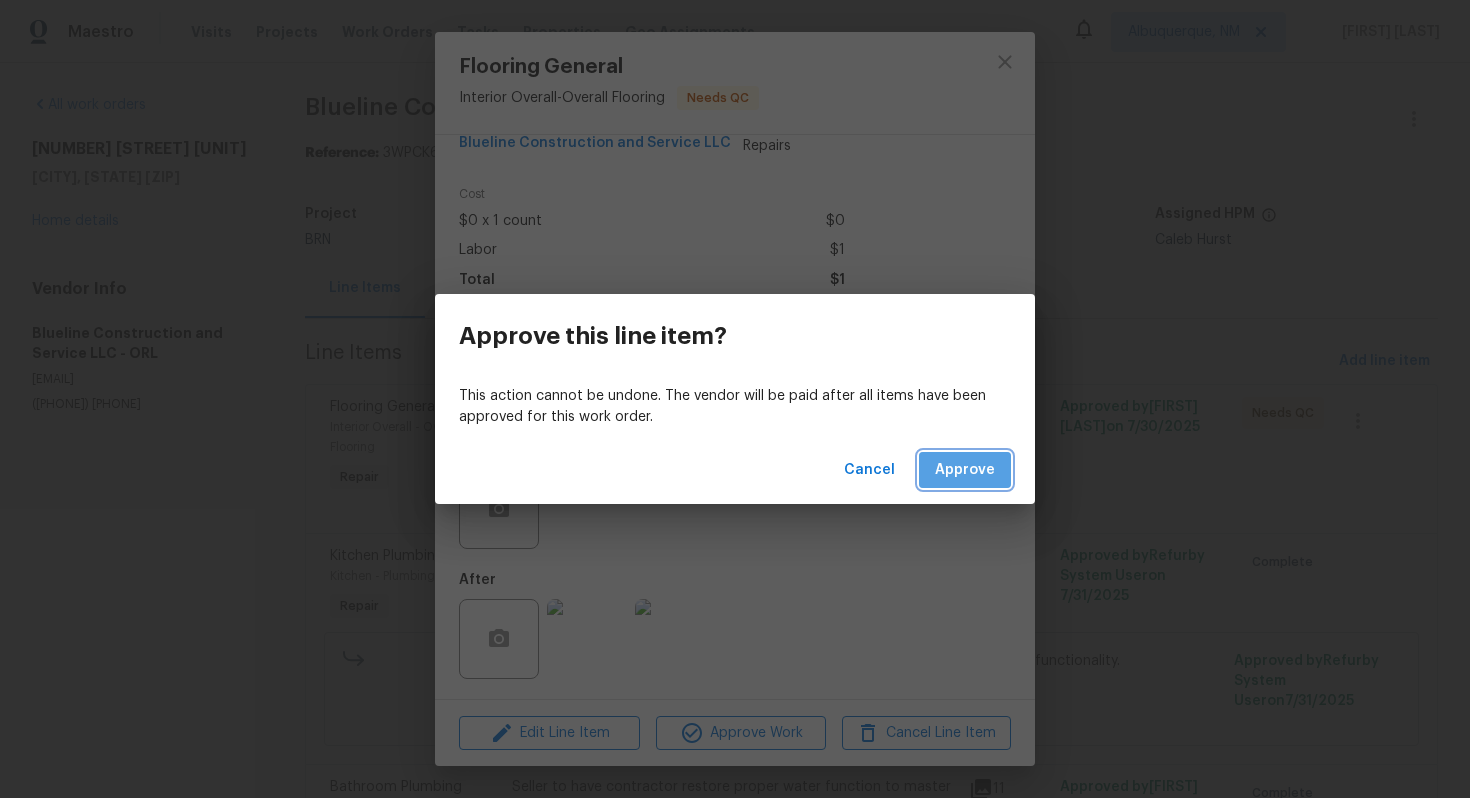 click on "Approve" at bounding box center [965, 470] 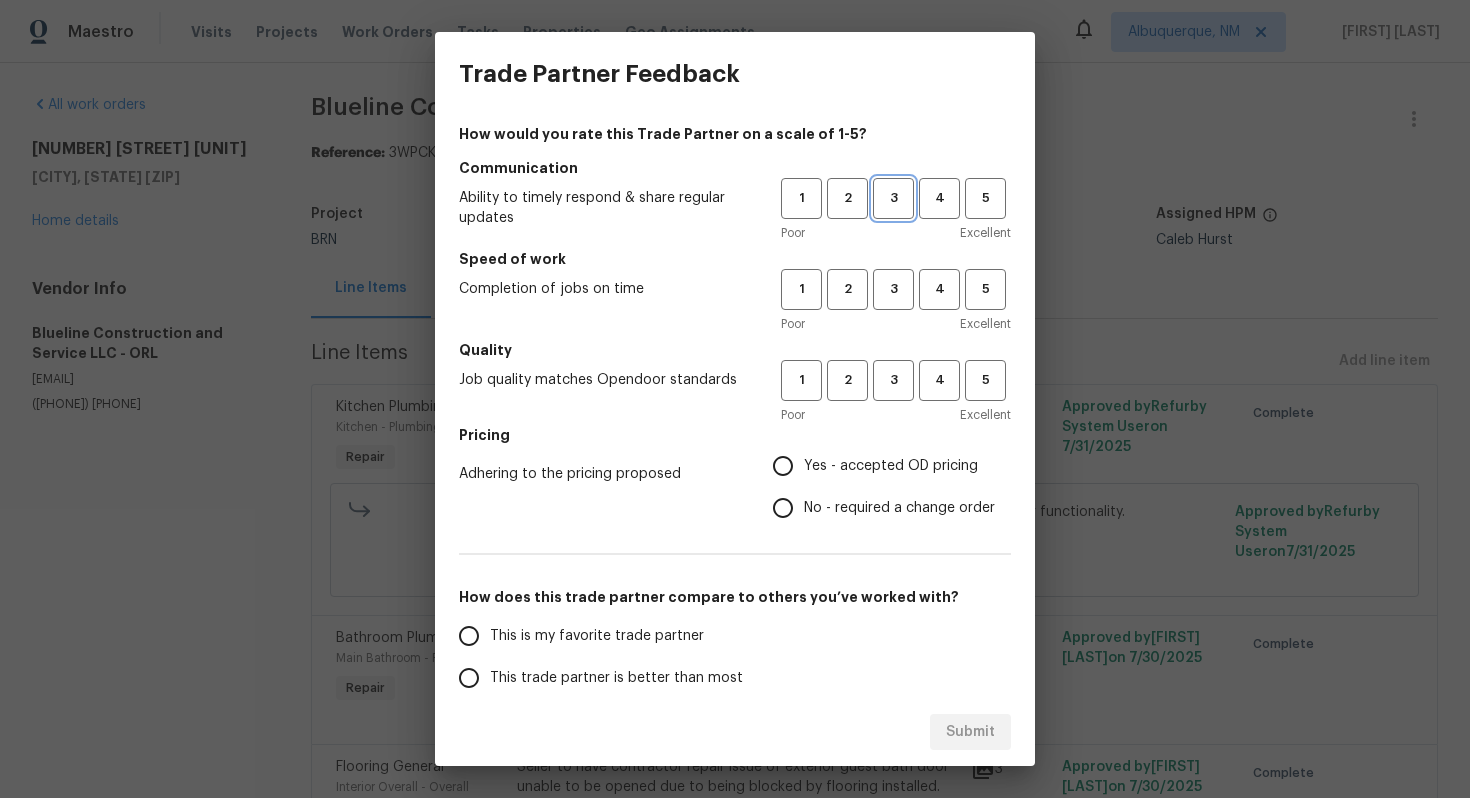 click on "3" at bounding box center (893, 198) 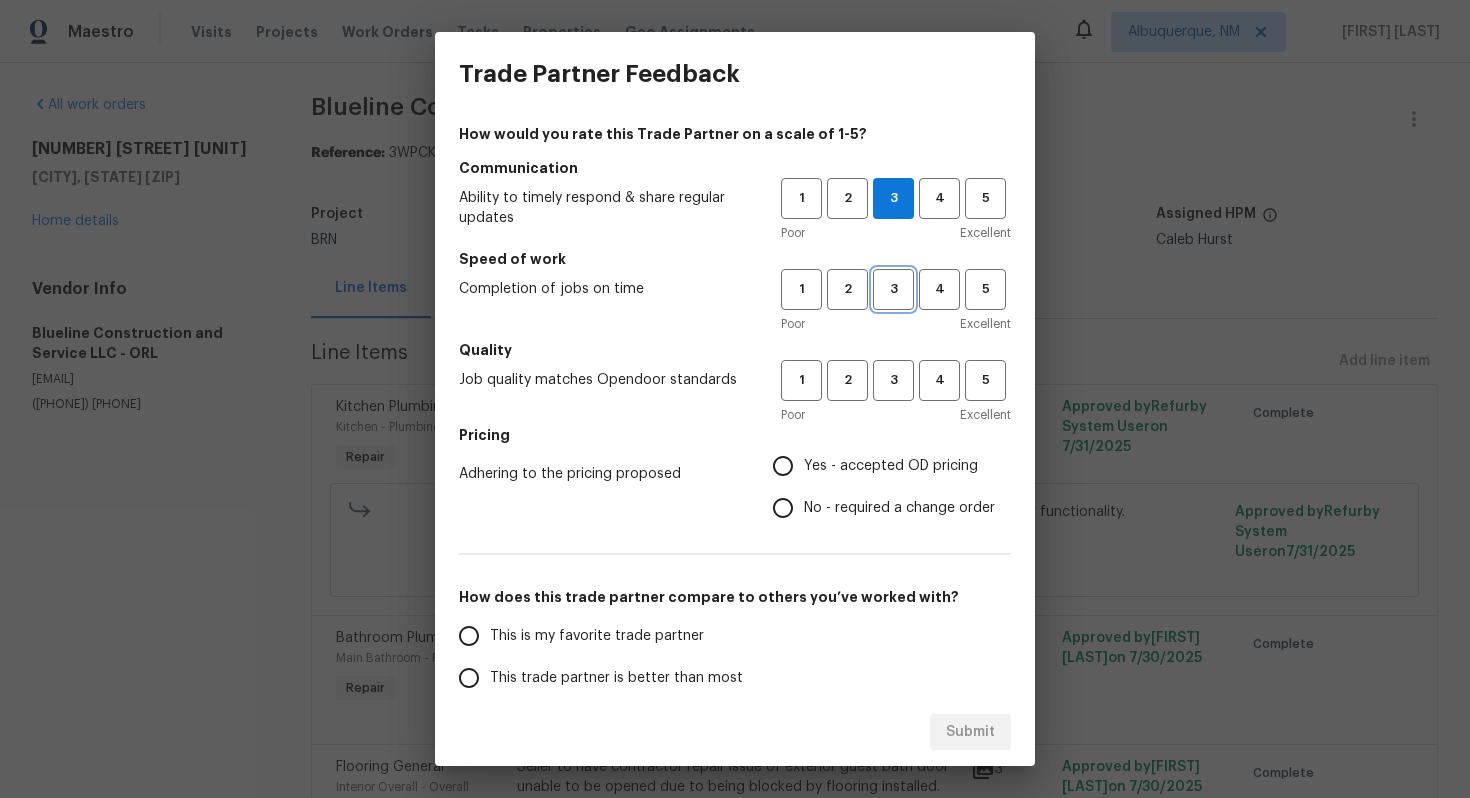 click on "3" at bounding box center (893, 289) 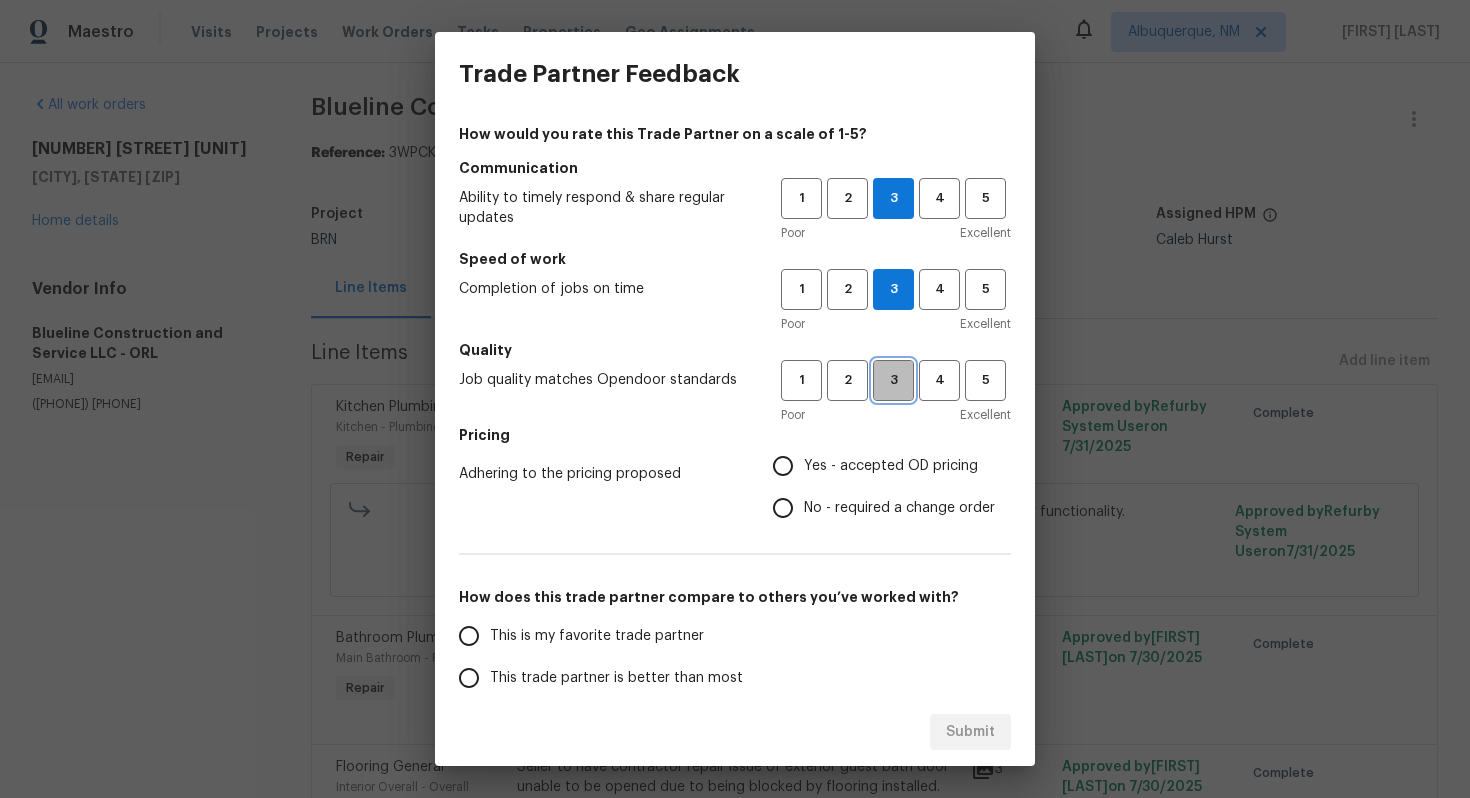 click on "3" at bounding box center [893, 380] 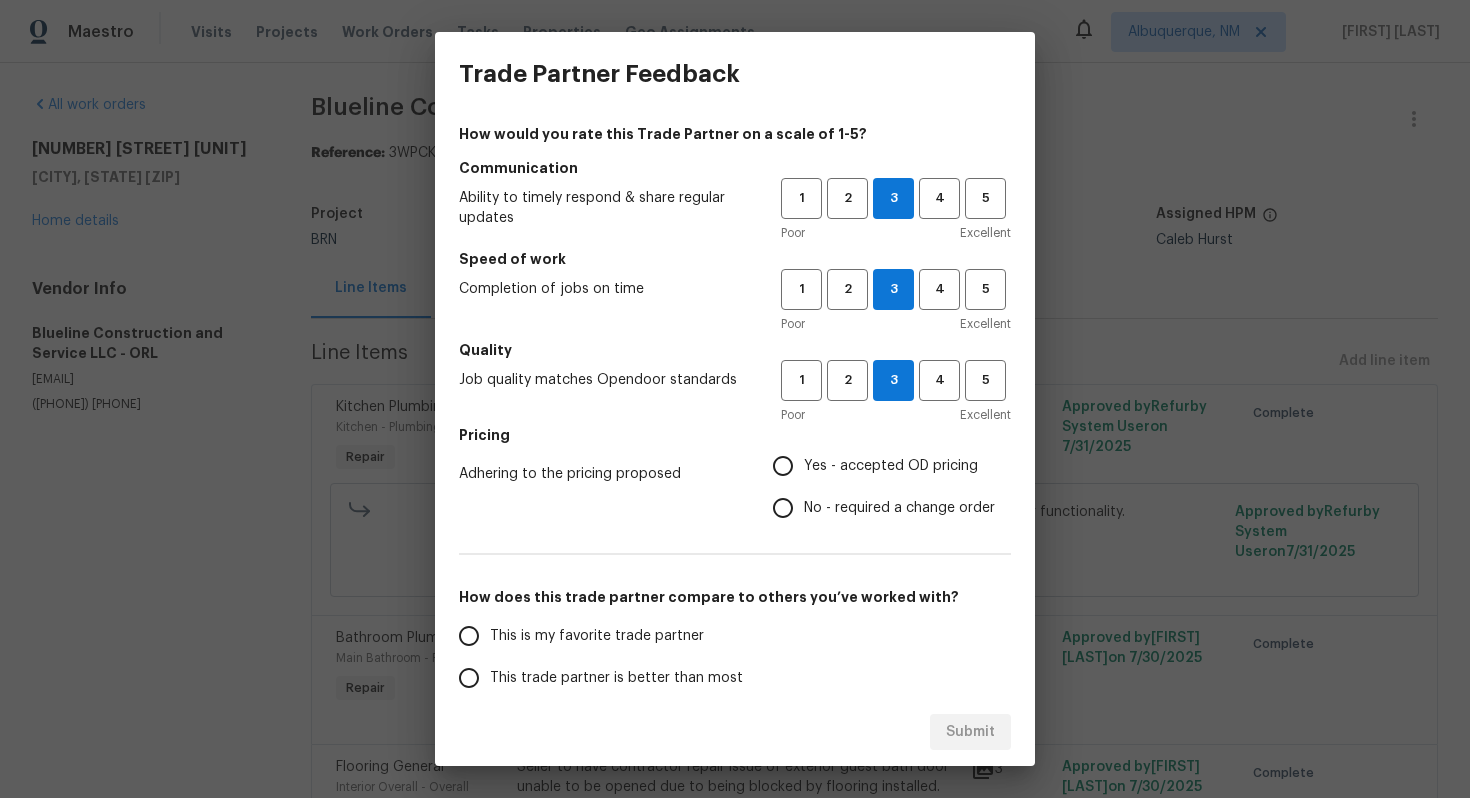 click on "No - required a change order" at bounding box center [899, 508] 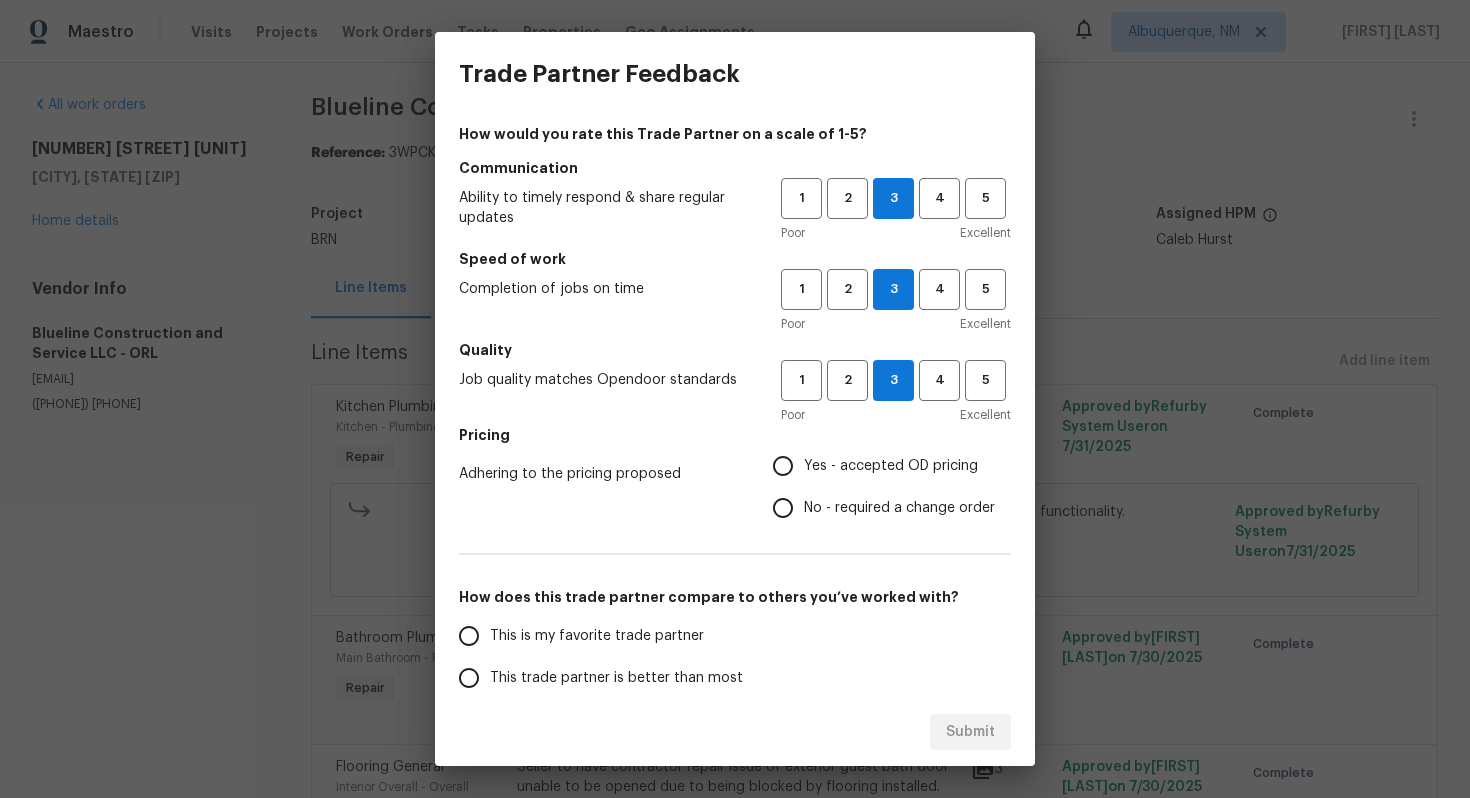 click on "No - required a change order" at bounding box center [783, 508] 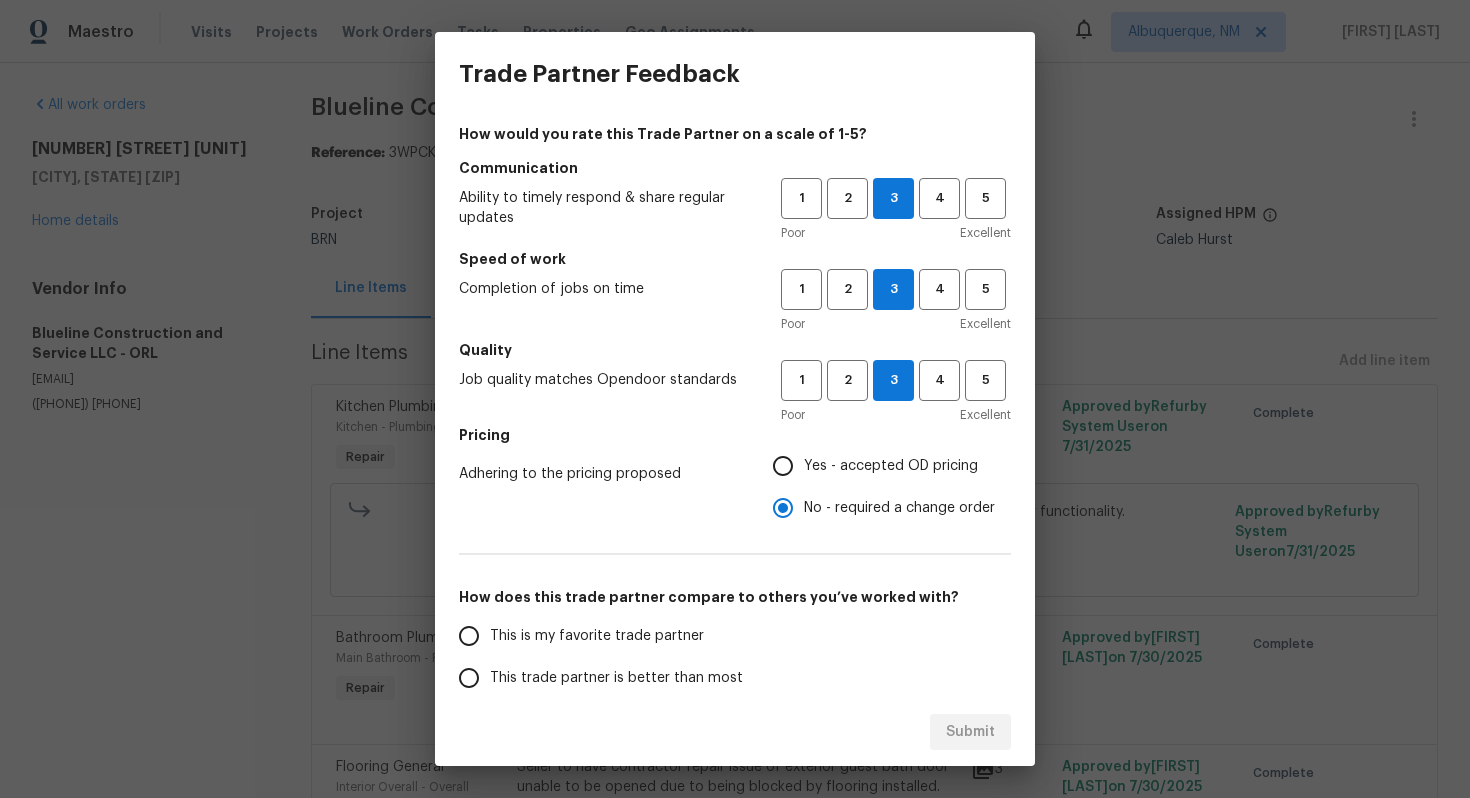 scroll, scrollTop: 217, scrollLeft: 0, axis: vertical 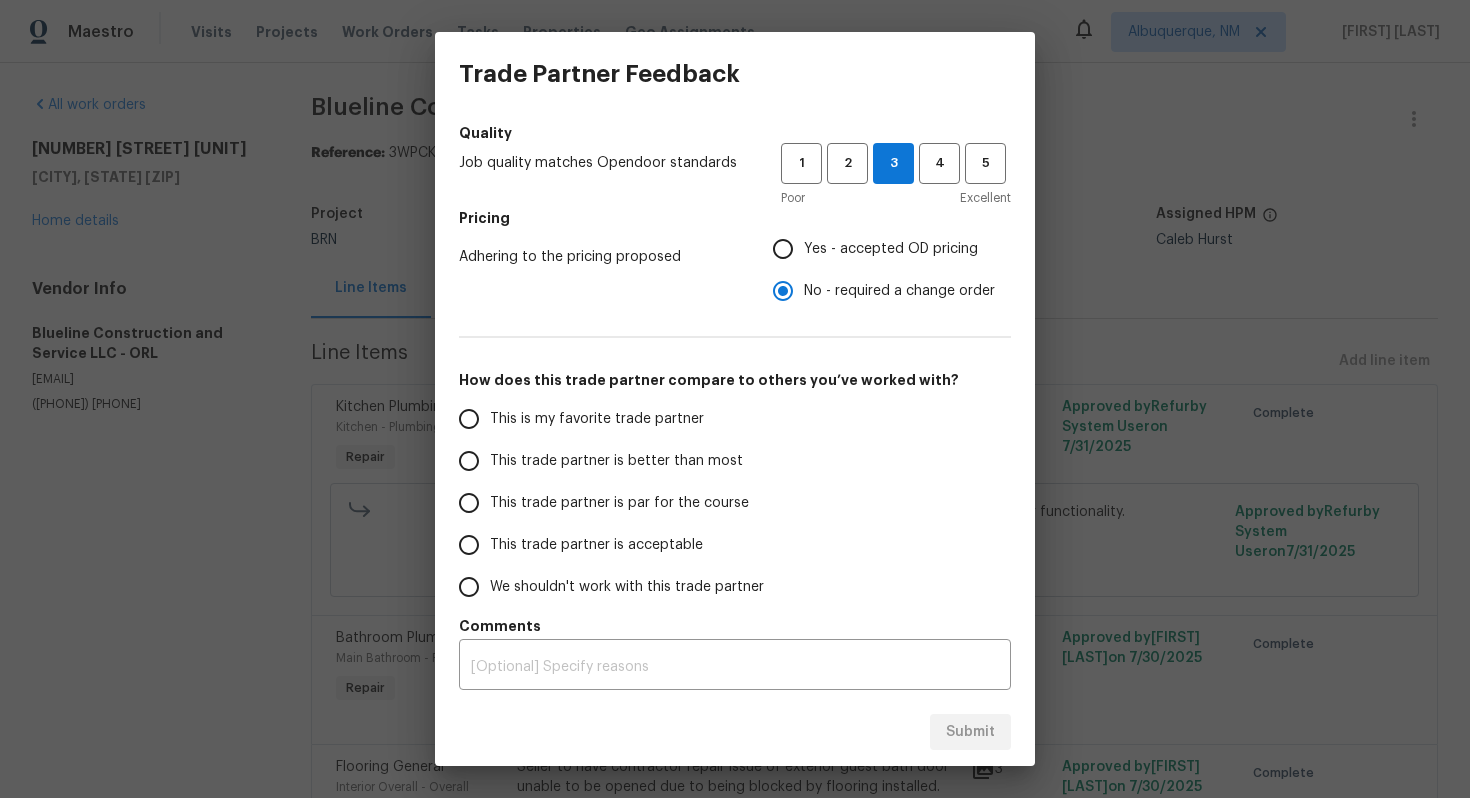 click on "This trade partner is better than most" at bounding box center (616, 461) 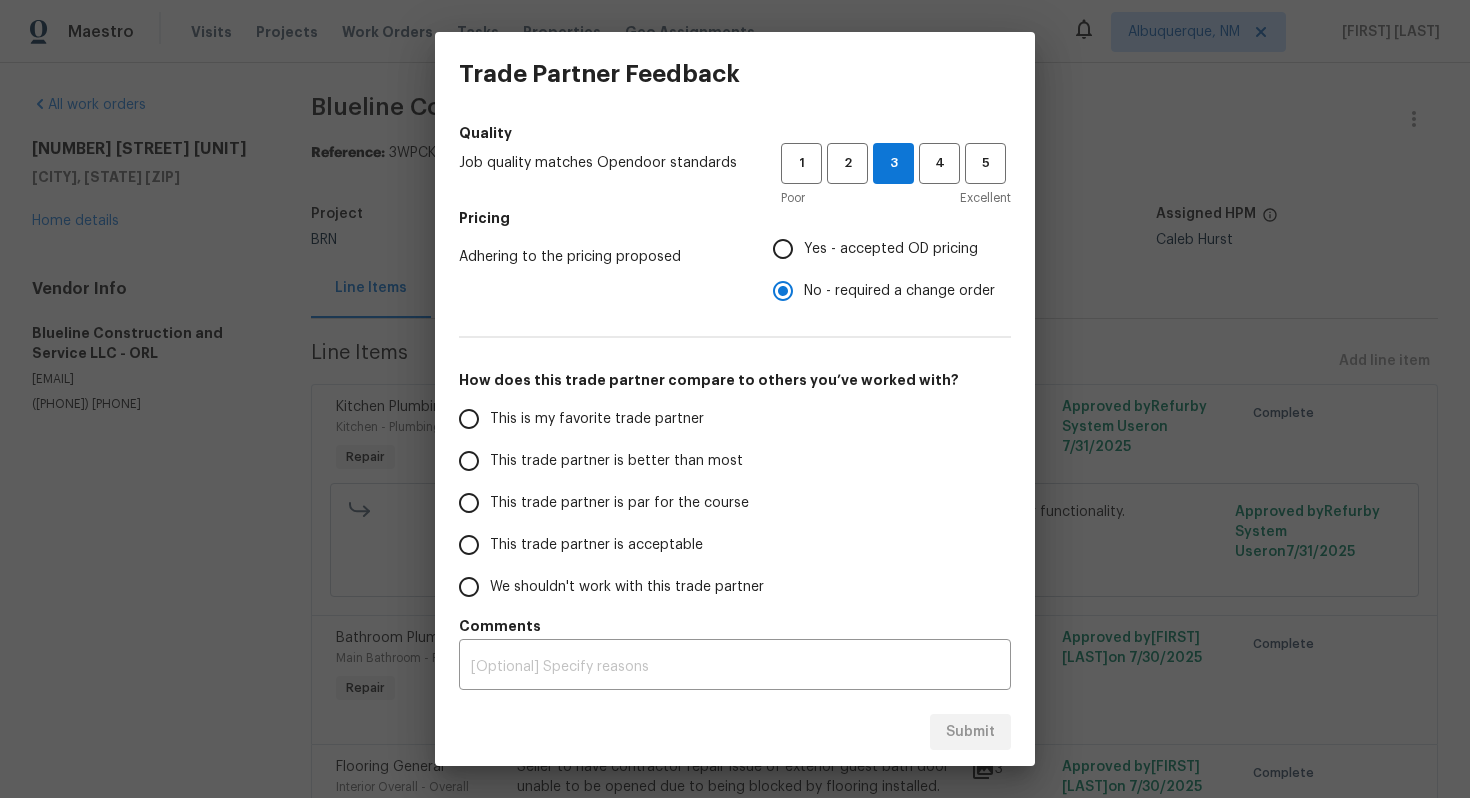 click on "This trade partner is better than most" at bounding box center [469, 461] 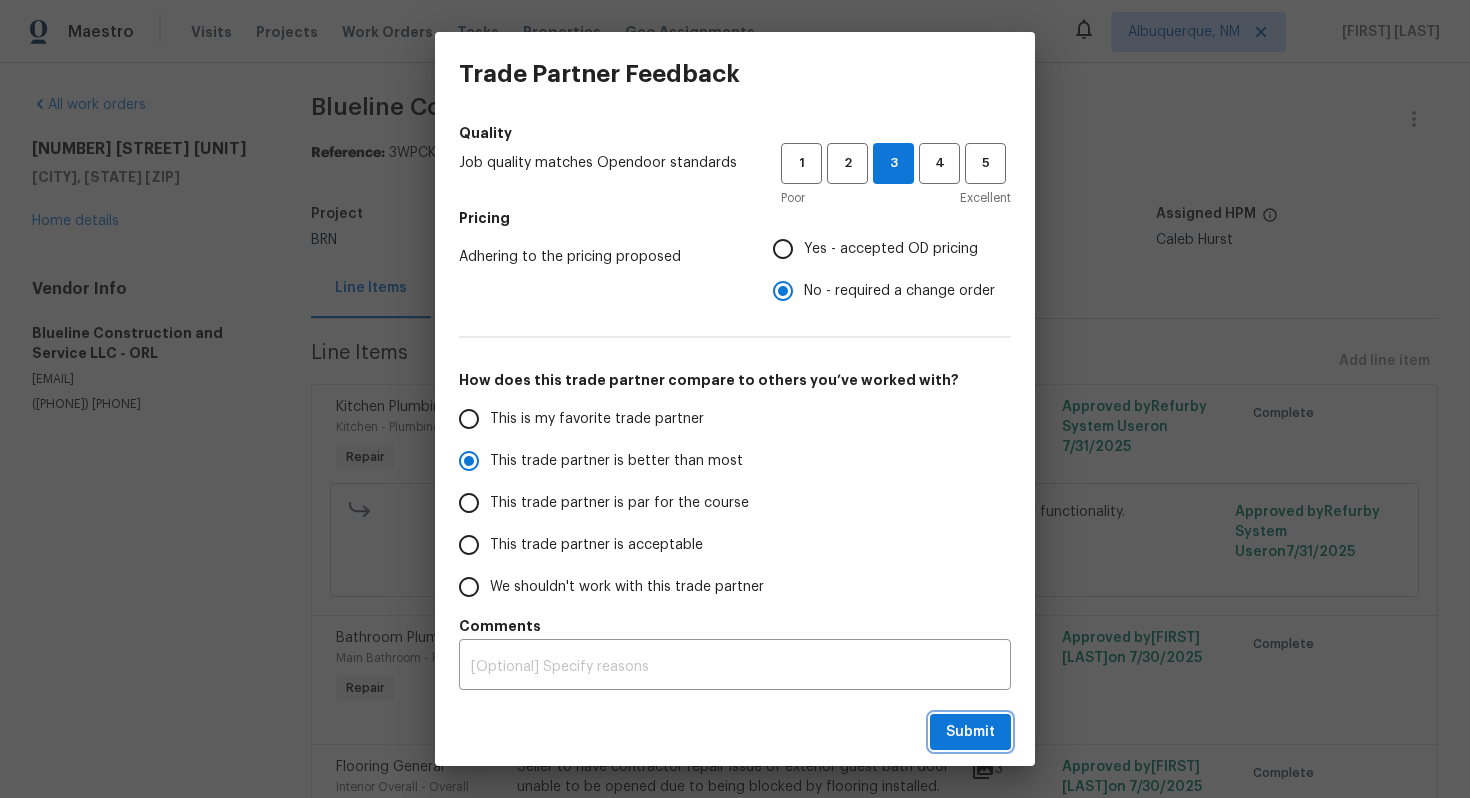 click on "Submit" at bounding box center (970, 732) 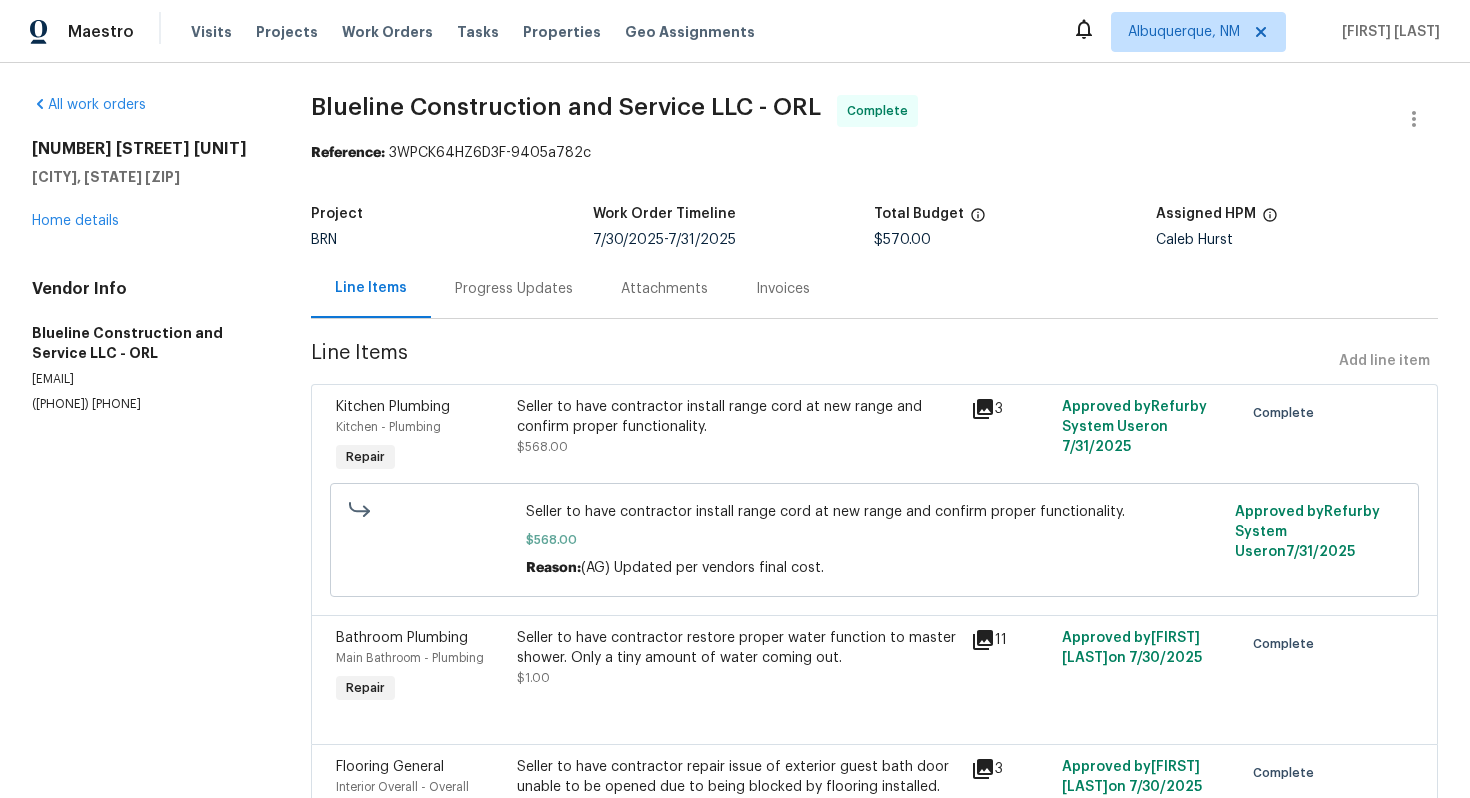 click on "Progress Updates" at bounding box center (514, 289) 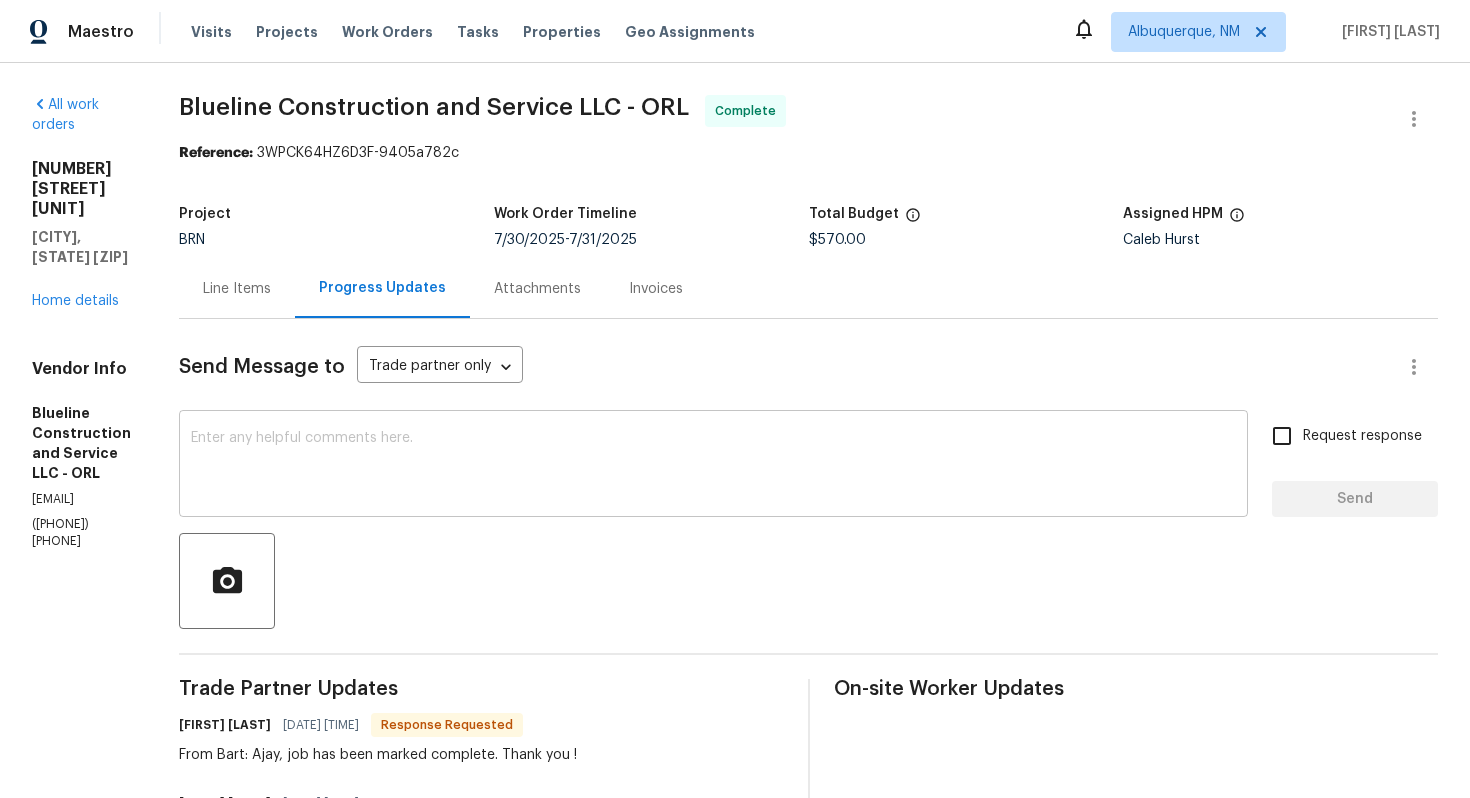 click at bounding box center (713, 466) 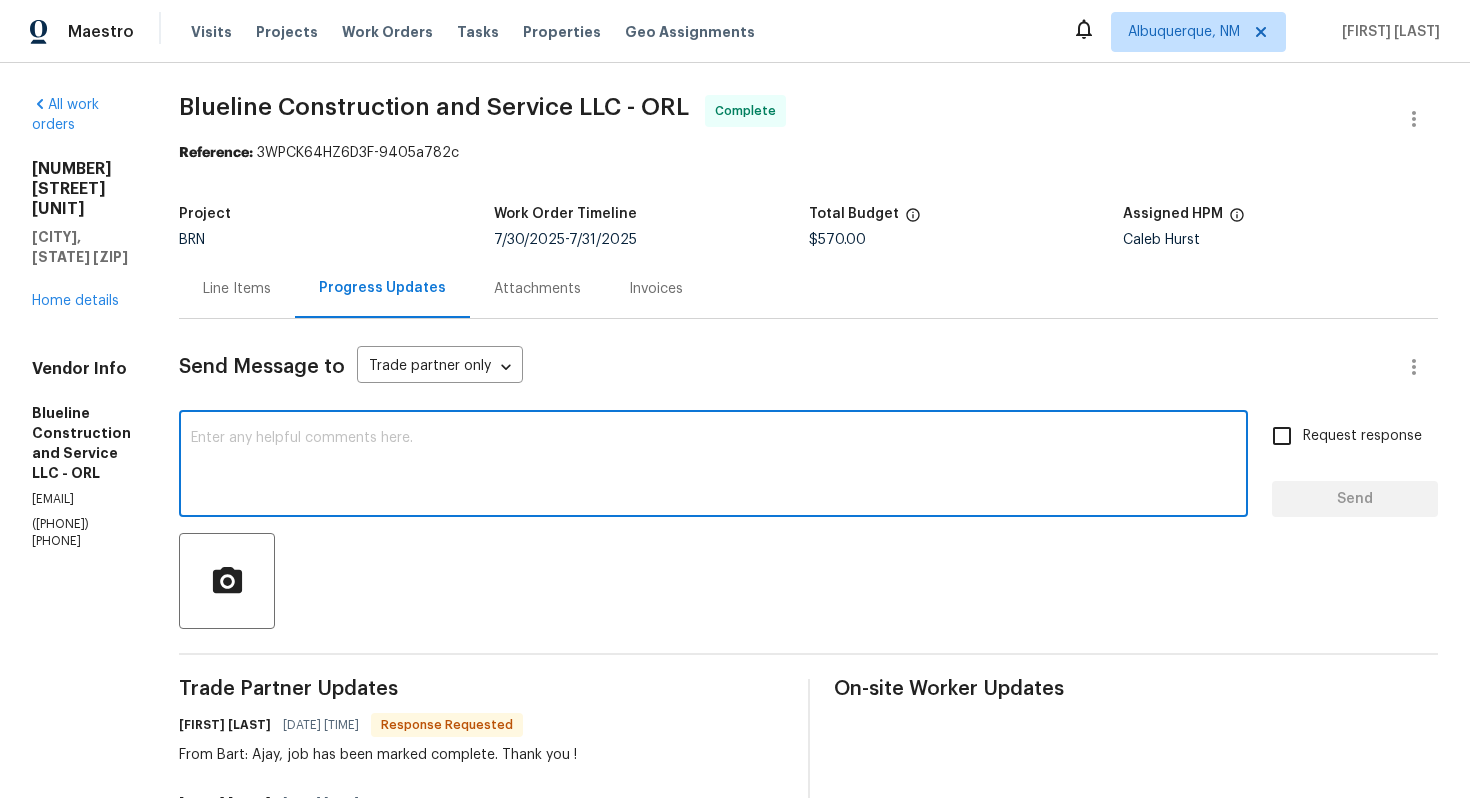 paste on "WO is approved, Please upload the invoice under invoice section. Thanks!" 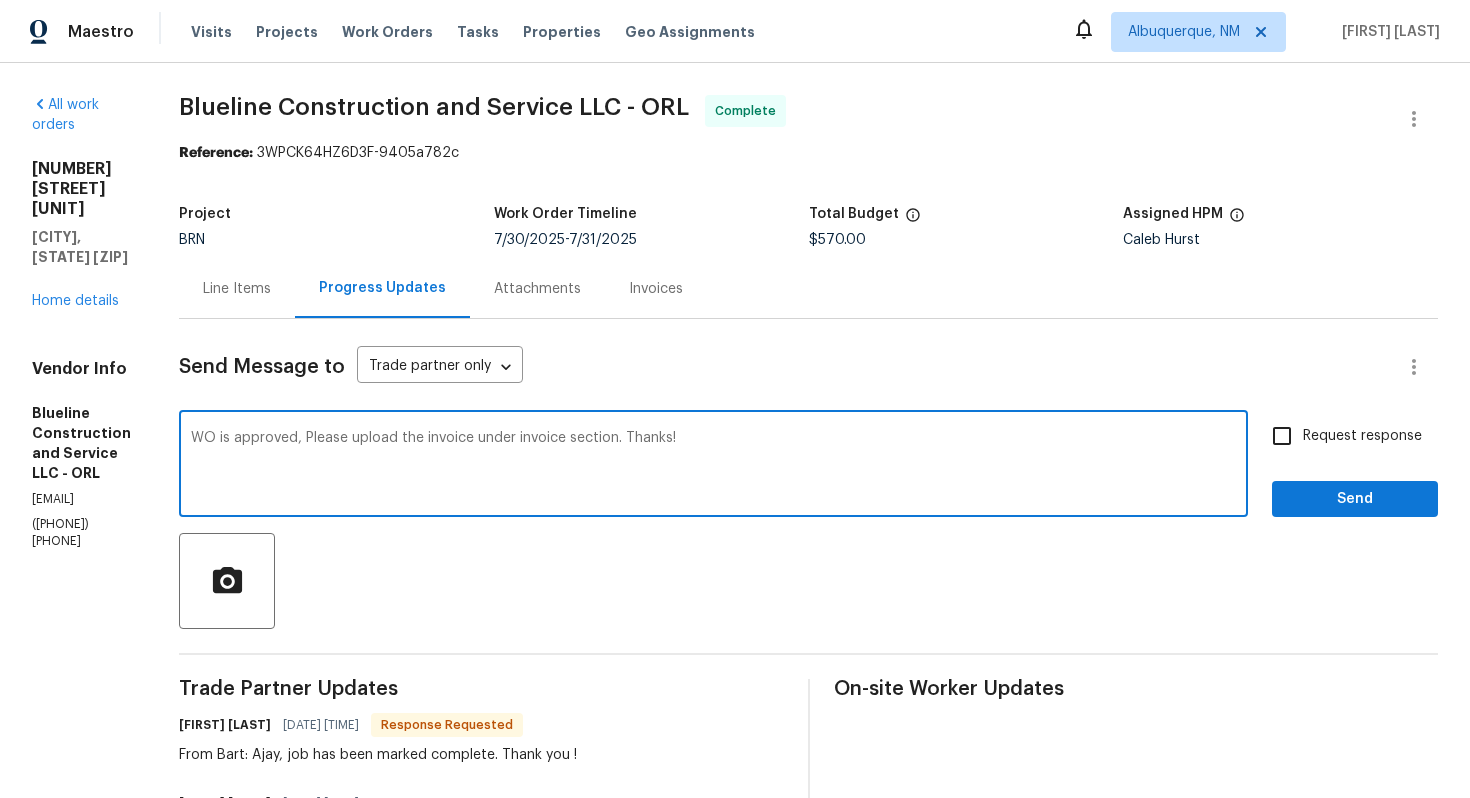 type on "WO is approved, Please upload the invoice under invoice section. Thanks!" 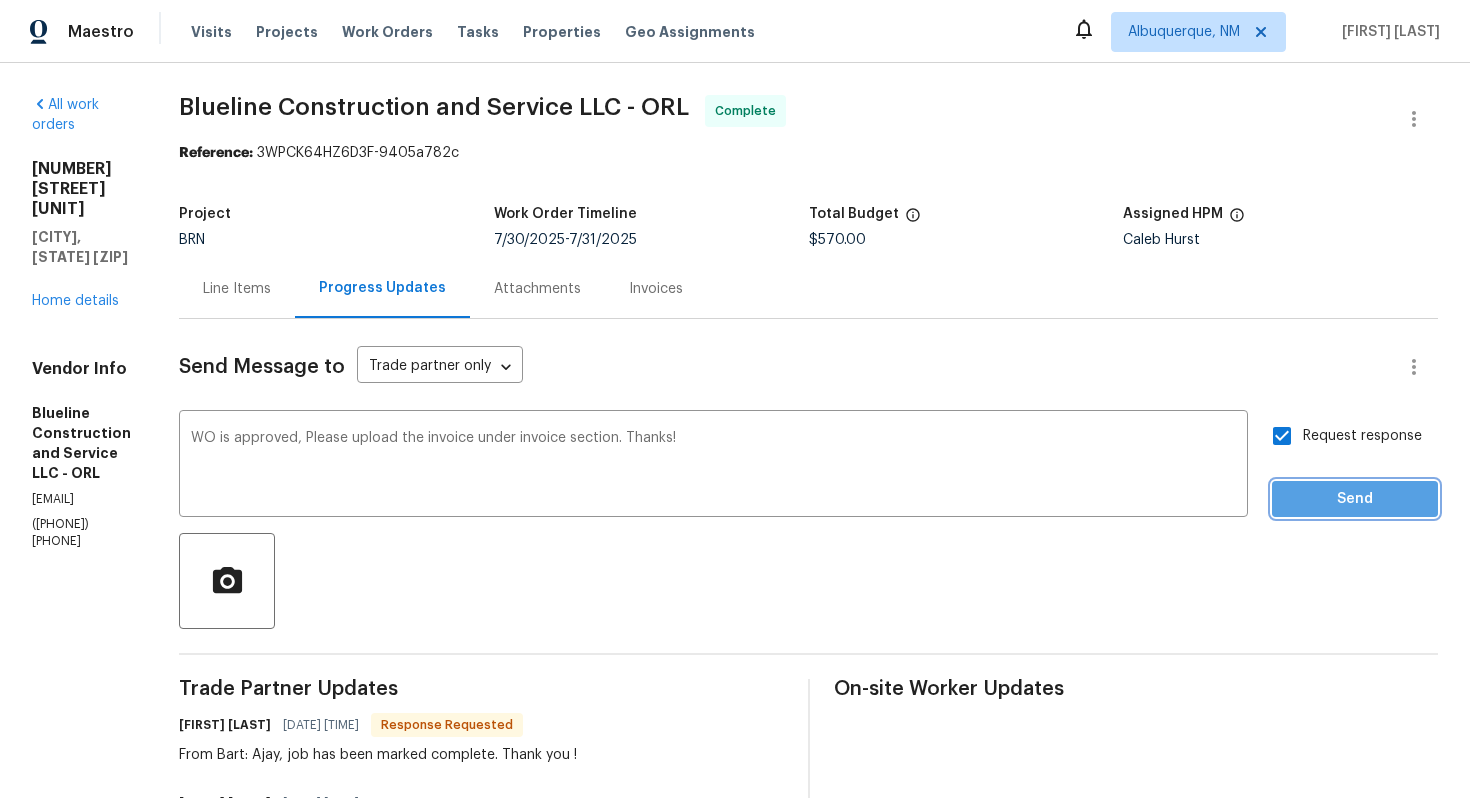 click on "Send" at bounding box center [1355, 499] 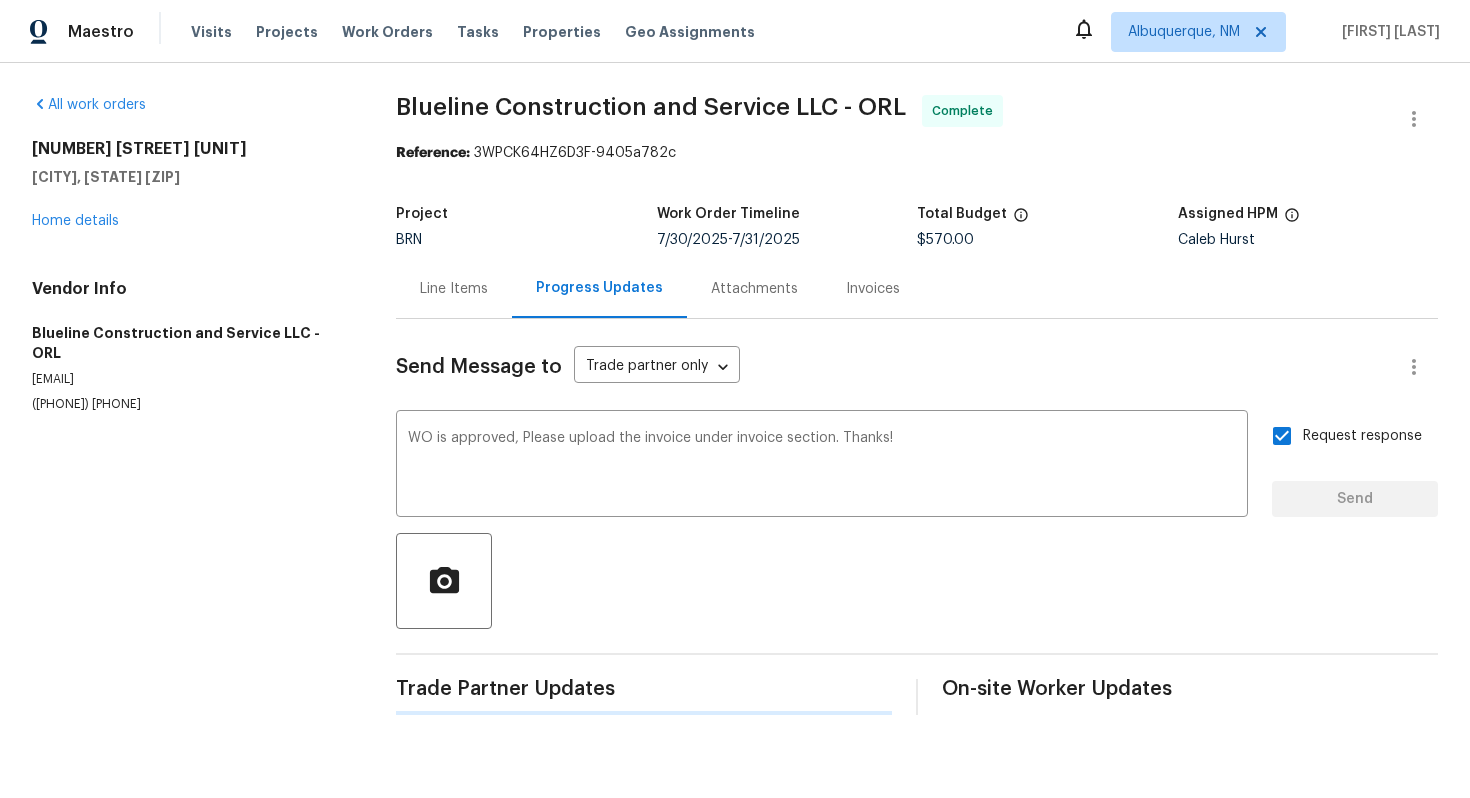 type 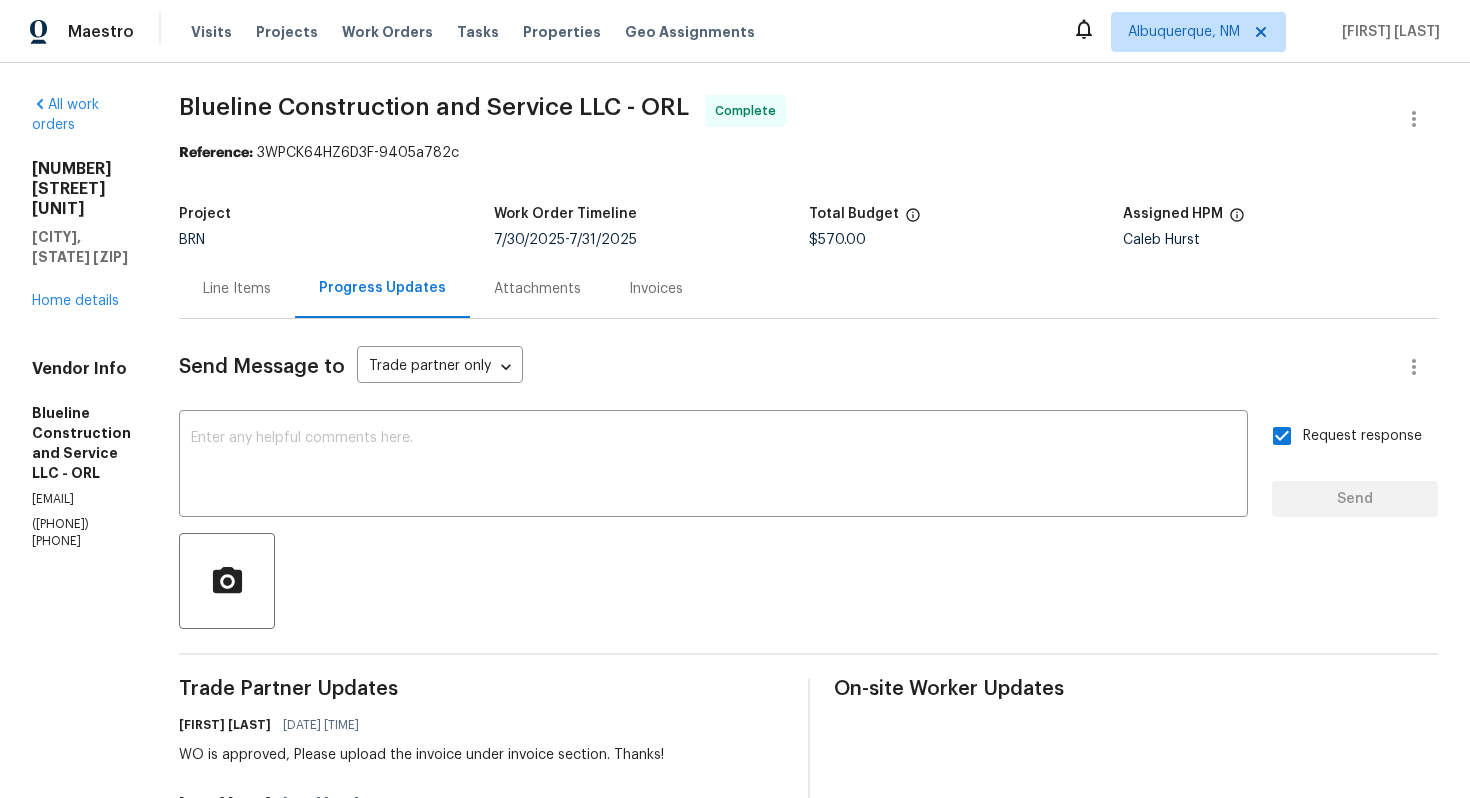 click on "Line Items" at bounding box center [237, 288] 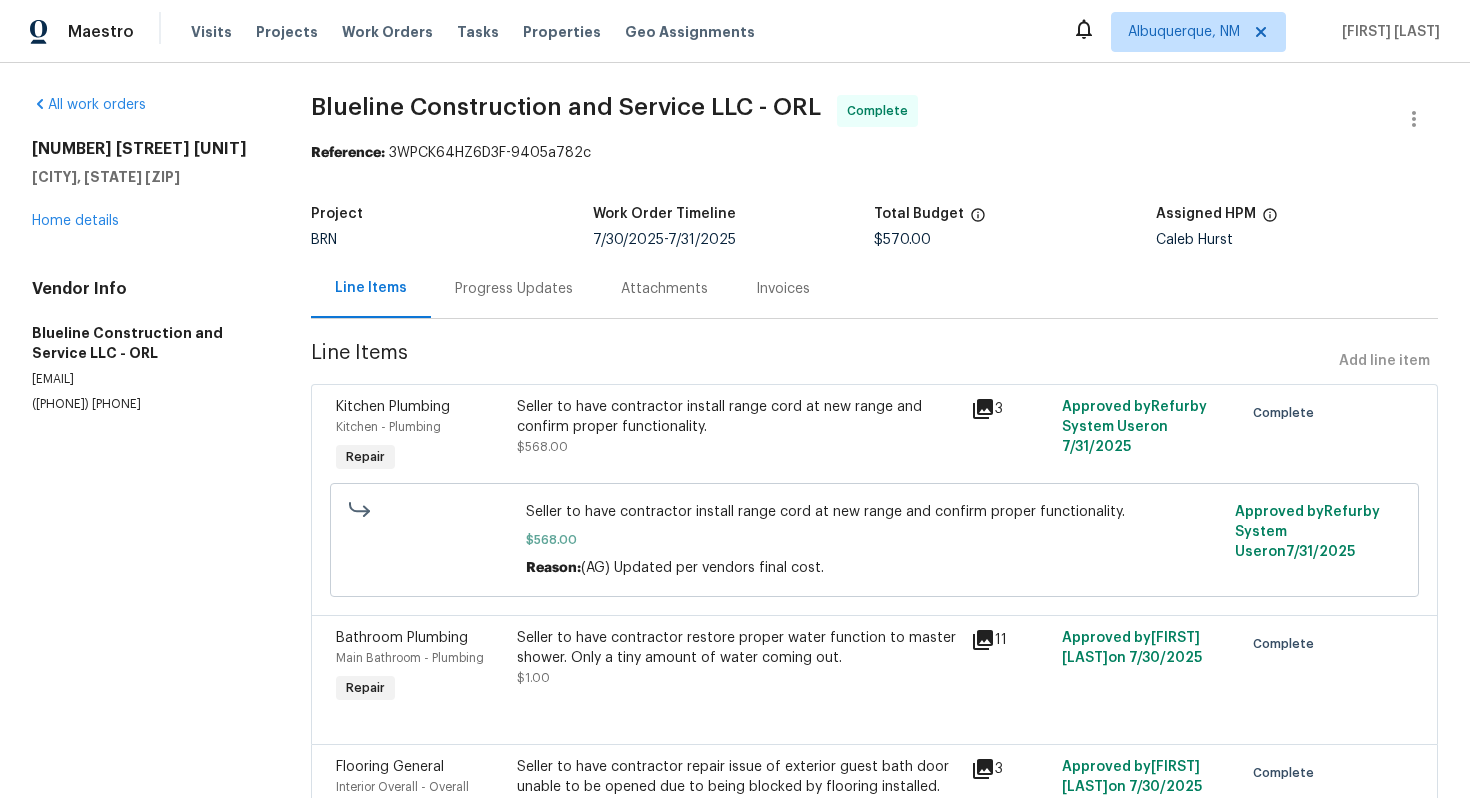 click on "Seller to have contractor install range cord at new range and confirm proper functionality." at bounding box center [738, 417] 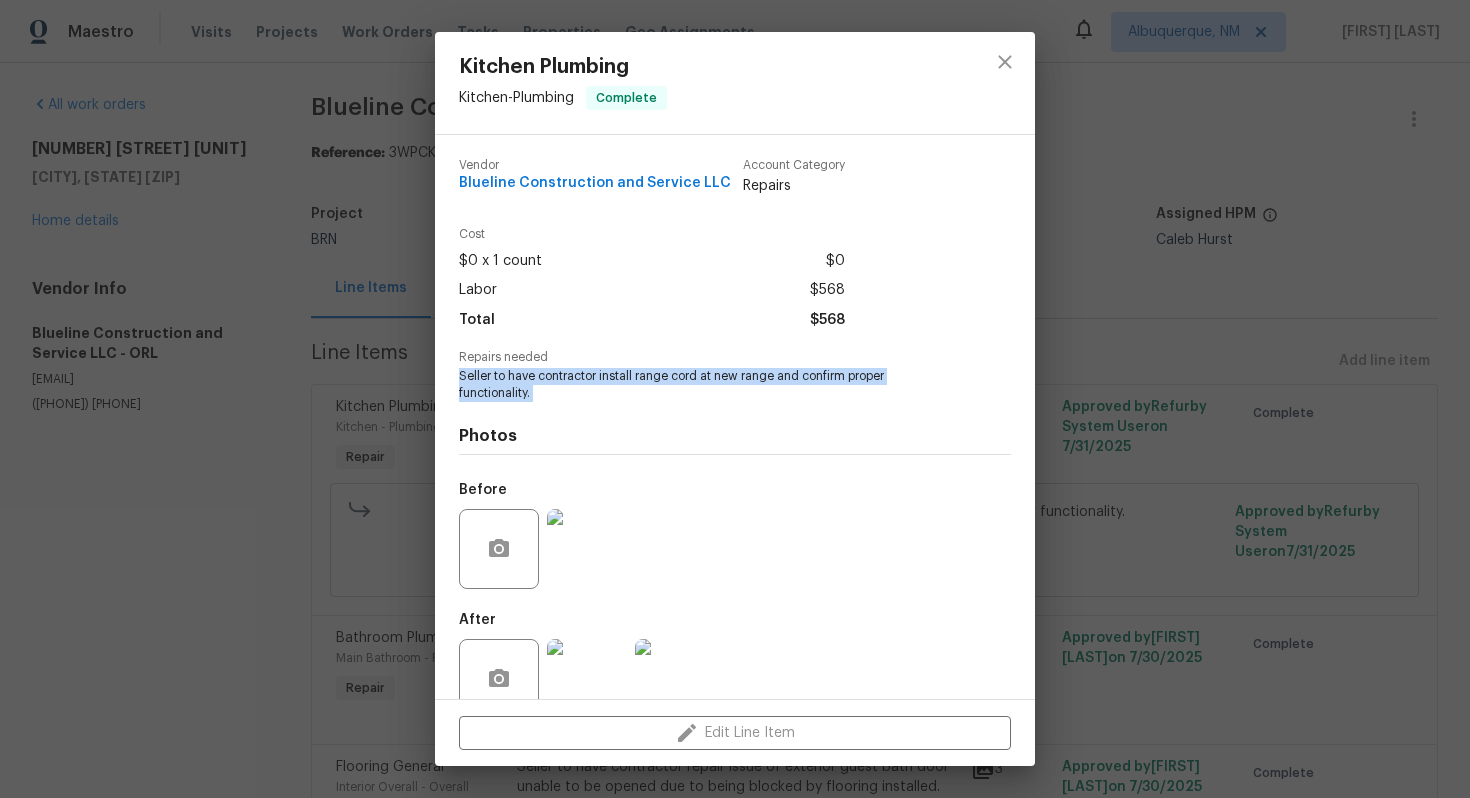 drag, startPoint x: 456, startPoint y: 380, endPoint x: 567, endPoint y: 414, distance: 116.090485 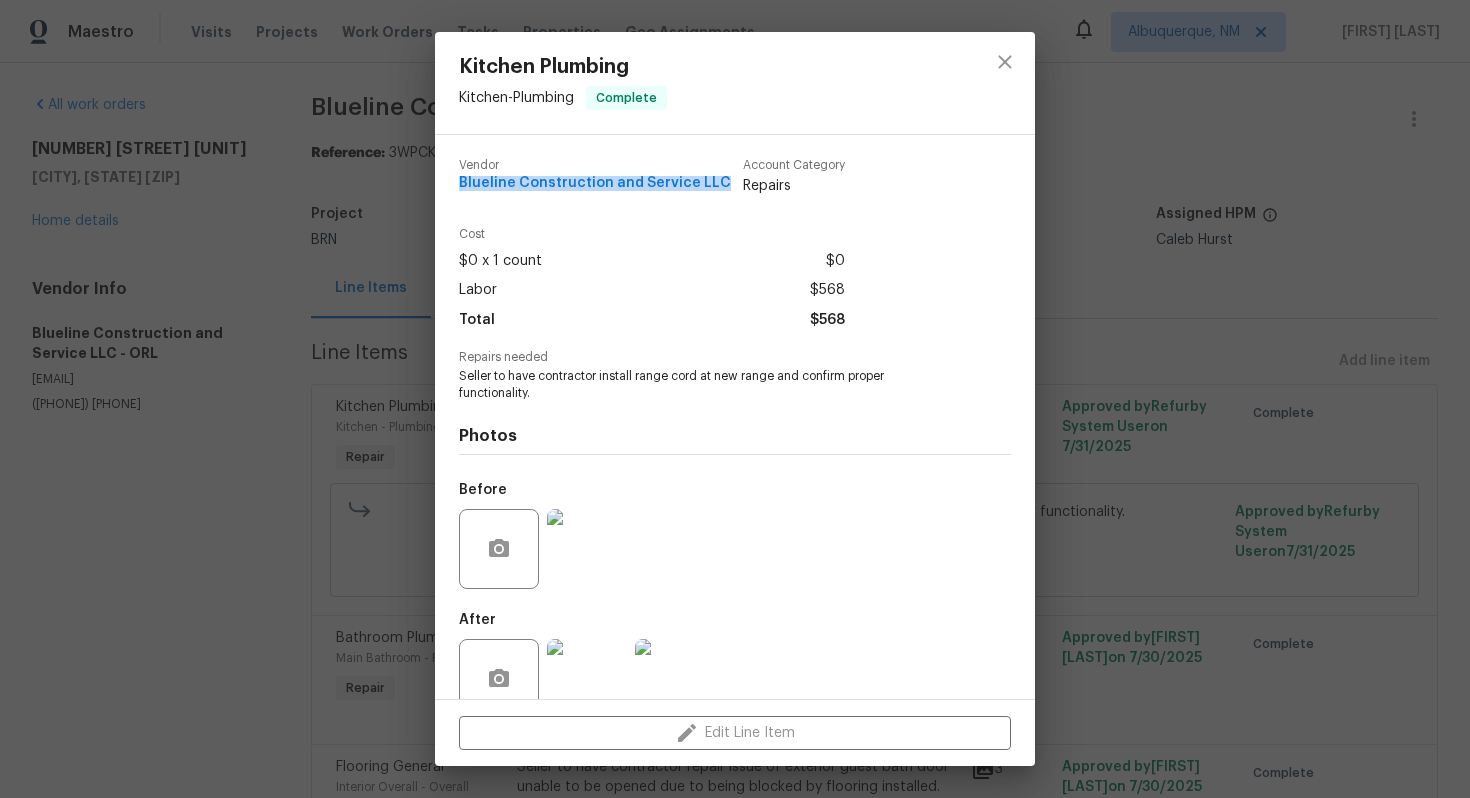 drag, startPoint x: 455, startPoint y: 186, endPoint x: 694, endPoint y: 203, distance: 239.60384 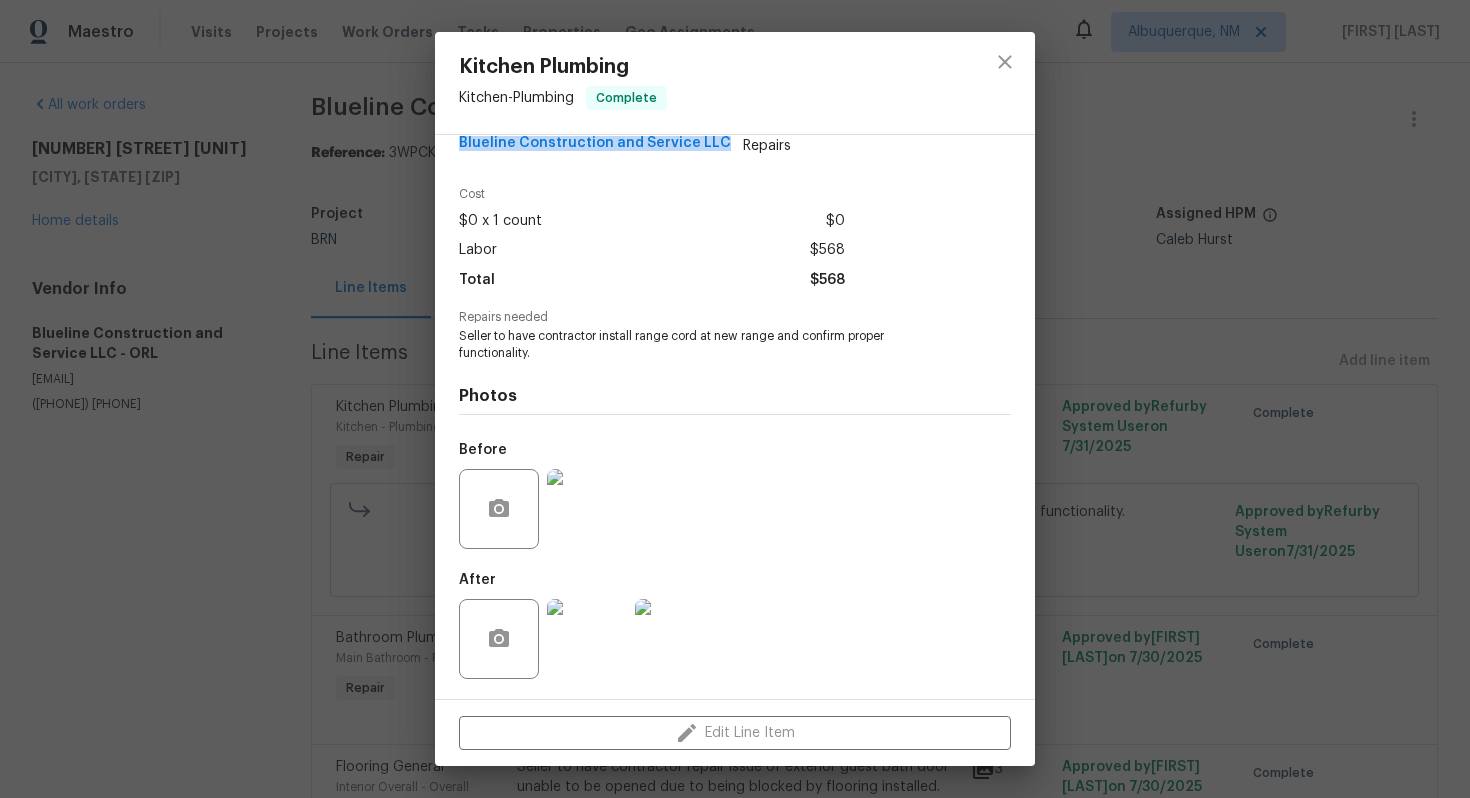 click at bounding box center [587, 509] 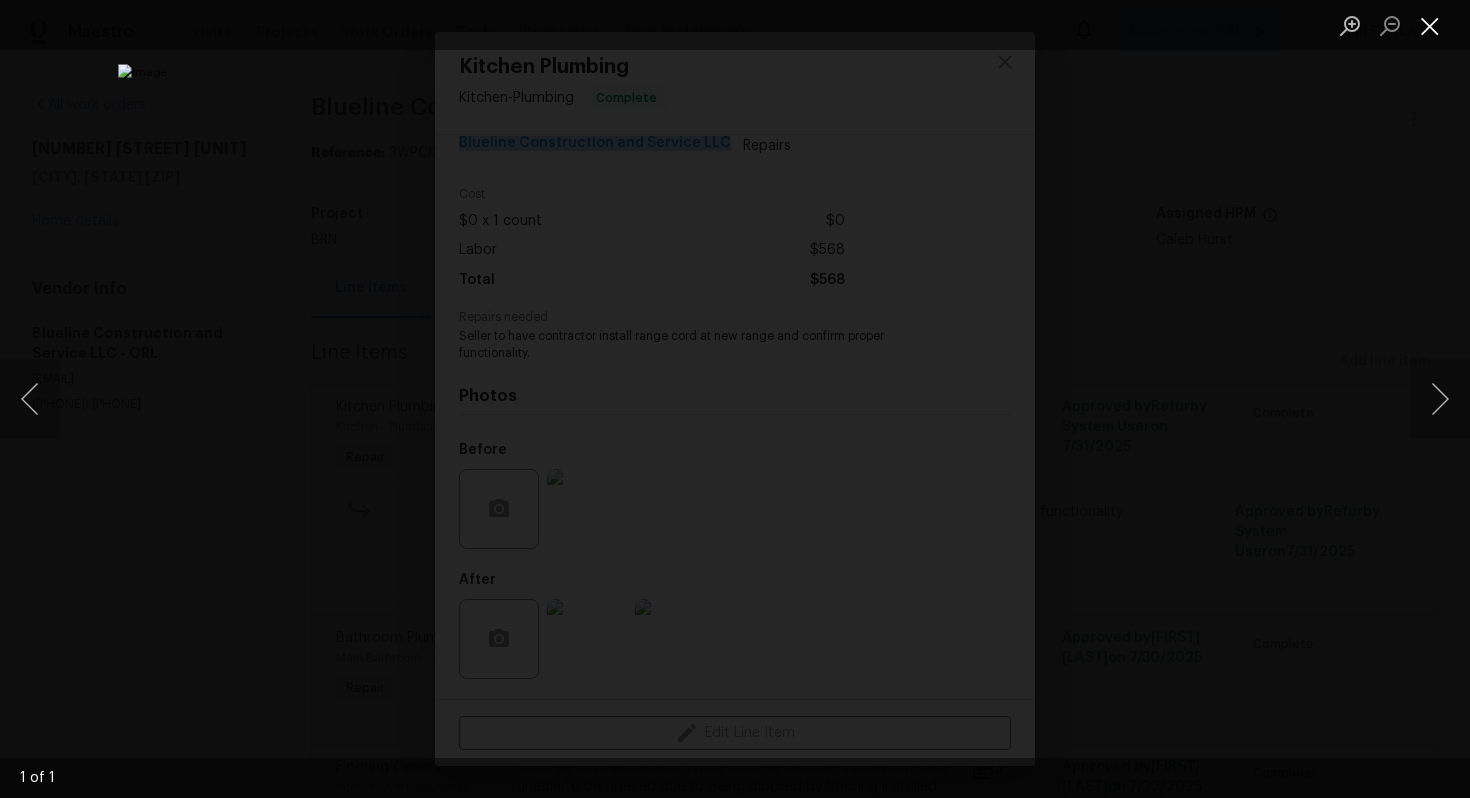 click at bounding box center (1430, 25) 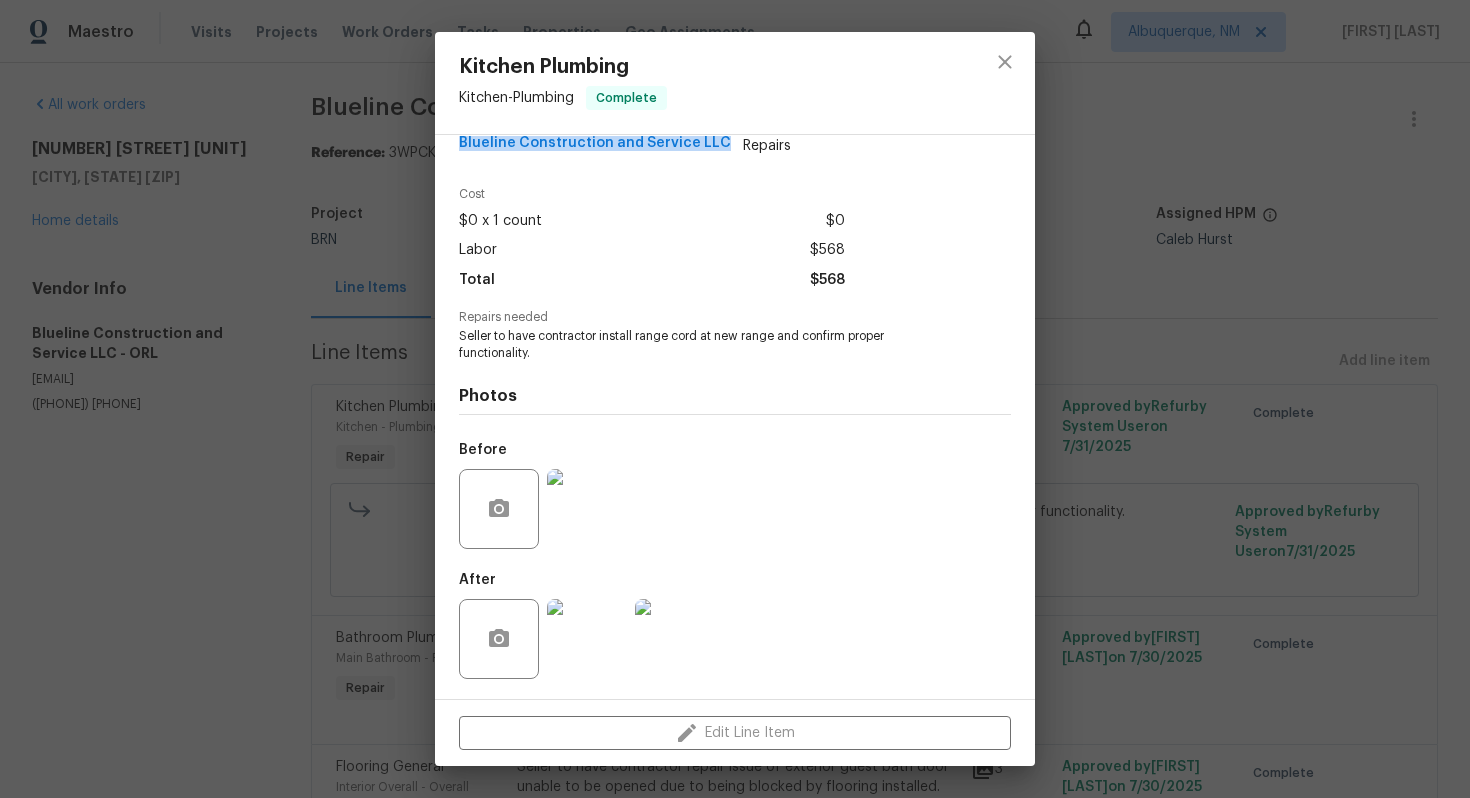 click at bounding box center (675, 639) 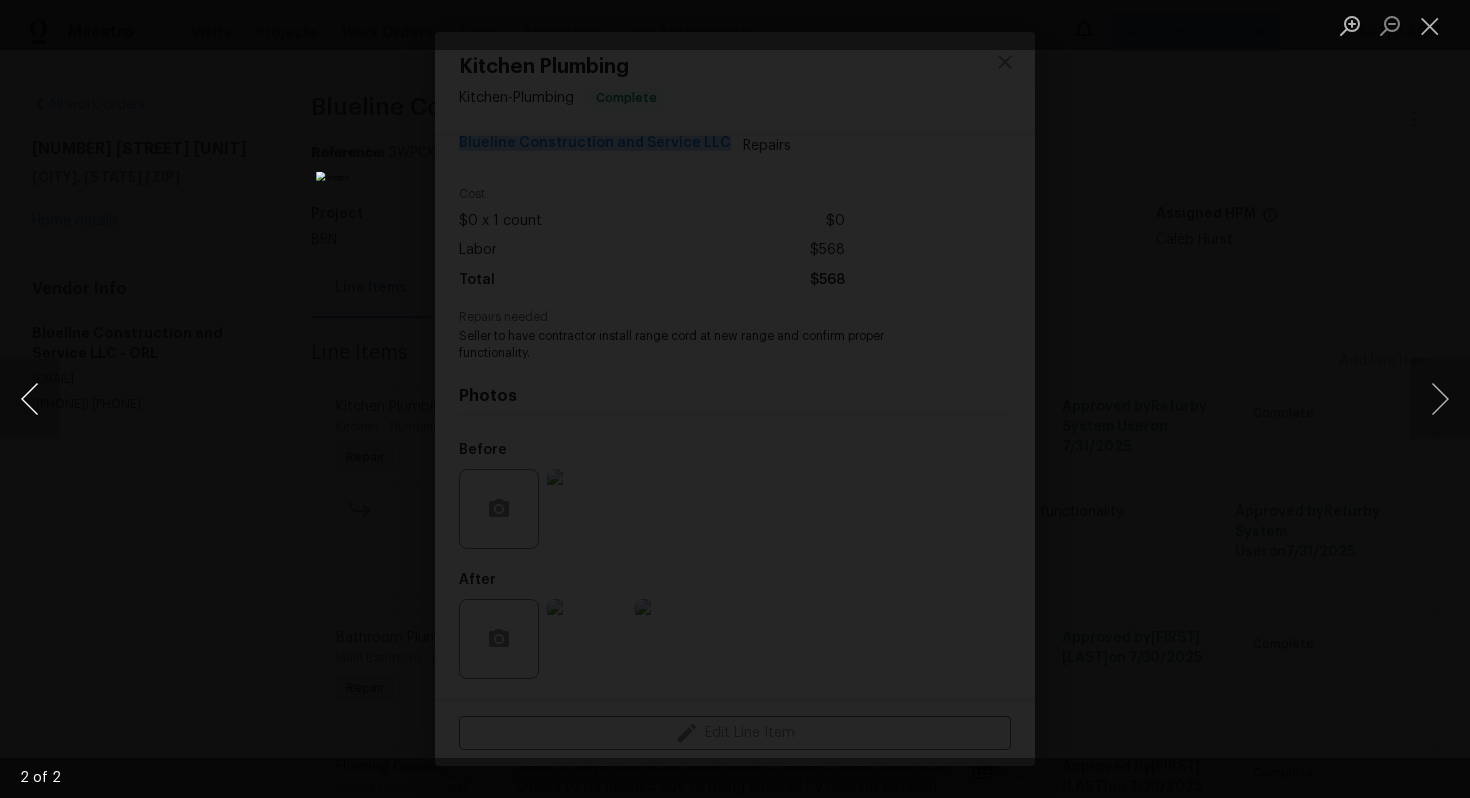 click at bounding box center [30, 399] 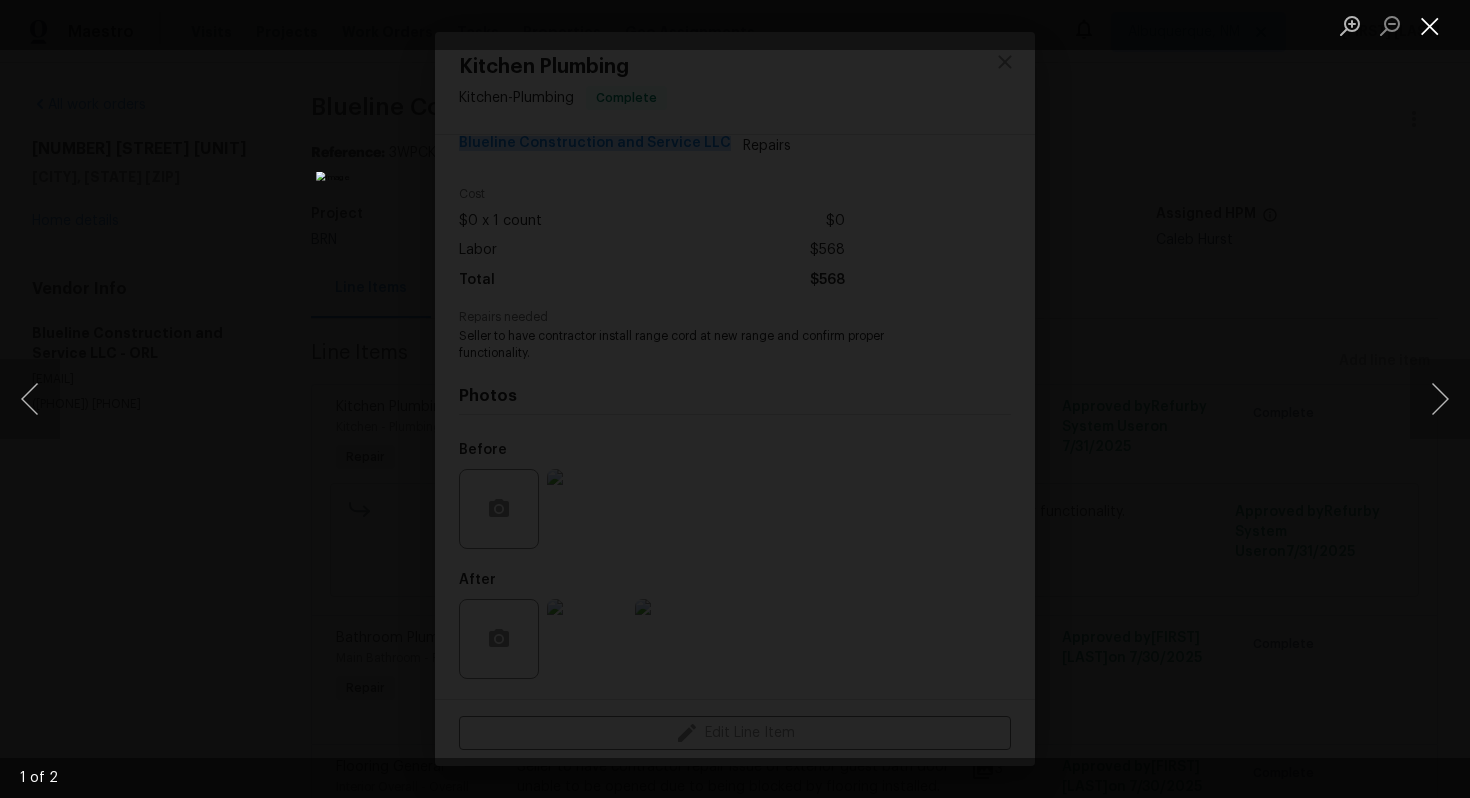 click at bounding box center (1430, 25) 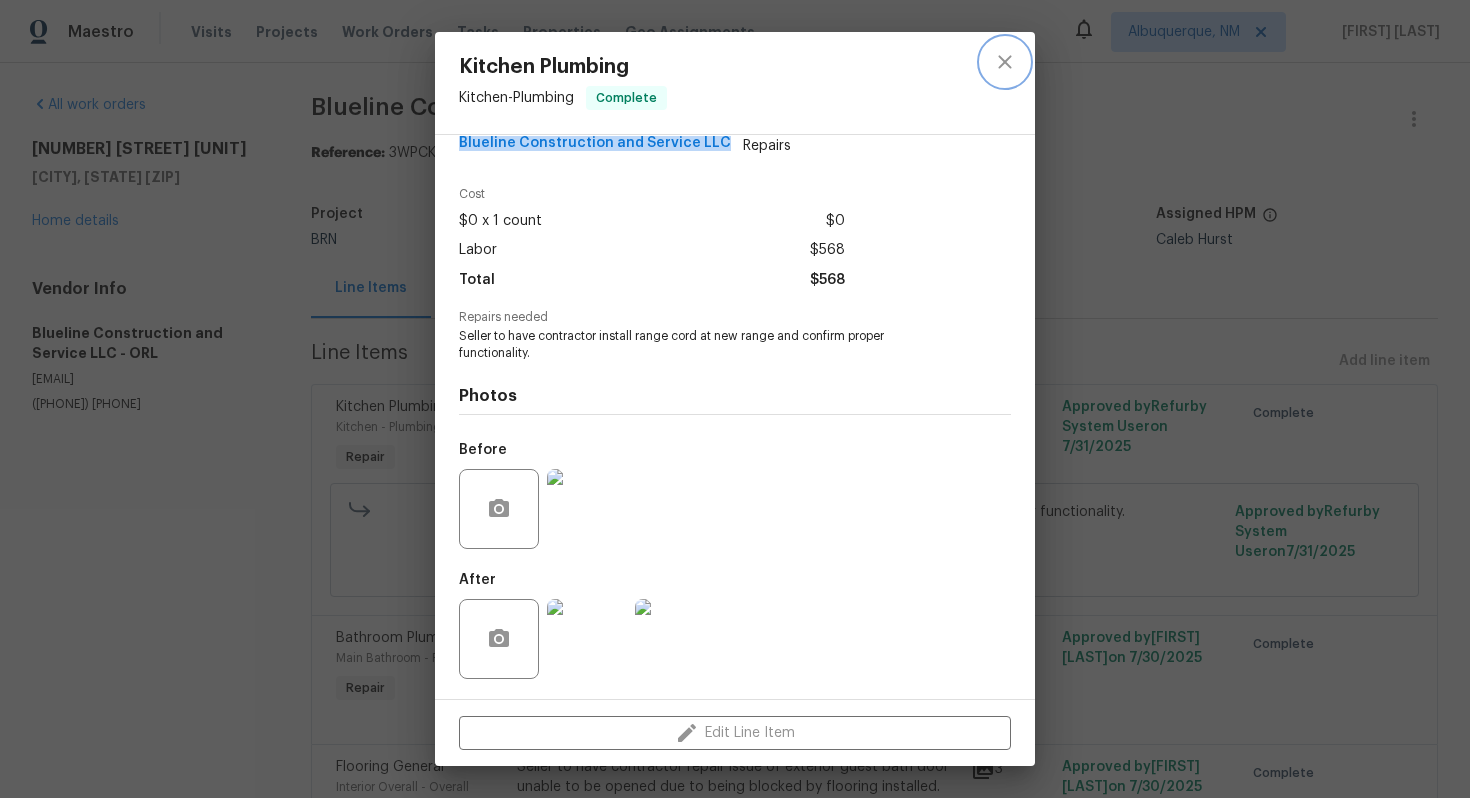 click 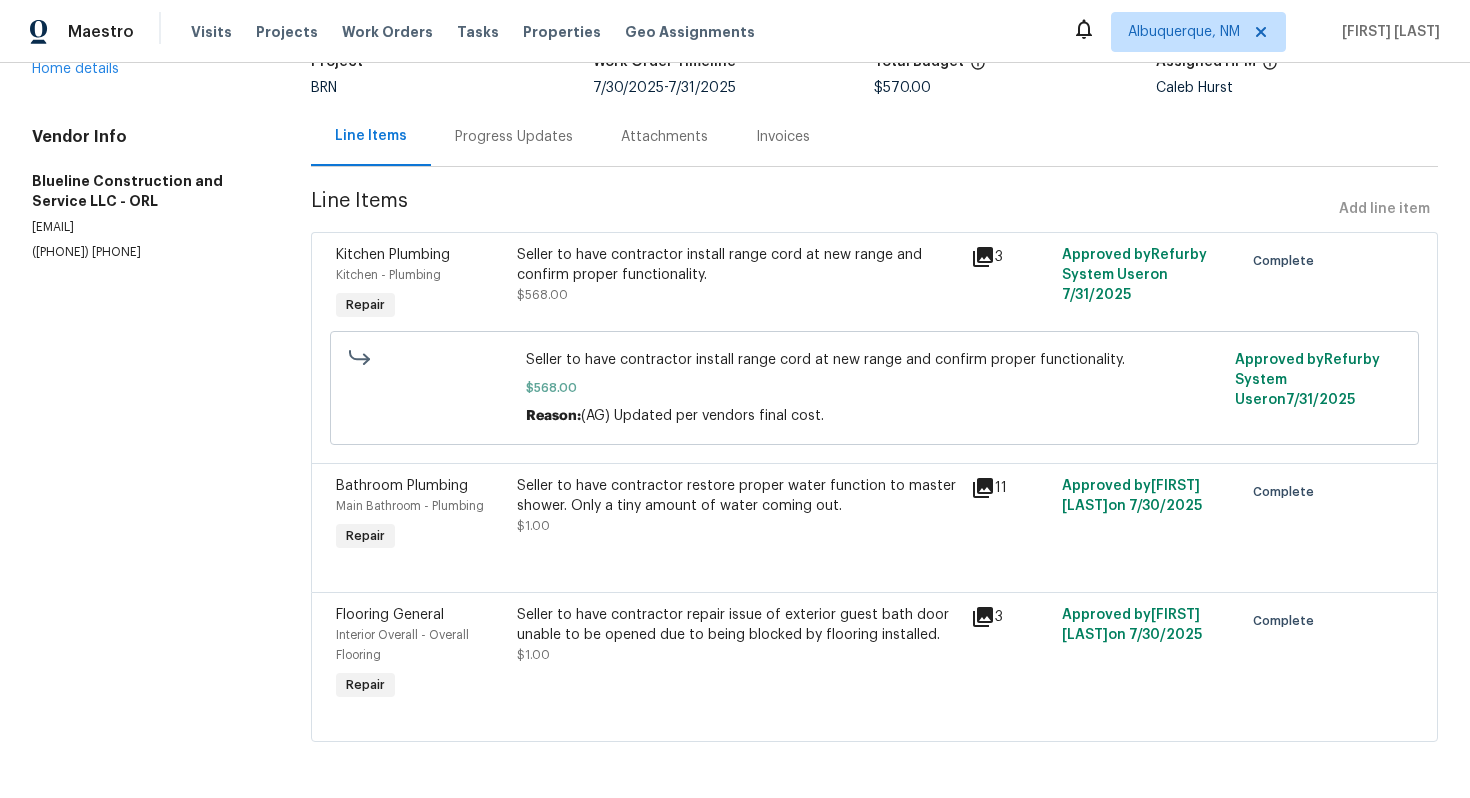 scroll, scrollTop: 154, scrollLeft: 0, axis: vertical 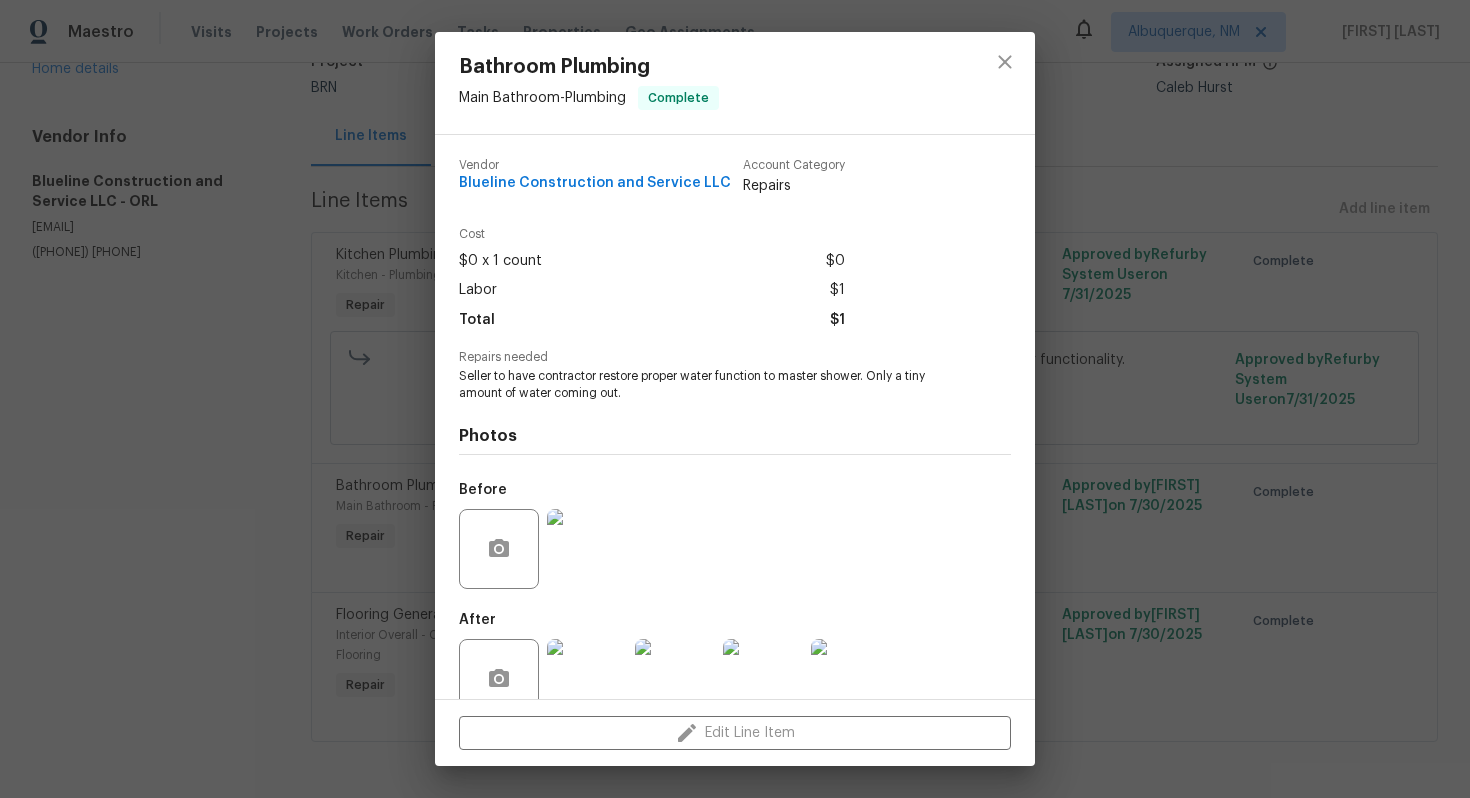 click on "Seller to have contractor restore proper water function to master shower. Only a tiny amount of water coming out." at bounding box center (707, 385) 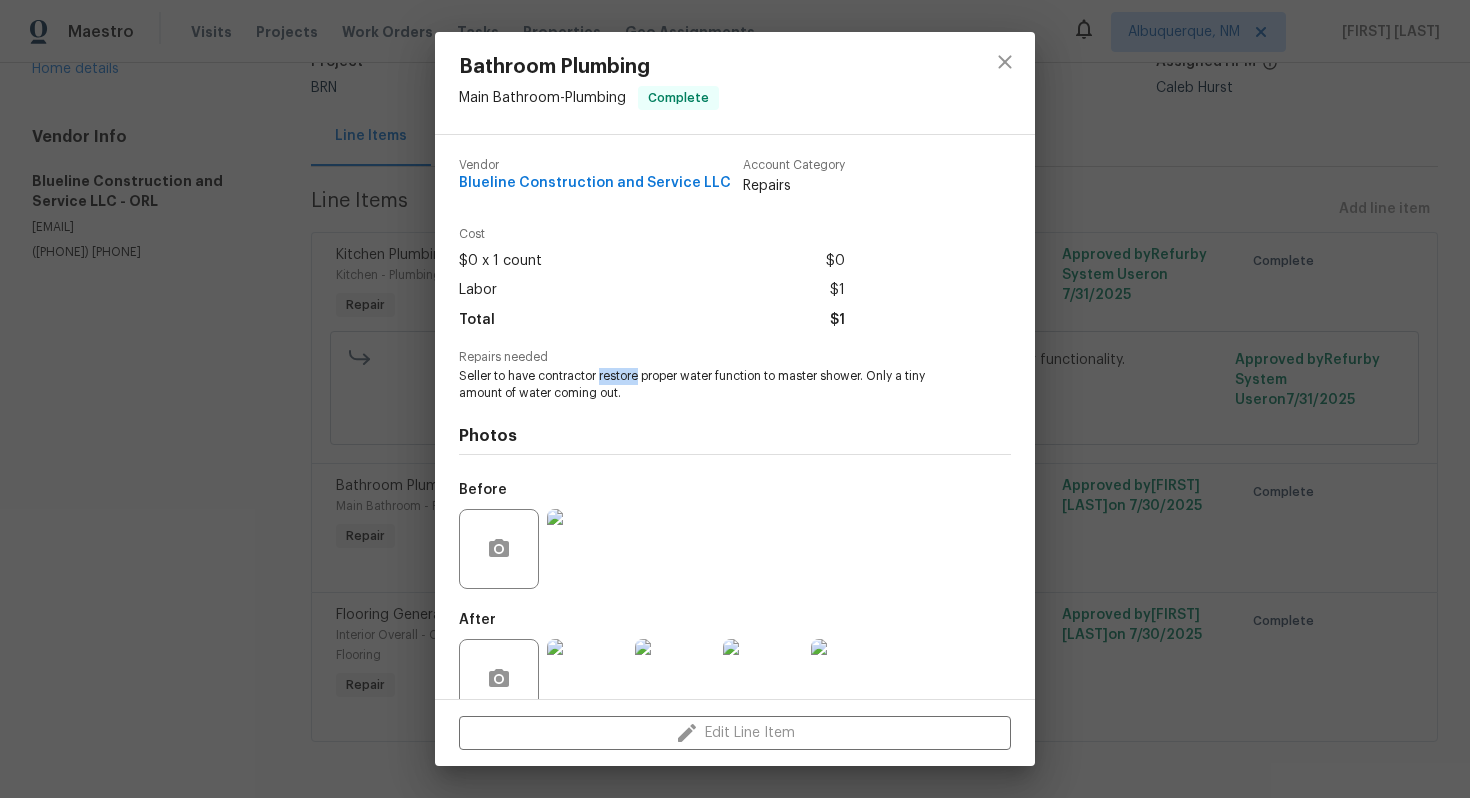 click on "Seller to have contractor restore proper water function to master shower. Only a tiny amount of water coming out." at bounding box center (707, 385) 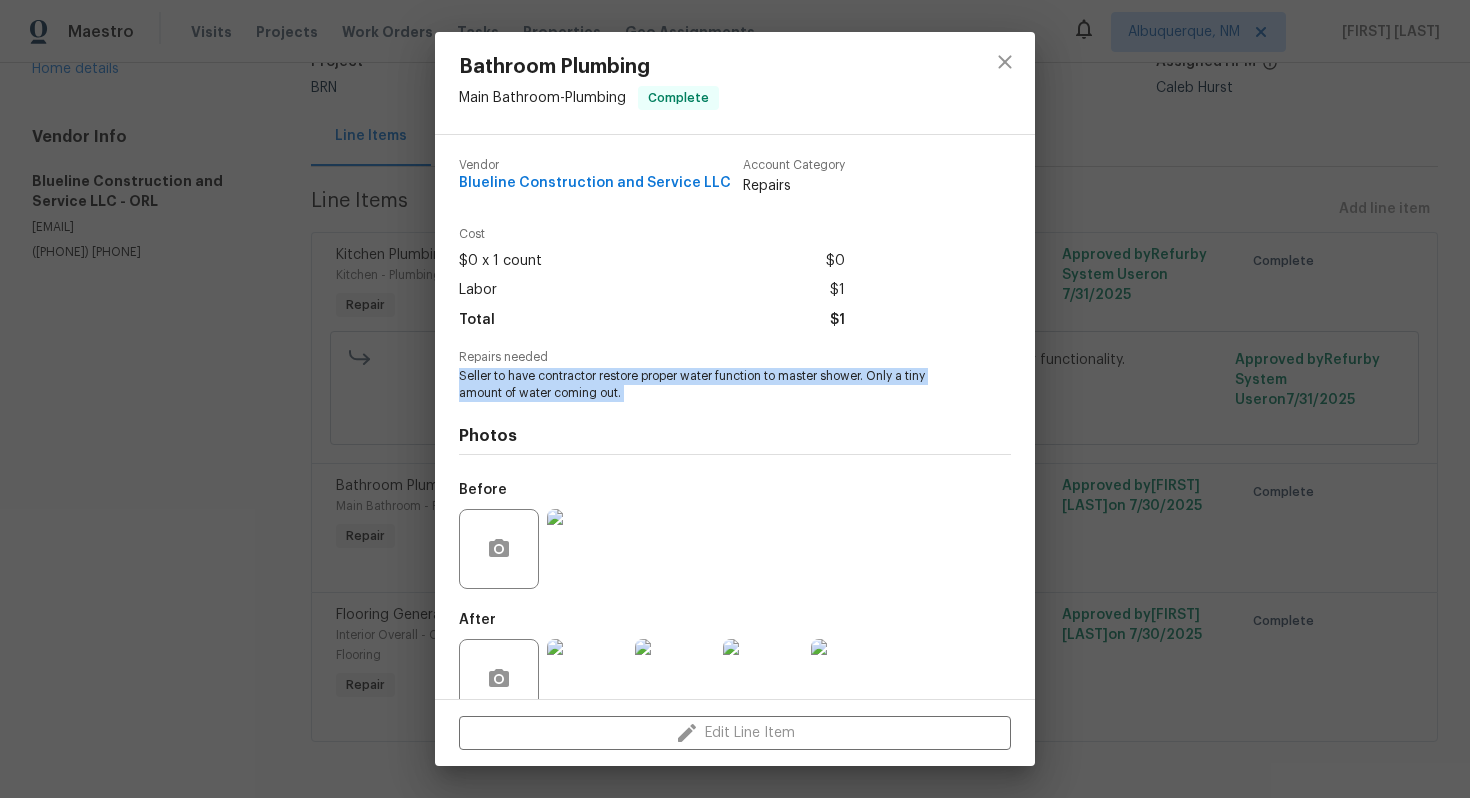 copy on "Seller to have contractor restore proper water function to master shower. Only a tiny amount of water coming out." 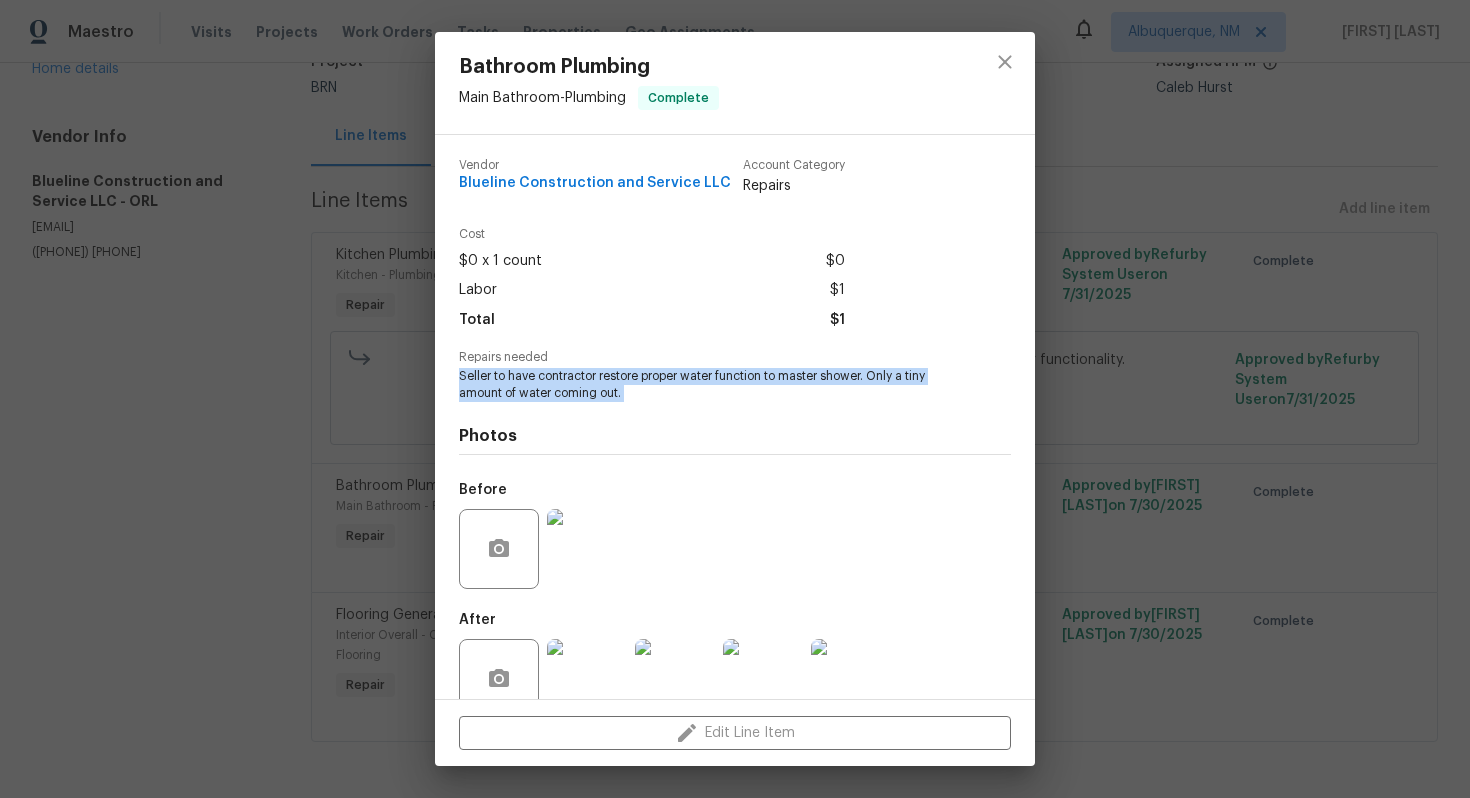 scroll, scrollTop: 40, scrollLeft: 0, axis: vertical 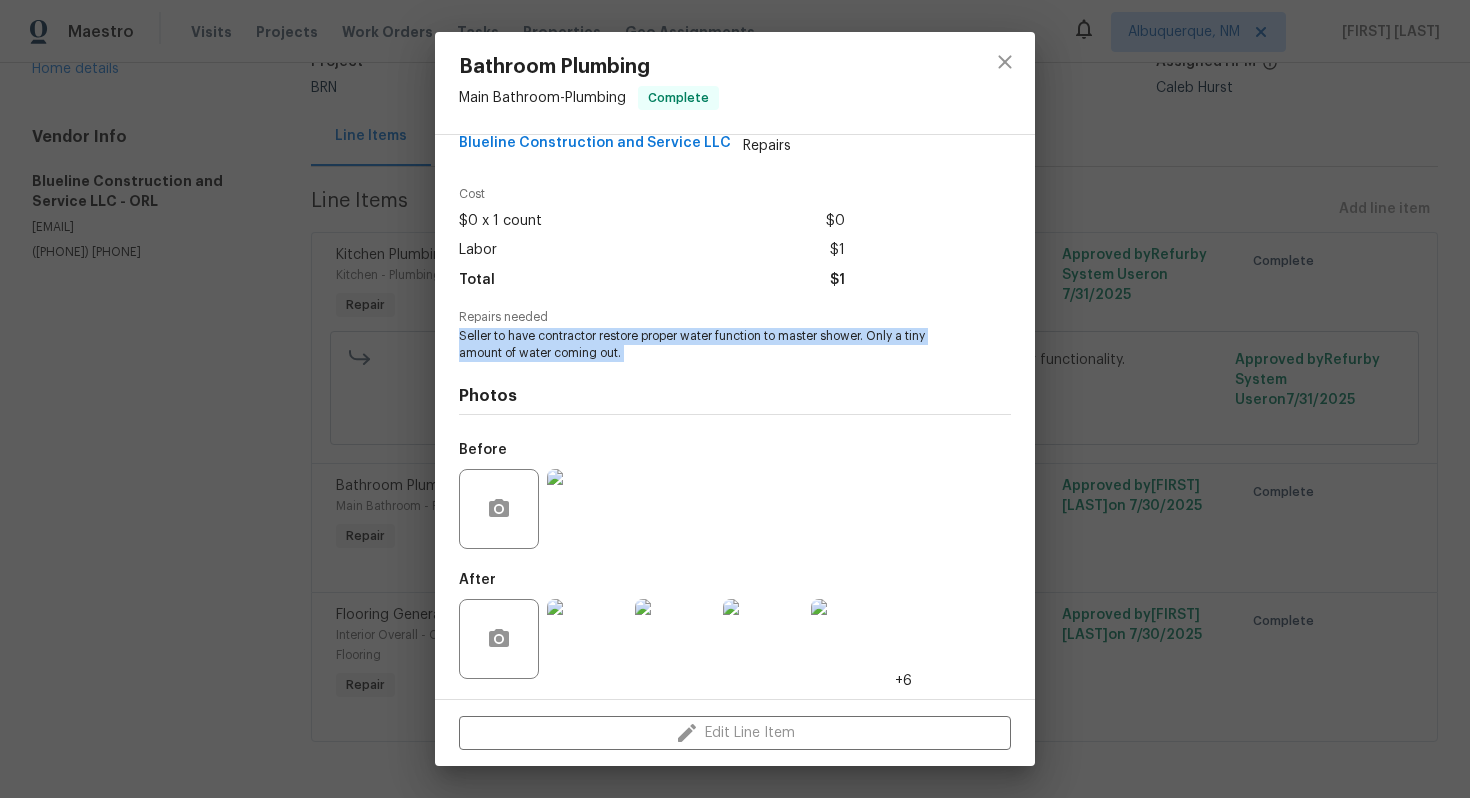 click at bounding box center [587, 509] 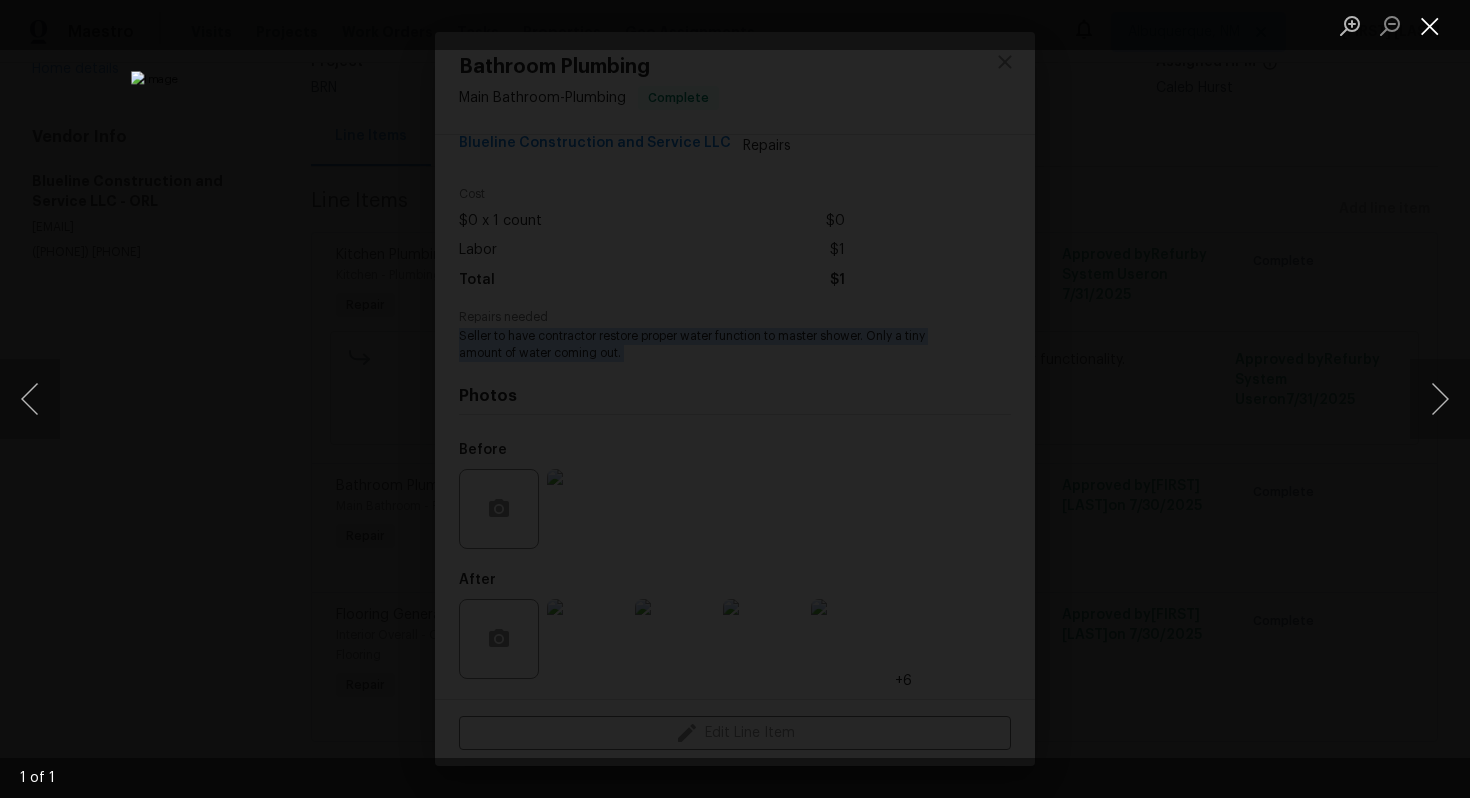 click at bounding box center (1430, 25) 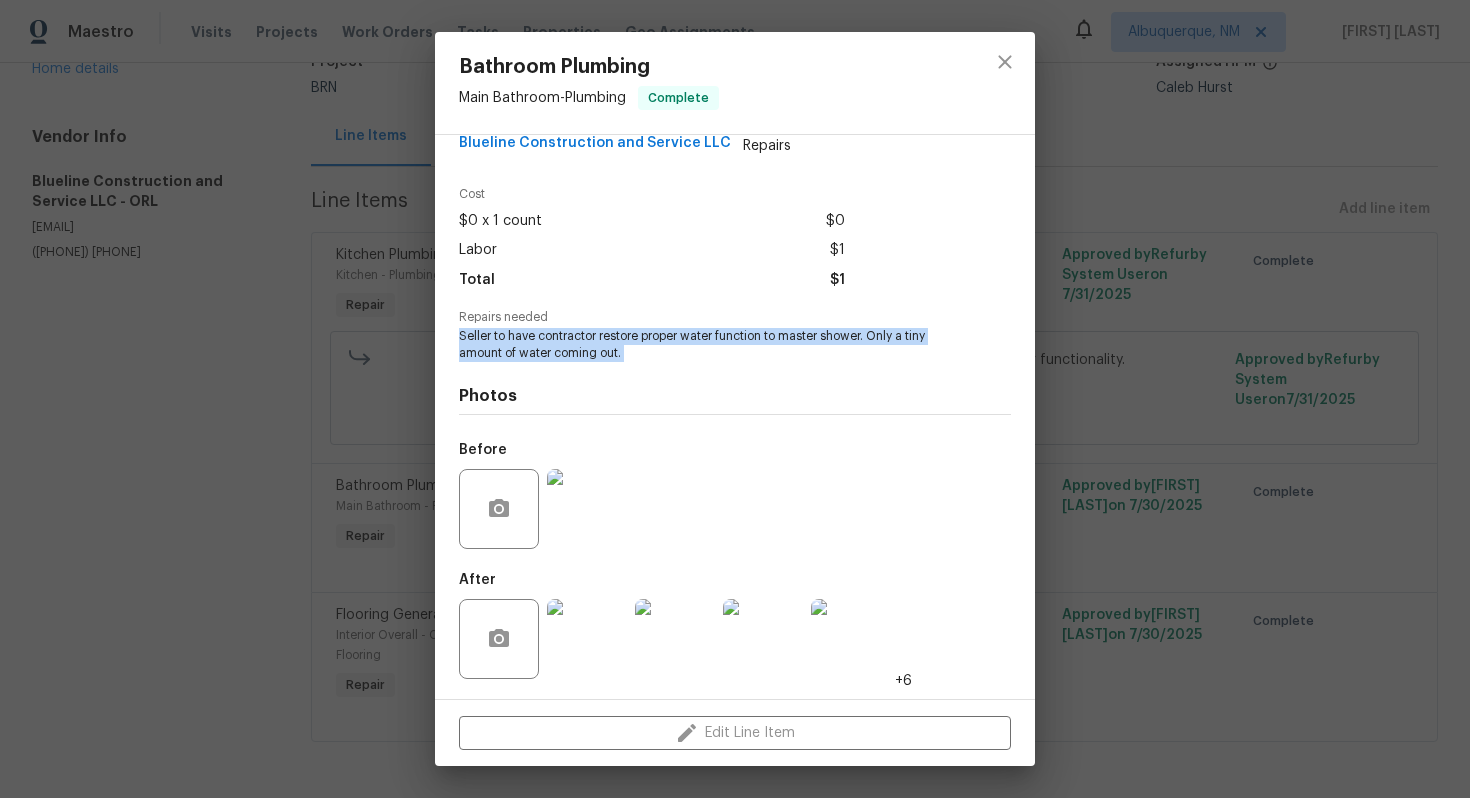 click at bounding box center (587, 639) 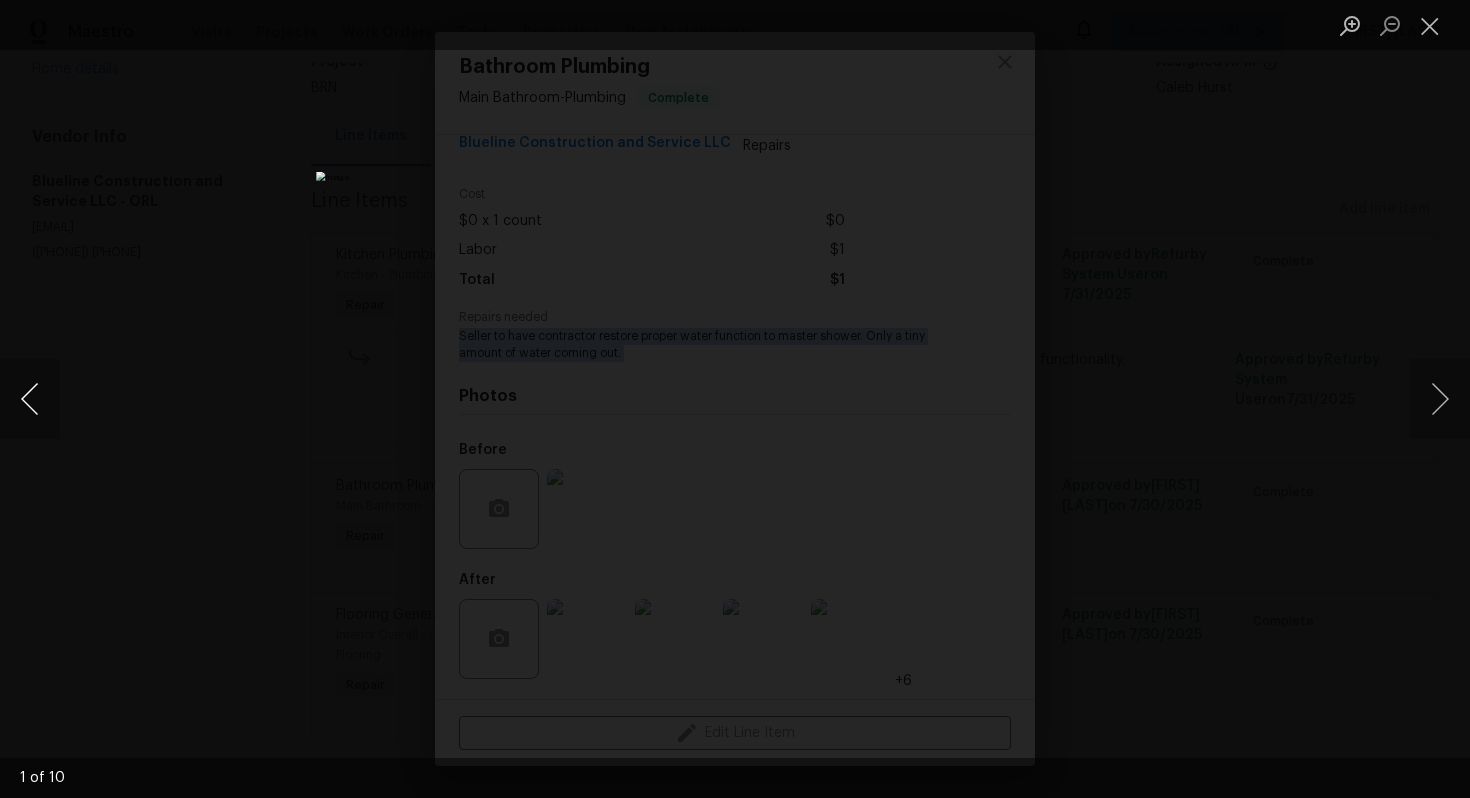 click at bounding box center [30, 399] 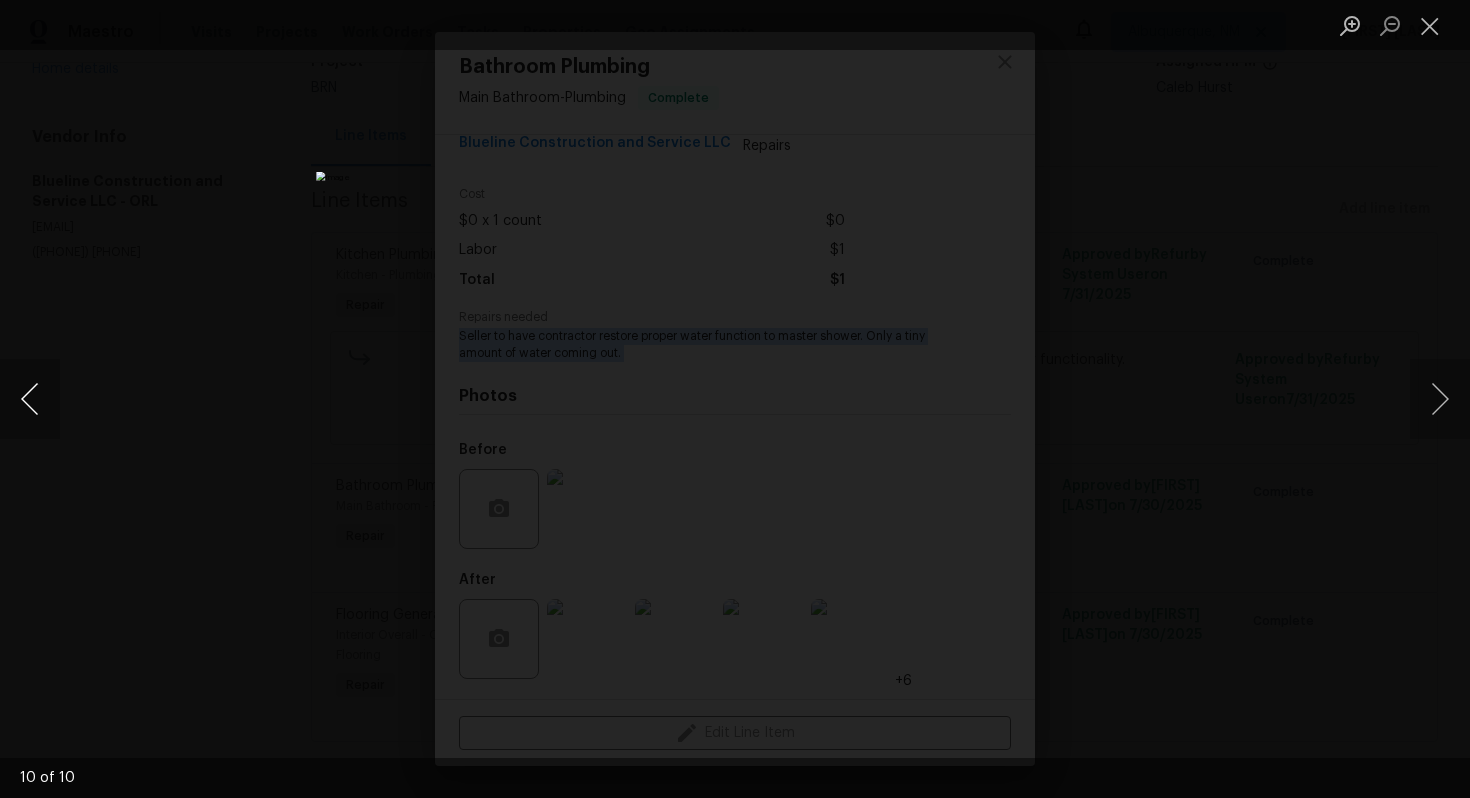 click at bounding box center (30, 399) 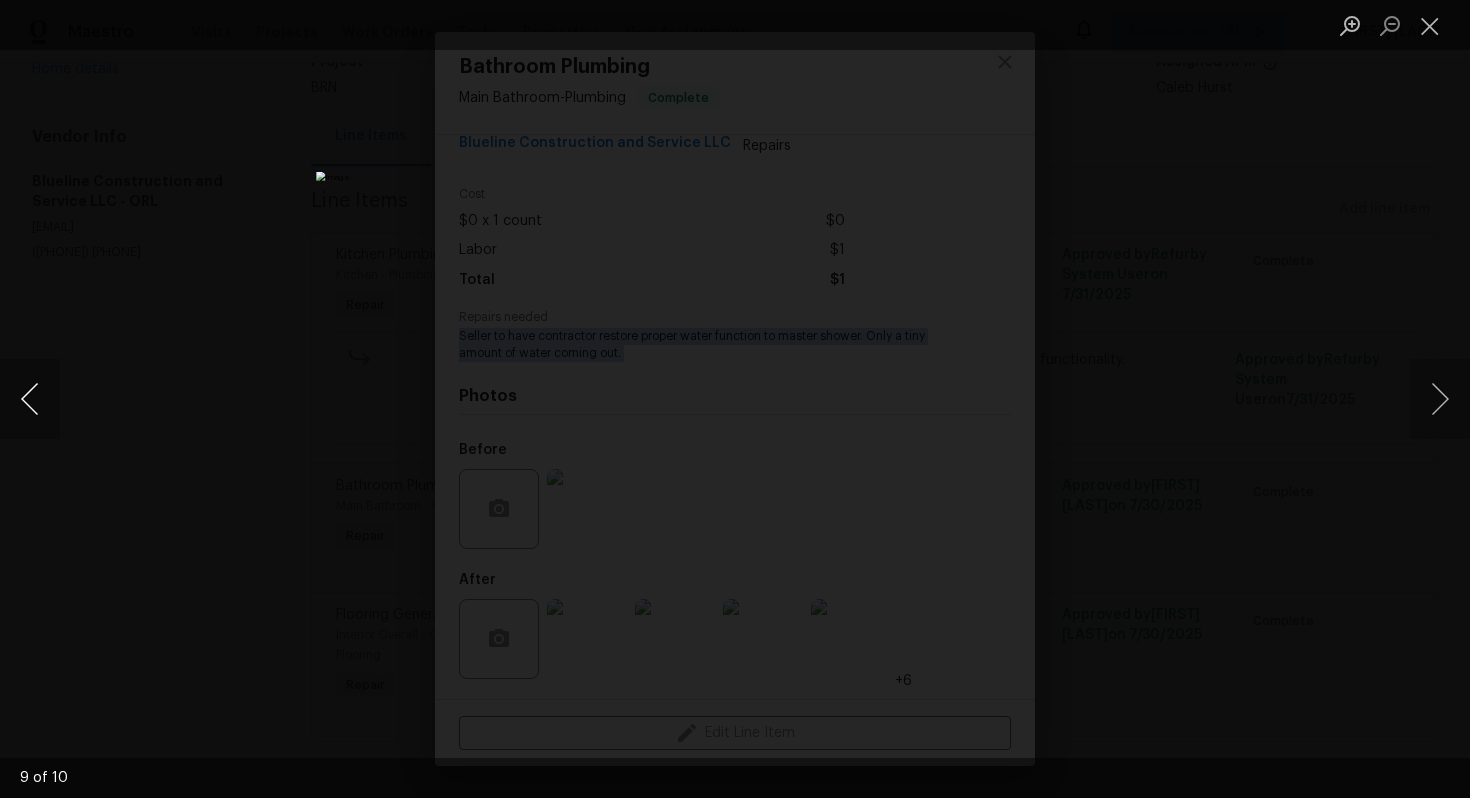 click at bounding box center (30, 399) 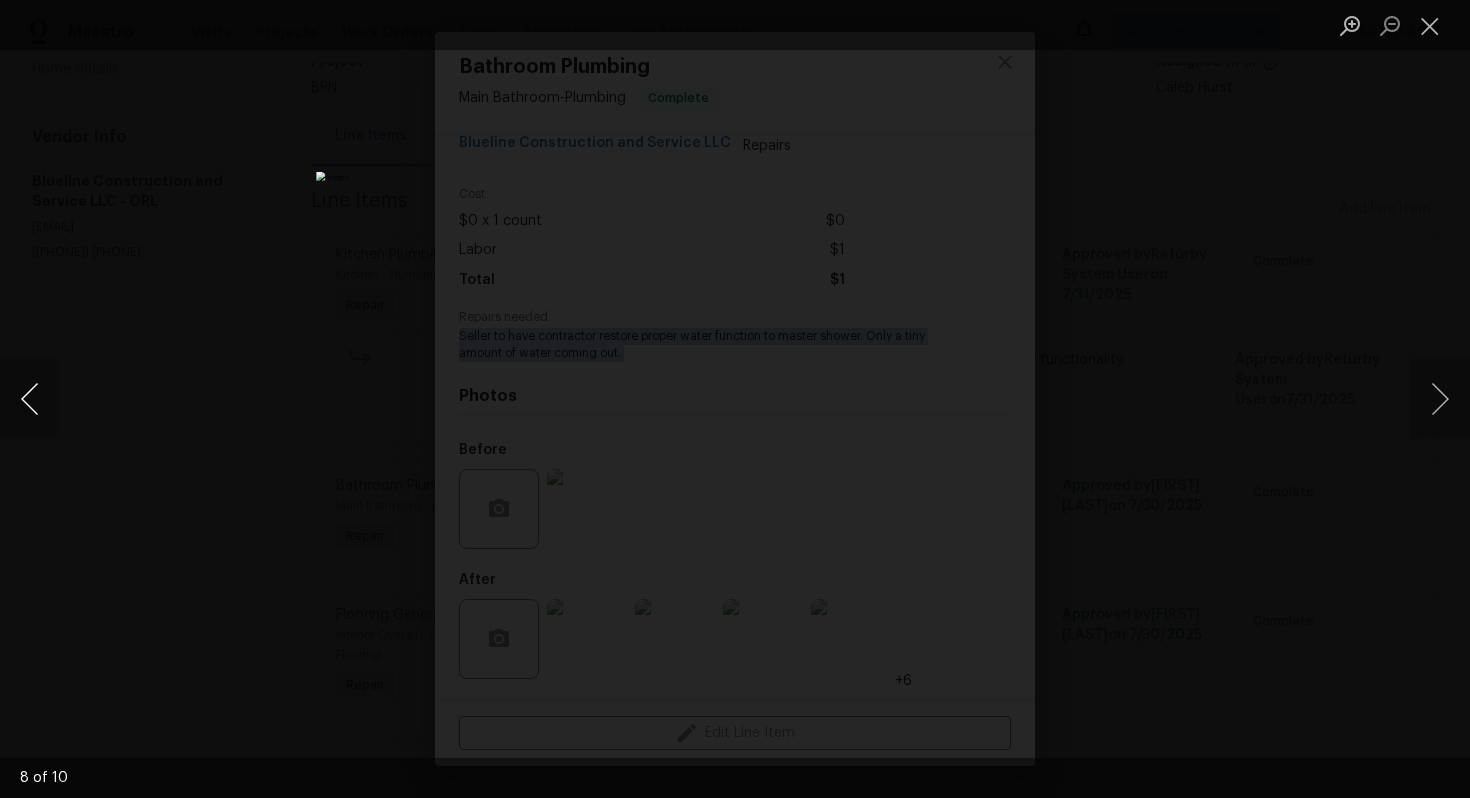 click at bounding box center [30, 399] 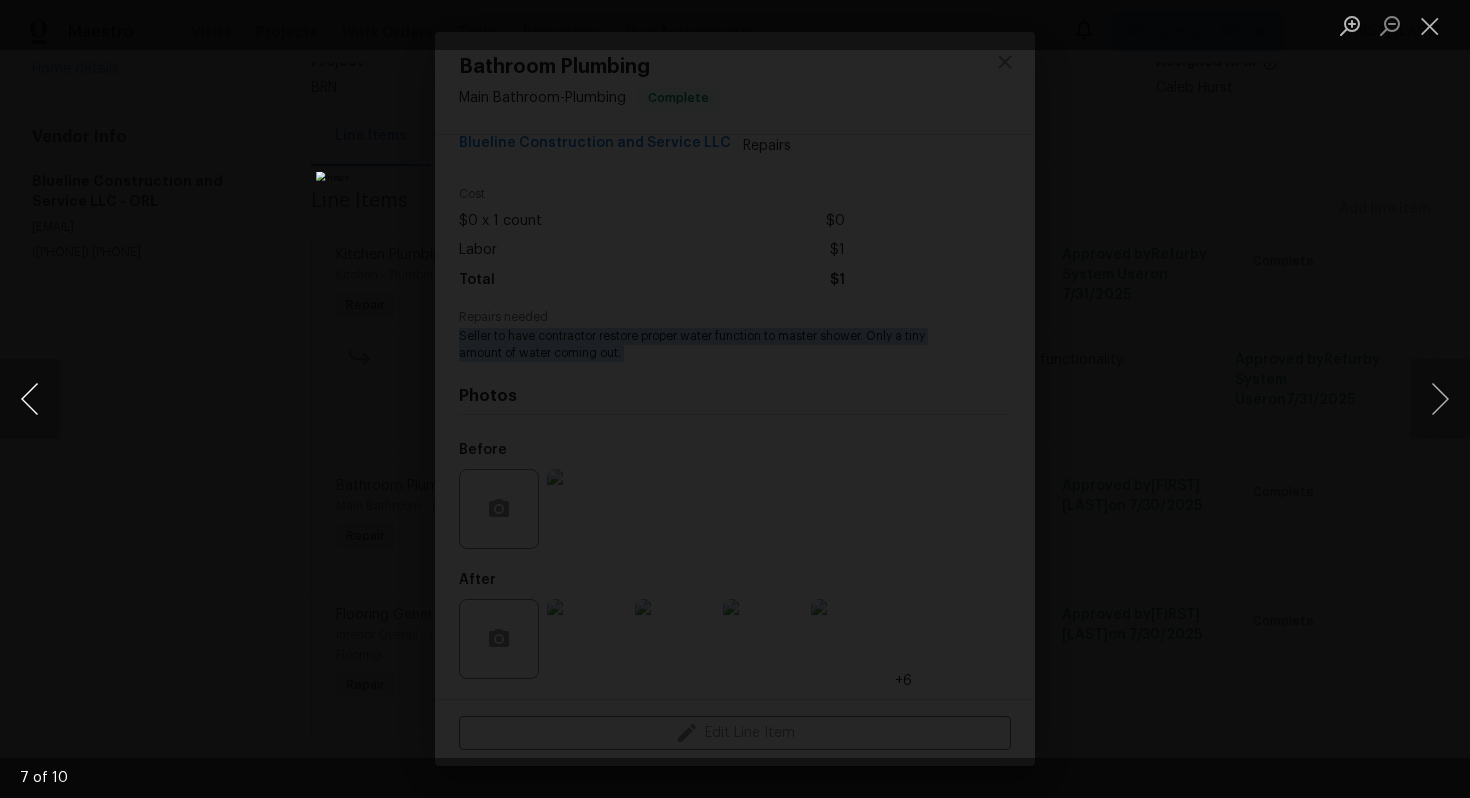 click at bounding box center [30, 399] 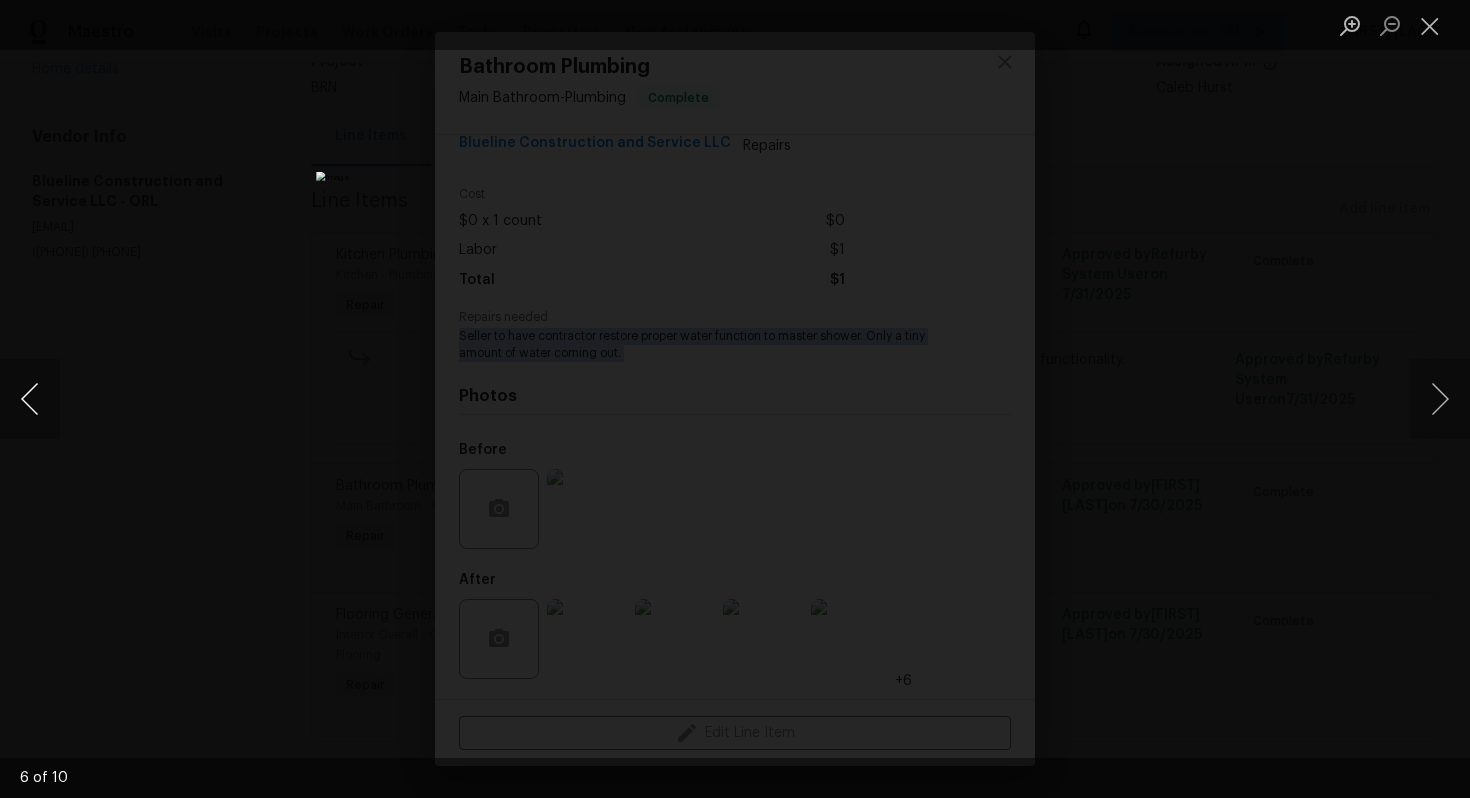 click at bounding box center [30, 399] 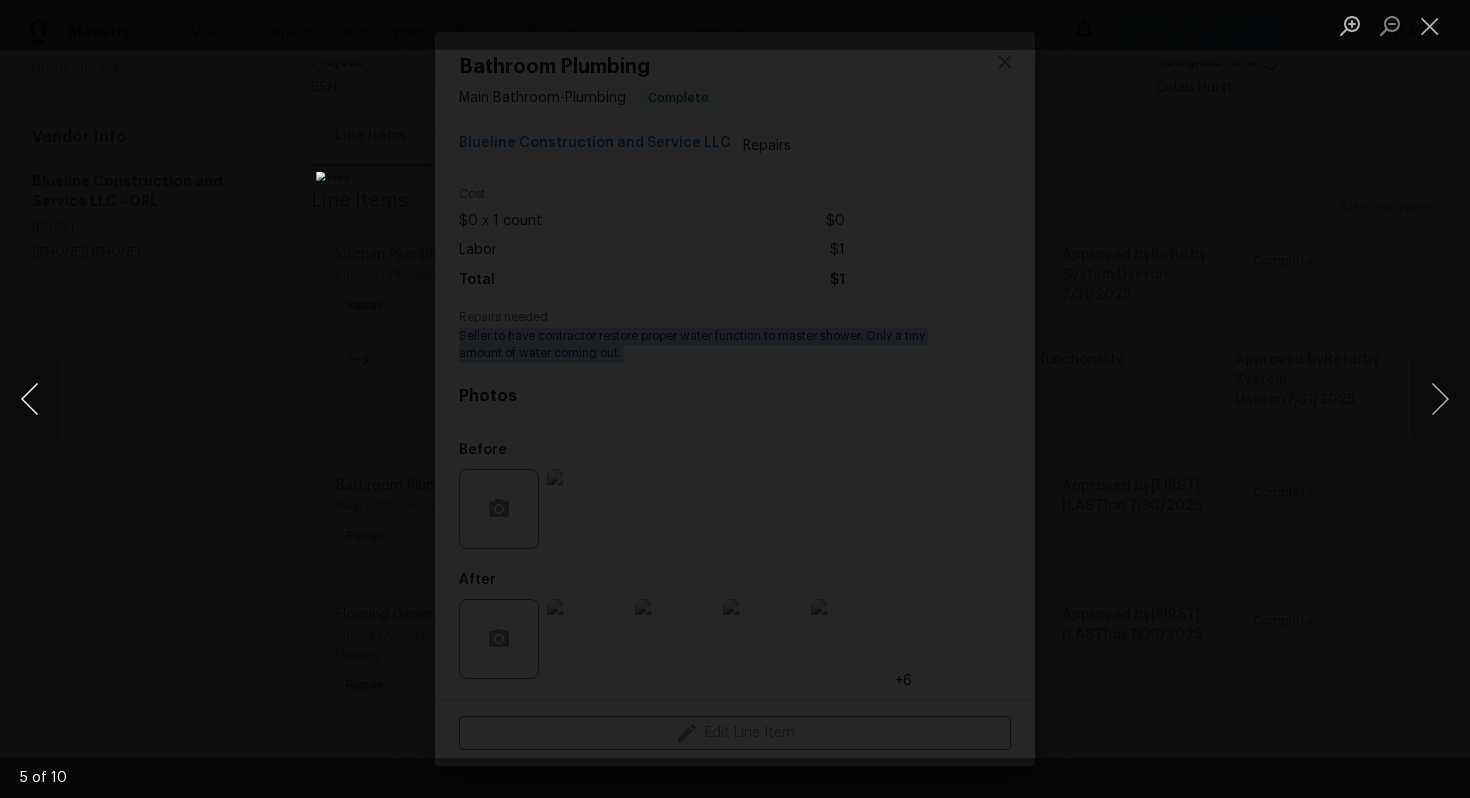 click at bounding box center [30, 399] 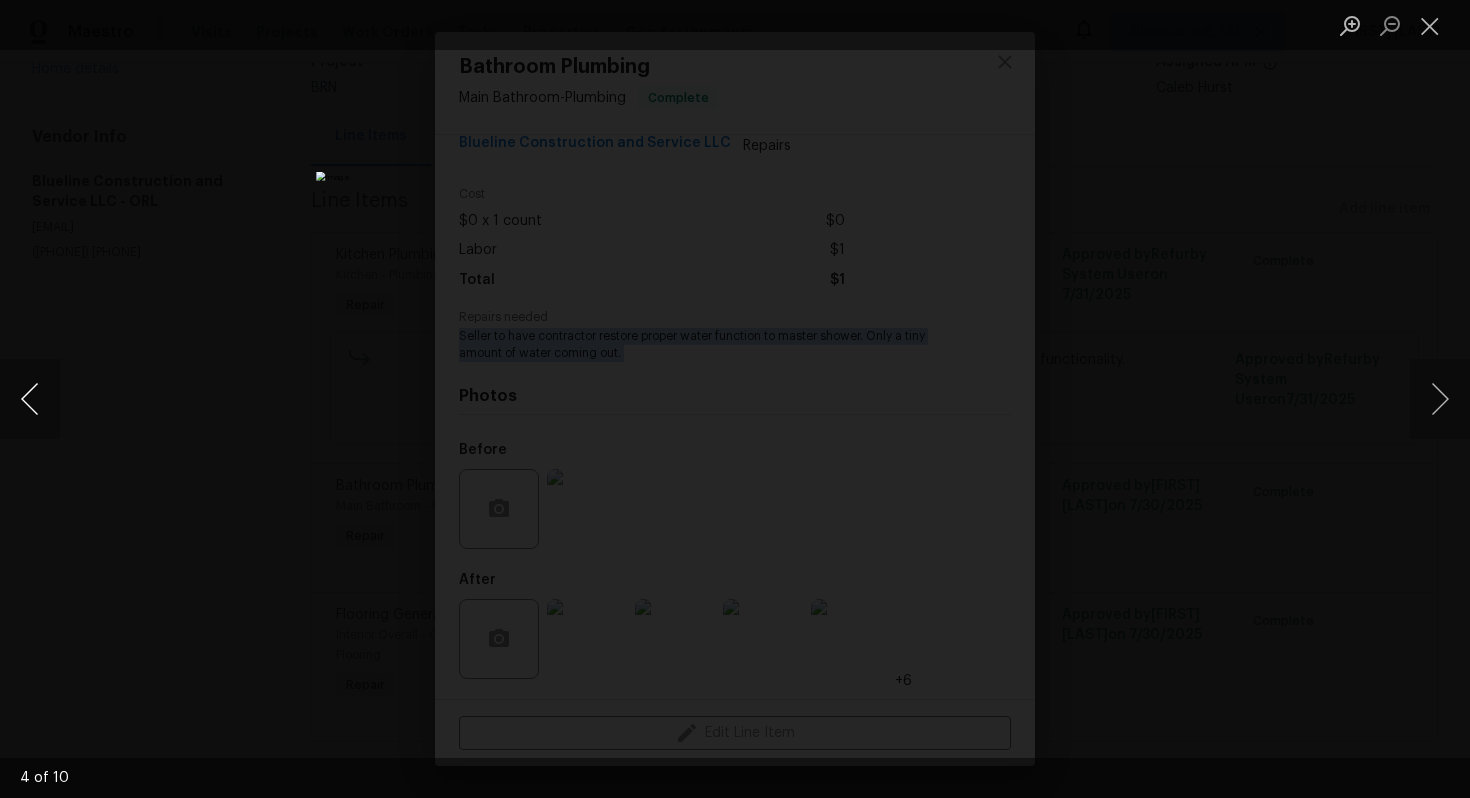 click at bounding box center [30, 399] 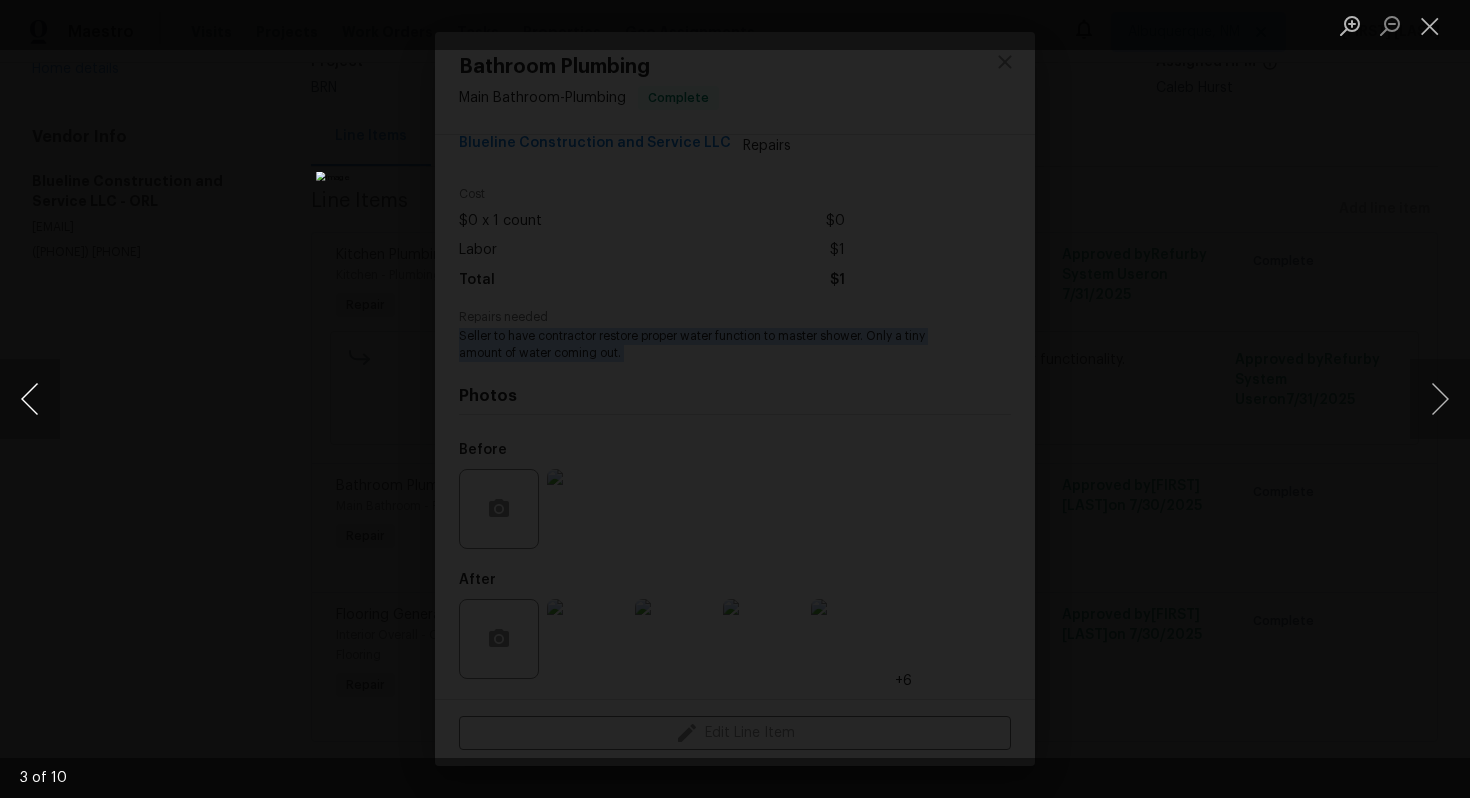 click at bounding box center (30, 399) 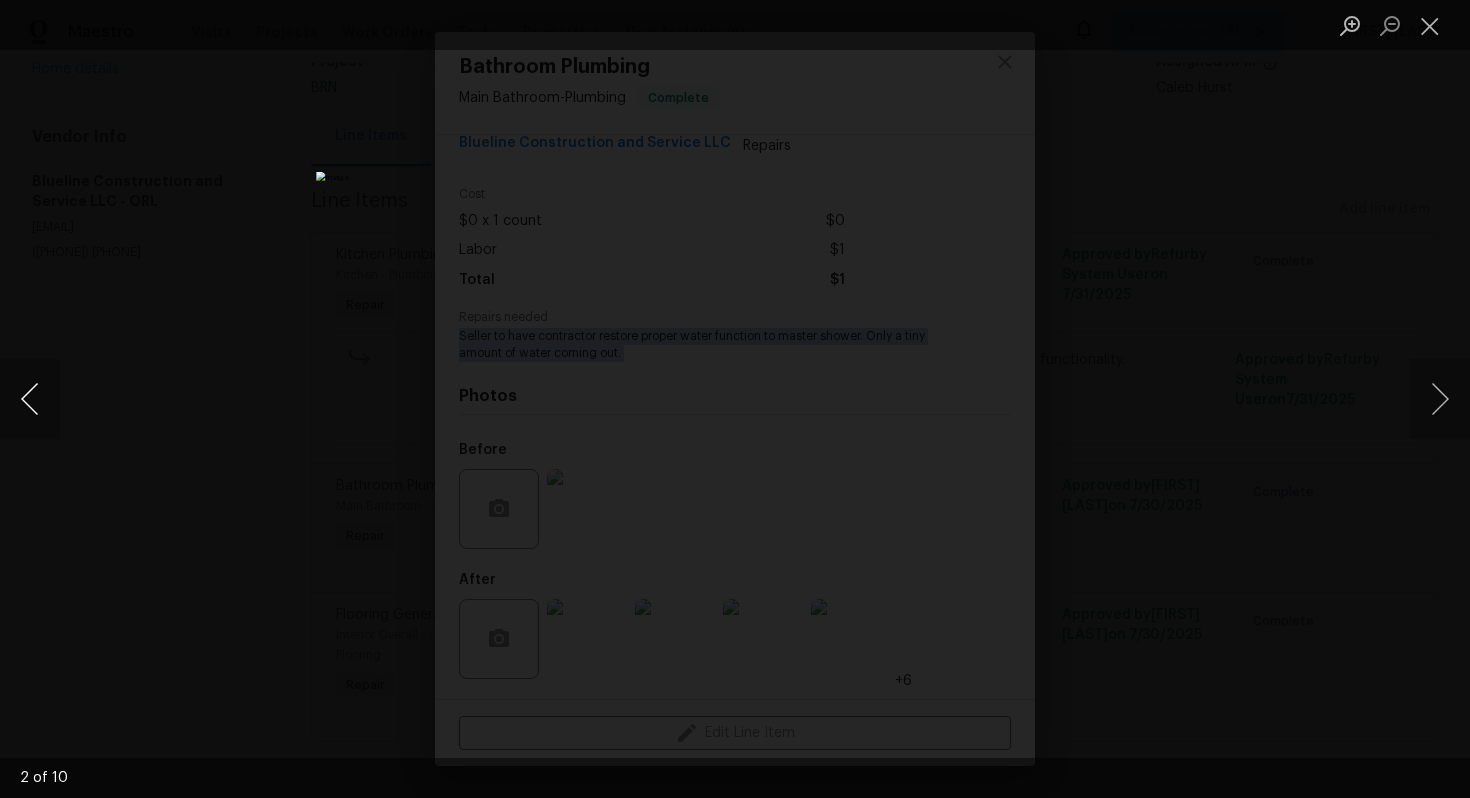 click at bounding box center (30, 399) 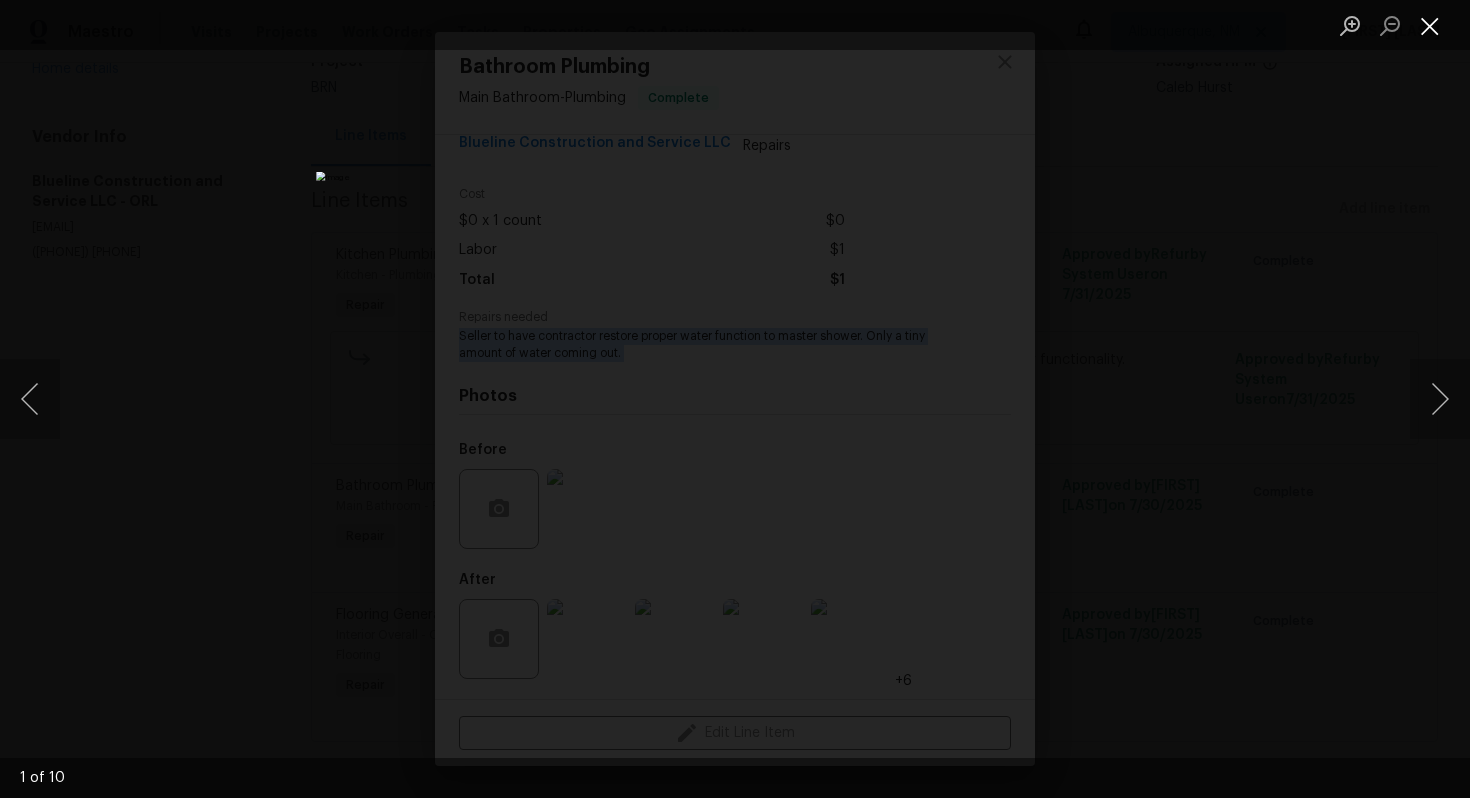 click at bounding box center (1430, 25) 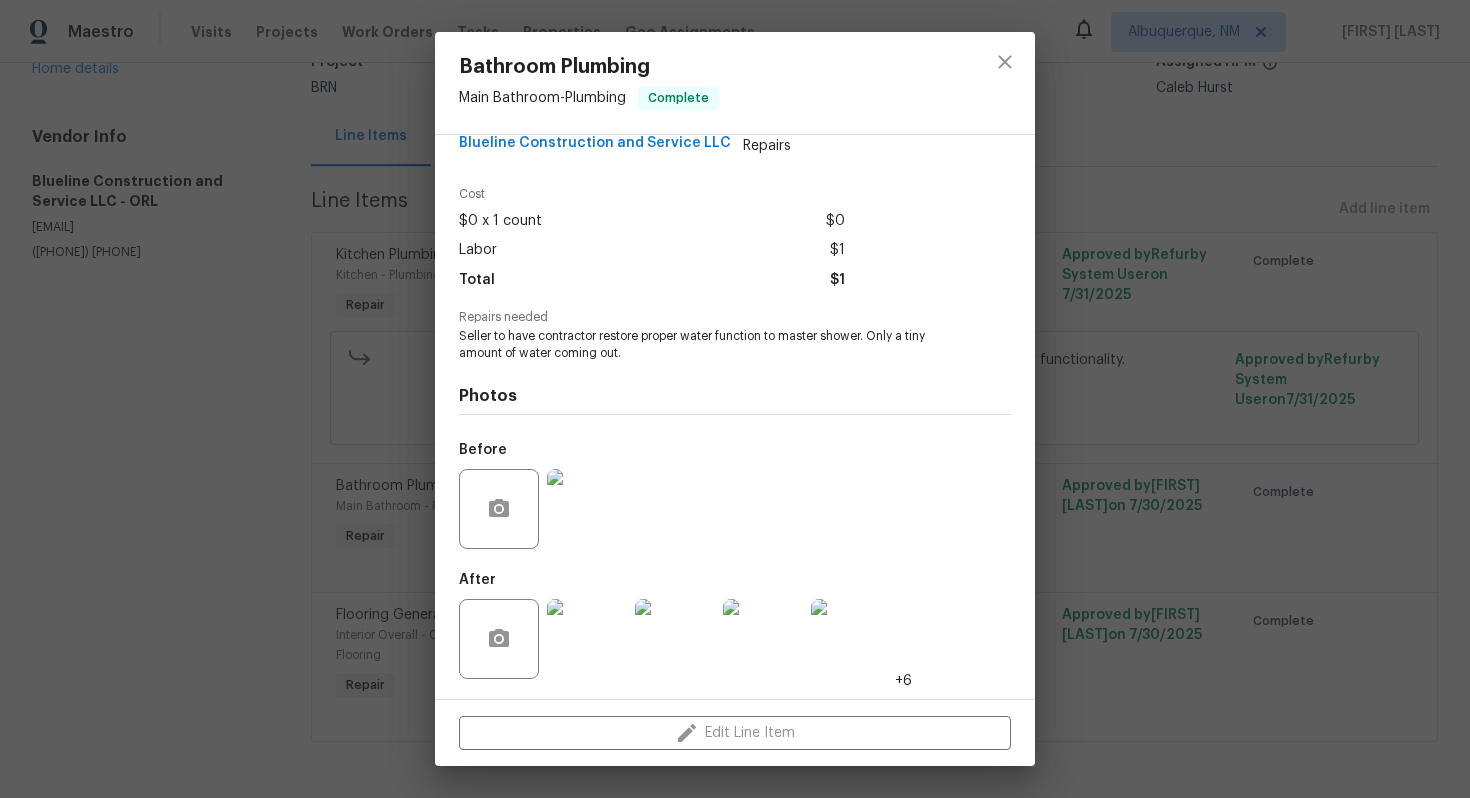 click on "Bathroom Plumbing Main Bathroom  -  Plumbing Complete Vendor Blueline Construction and Service LLC Account Category Repairs Cost $0 x 1 count $0 Labor $1 Total $1 Repairs needed Seller to have contractor restore proper water function to master shower. Only a tiny amount of water coming out. Photos Before After  +6  Edit Line Item" at bounding box center [735, 399] 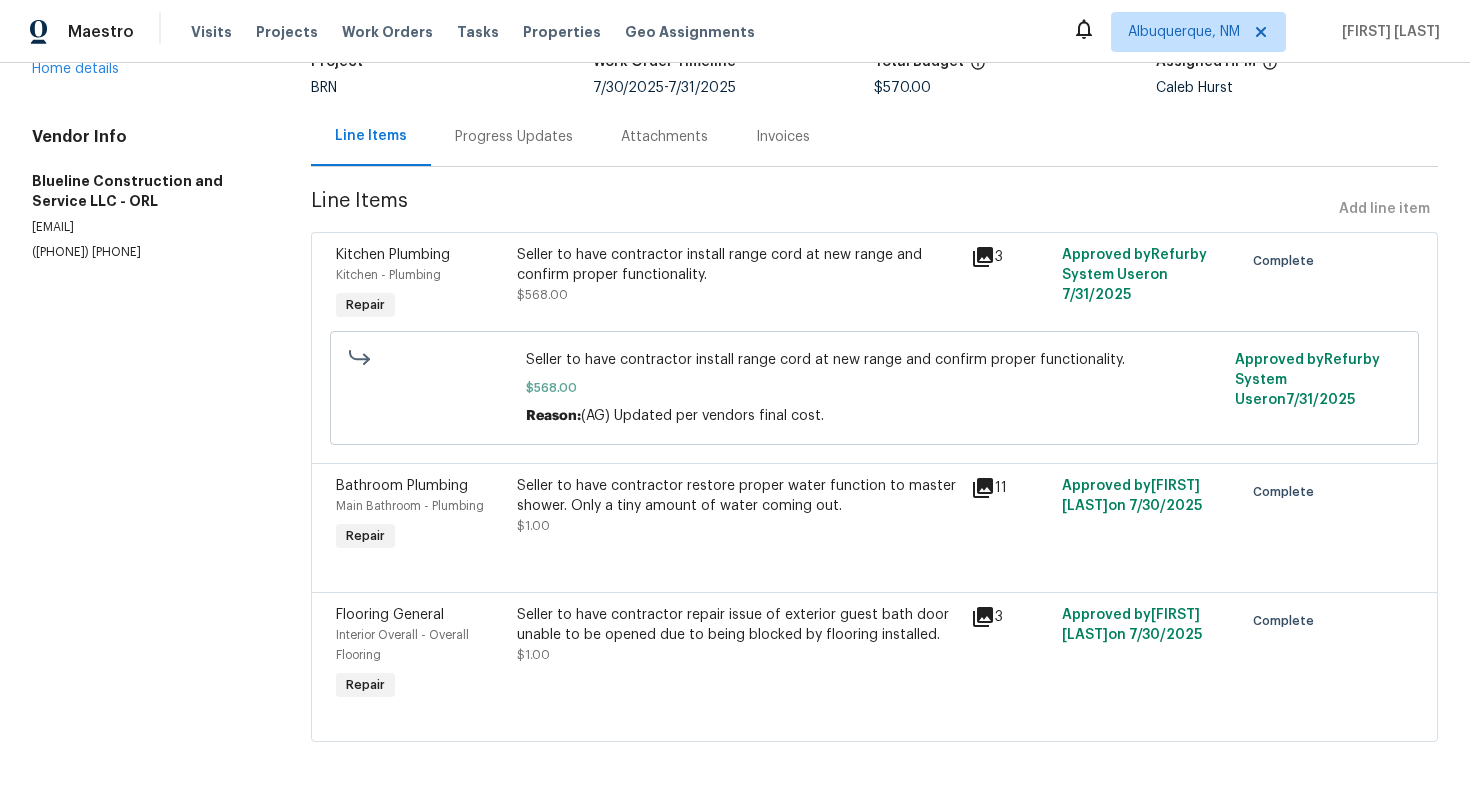 click on "Seller to have contractor repair issue of exterior guest bath door unable to be opened due to being blocked by flooring installed." at bounding box center (738, 625) 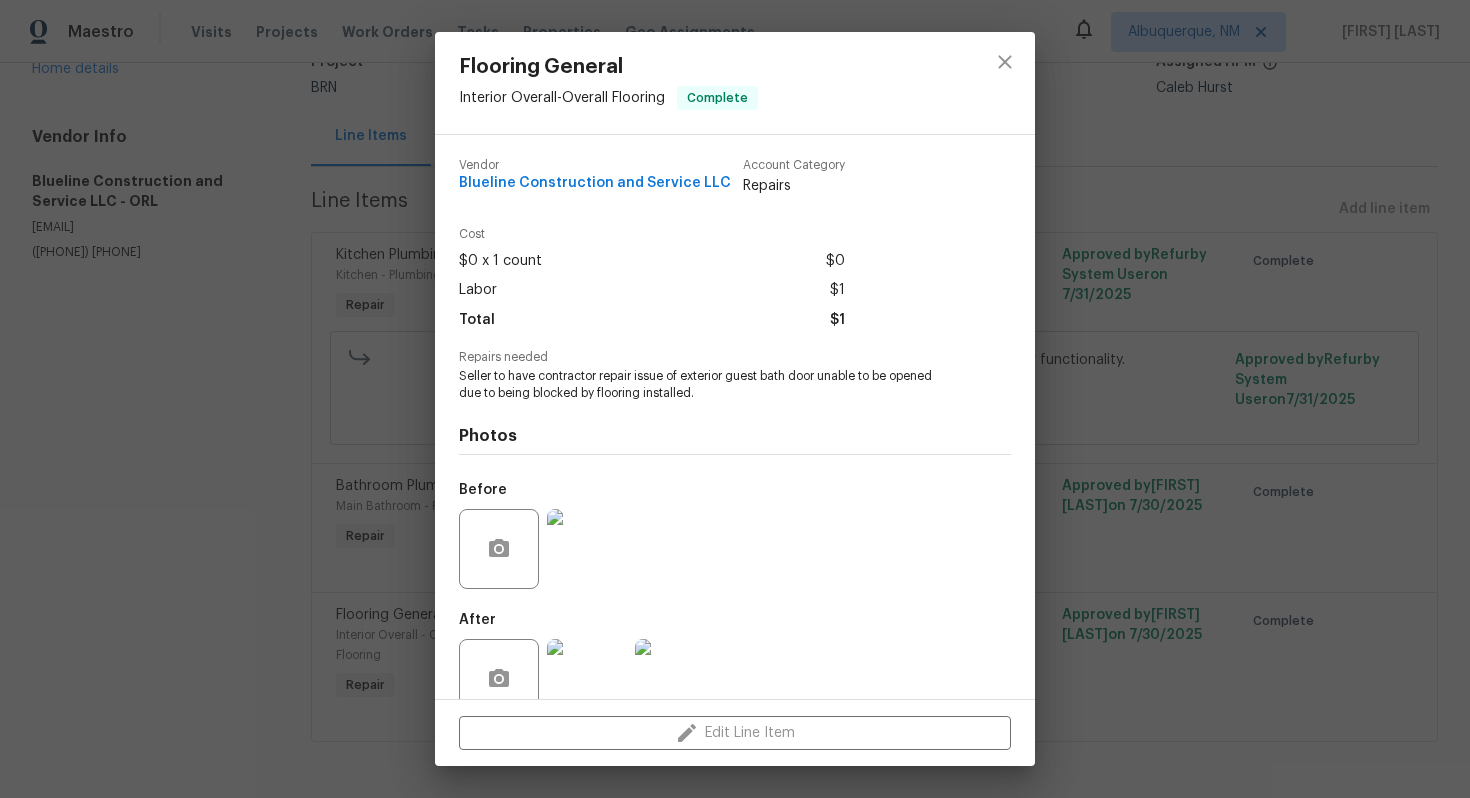 click on "Seller to have contractor repair issue of exterior guest bath door unable to be opened due to being blocked by flooring installed." at bounding box center [707, 385] 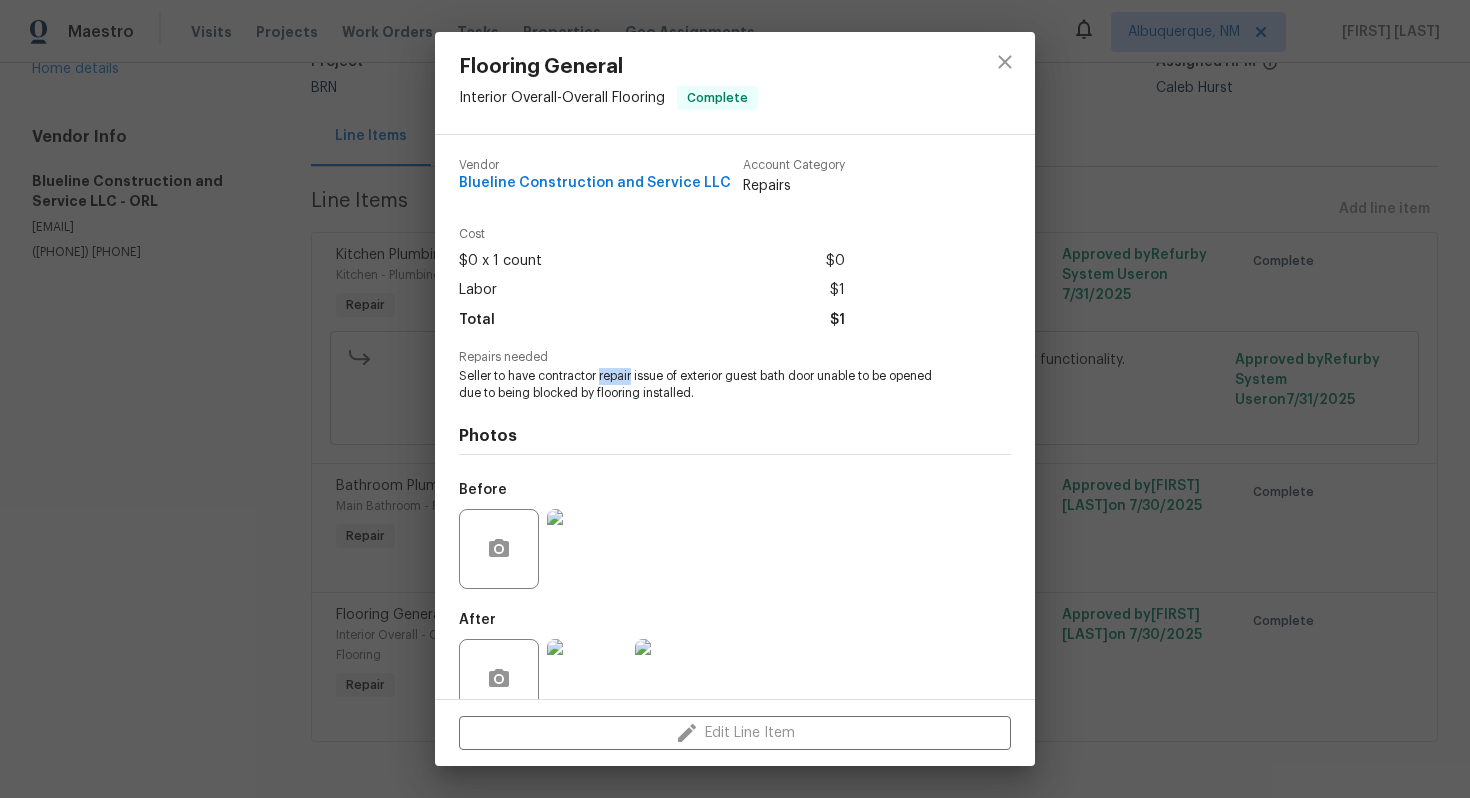 click on "Seller to have contractor repair issue of exterior guest bath door unable to be opened due to being blocked by flooring installed." at bounding box center (707, 385) 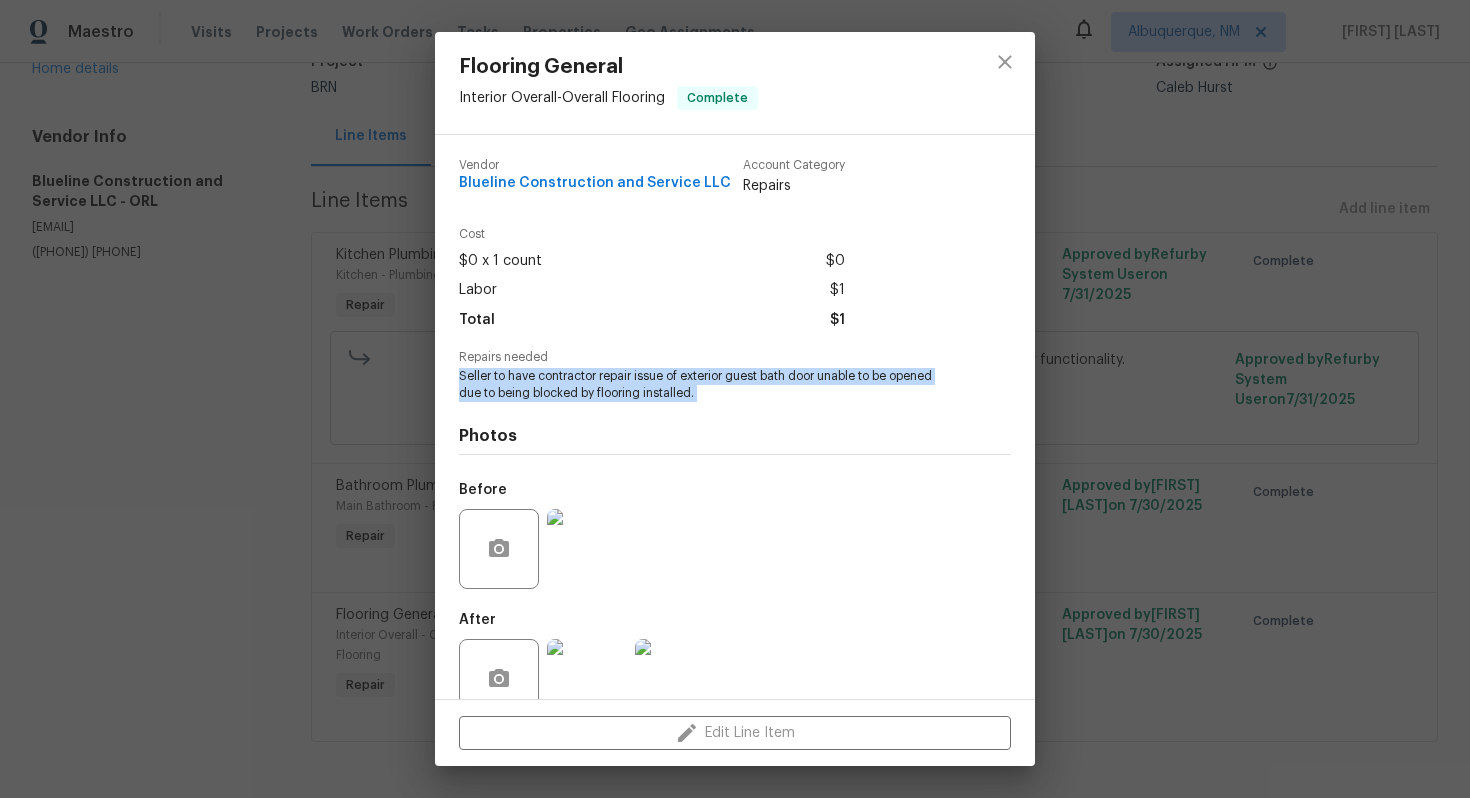 copy on "Seller to have contractor repair issue of exterior guest bath door unable to be opened due to being blocked by flooring installed." 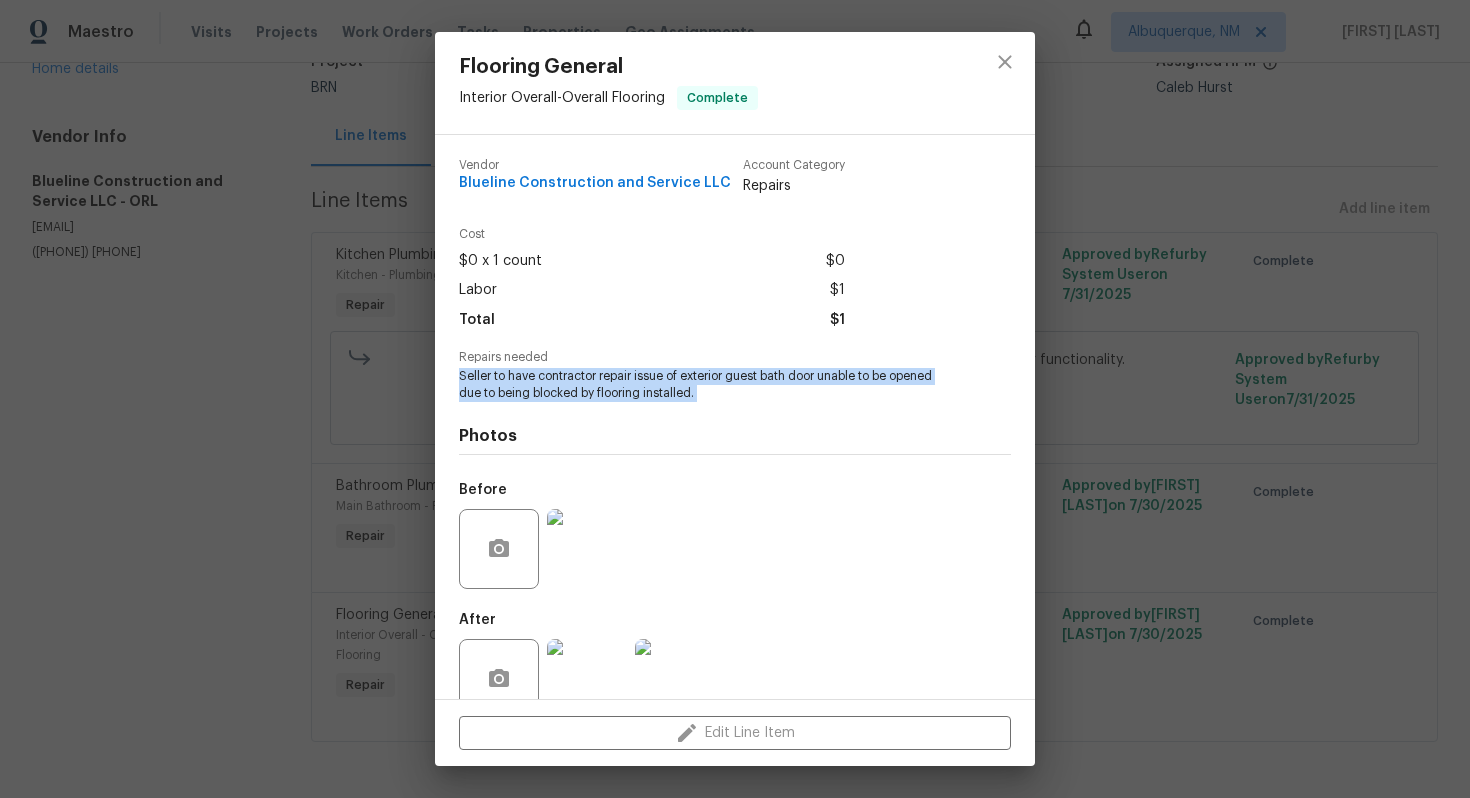 scroll, scrollTop: 40, scrollLeft: 0, axis: vertical 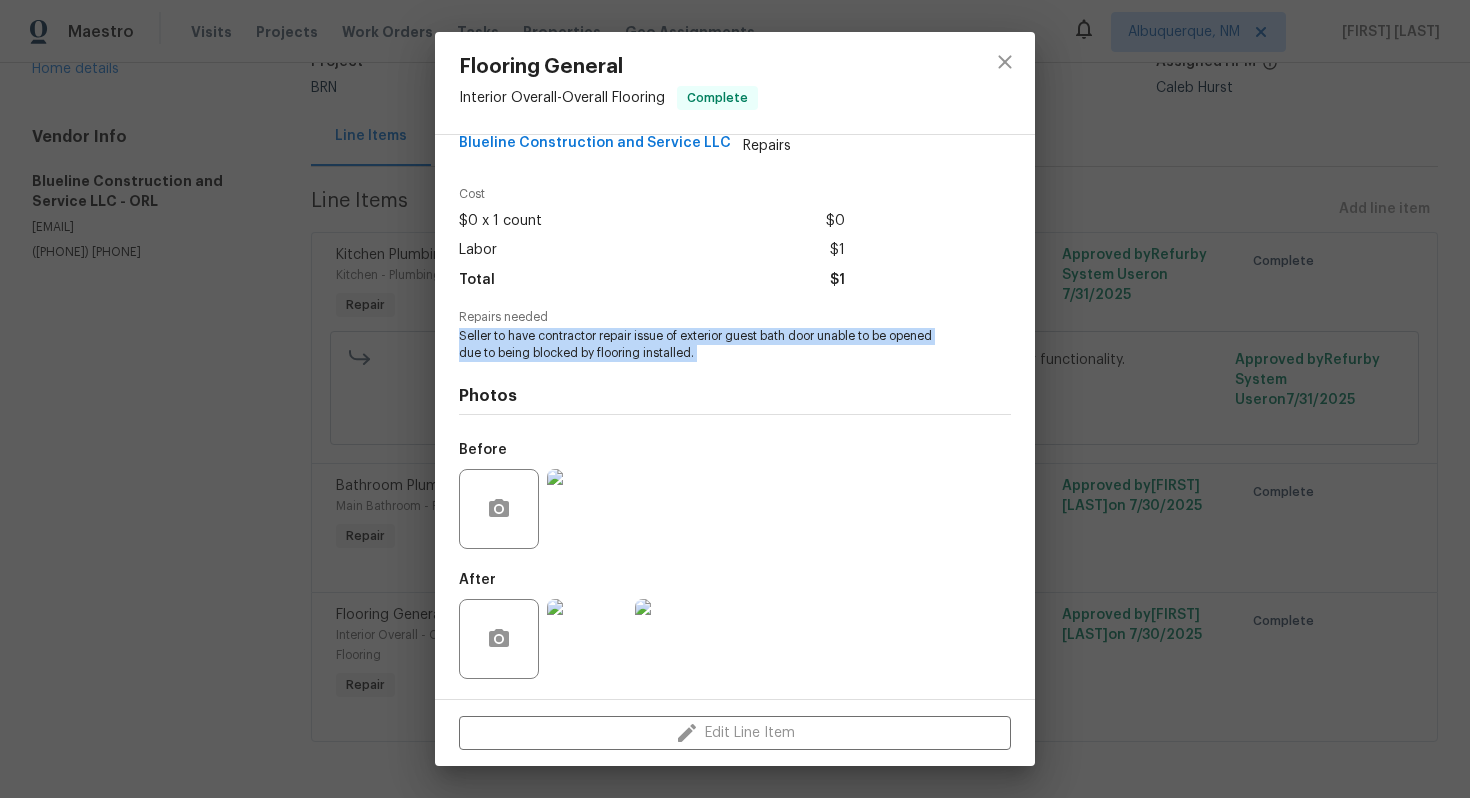 click at bounding box center (587, 509) 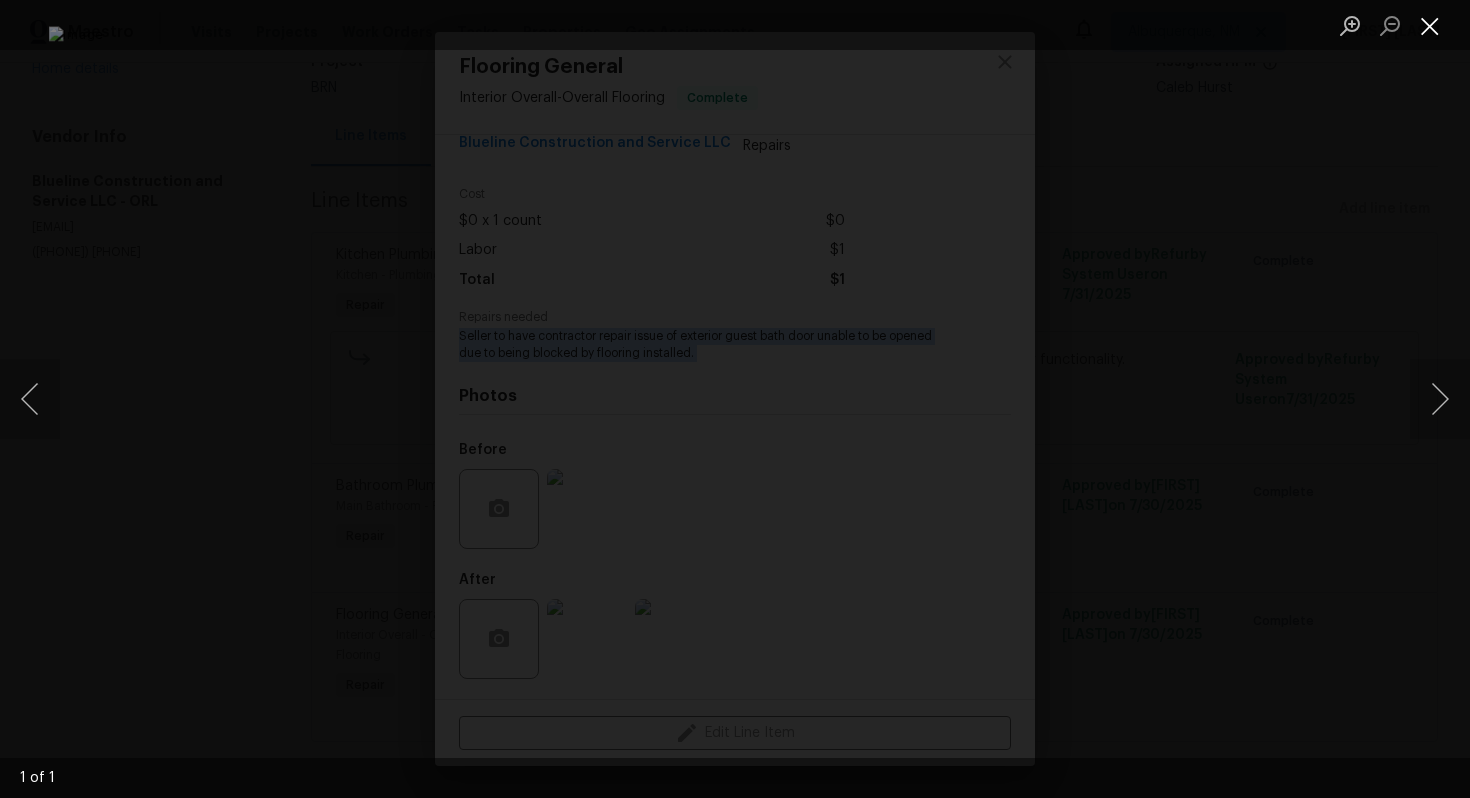 click at bounding box center [1430, 25] 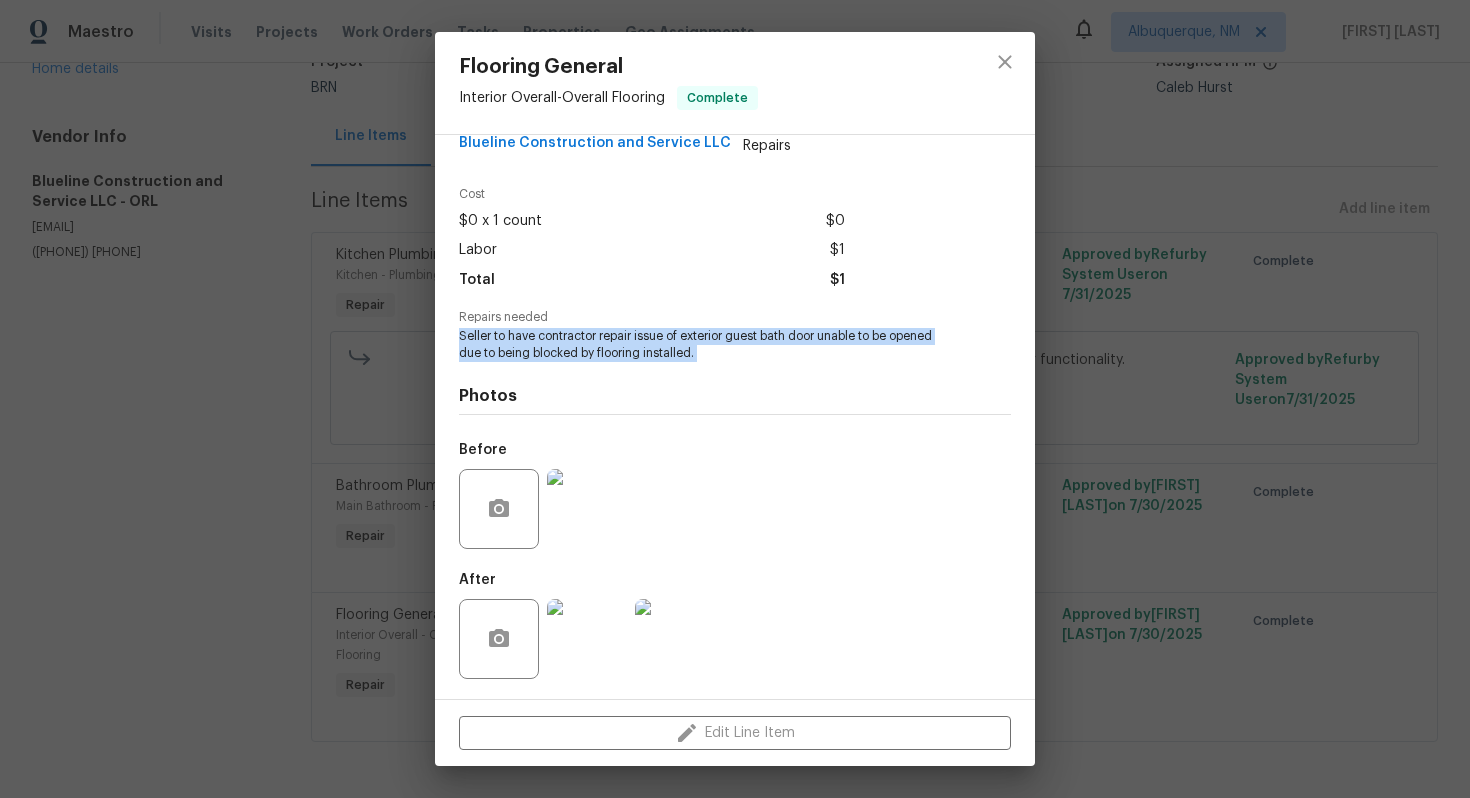 click at bounding box center (675, 639) 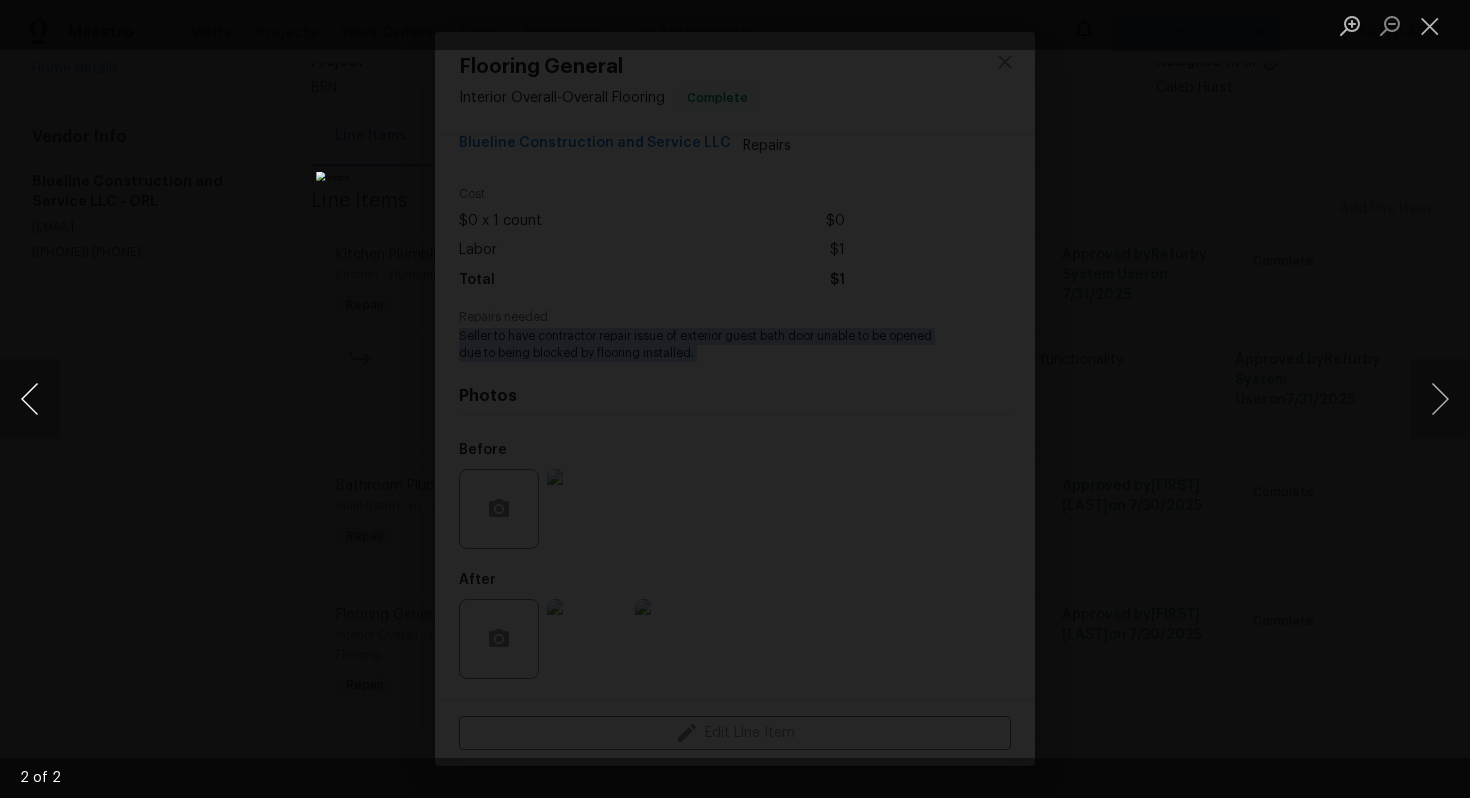 click at bounding box center (30, 399) 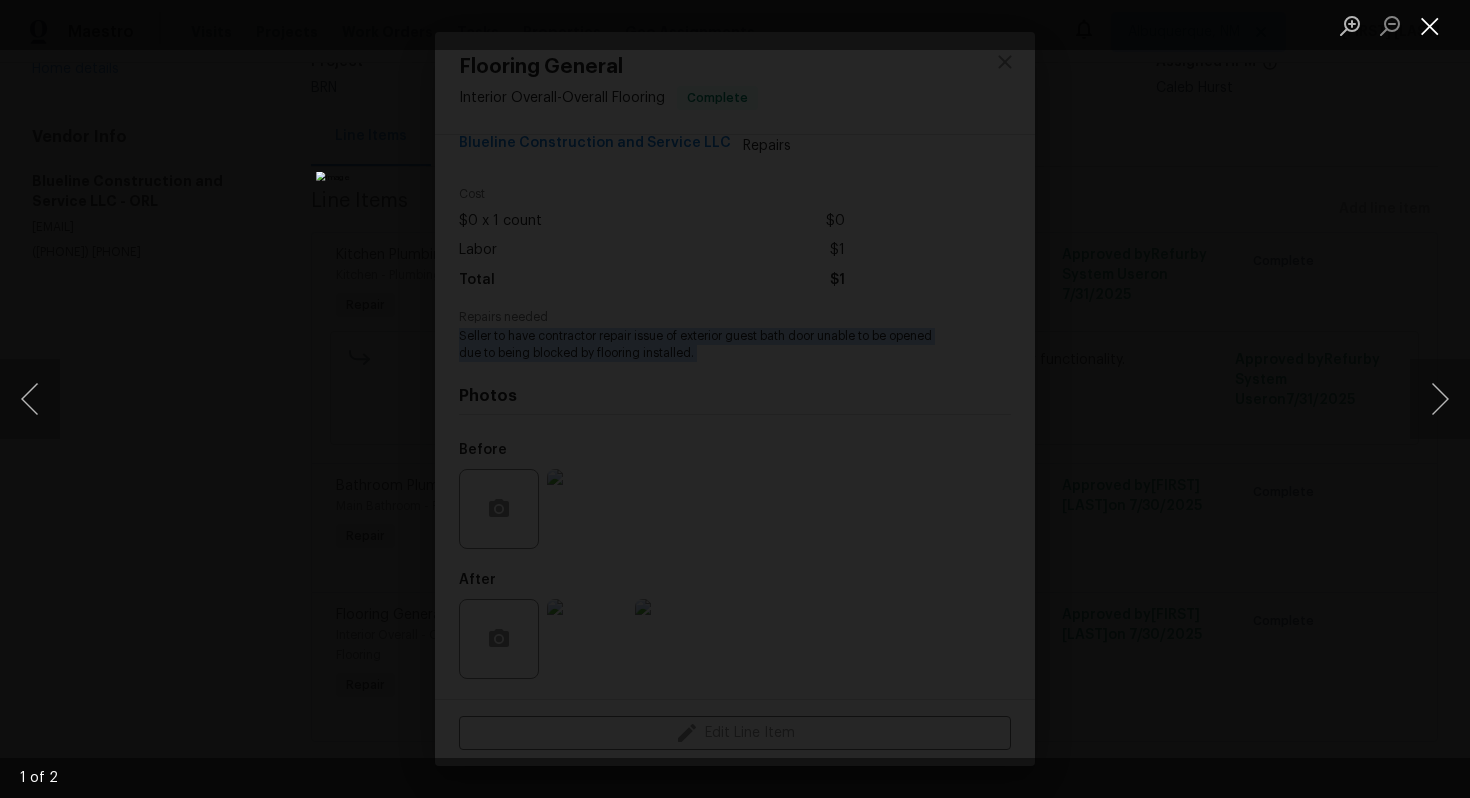 click at bounding box center [1430, 25] 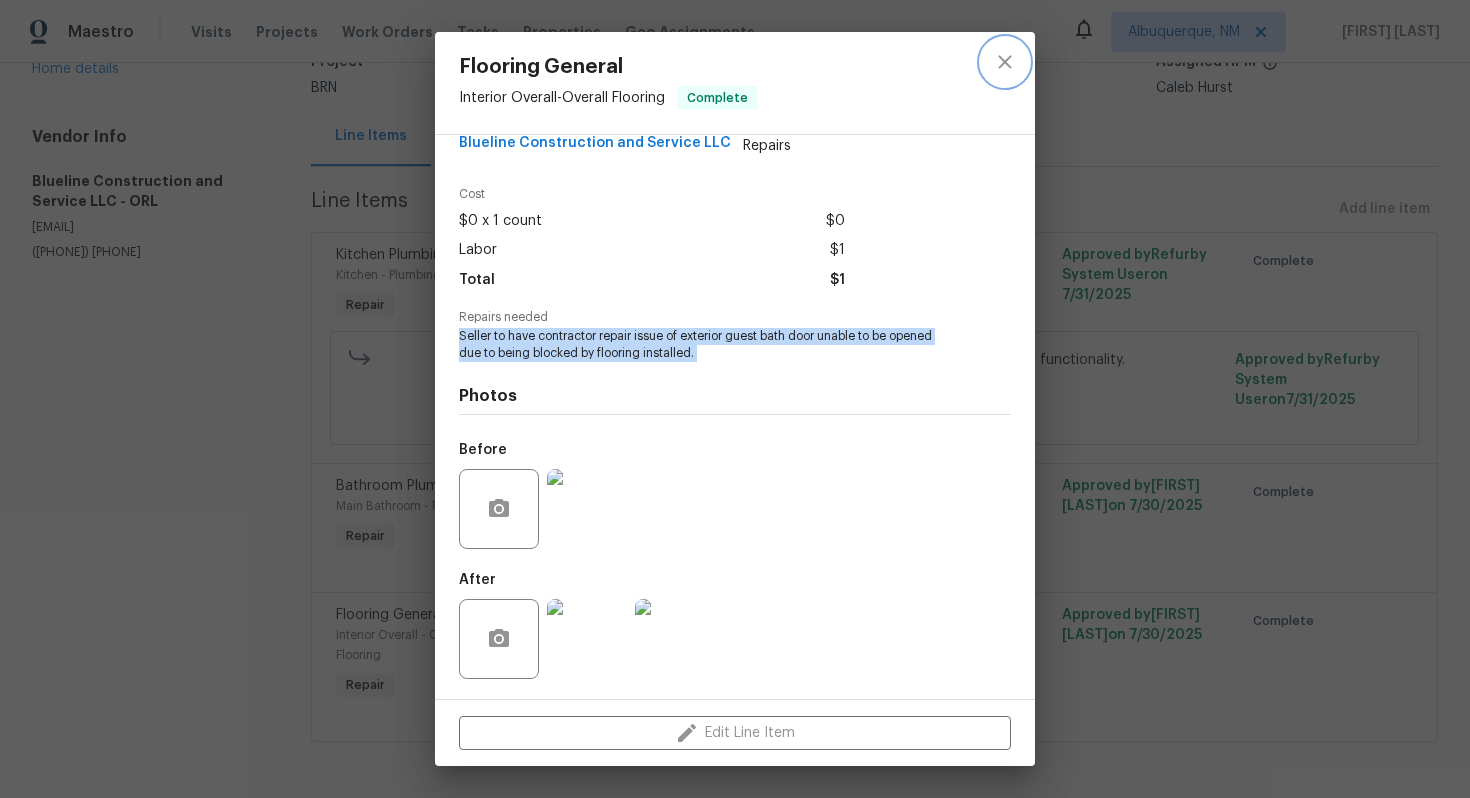 click 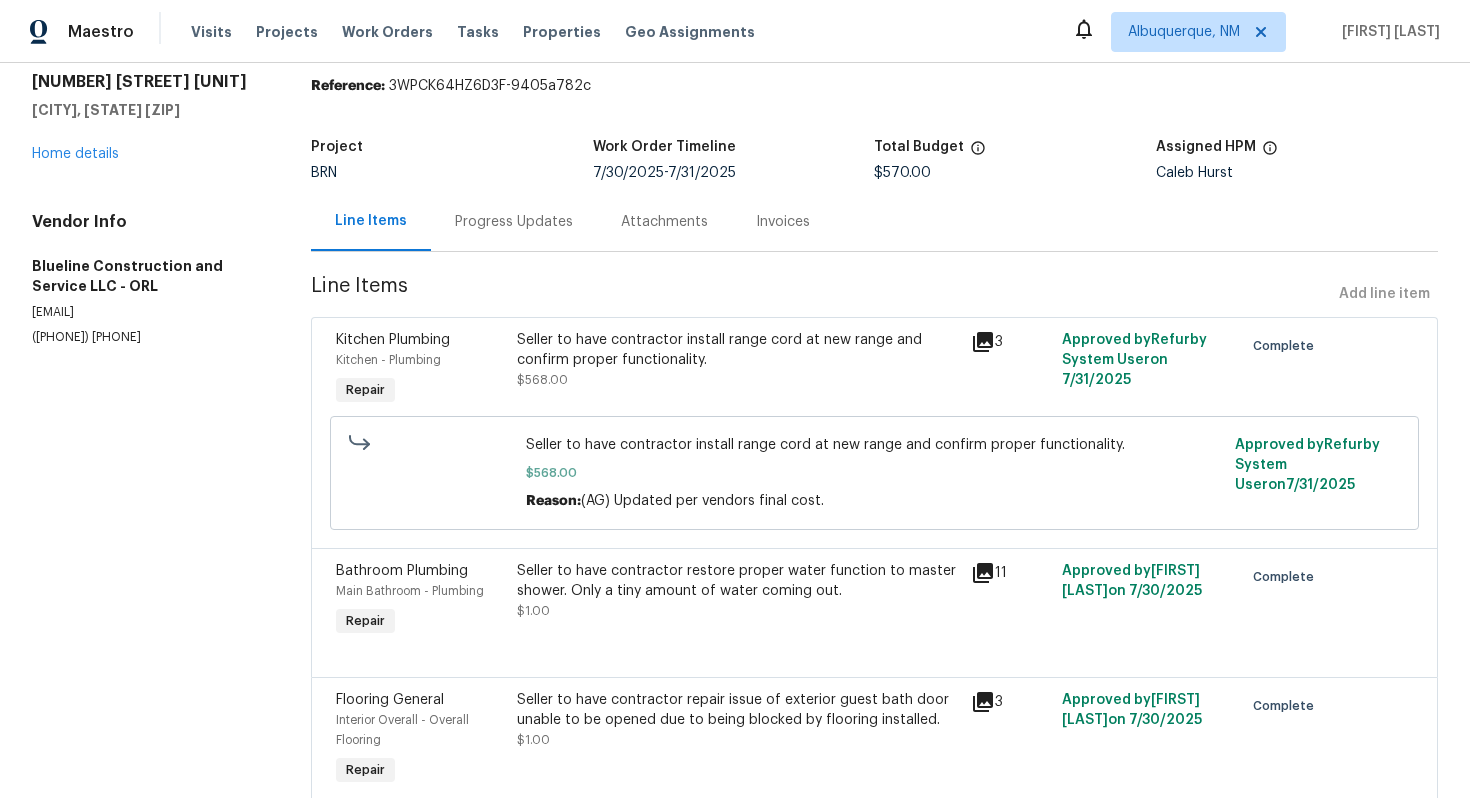 scroll, scrollTop: 0, scrollLeft: 0, axis: both 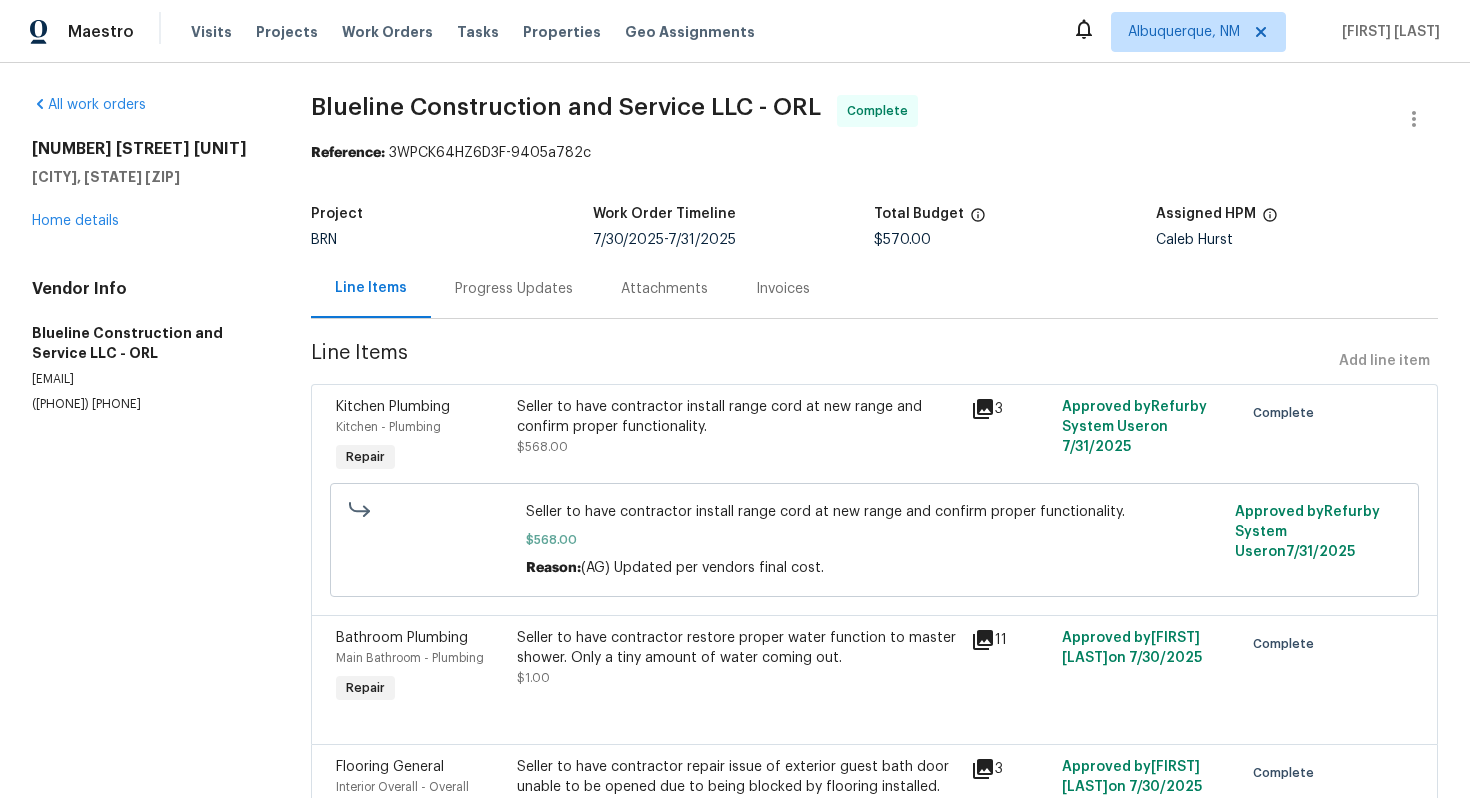 click on "Invoices" at bounding box center [783, 289] 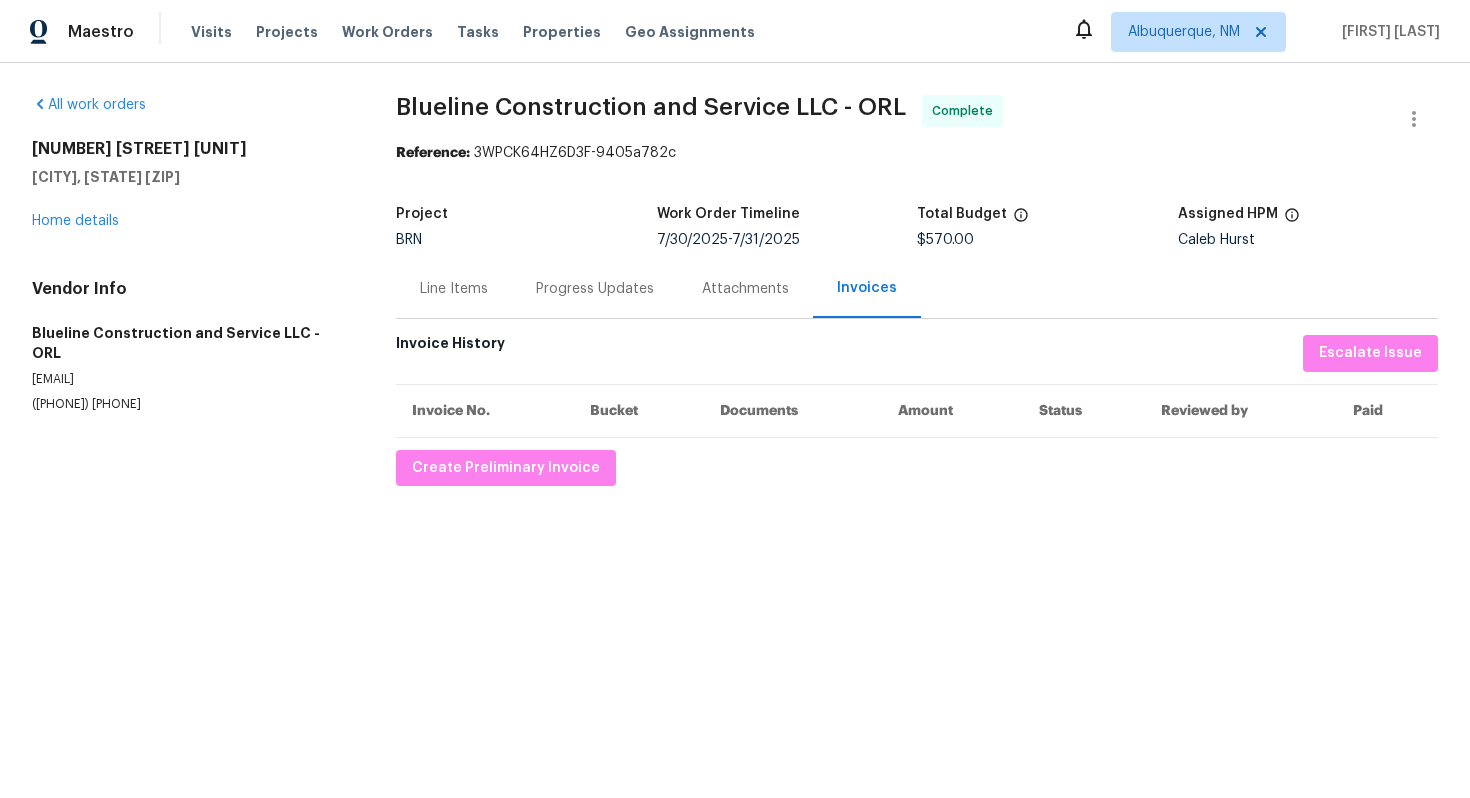 click on "All work orders 5037 Bermuda Cir # 10 Orlando, FL 32808 Home details Vendor Info Blueline Construction and Service LLC - ORL cbrown@bluelineconstruction.org (407) 702-8301 Blueline Construction and Service LLC - ORL Complete Reference:   3WPCK64HZ6D3F-9405a782c Project BRN   Work Order Timeline 7/30/2025  -  7/31/2025 Total Budget $570.00 Assigned HPM Caleb Hurst Line Items Progress Updates Attachments Invoices Invoice History Escalate Issue Invoice No. Bucket Documents Amount Status Reviewed by Paid Create Preliminary Invoice" at bounding box center (735, 290) 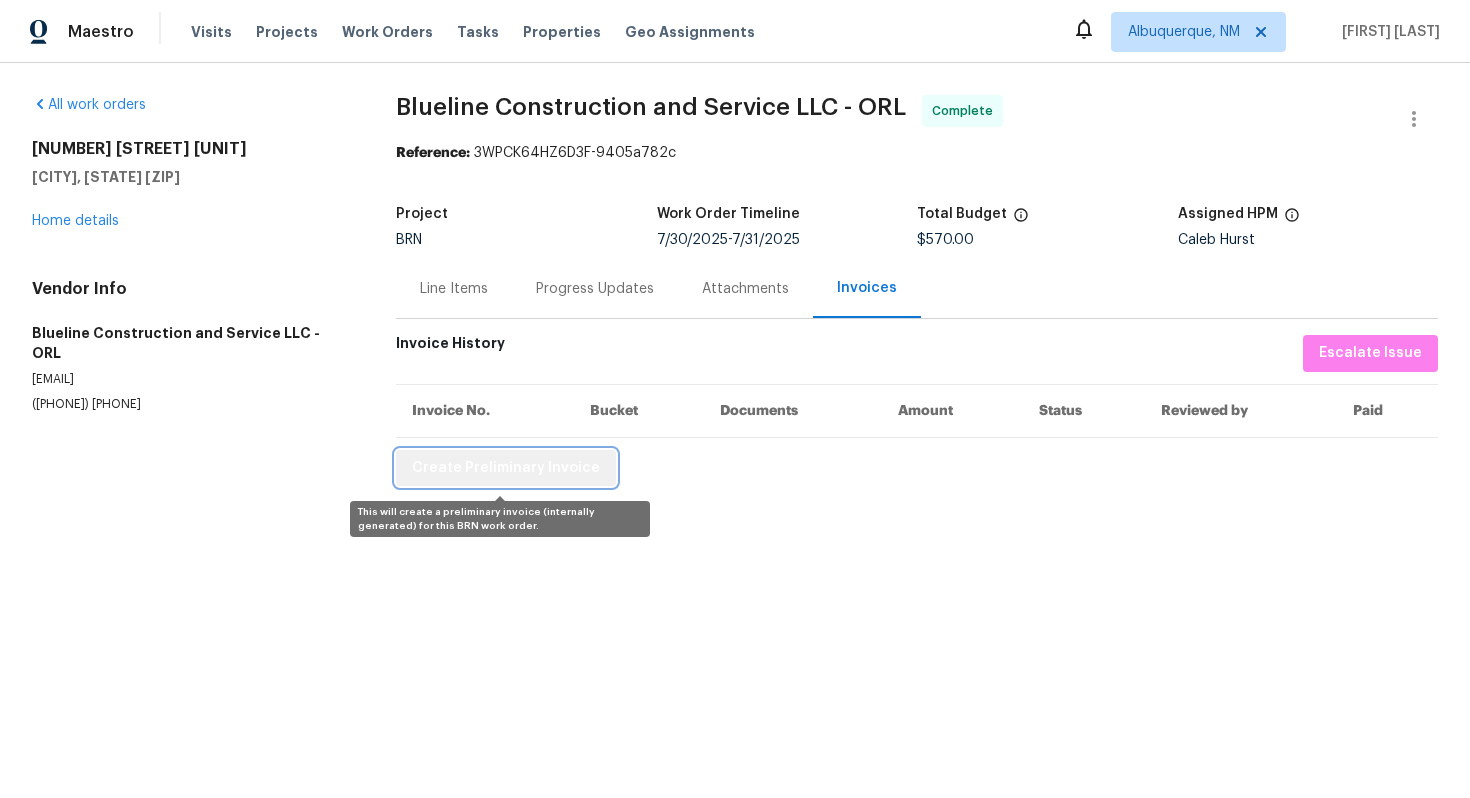 click on "Create Preliminary Invoice" at bounding box center [506, 468] 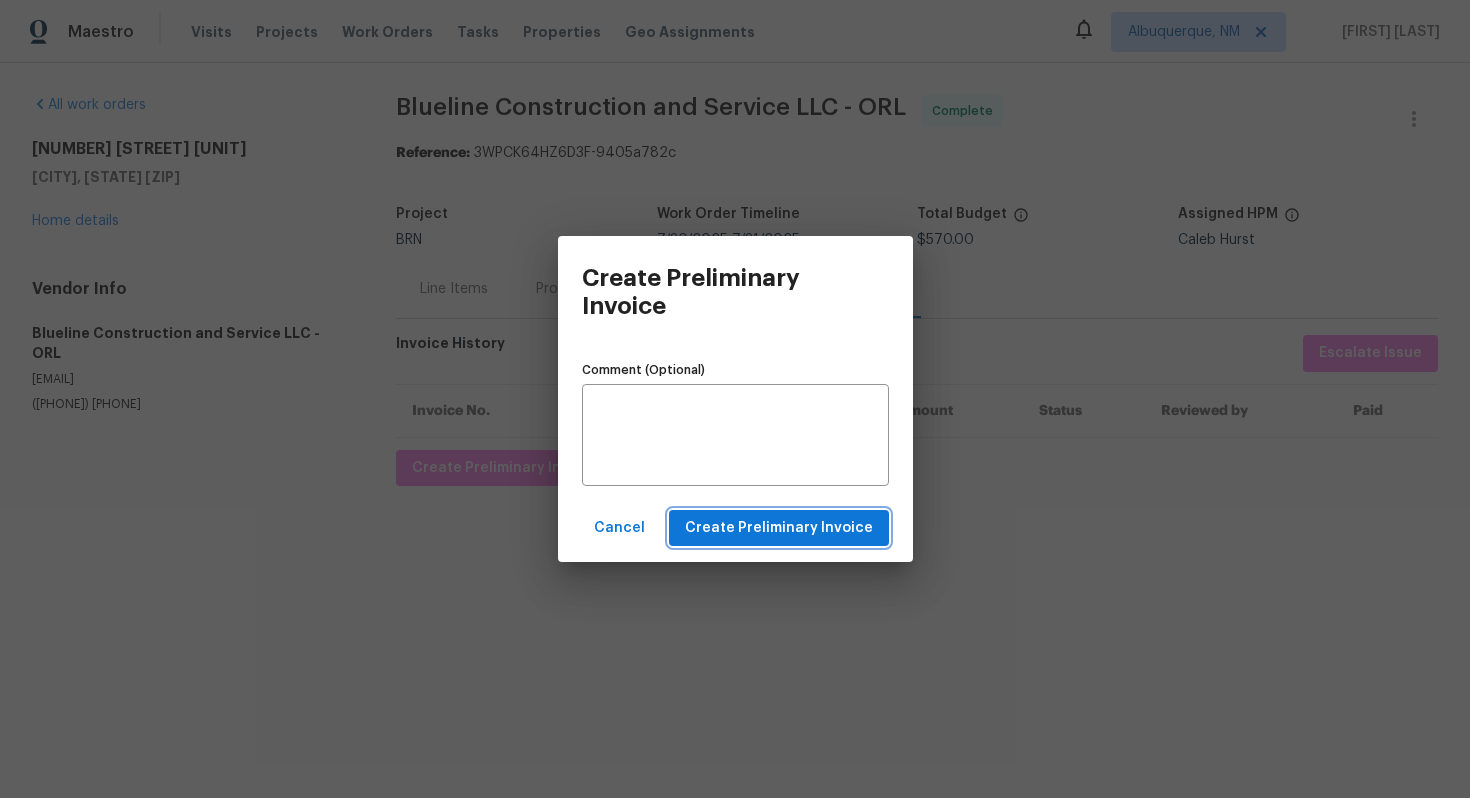 click on "Create Preliminary Invoice" at bounding box center (779, 528) 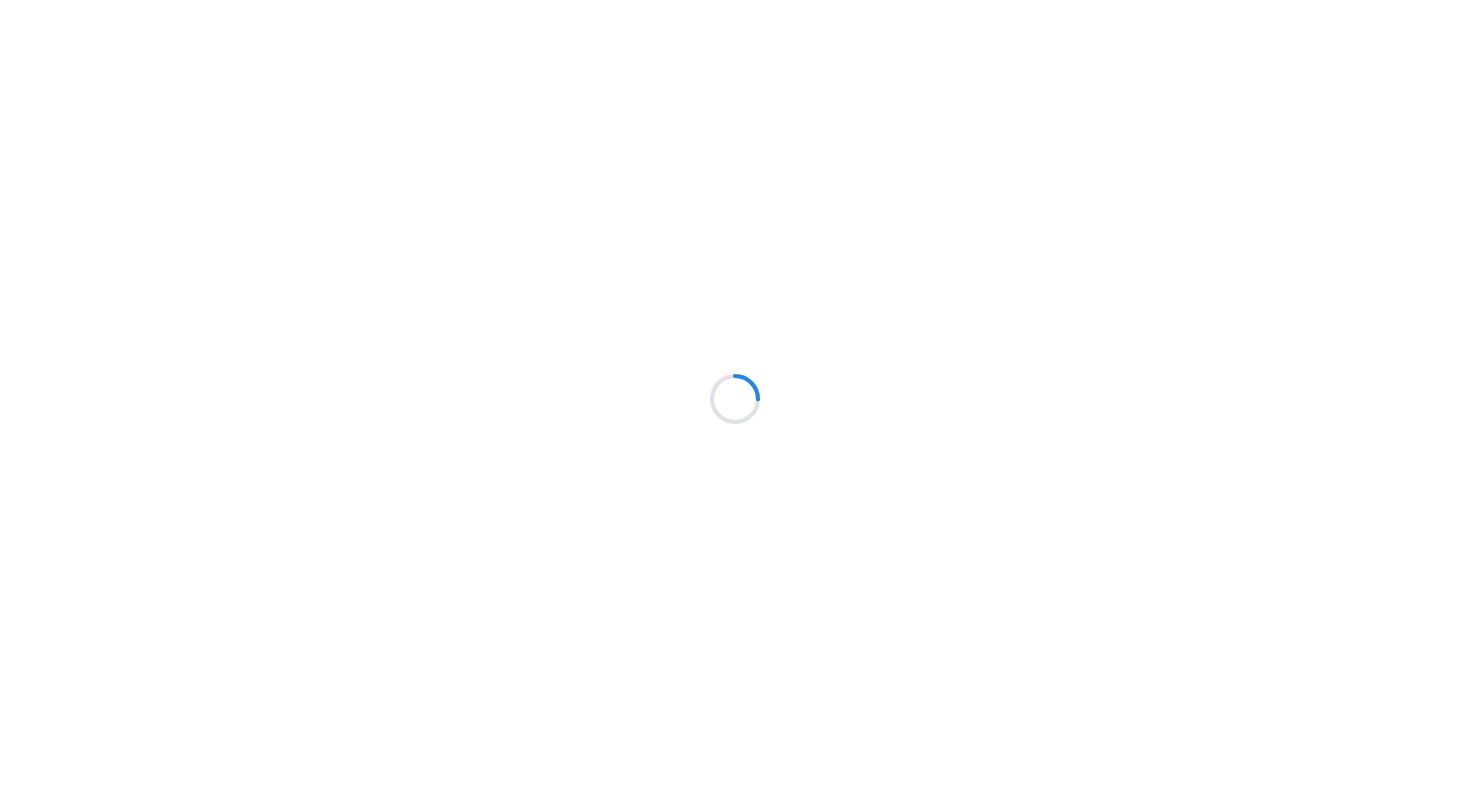 scroll, scrollTop: 0, scrollLeft: 0, axis: both 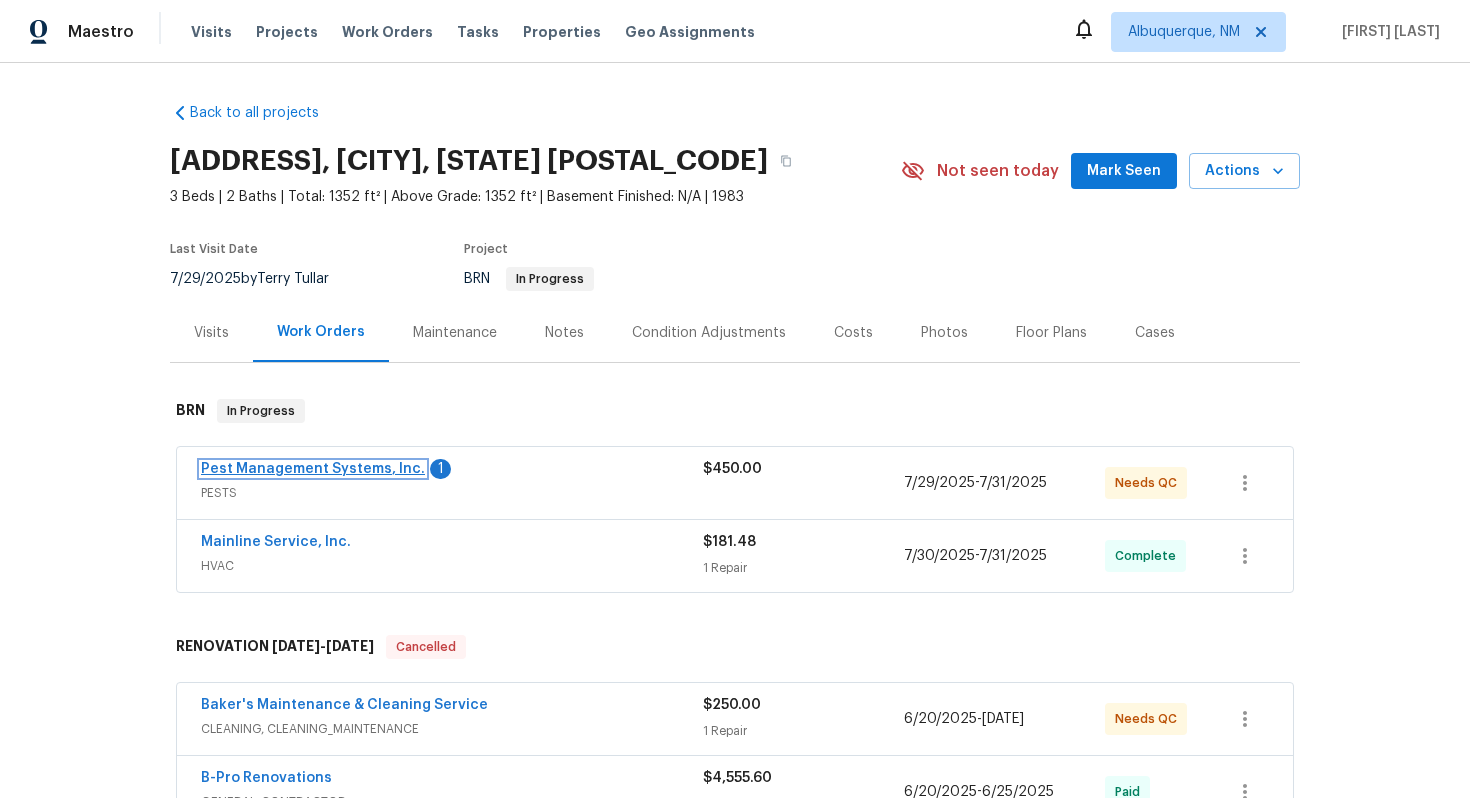 click on "Pest Management Systems, Inc." at bounding box center (313, 469) 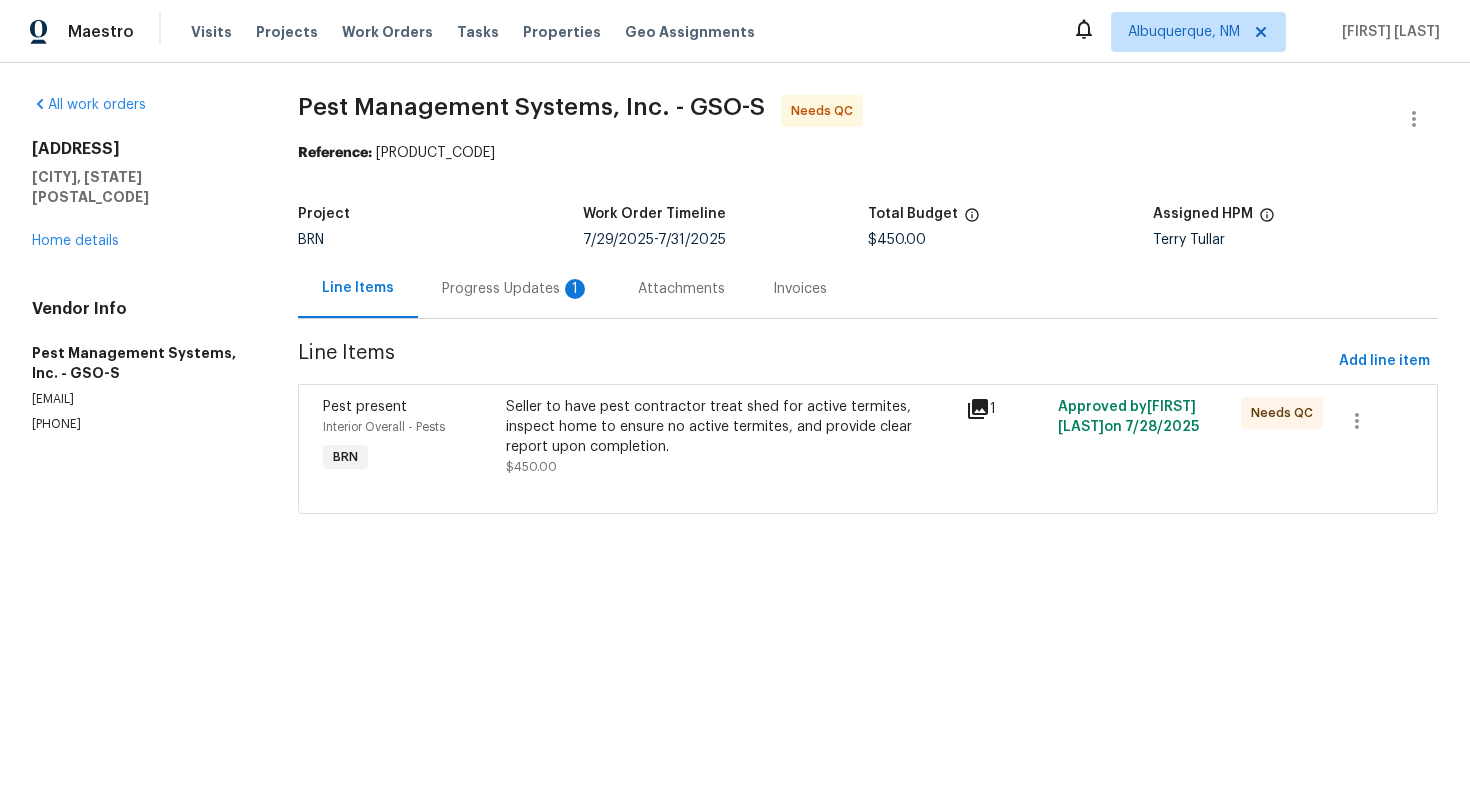 click on "Progress Updates 1" at bounding box center [516, 289] 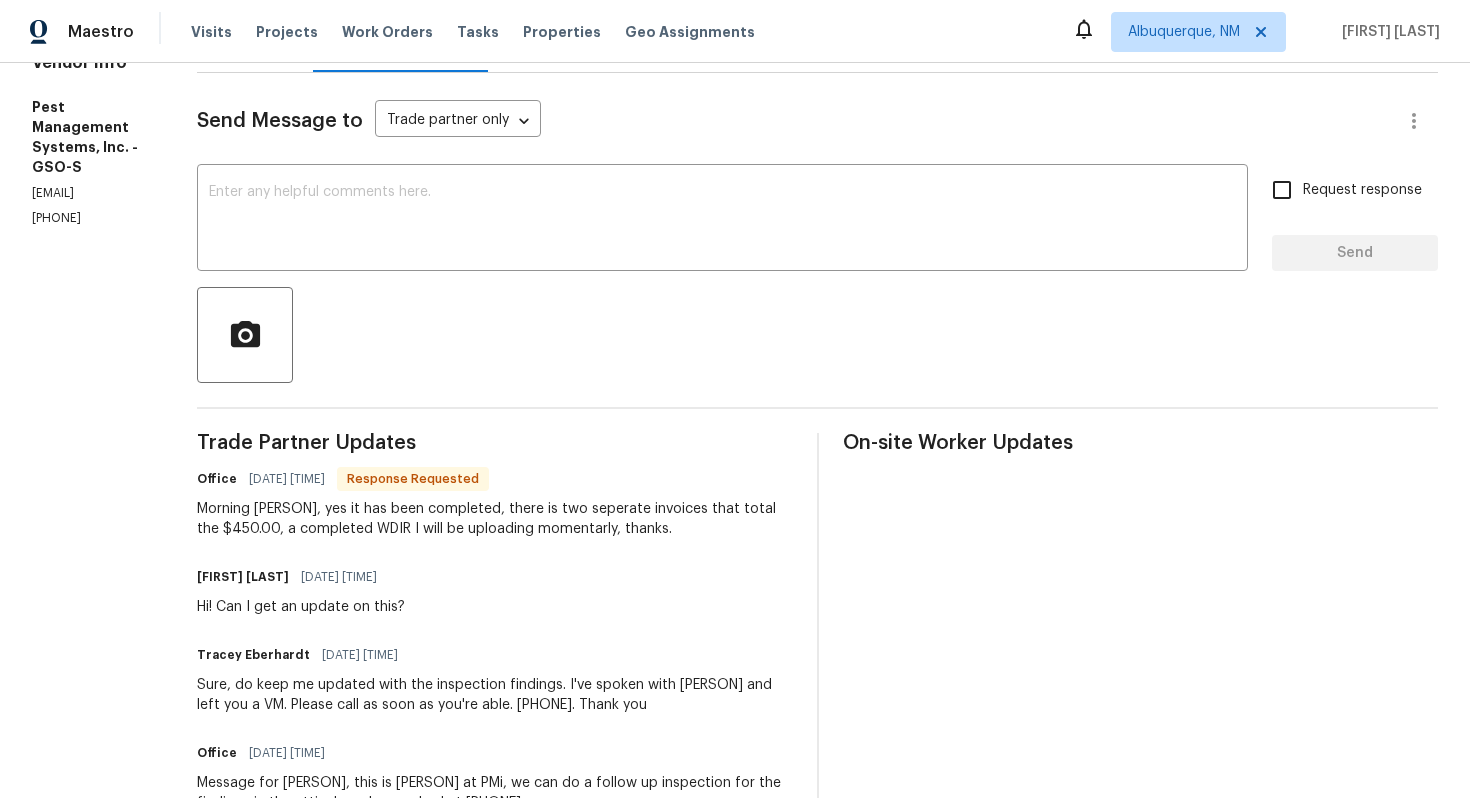 scroll, scrollTop: 0, scrollLeft: 0, axis: both 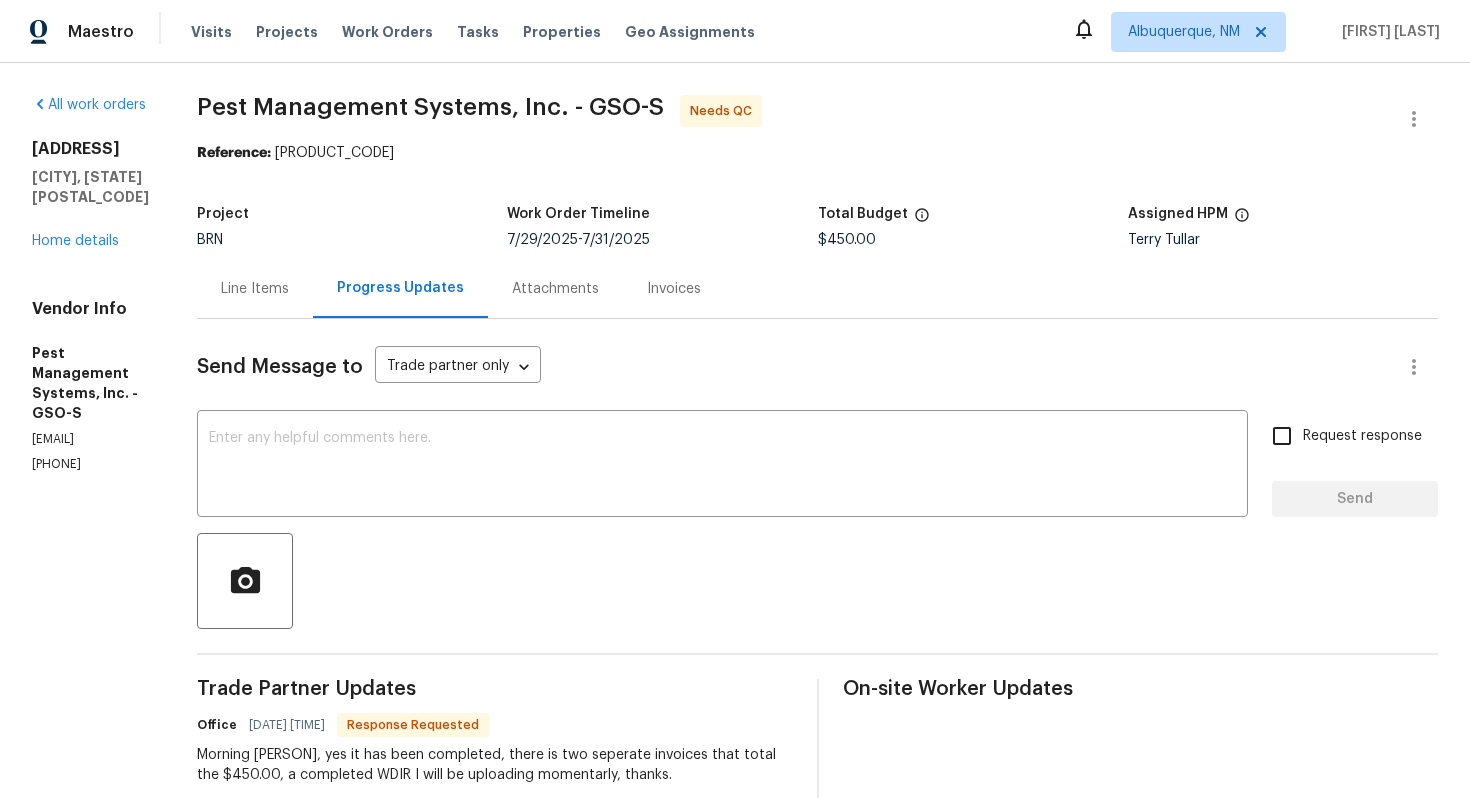 click on "Line Items" at bounding box center [255, 288] 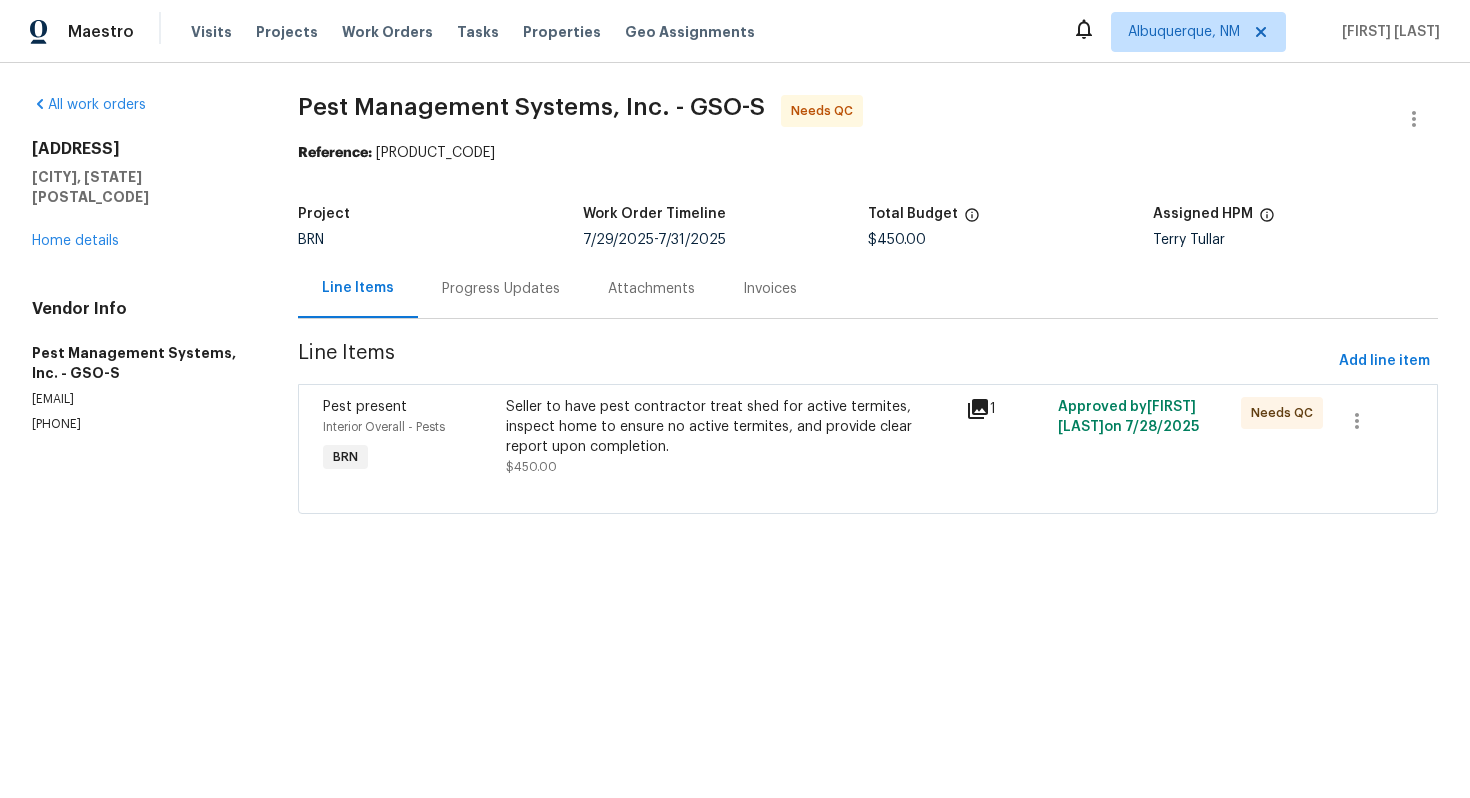 click on "Seller to have pest contractor treat shed for active termites, inspect home to ensure no active termites, and provide clear report upon completion." at bounding box center [729, 427] 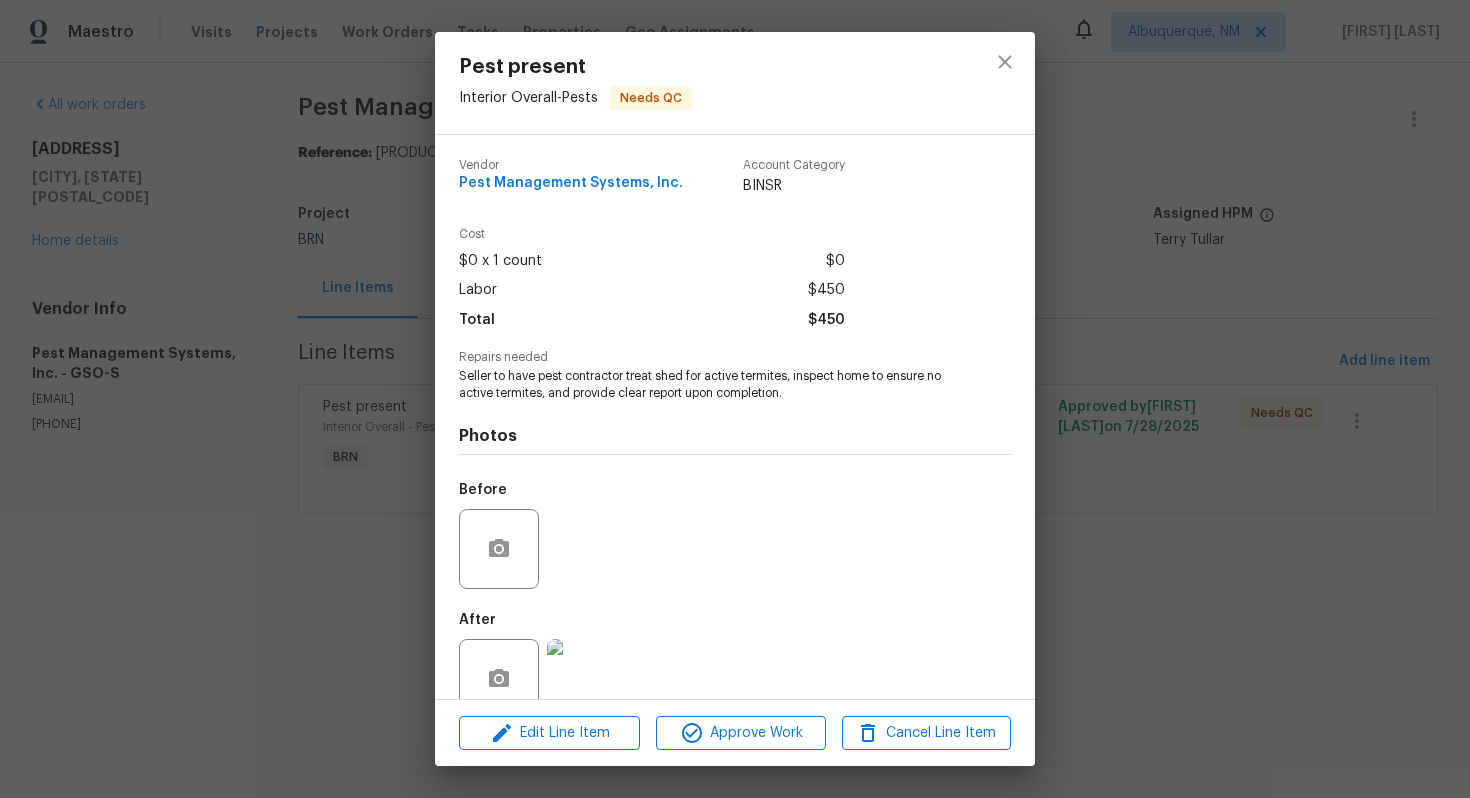 scroll, scrollTop: 40, scrollLeft: 0, axis: vertical 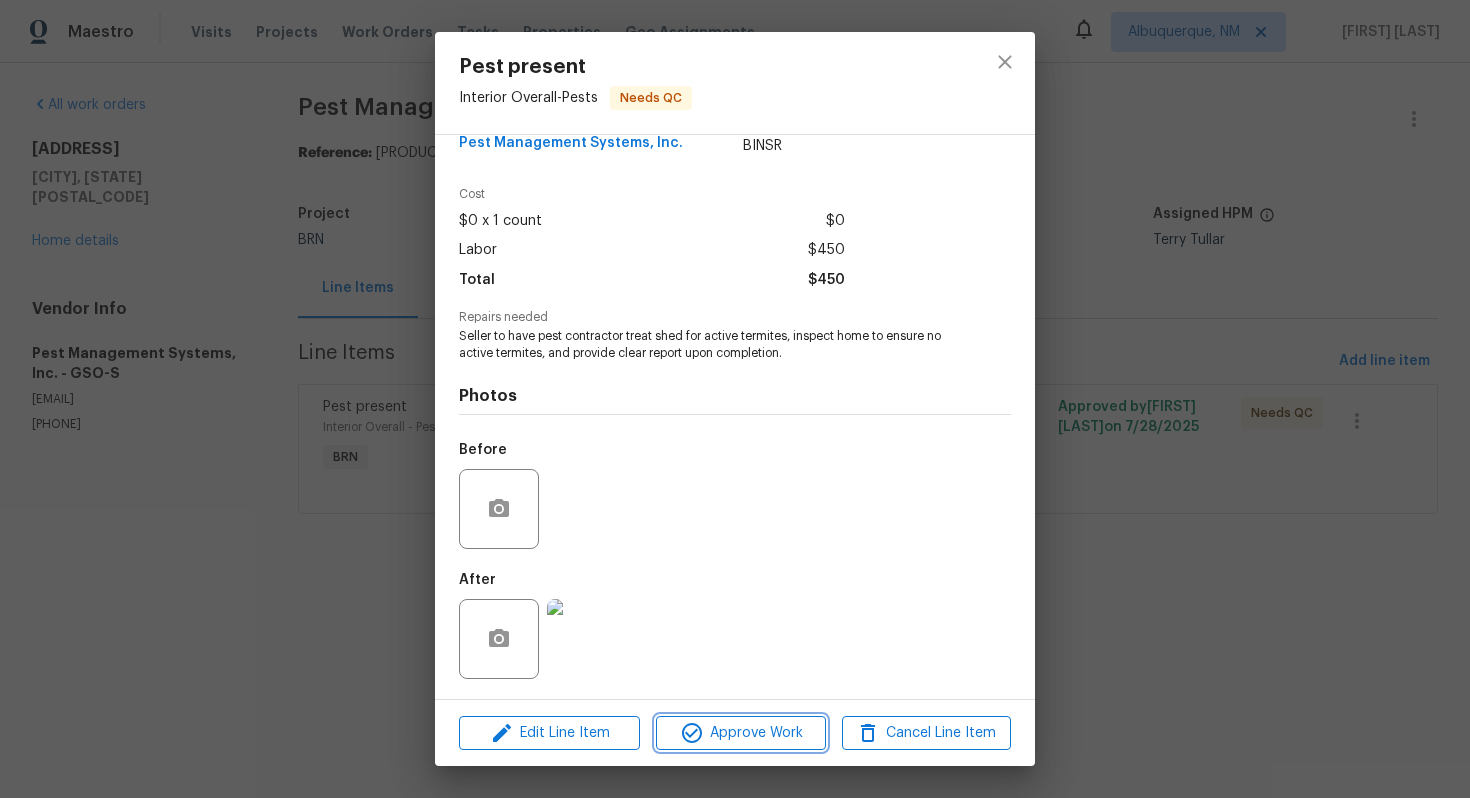 click on "Approve Work" at bounding box center [740, 733] 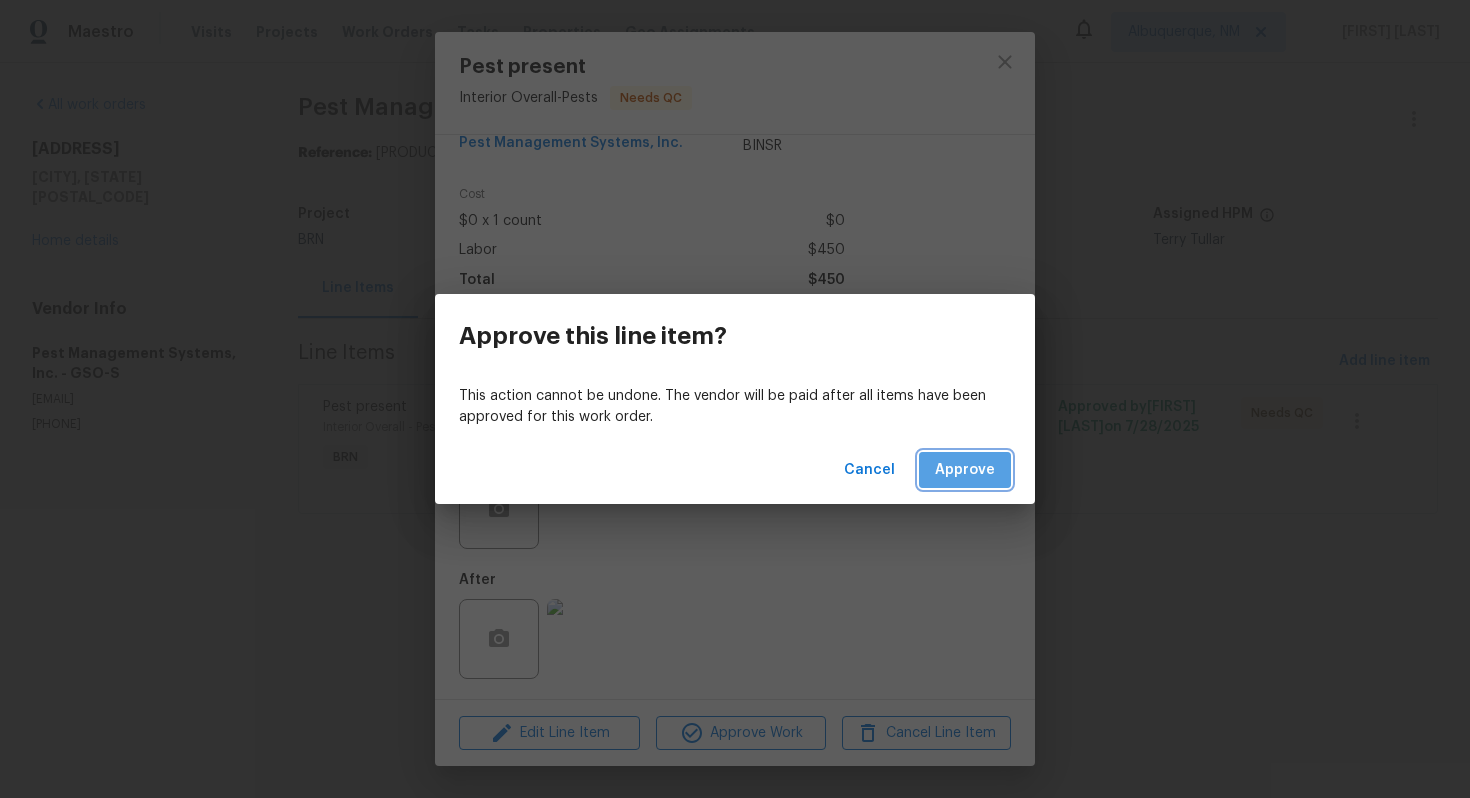 click on "Approve" at bounding box center (965, 470) 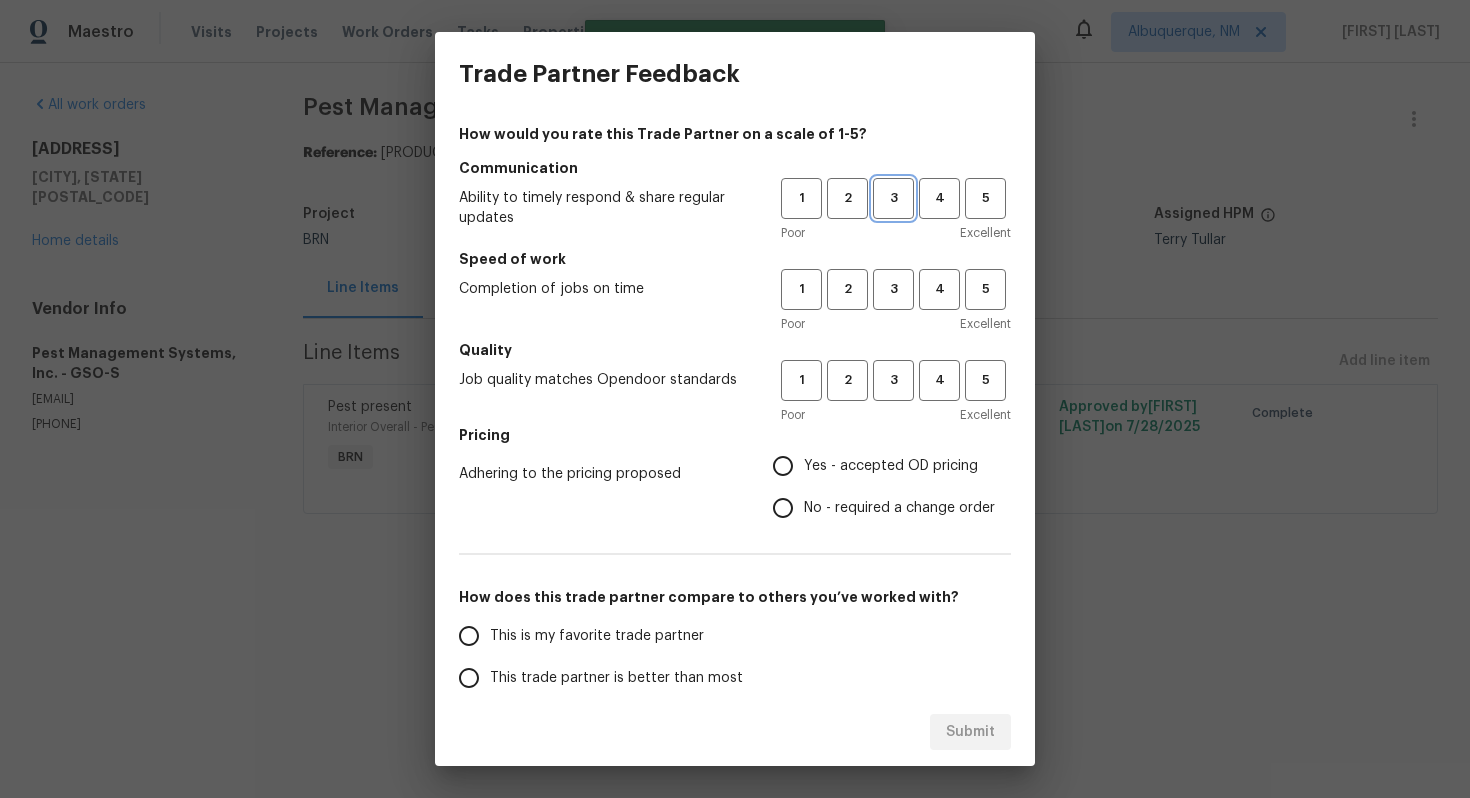 click on "3" at bounding box center (893, 198) 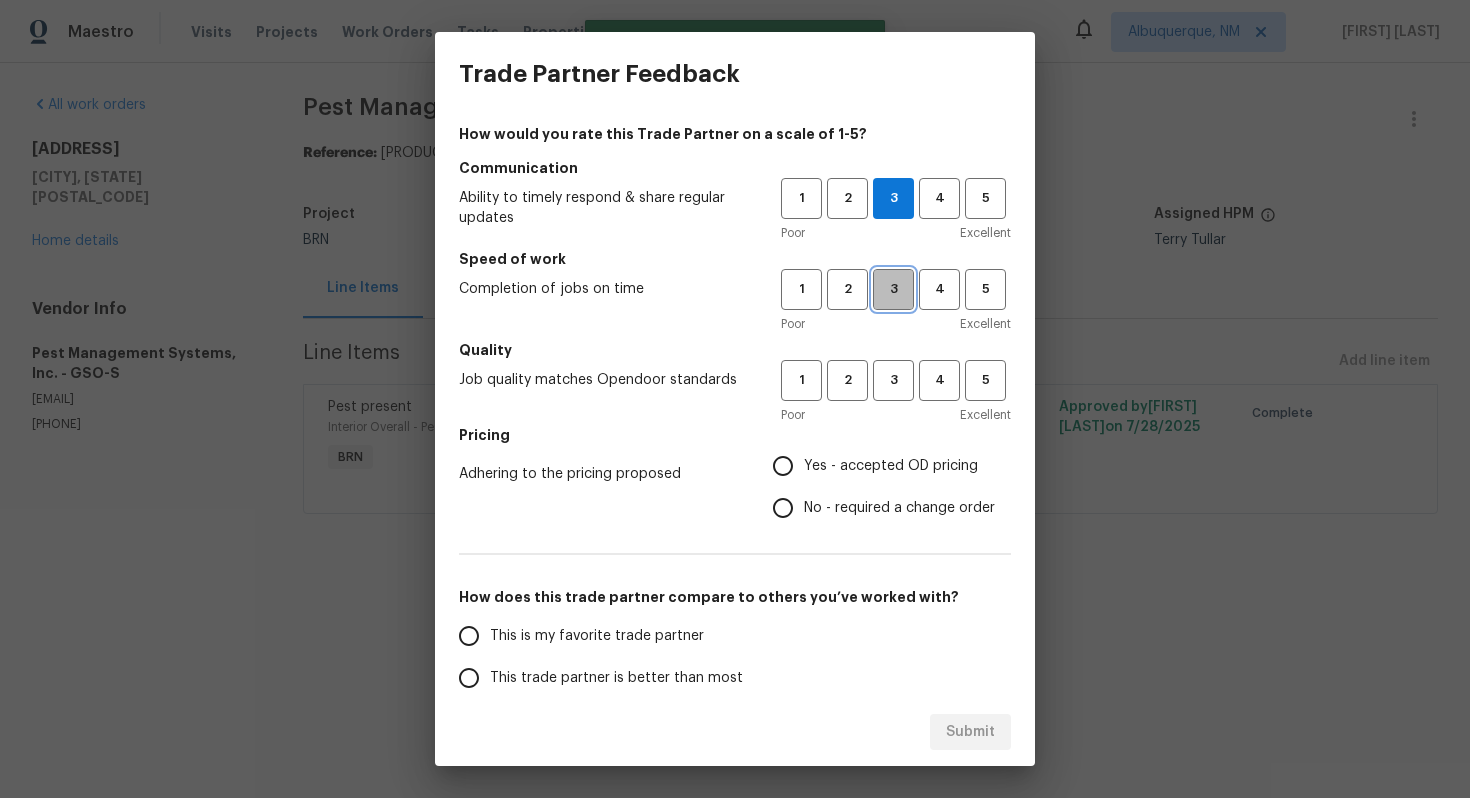 click on "3" at bounding box center (893, 289) 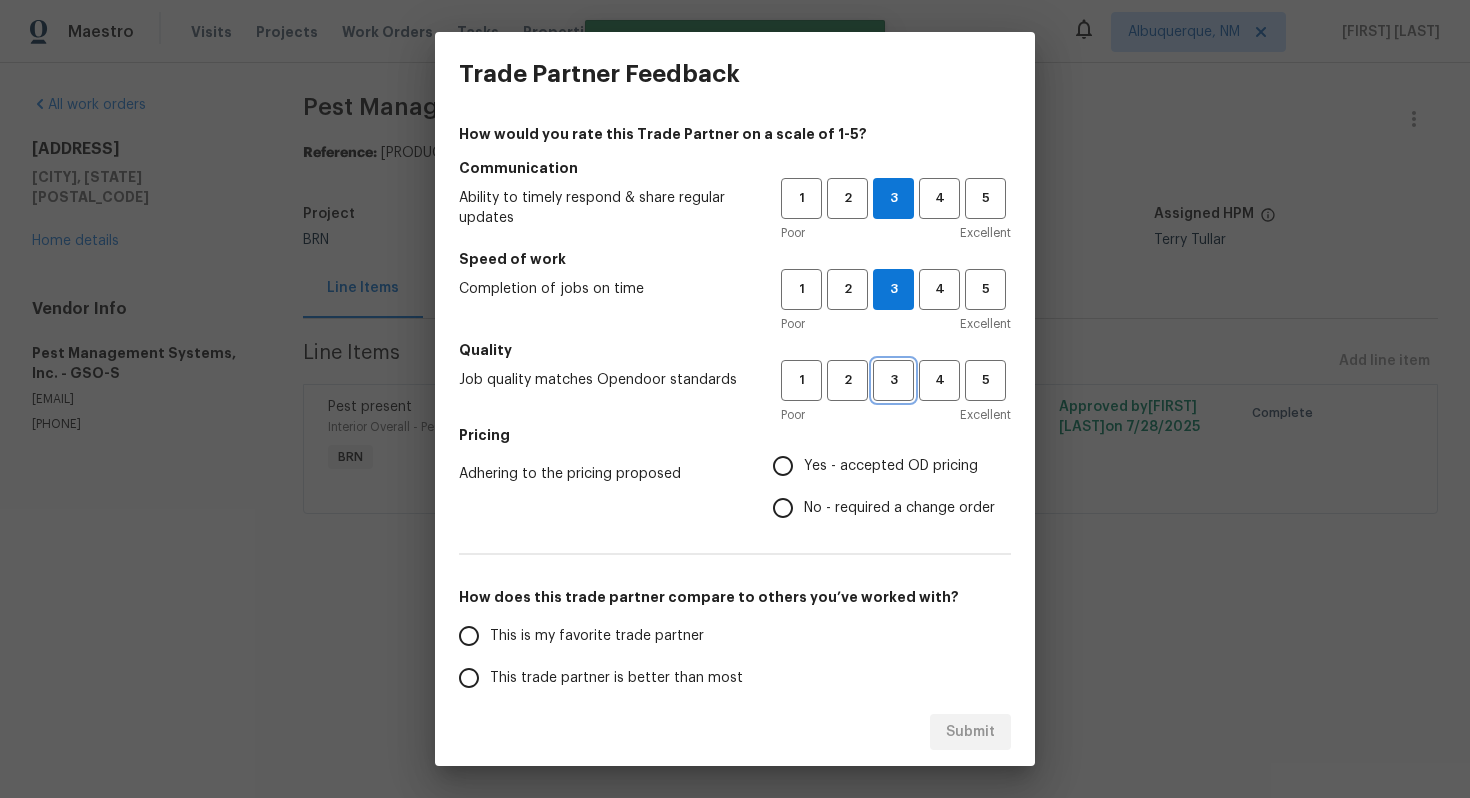 click on "3" at bounding box center [893, 380] 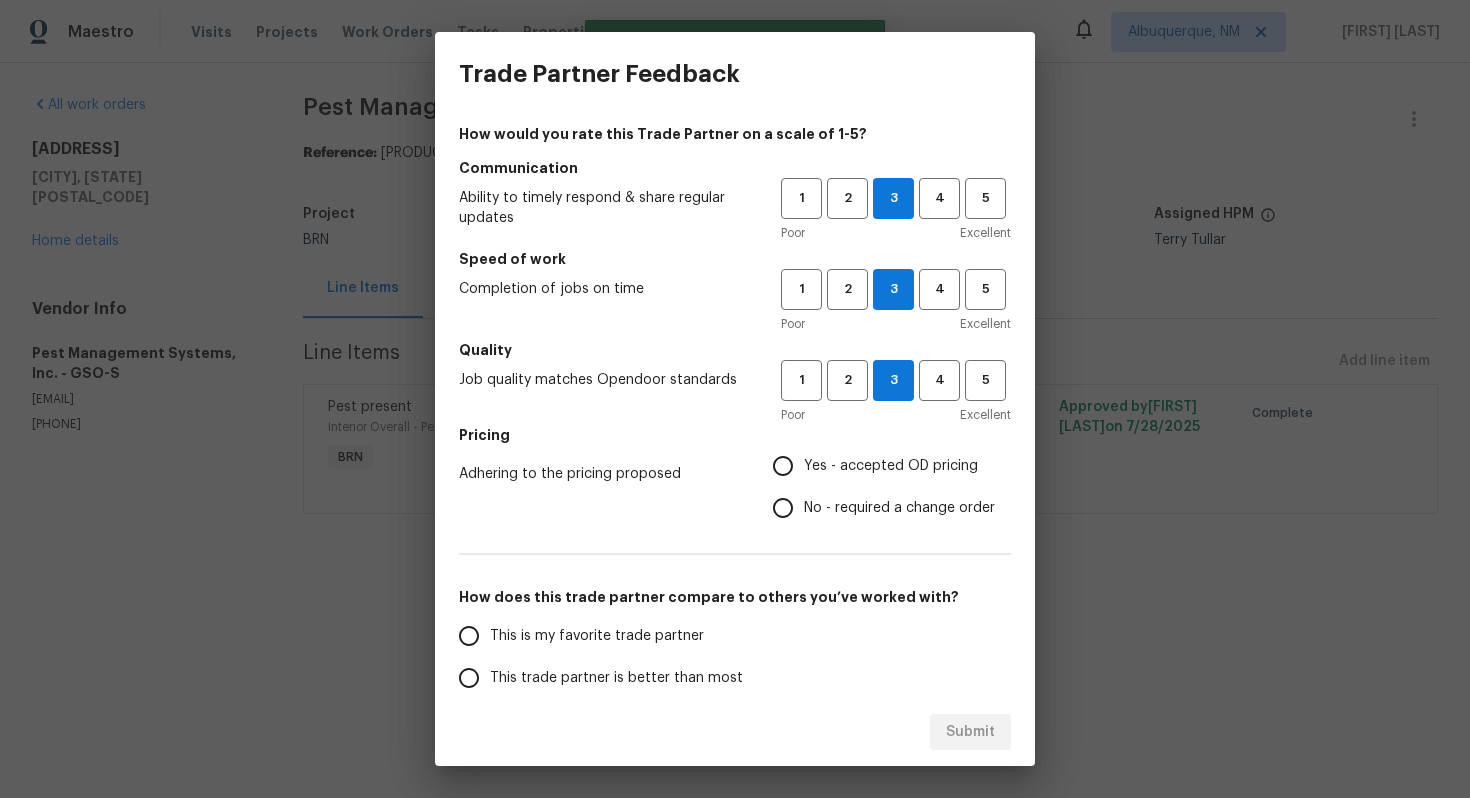 click on "Yes - accepted OD pricing" at bounding box center [891, 466] 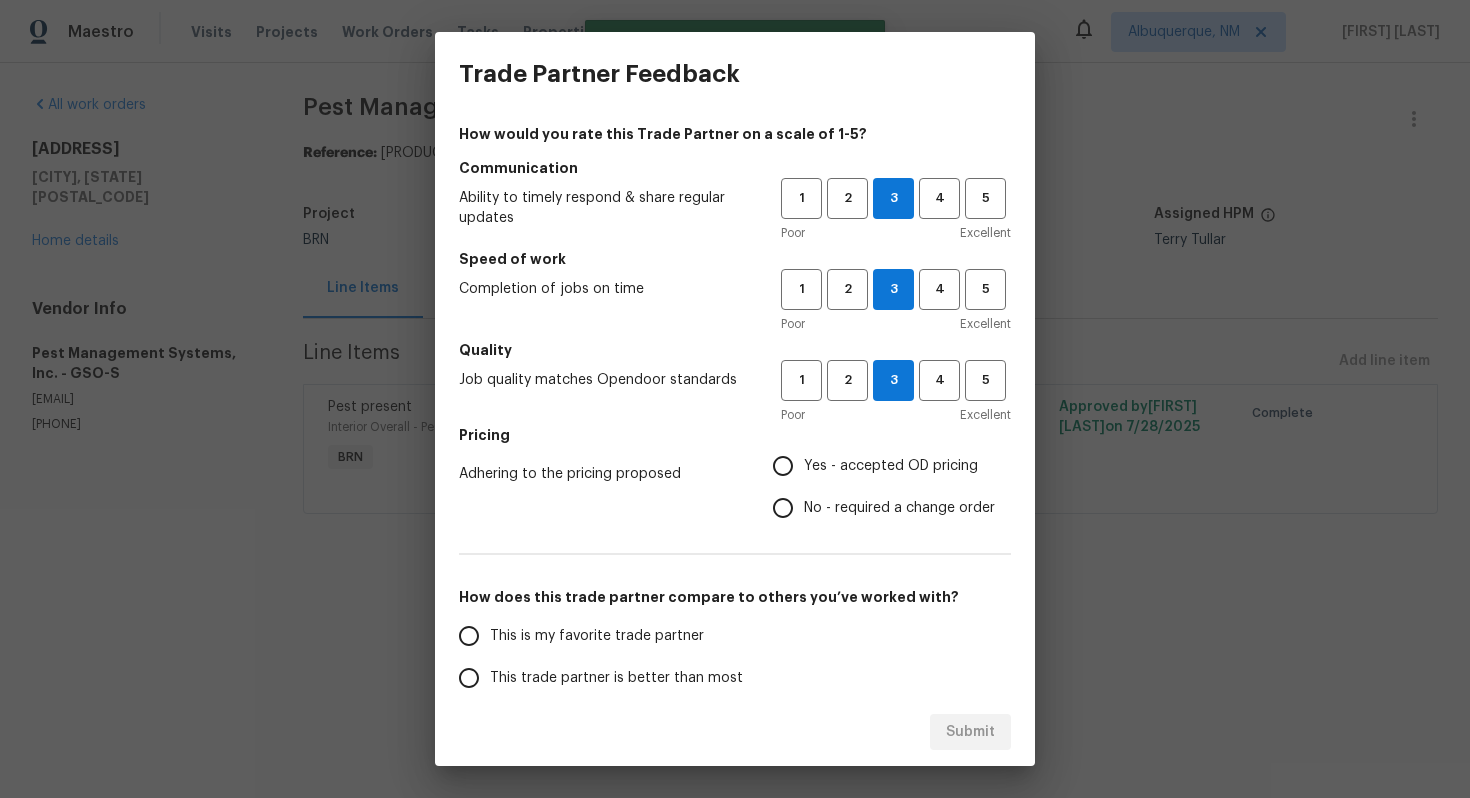 click on "Yes - accepted OD pricing" at bounding box center (783, 466) 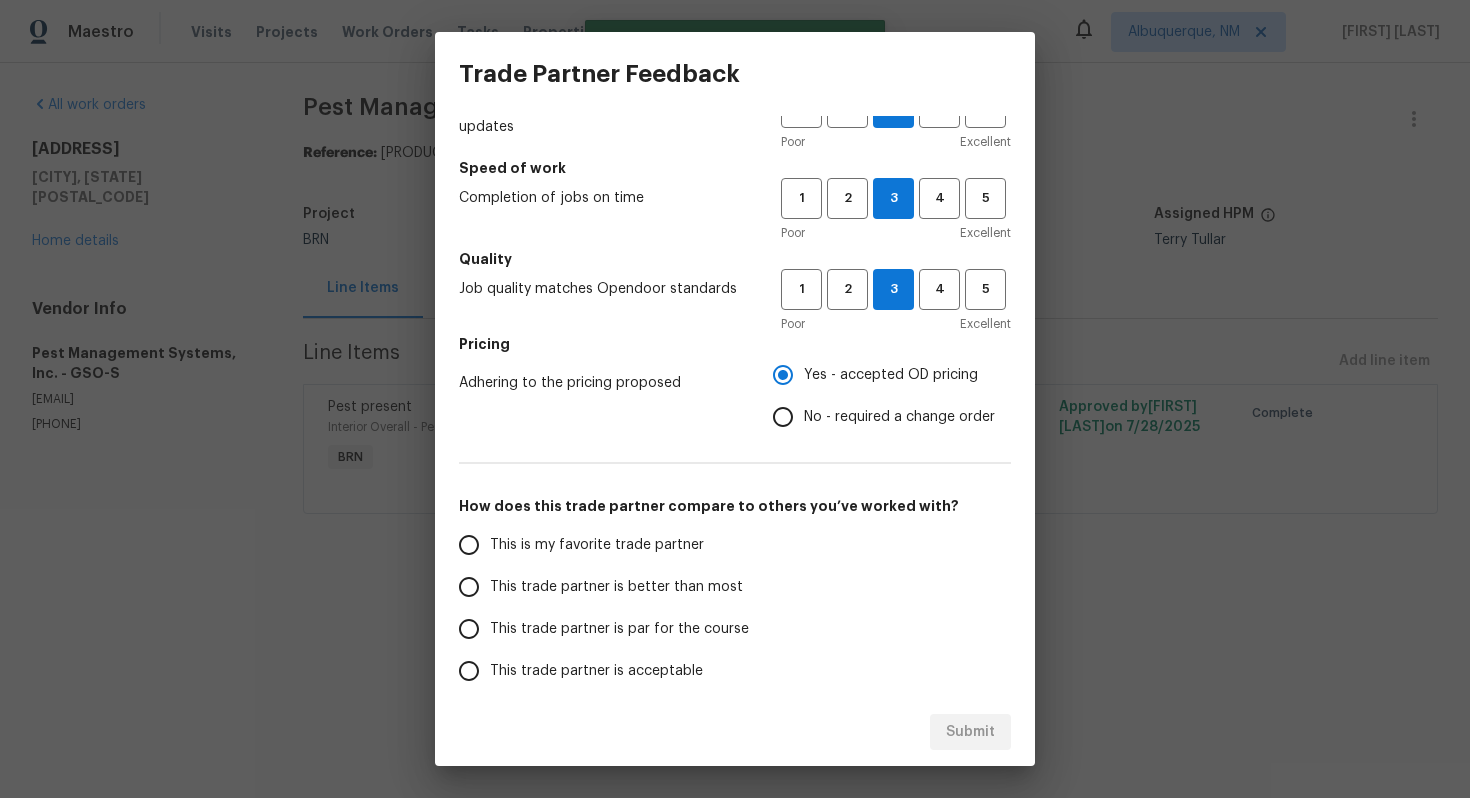 scroll, scrollTop: 120, scrollLeft: 0, axis: vertical 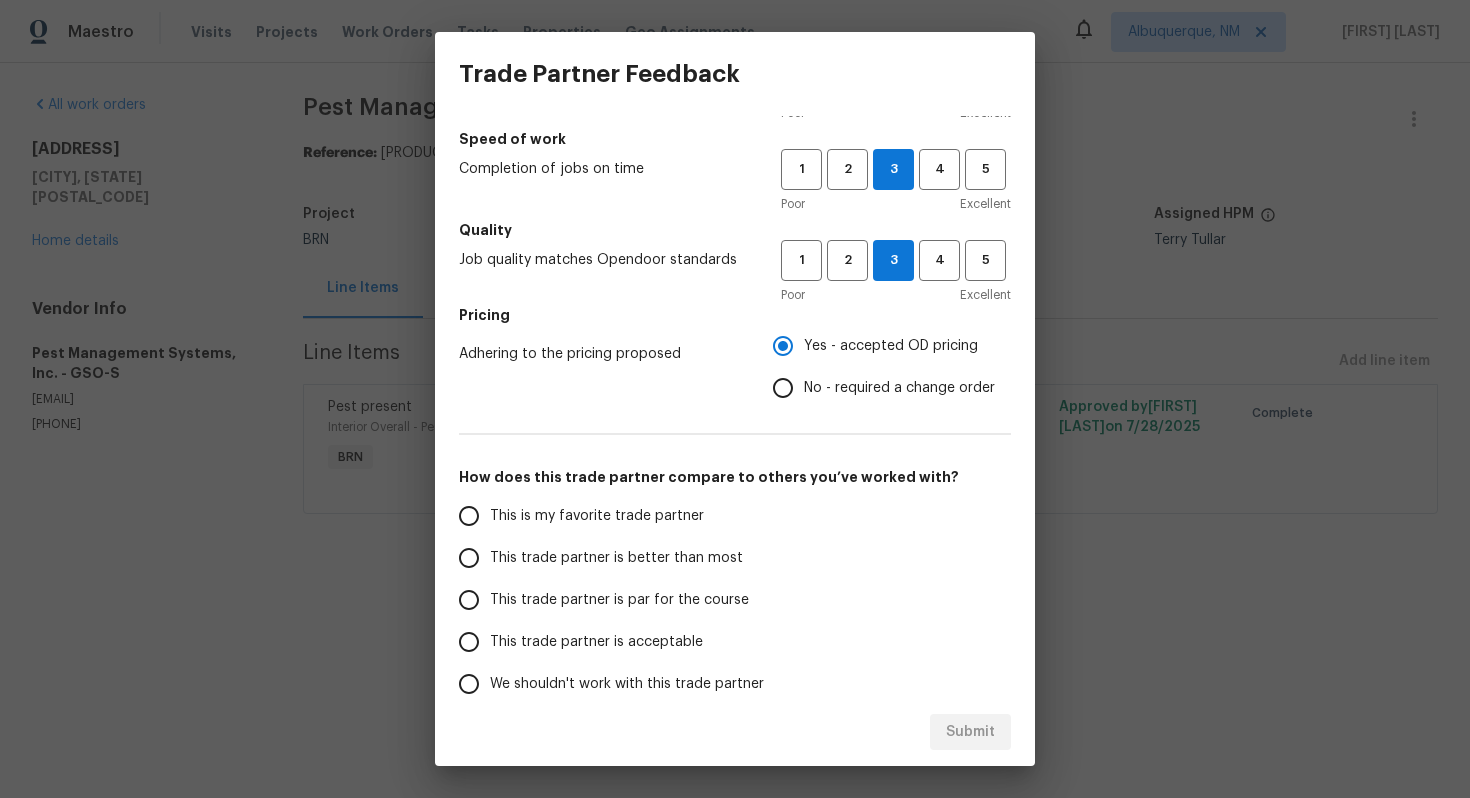 click on "This trade partner is better than most" at bounding box center (616, 558) 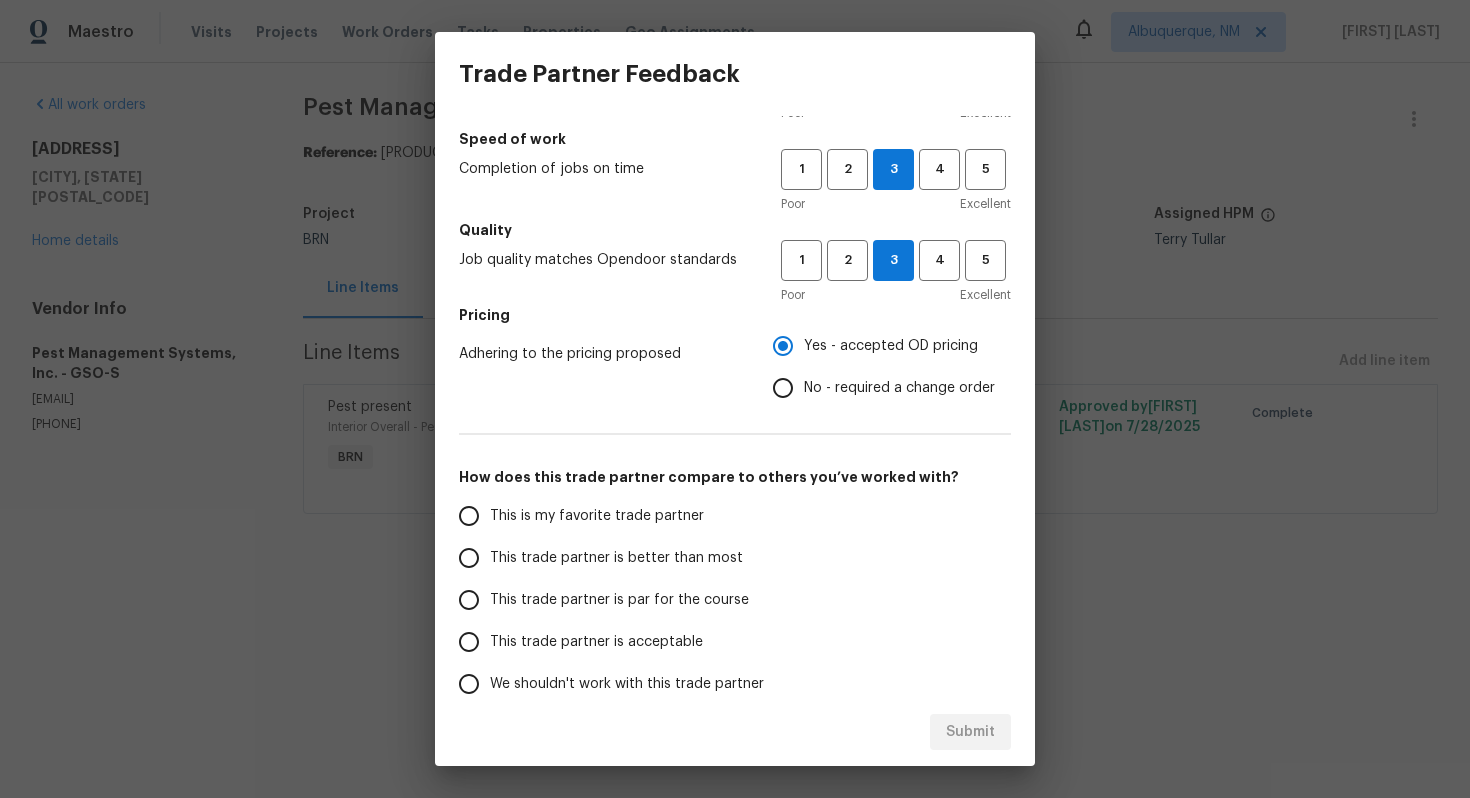 click on "This trade partner is better than most" at bounding box center (469, 558) 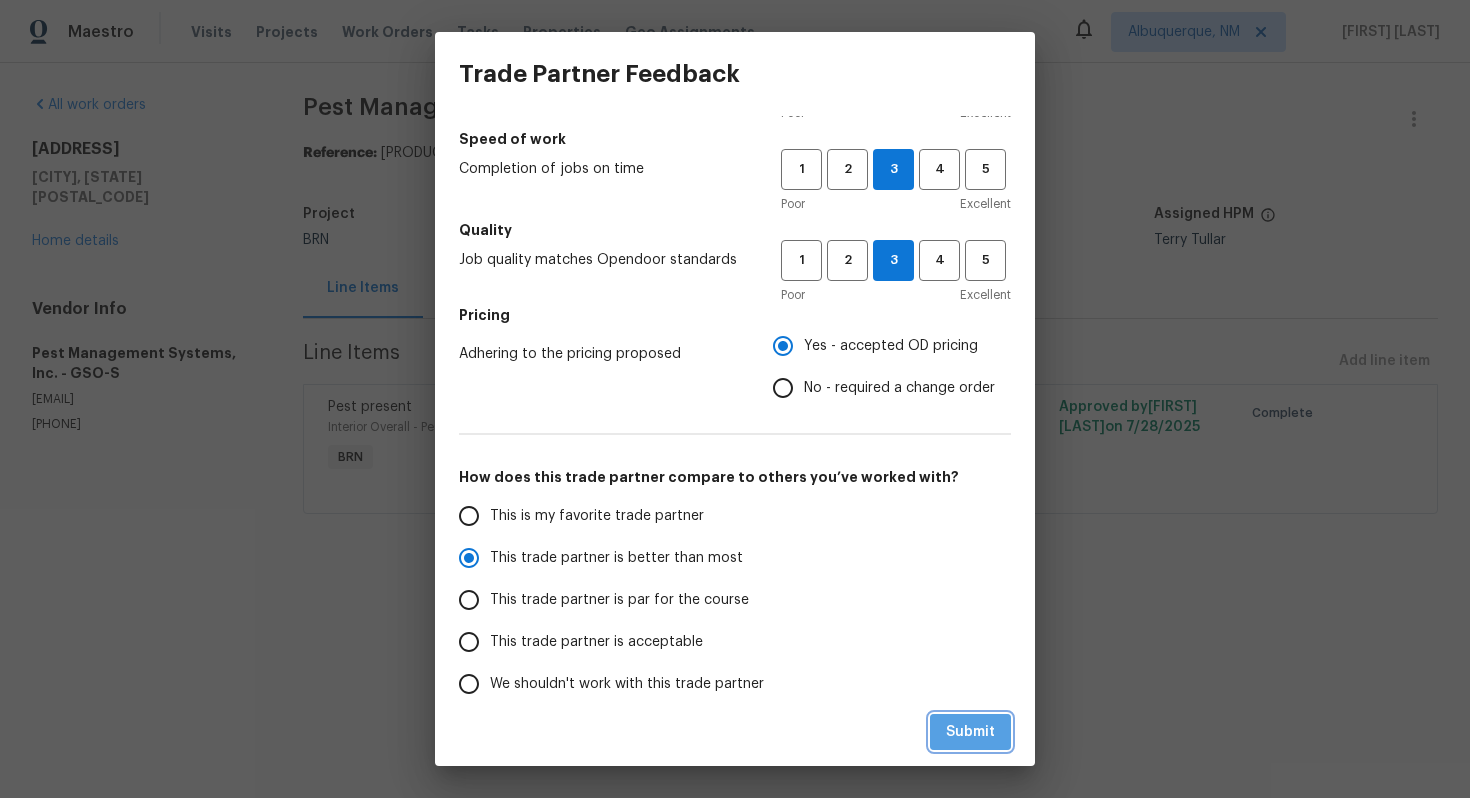 click on "Submit" at bounding box center [970, 732] 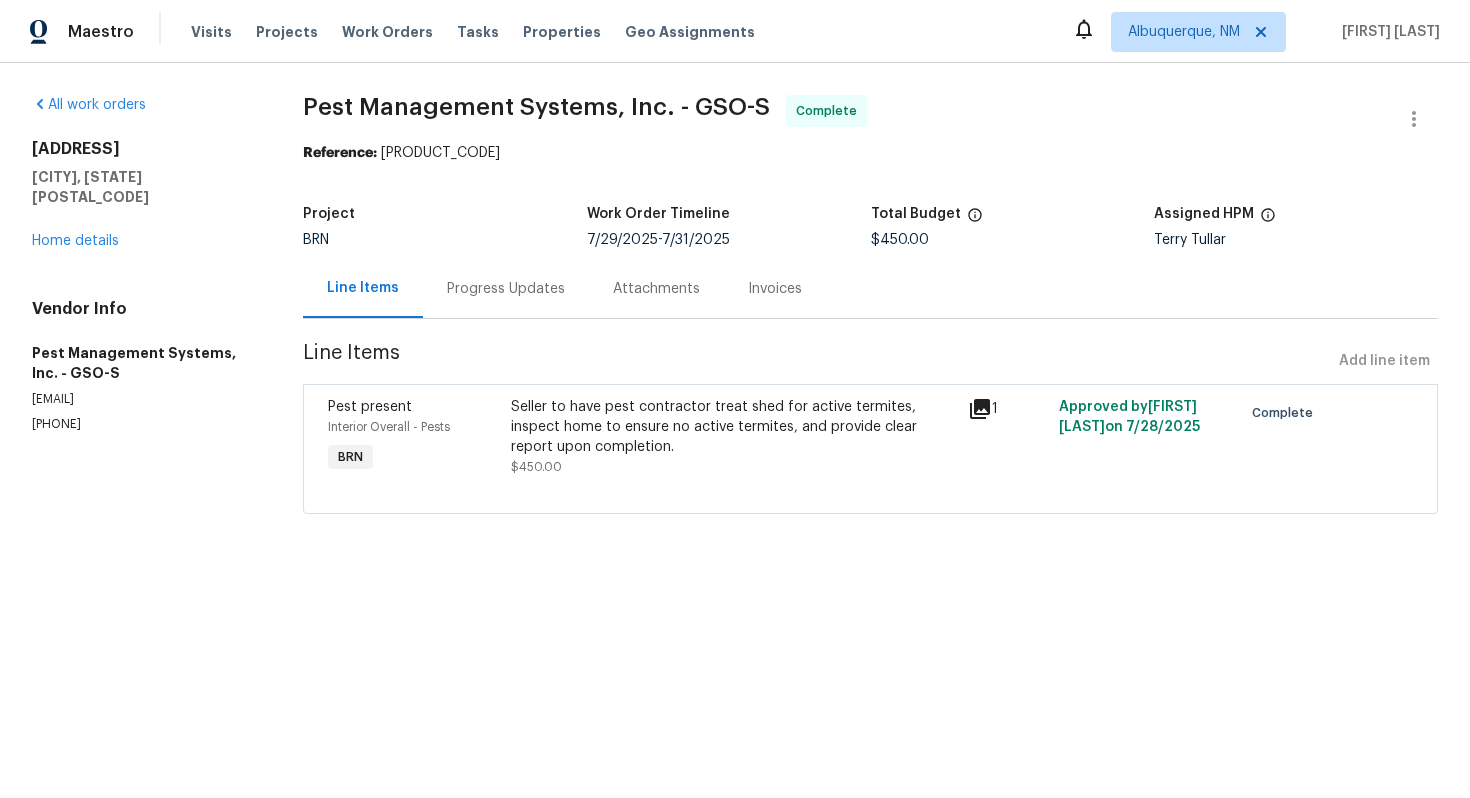 click on "Progress Updates" at bounding box center (506, 289) 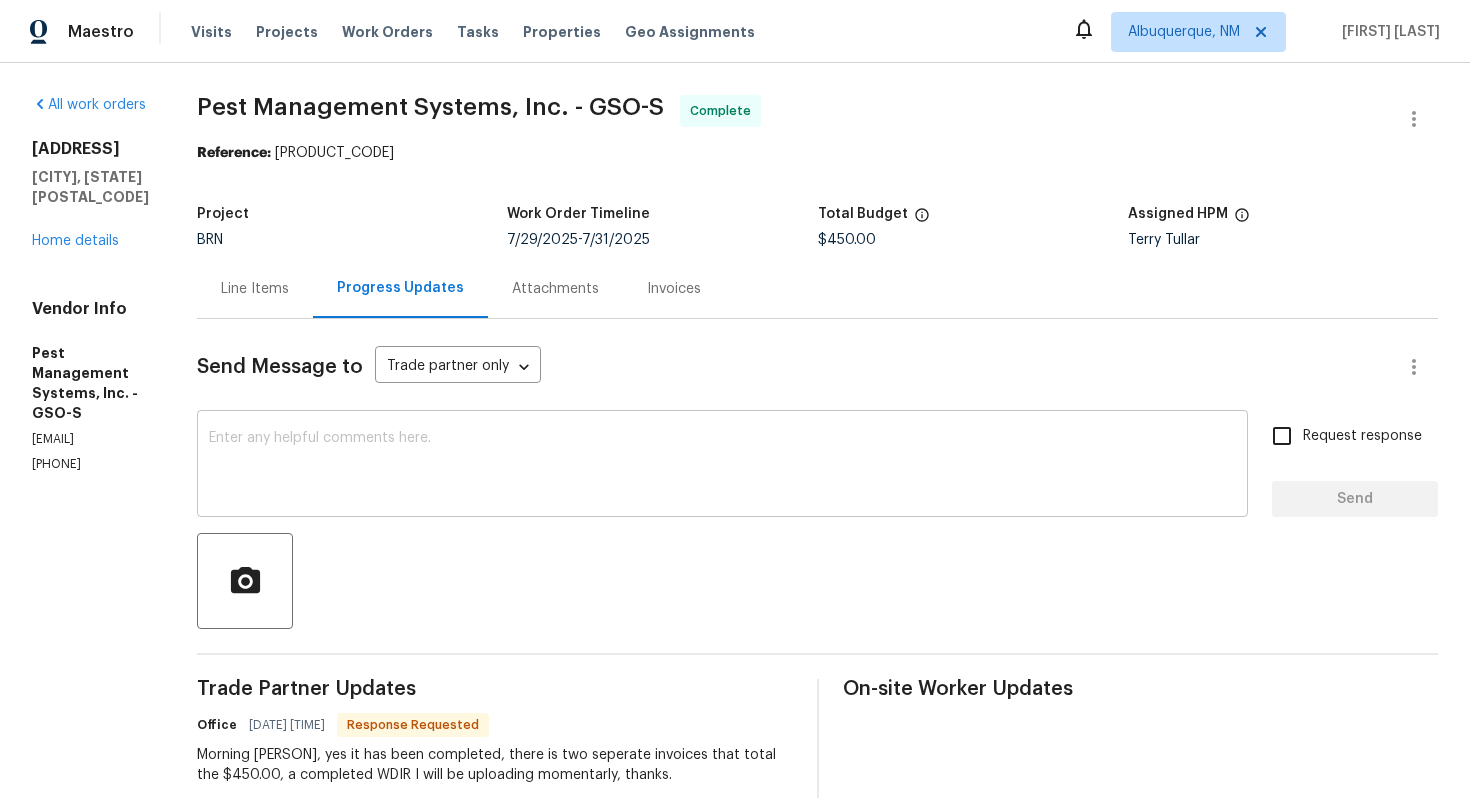 click at bounding box center [722, 466] 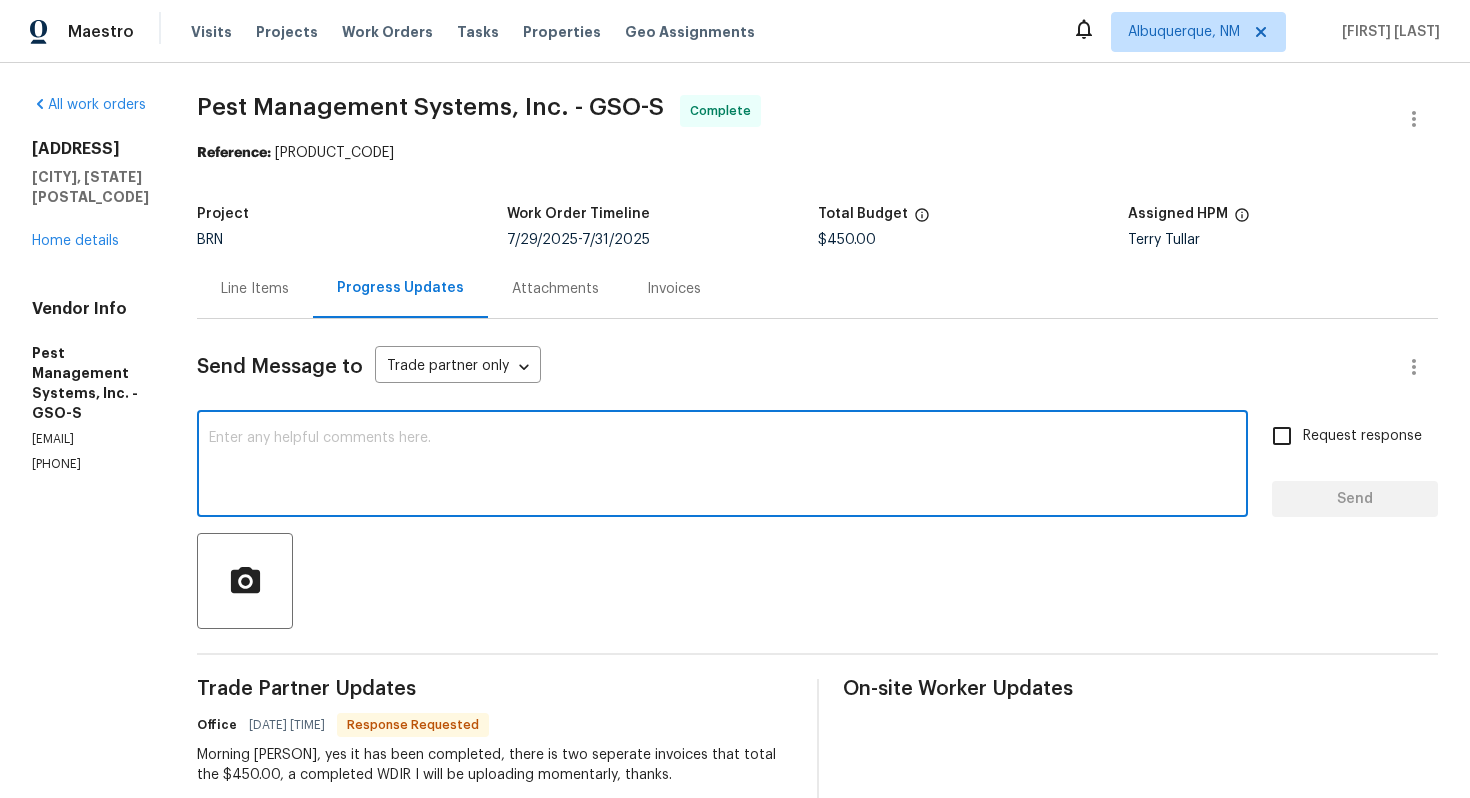 paste on "WO is approved, Please upload the invoice under invoice section. Thanks!" 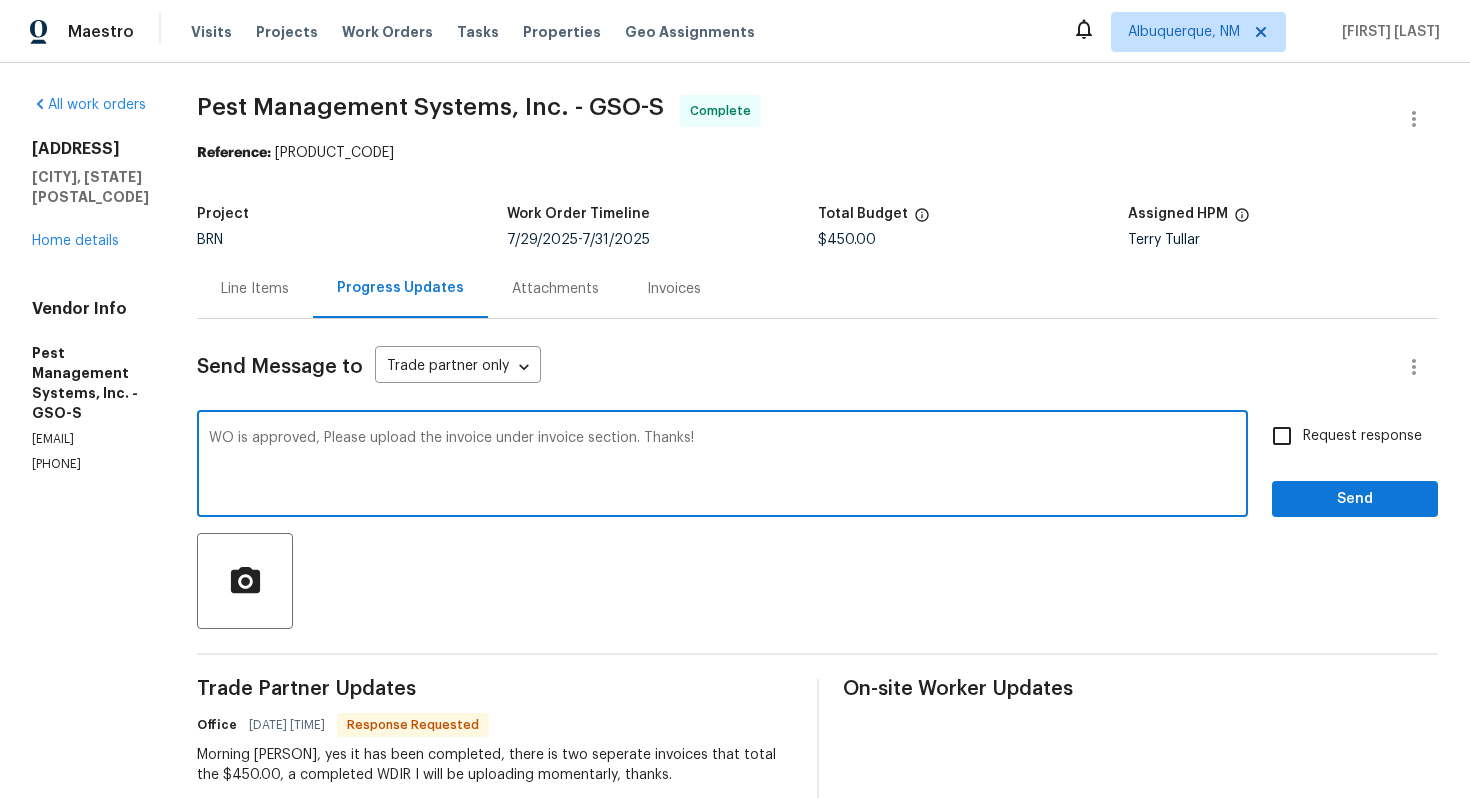 type on "WO is approved, Please upload the invoice under invoice section. Thanks!" 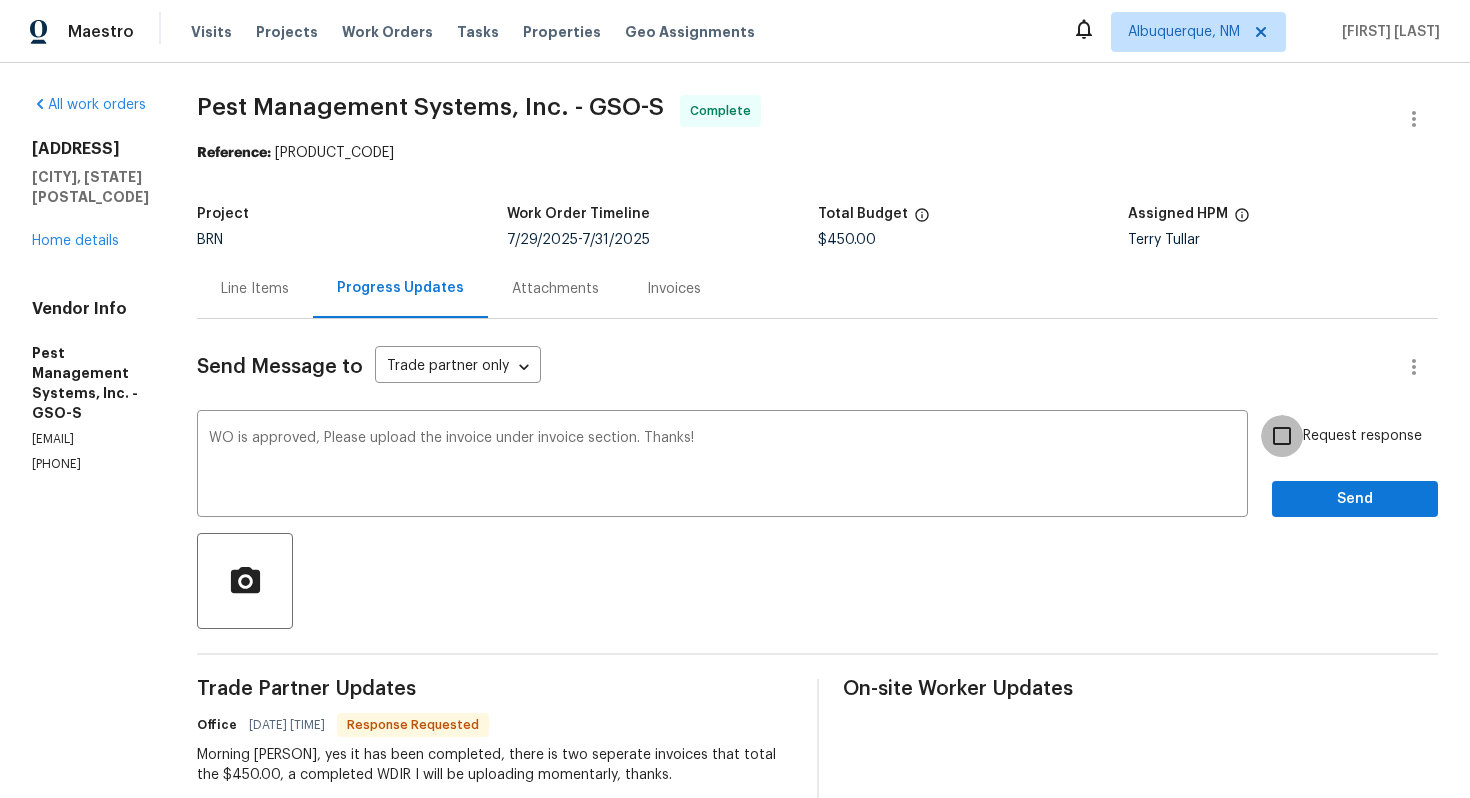 click on "Request response" at bounding box center [1282, 436] 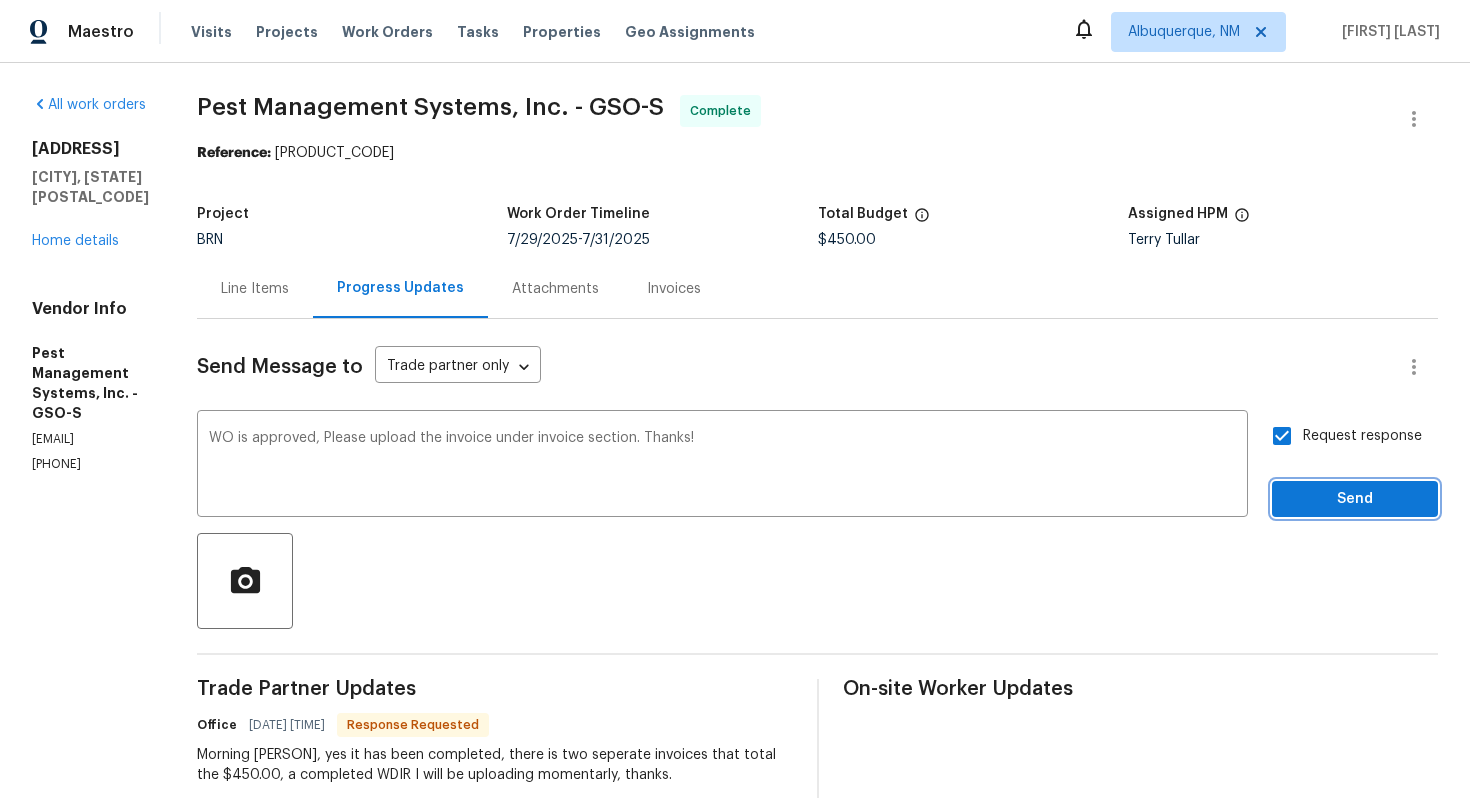 click on "Send" at bounding box center (1355, 499) 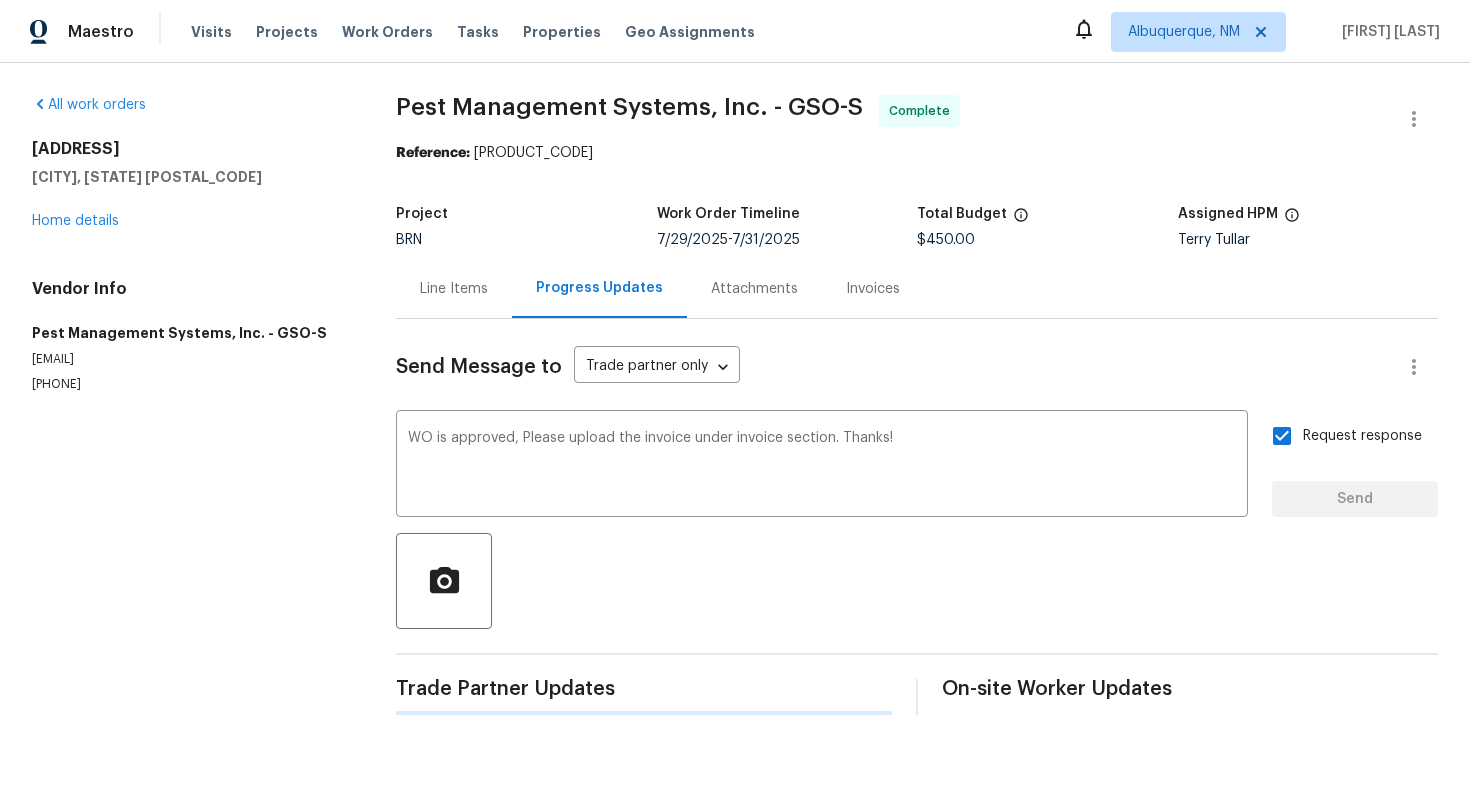 type 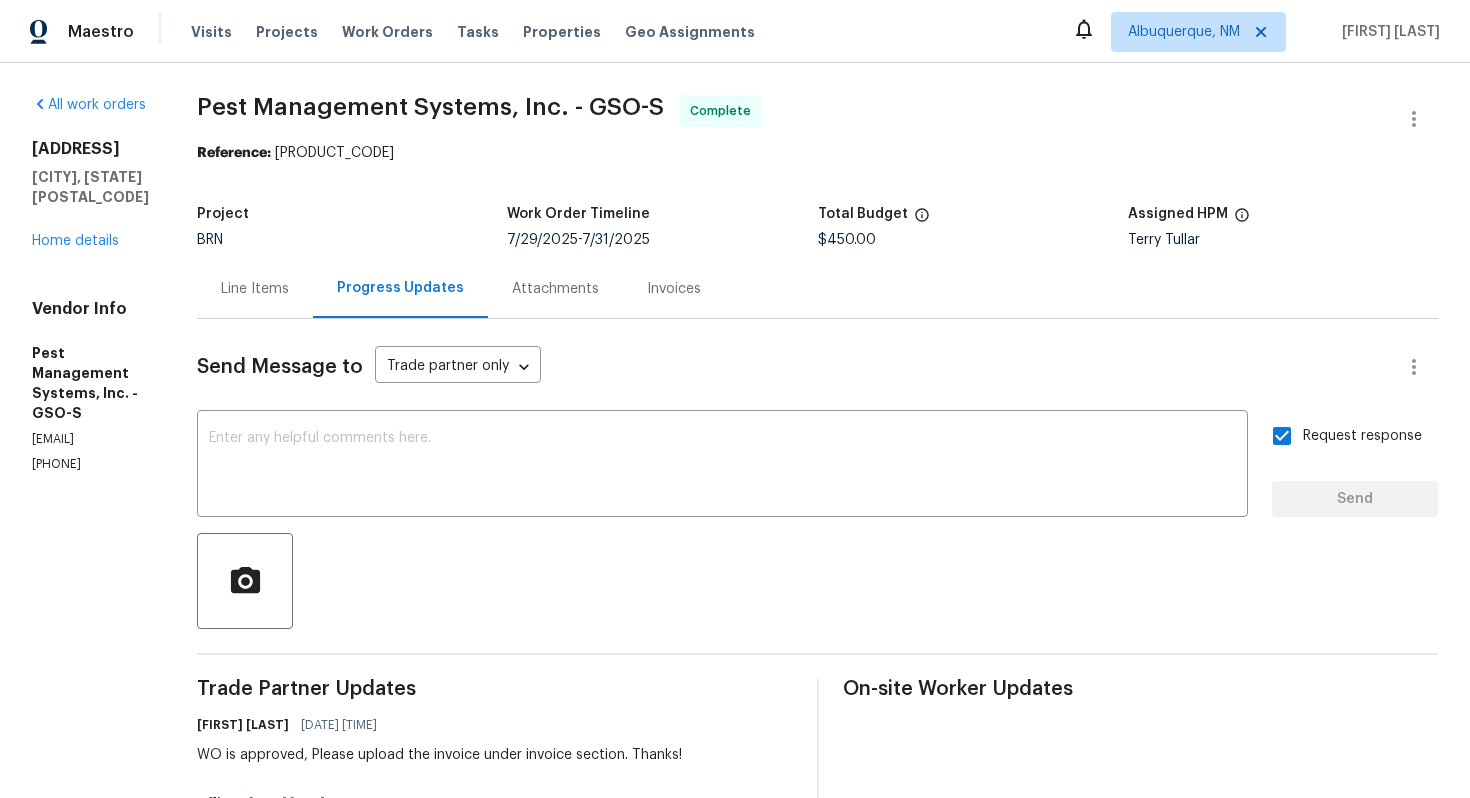 click on "Line Items" at bounding box center [255, 289] 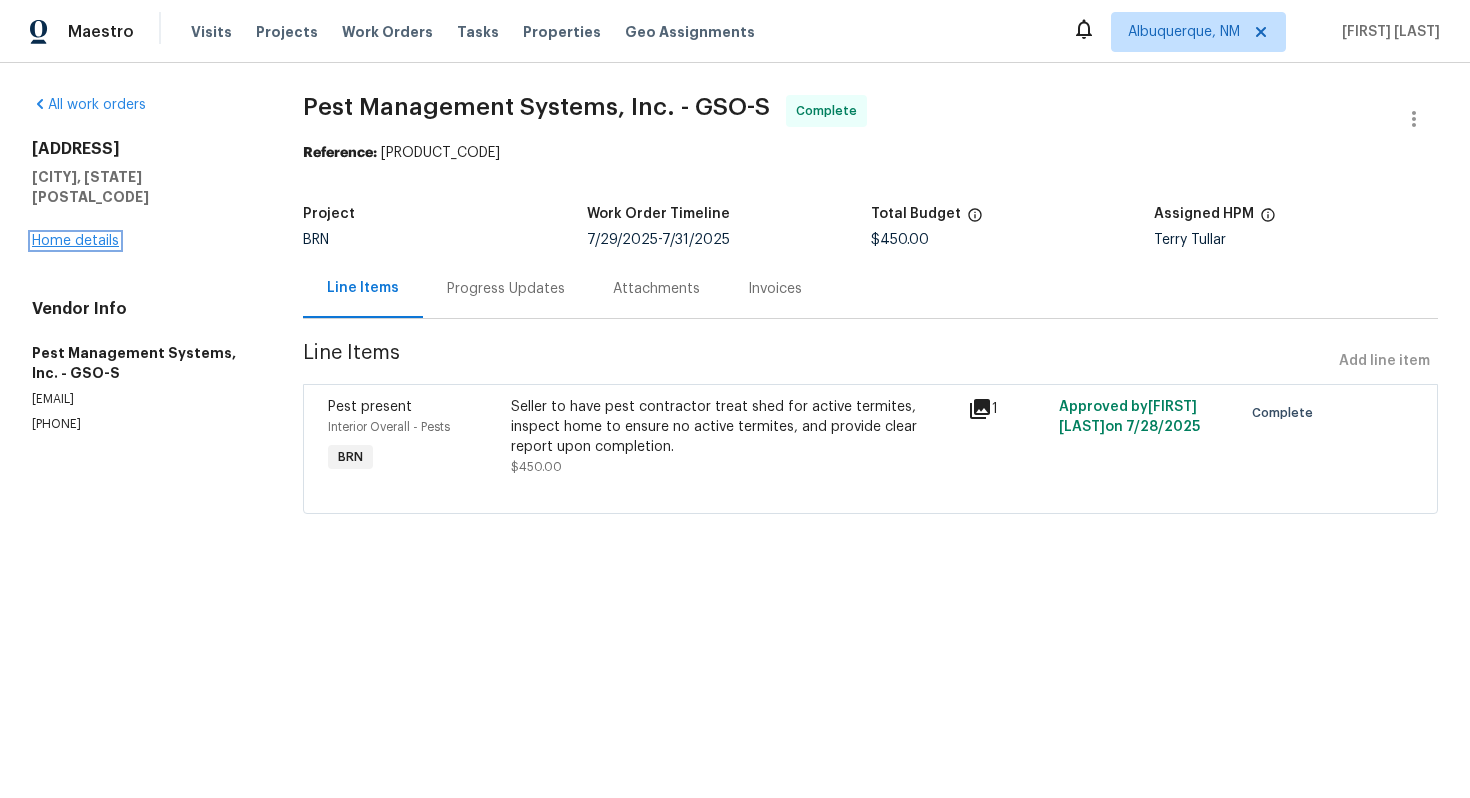 click on "Home details" at bounding box center [75, 241] 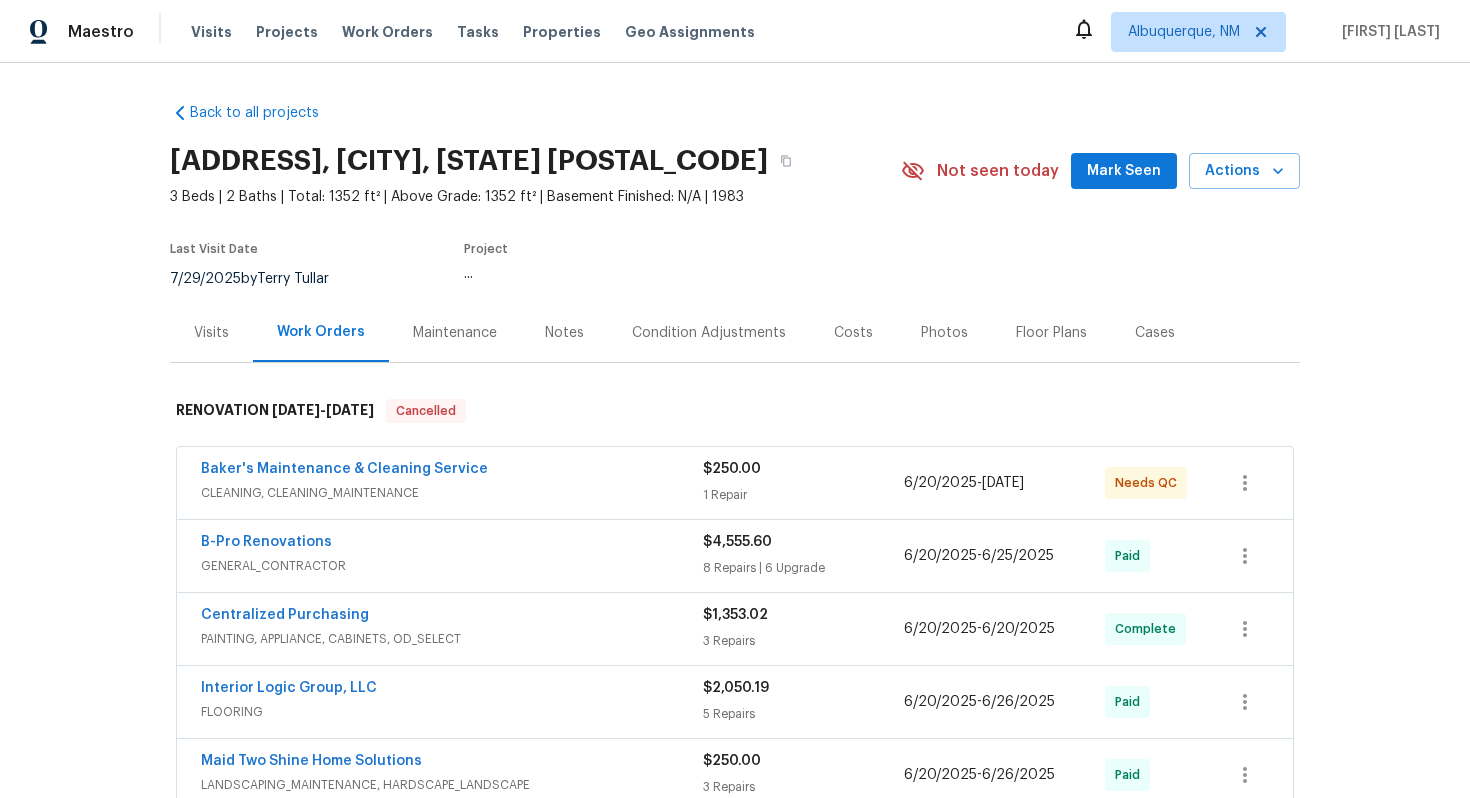 click on "CLEANING, CLEANING_MAINTENANCE" at bounding box center [452, 493] 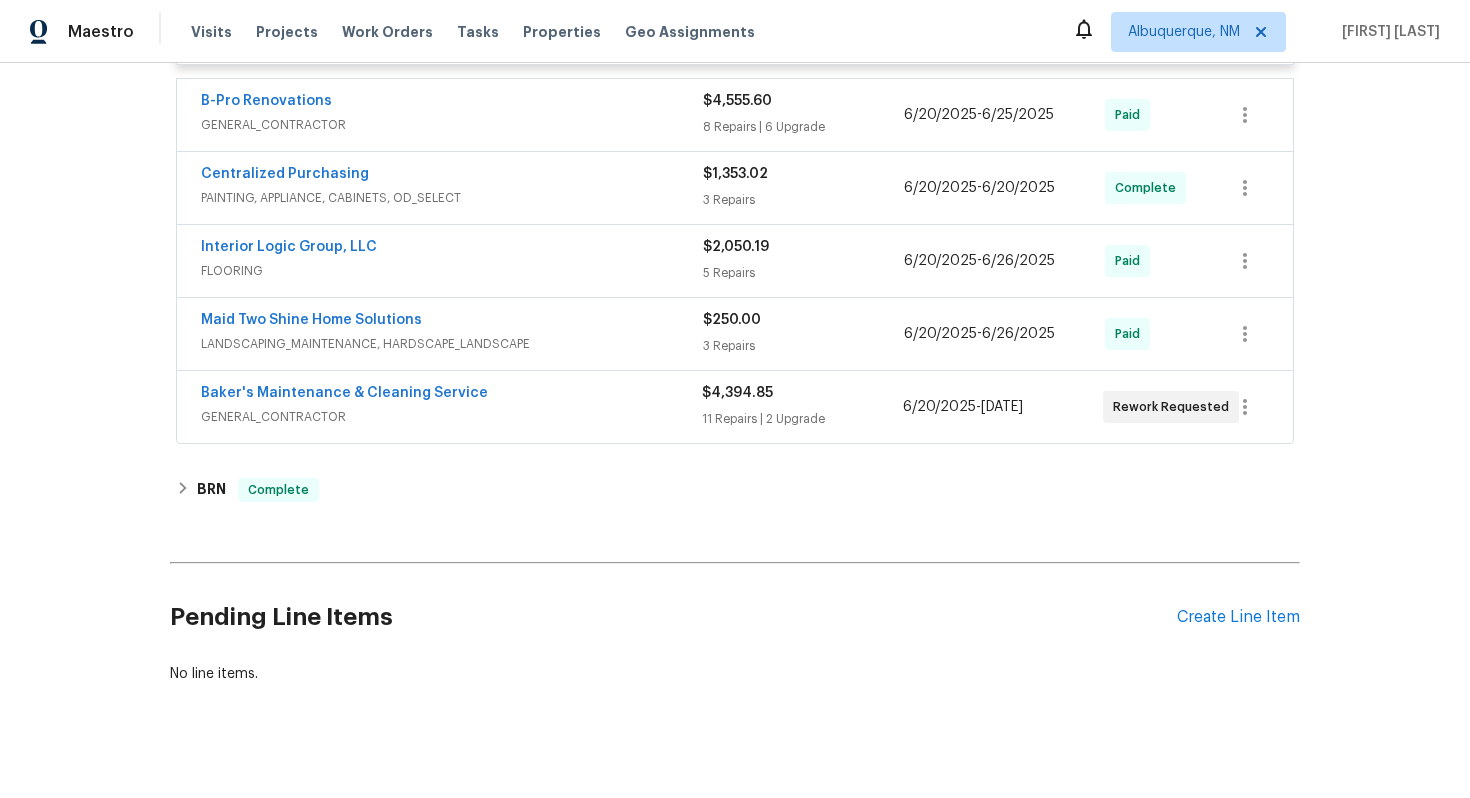 scroll, scrollTop: 1017, scrollLeft: 0, axis: vertical 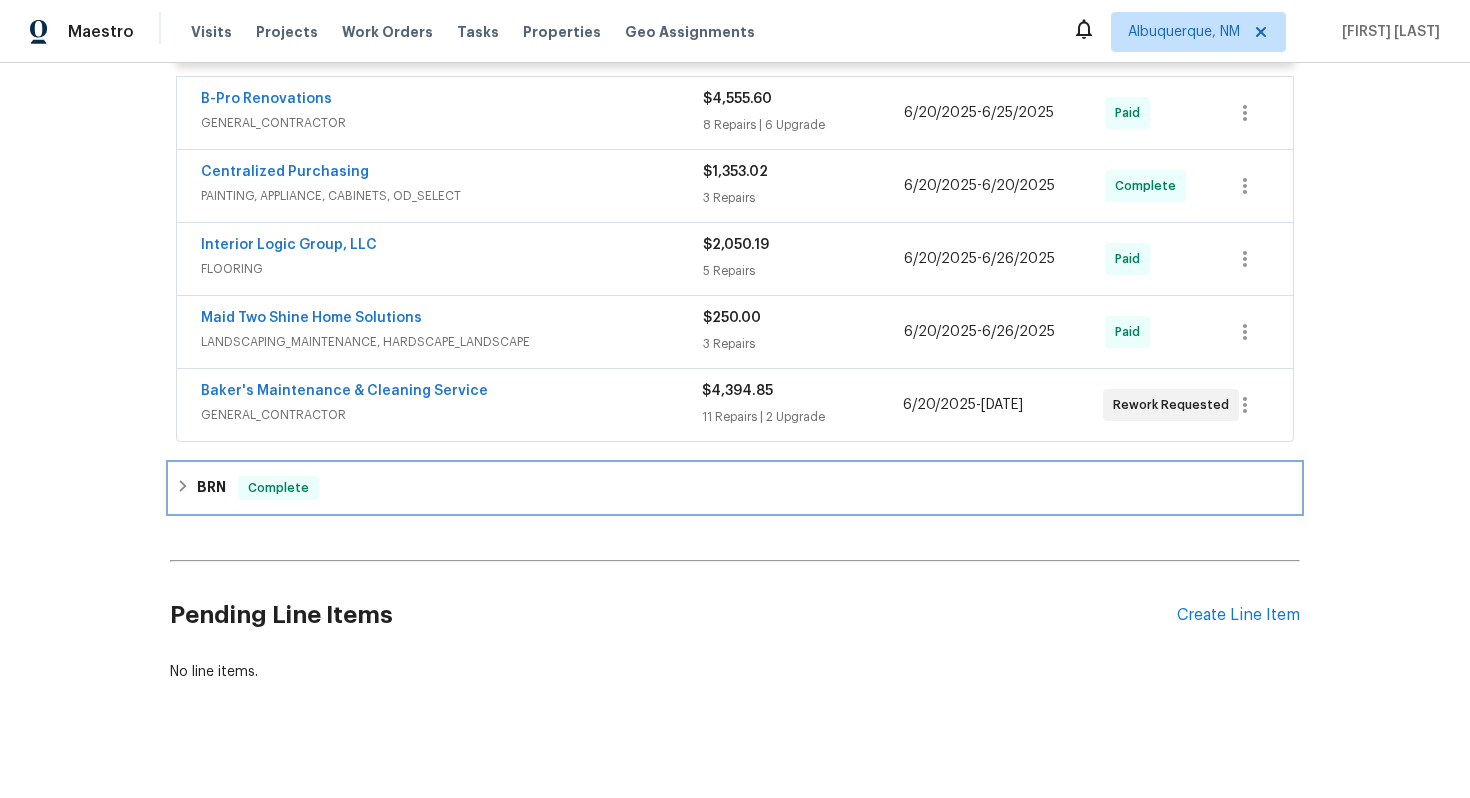click on "Complete" at bounding box center (278, 488) 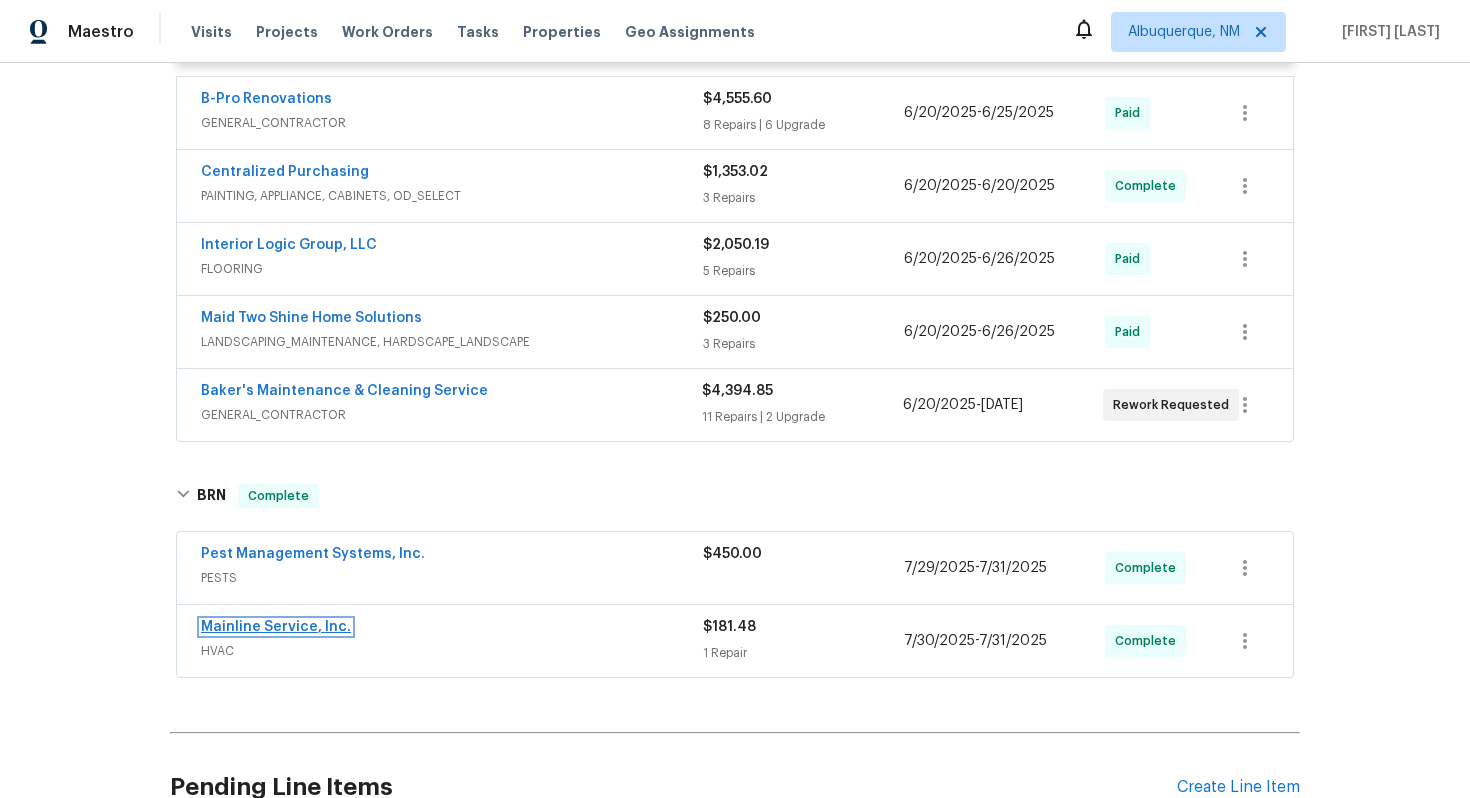 click on "Mainline Service, Inc." at bounding box center [276, 627] 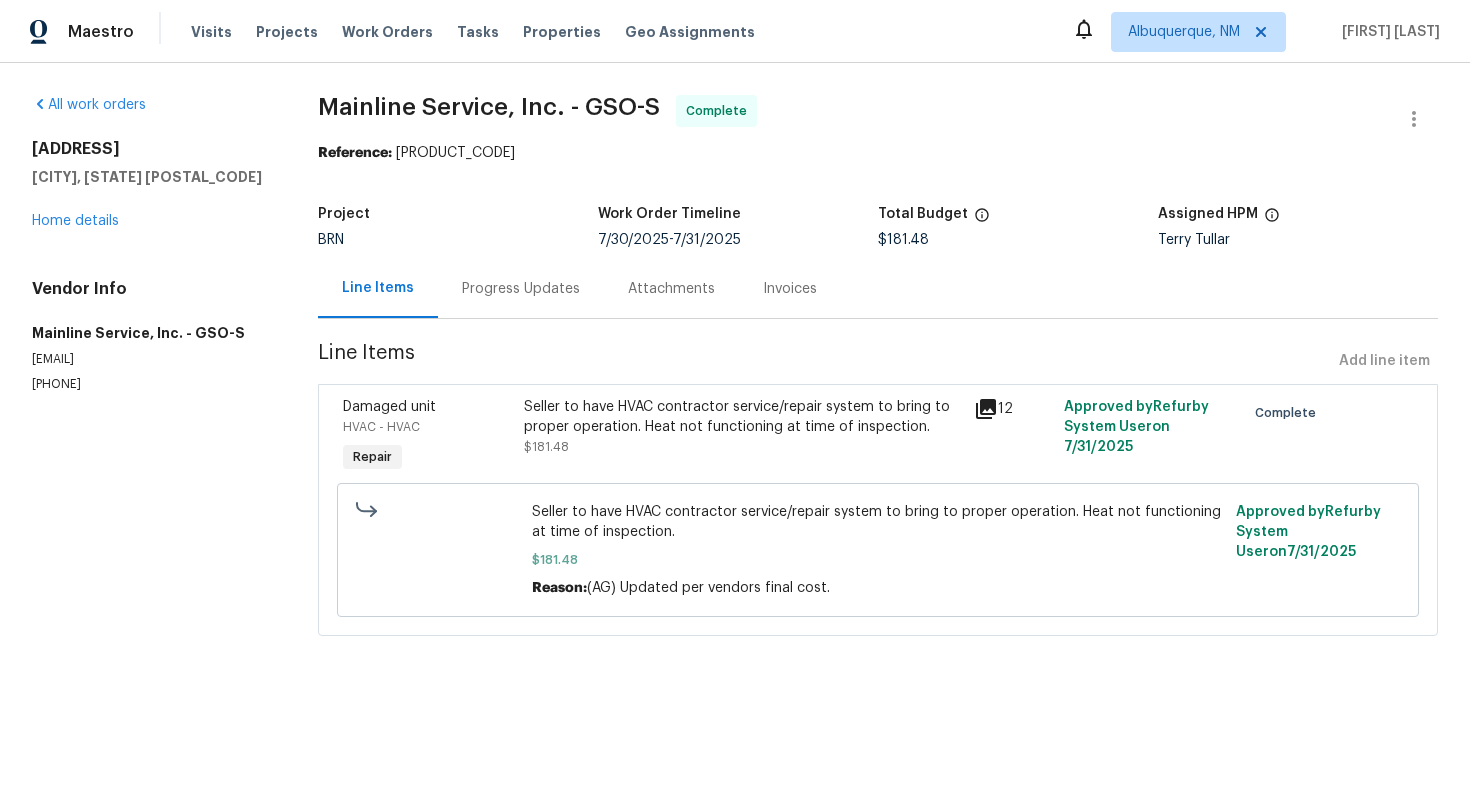 click on "Seller to have HVAC contractor service/repair system to bring to proper operation. Heat not functioning at time of inspection." at bounding box center [743, 417] 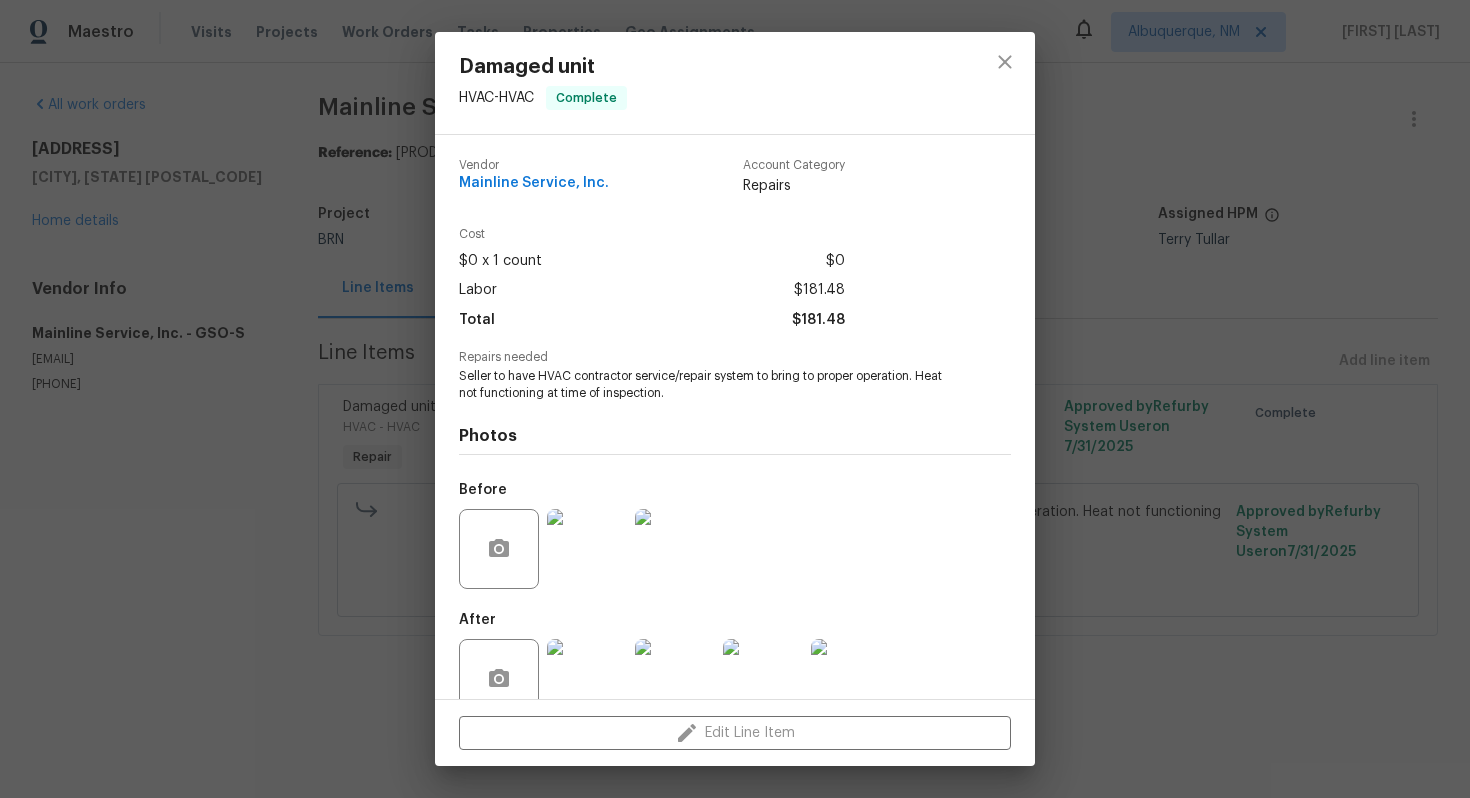 click on "Seller to have HVAC contractor service/repair system to bring to proper operation. Heat not functioning at time of inspection." at bounding box center [707, 385] 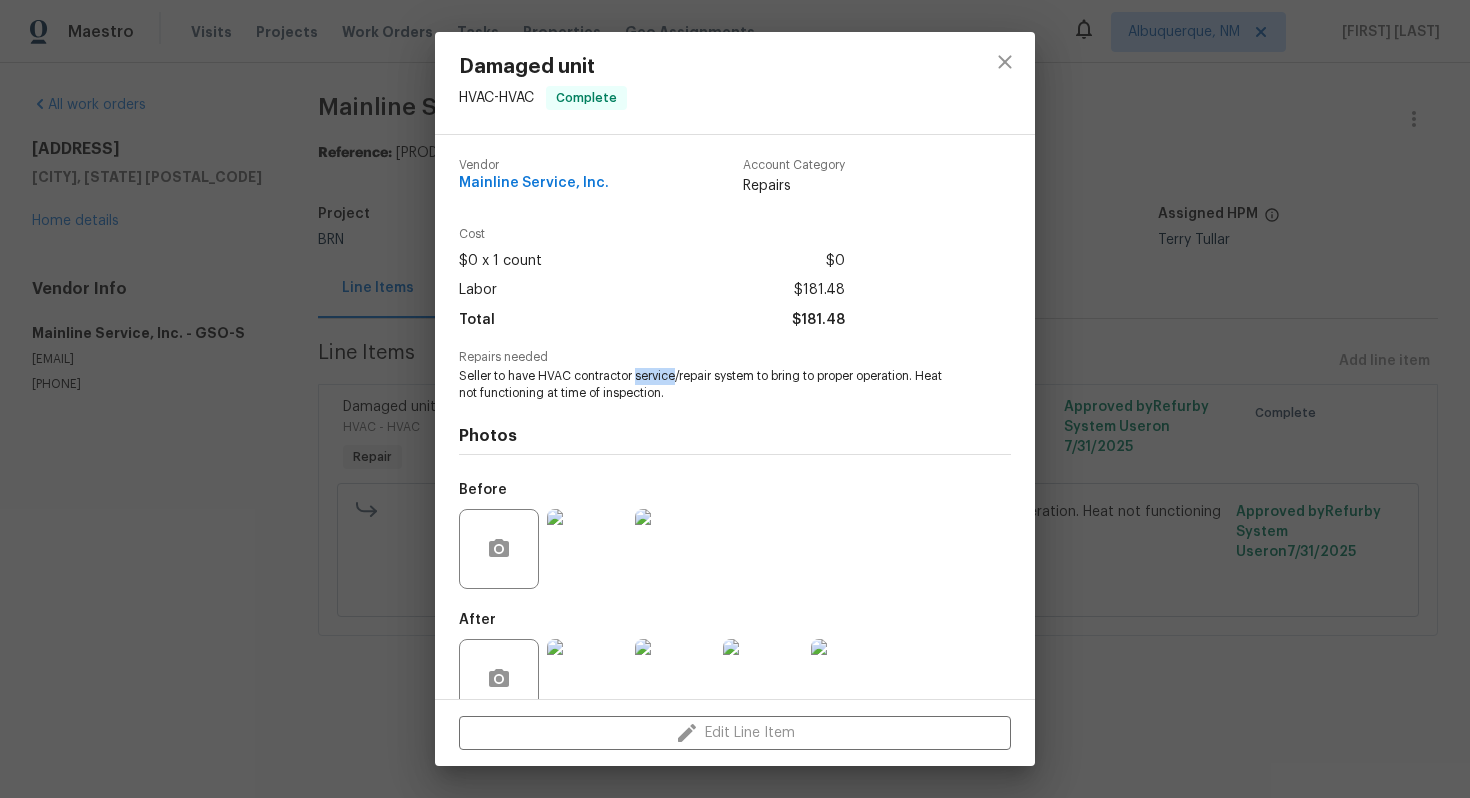 click on "Seller to have HVAC contractor service/repair system to bring to proper operation. Heat not functioning at time of inspection." at bounding box center (707, 385) 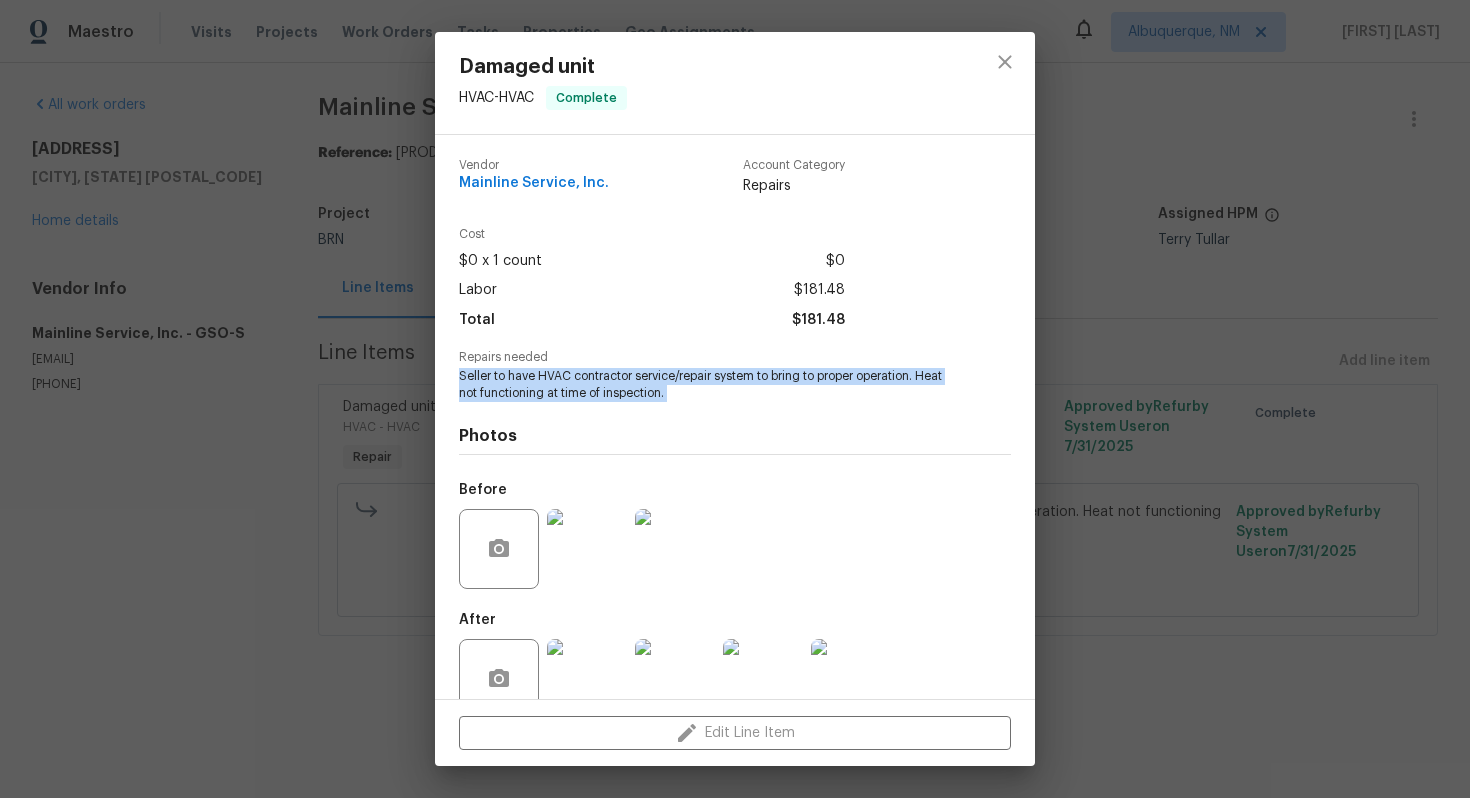 copy on "Seller to have HVAC contractor service/repair system to bring to proper operation. Heat not functioning at time of inspection." 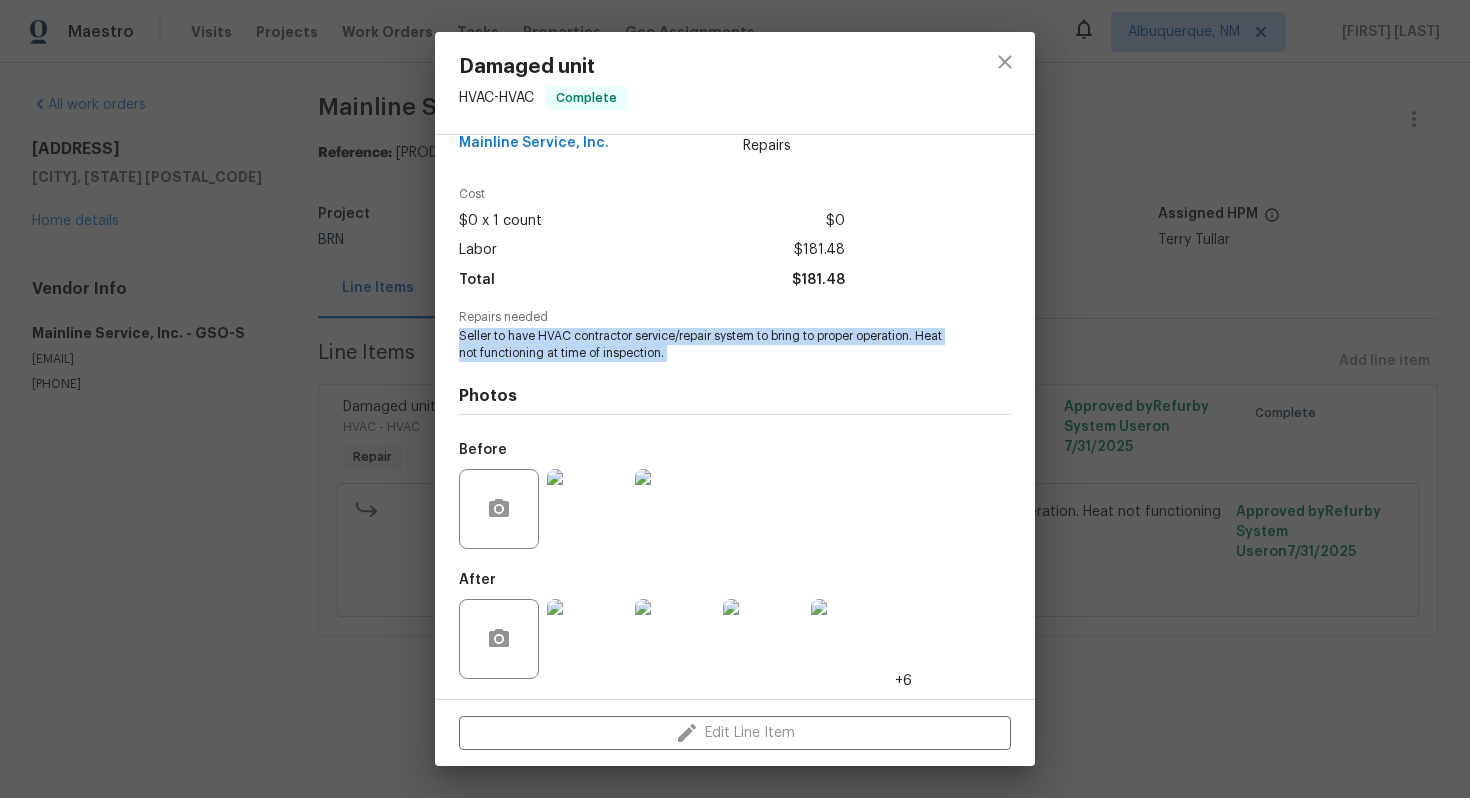 scroll, scrollTop: 0, scrollLeft: 0, axis: both 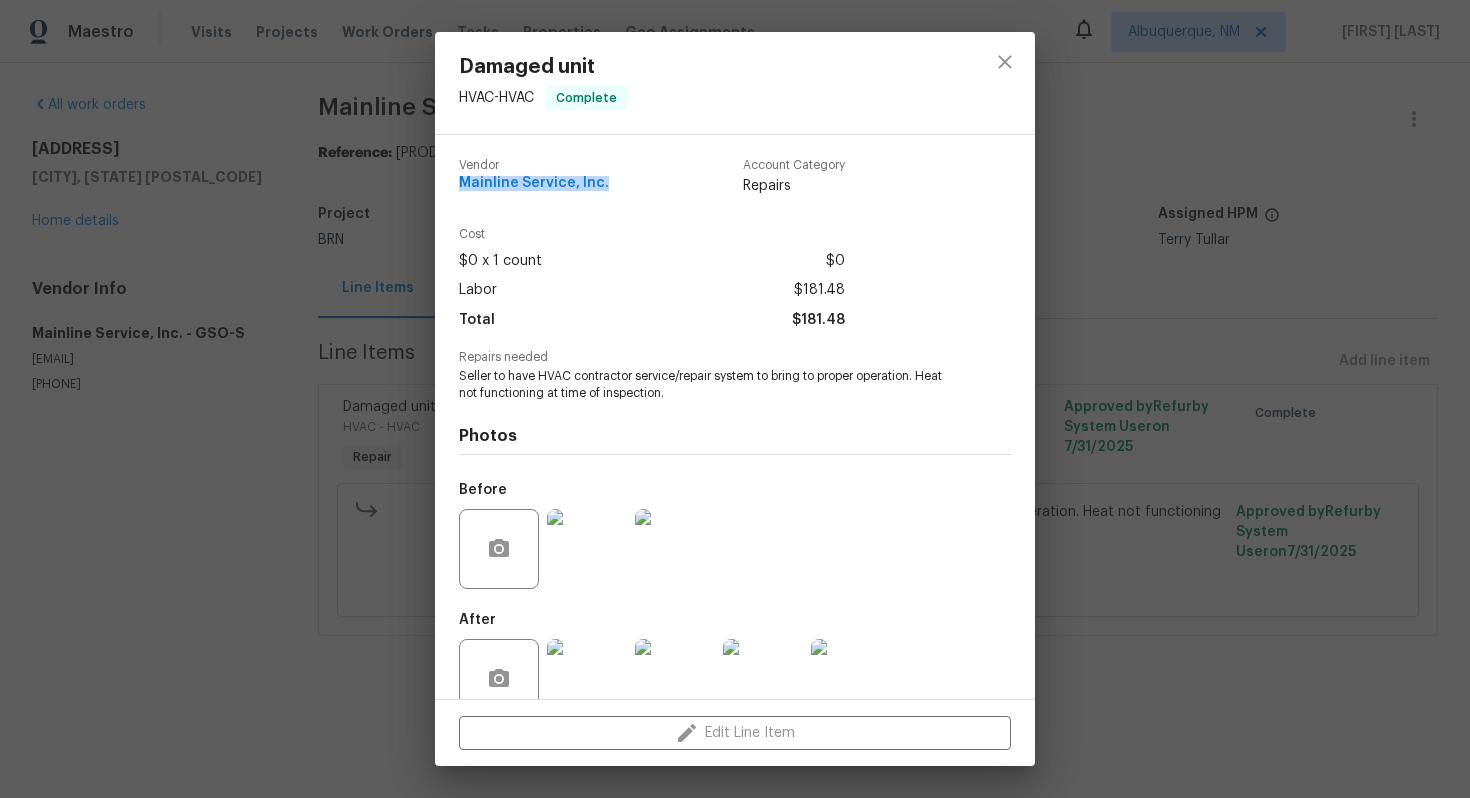 drag, startPoint x: 456, startPoint y: 186, endPoint x: 605, endPoint y: 187, distance: 149.00336 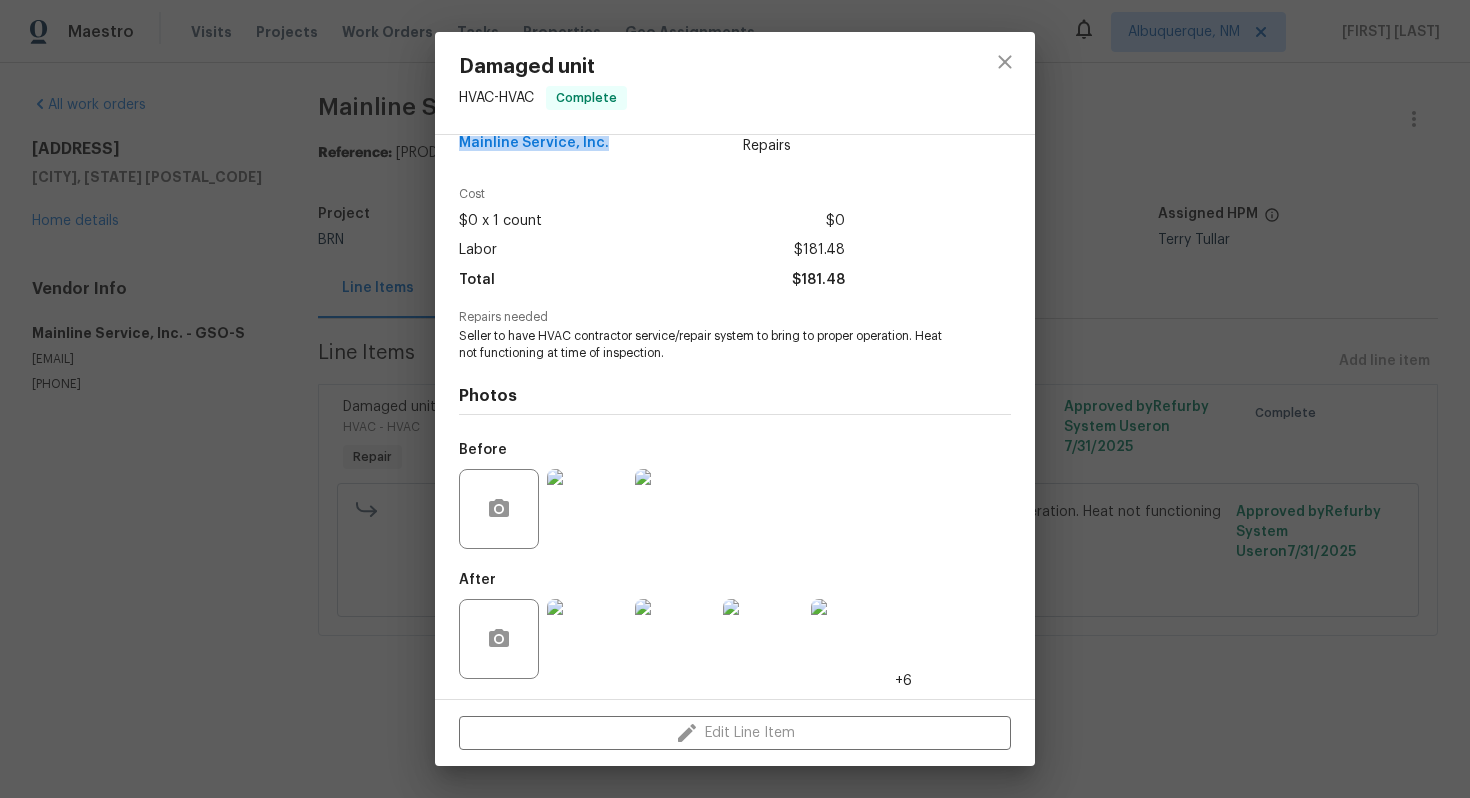 click at bounding box center [675, 509] 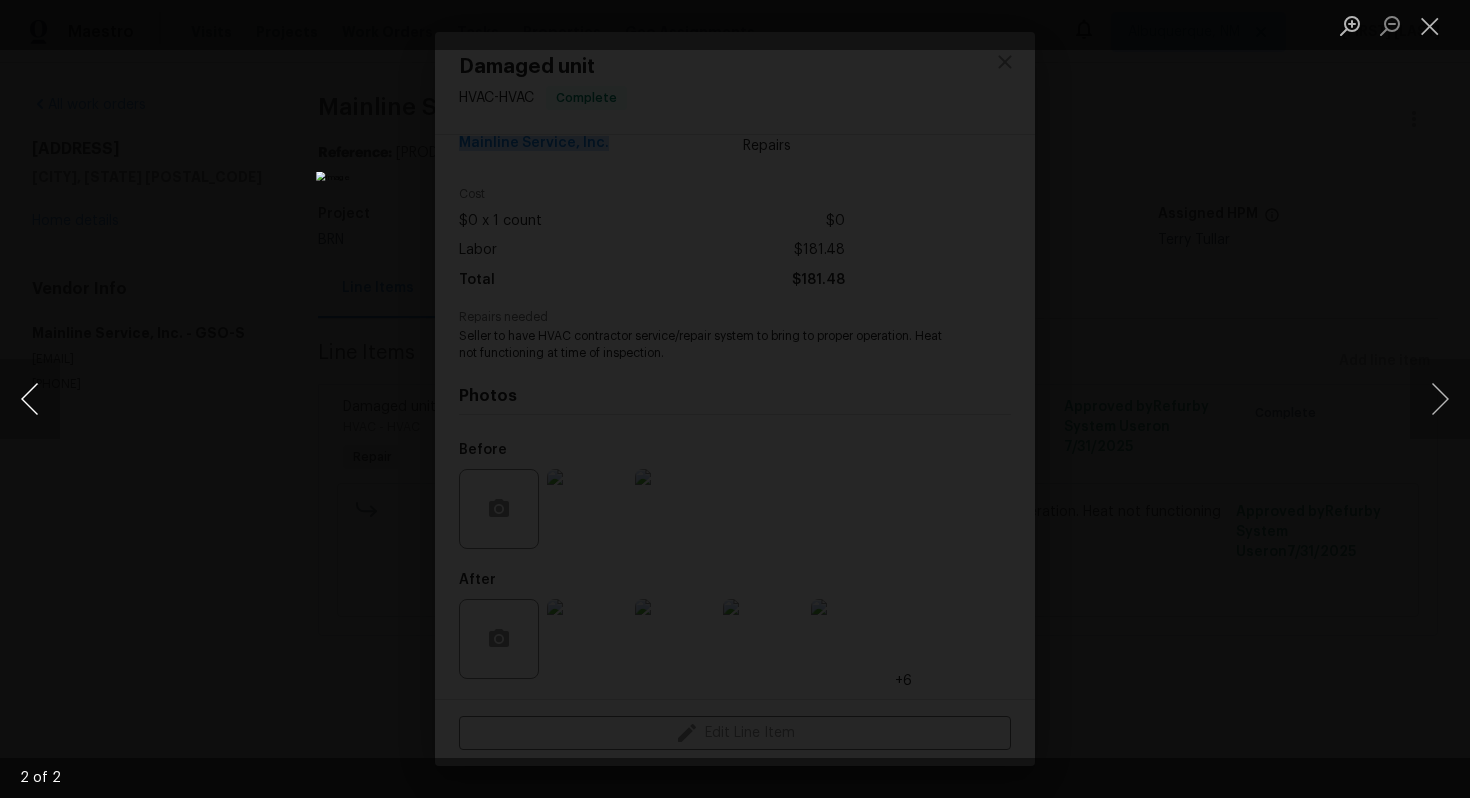 click at bounding box center [30, 399] 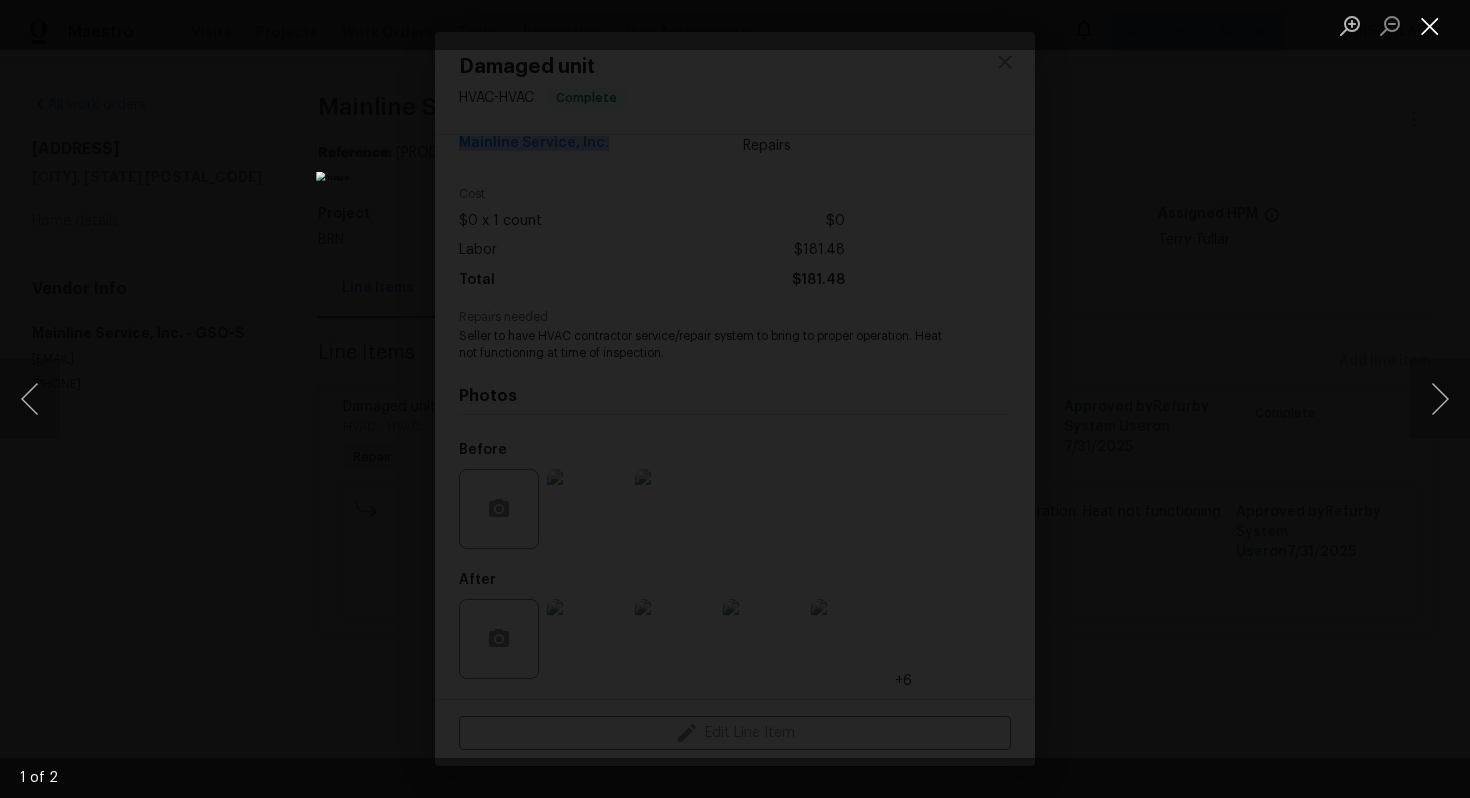 click at bounding box center [1430, 25] 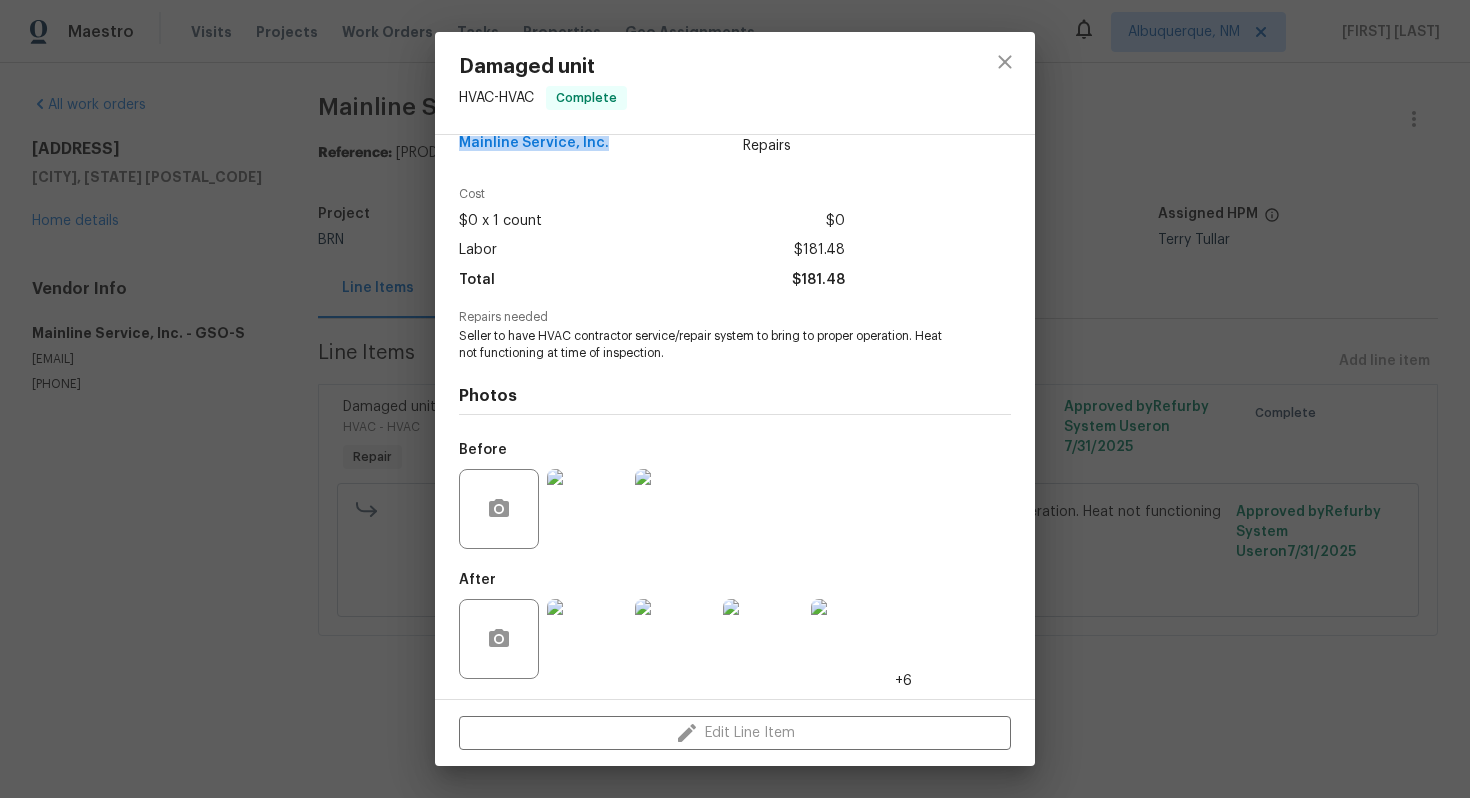 click at bounding box center [587, 639] 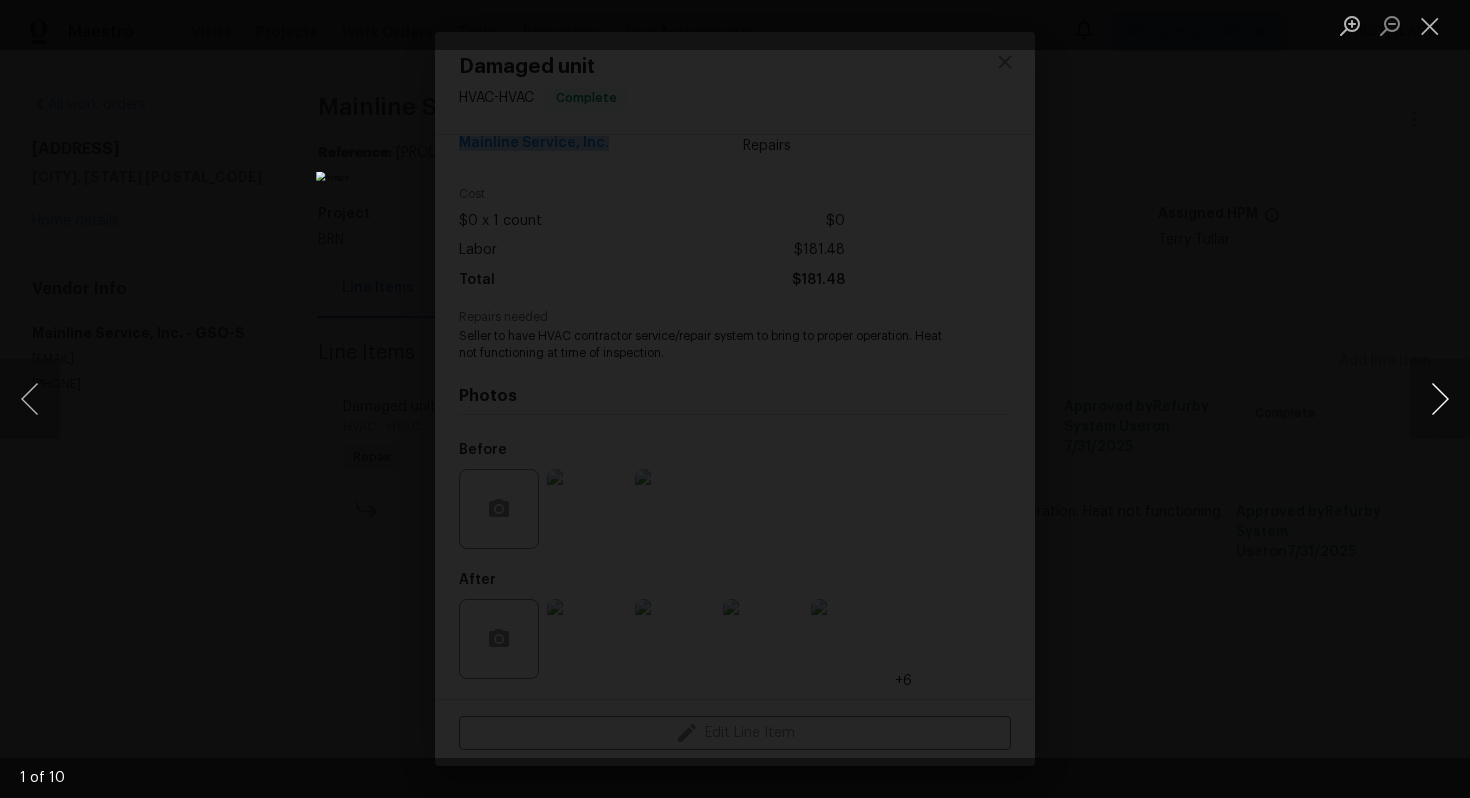 click at bounding box center [1440, 399] 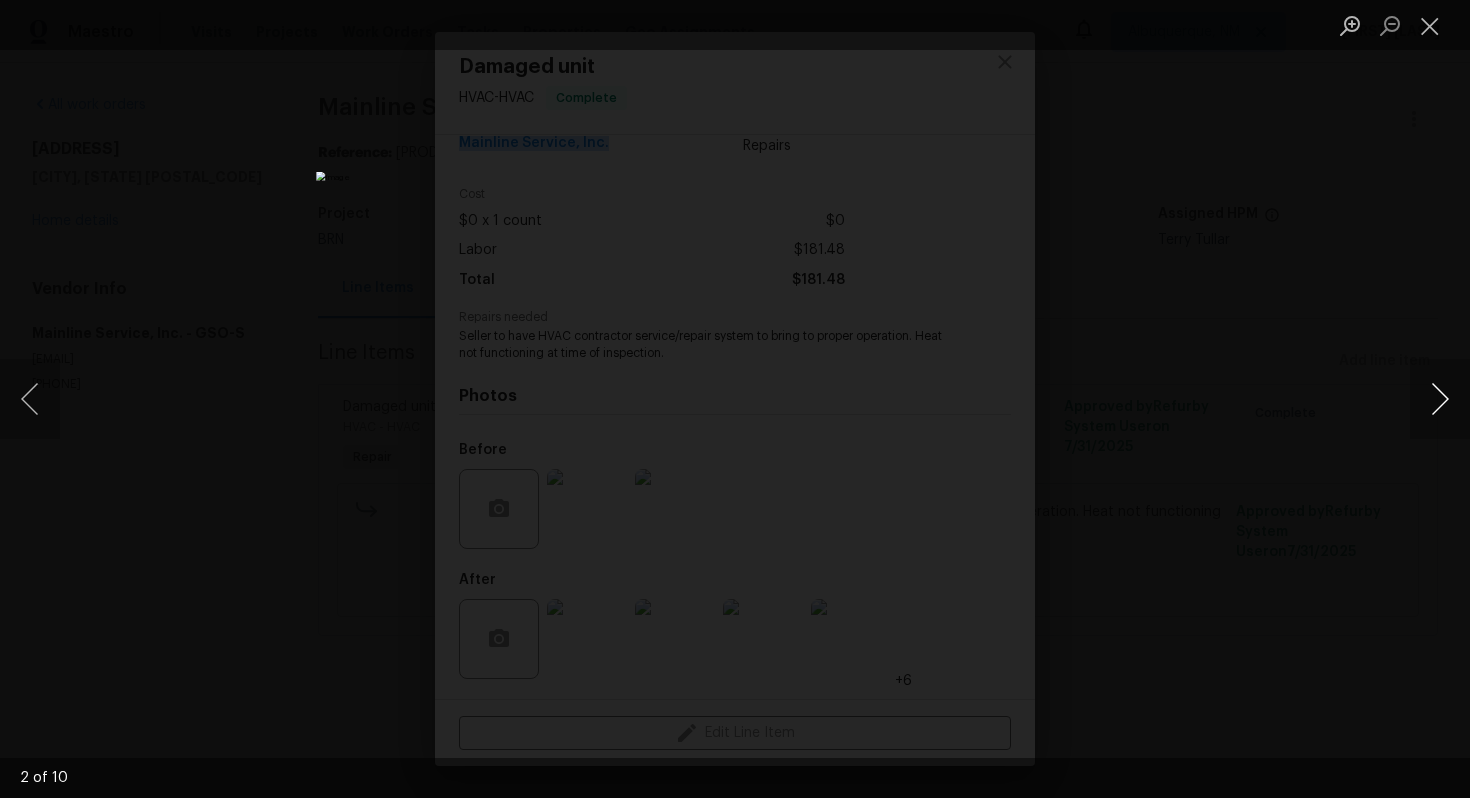 click at bounding box center [1440, 399] 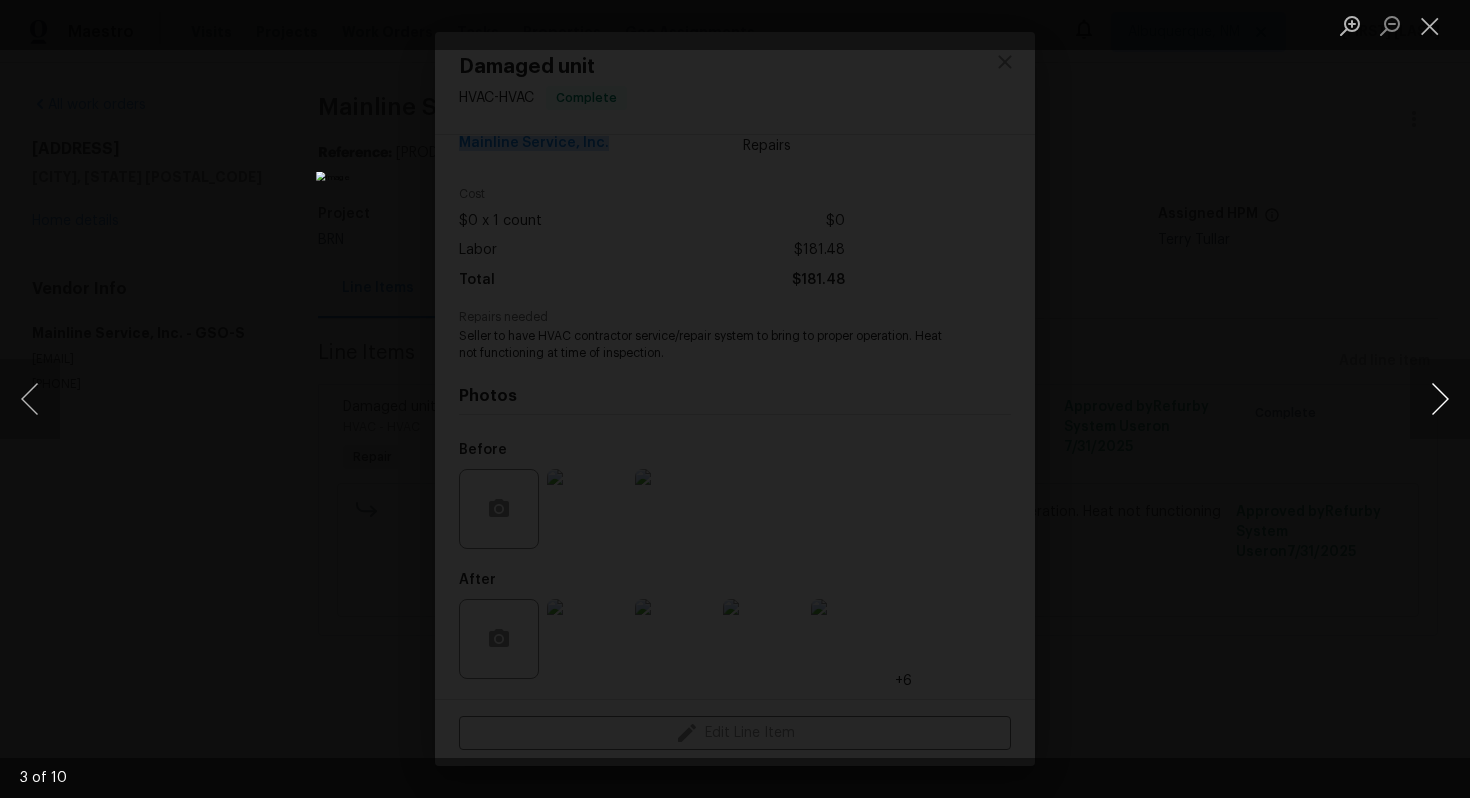 click at bounding box center (1440, 399) 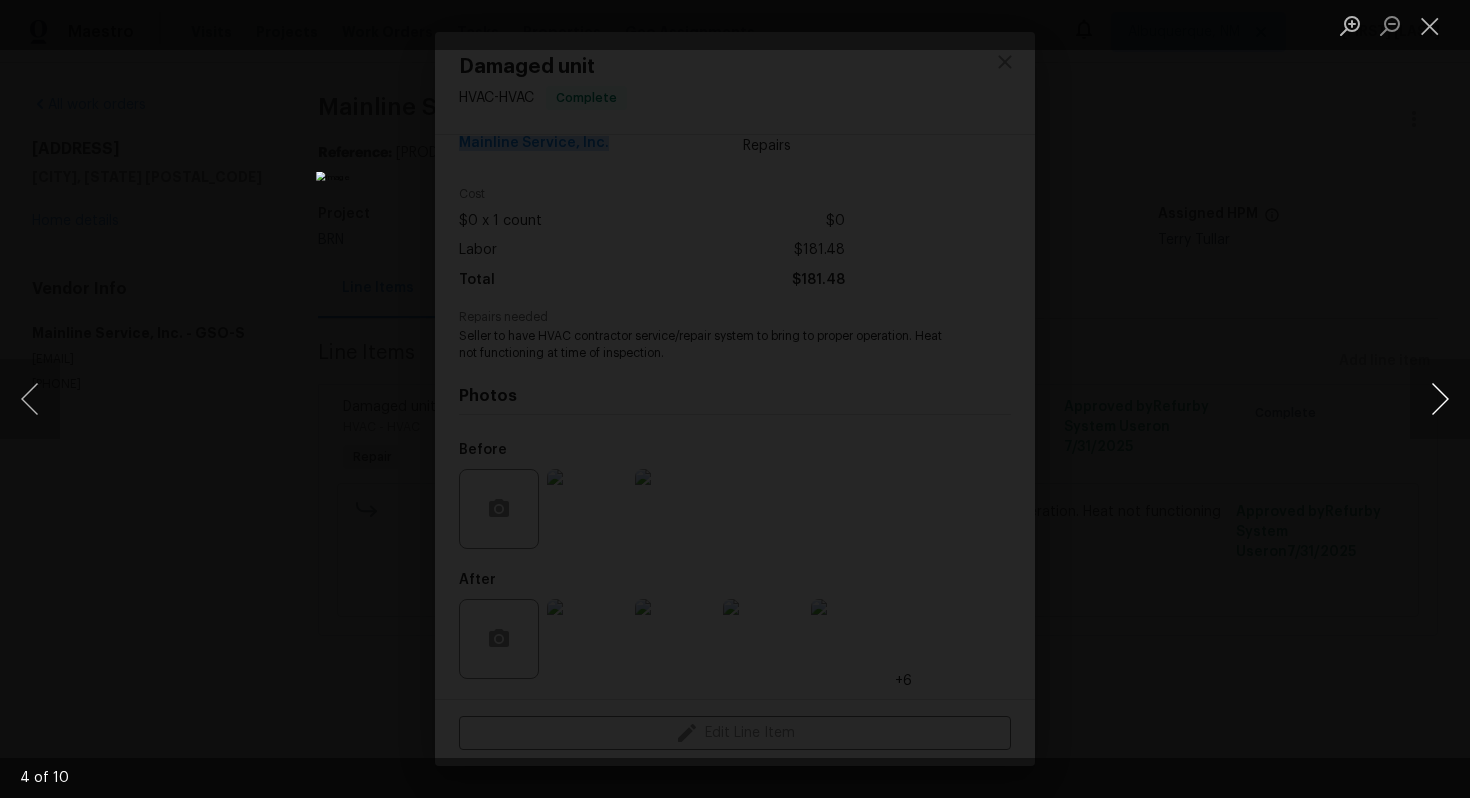 click at bounding box center [1440, 399] 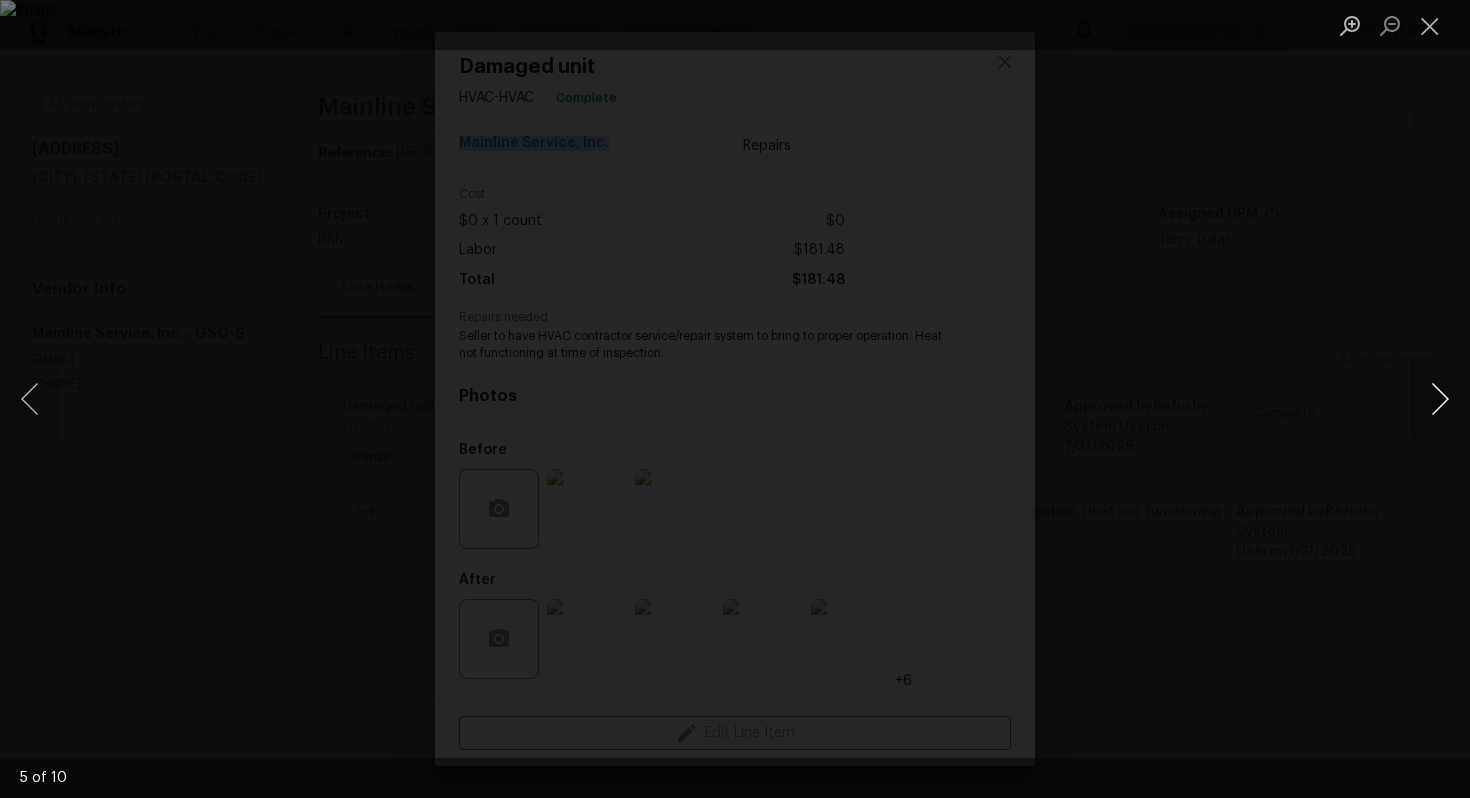 click at bounding box center (1440, 399) 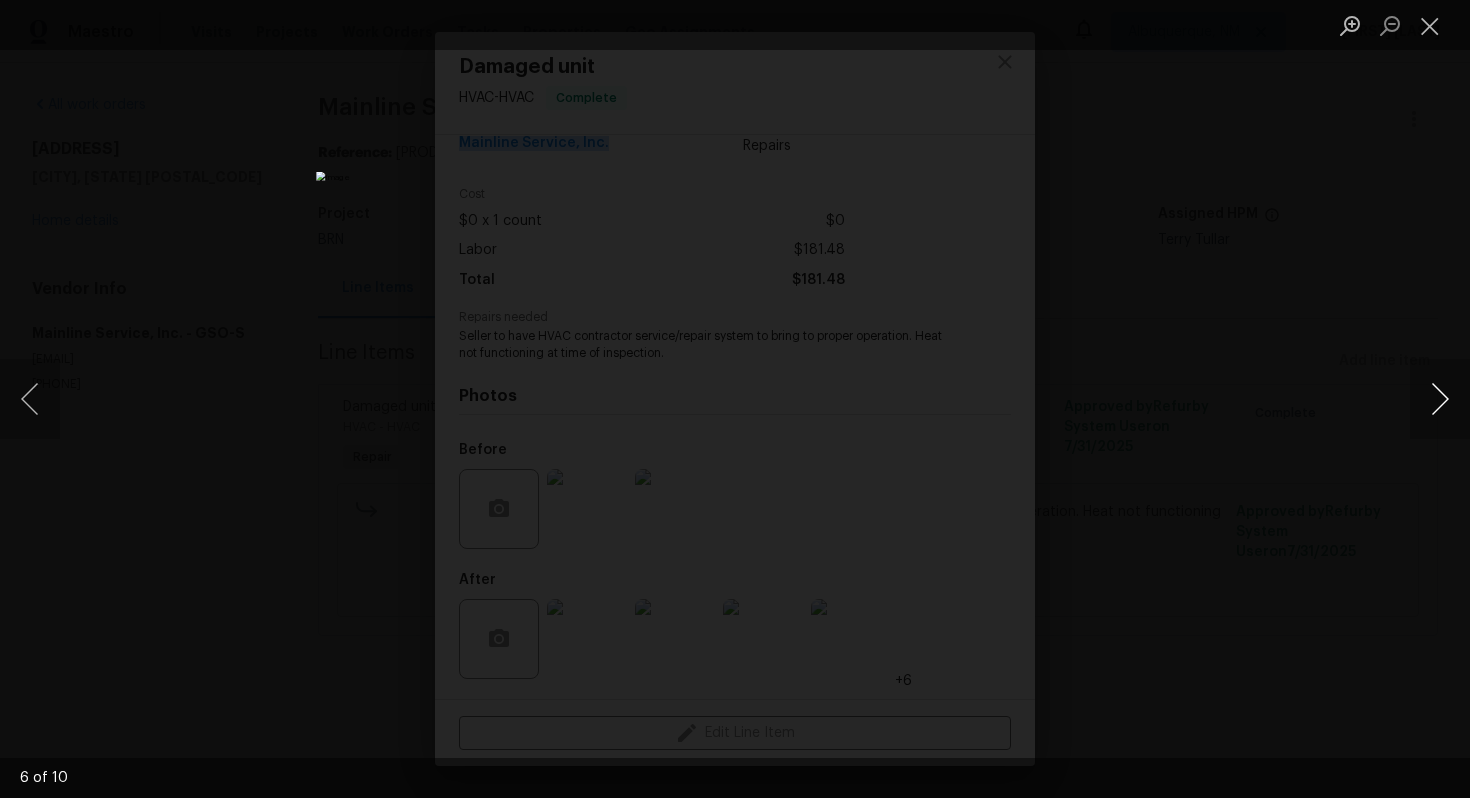 click at bounding box center [1440, 399] 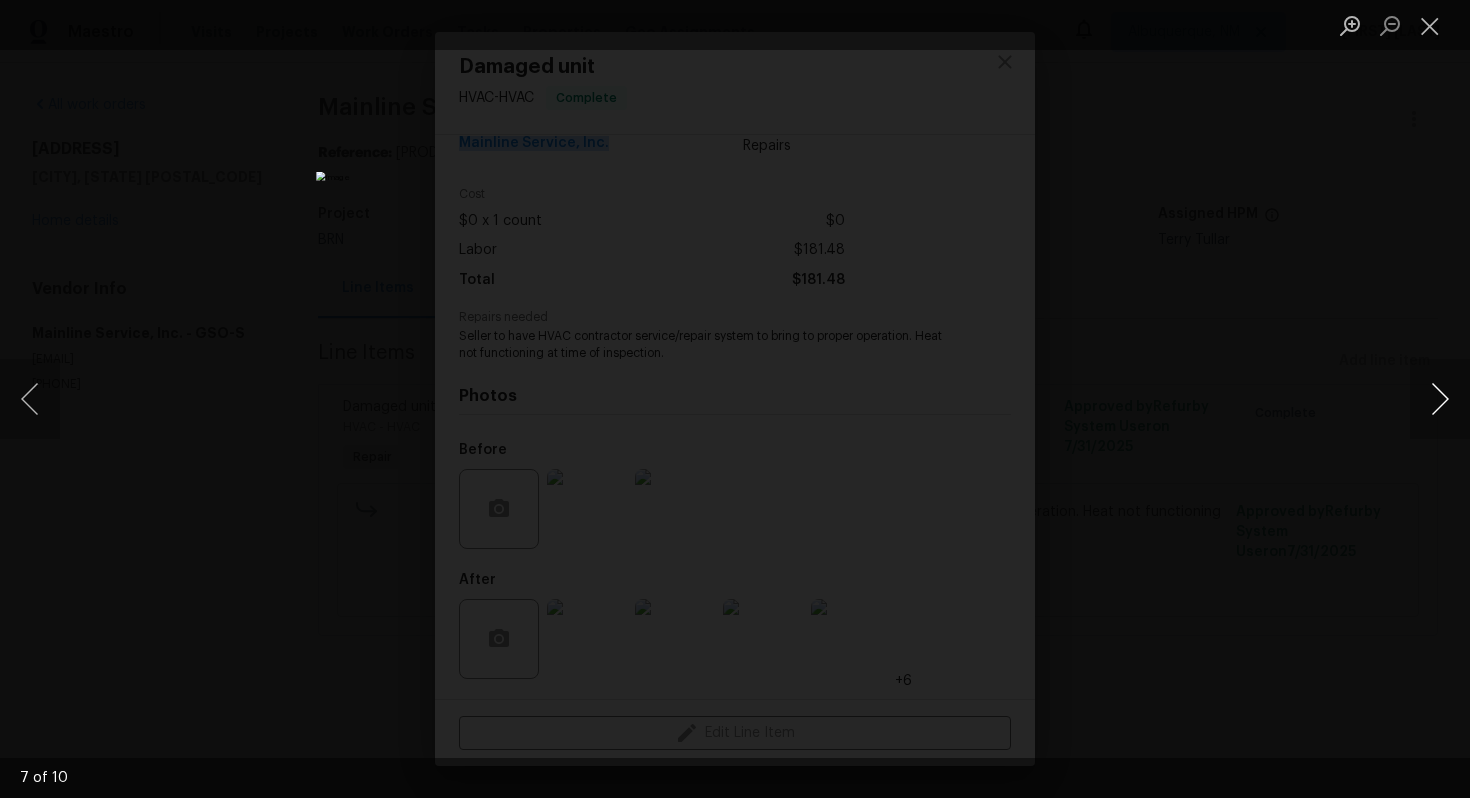 click at bounding box center [1440, 399] 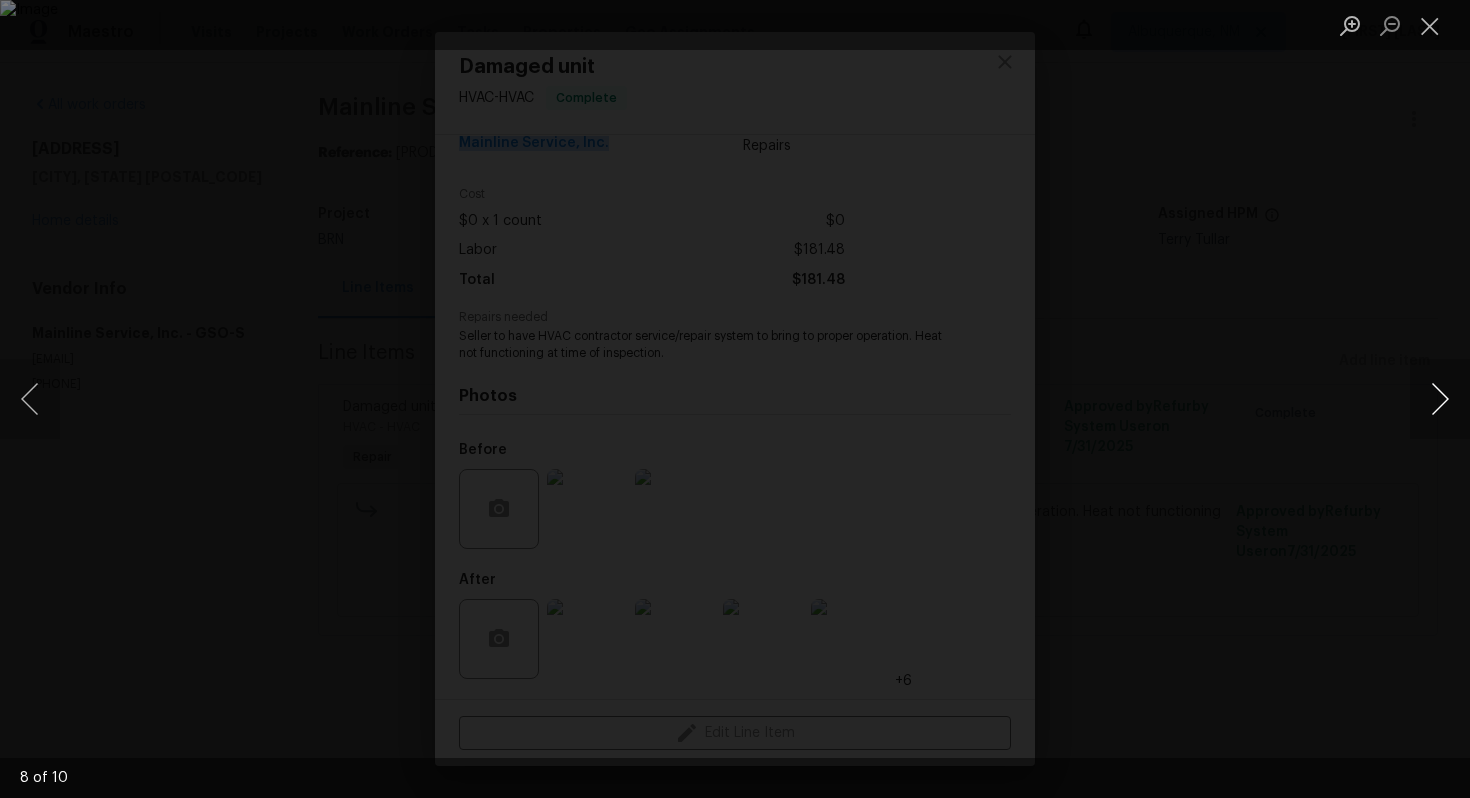 click at bounding box center (1440, 399) 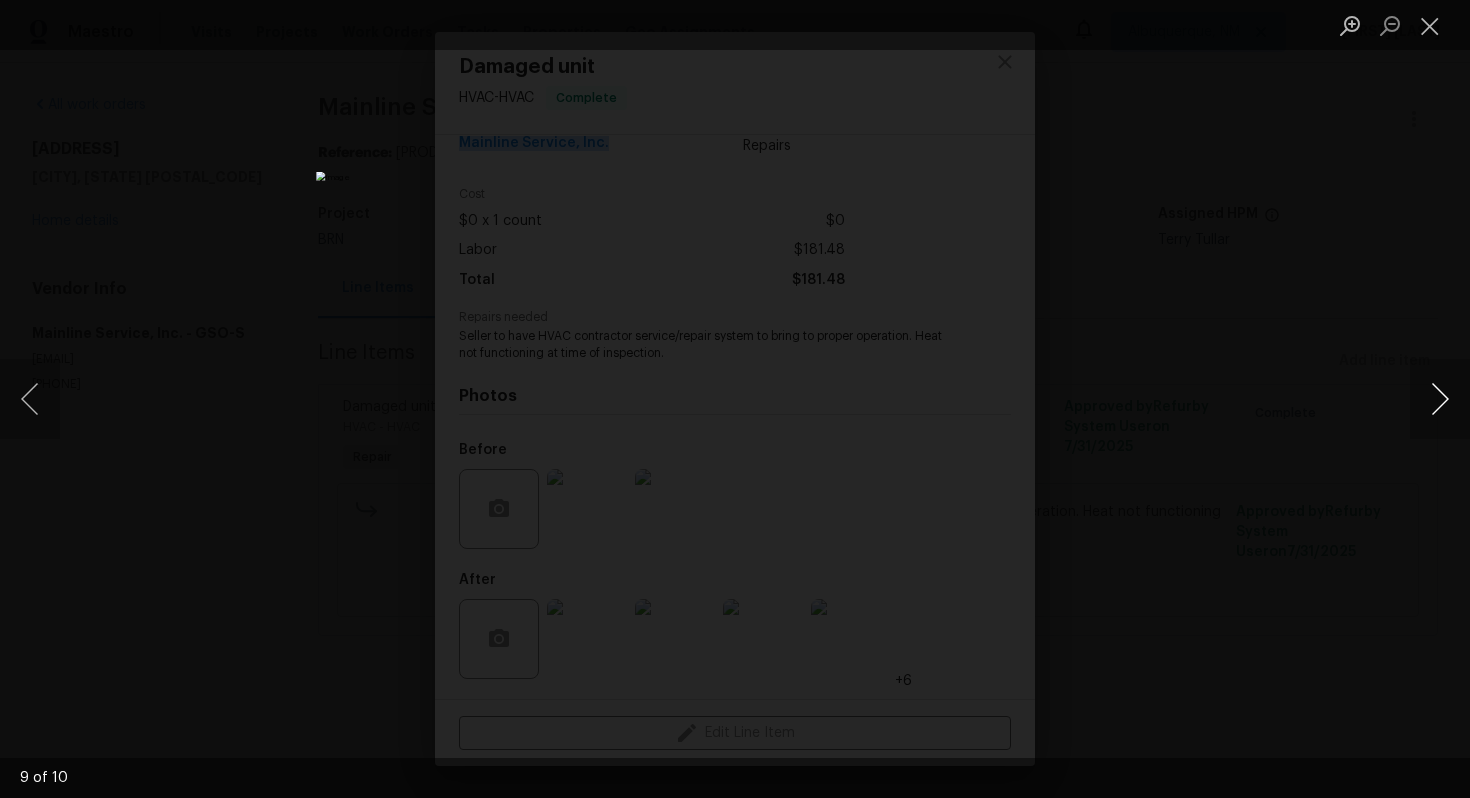 click at bounding box center (1440, 399) 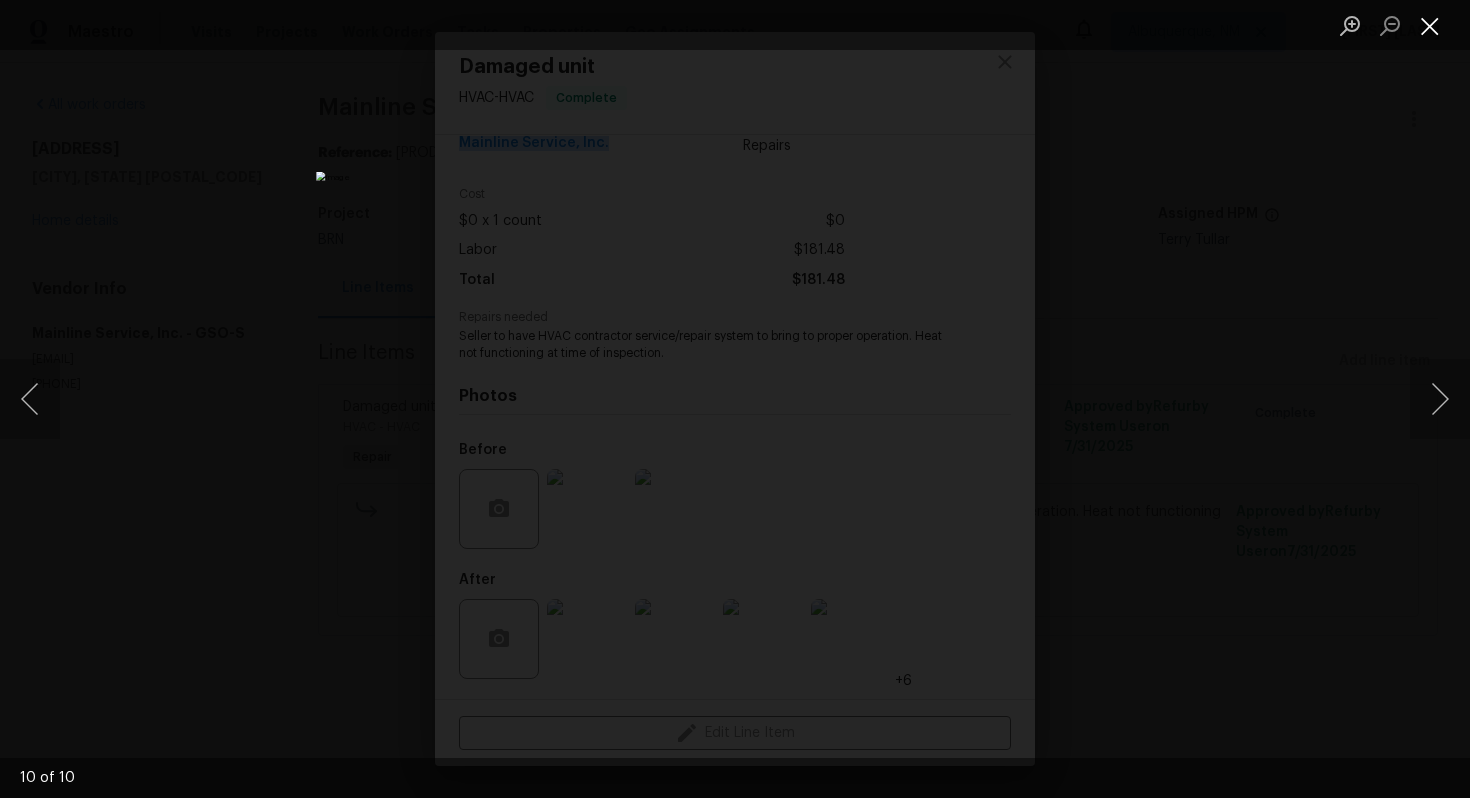 click at bounding box center (1430, 25) 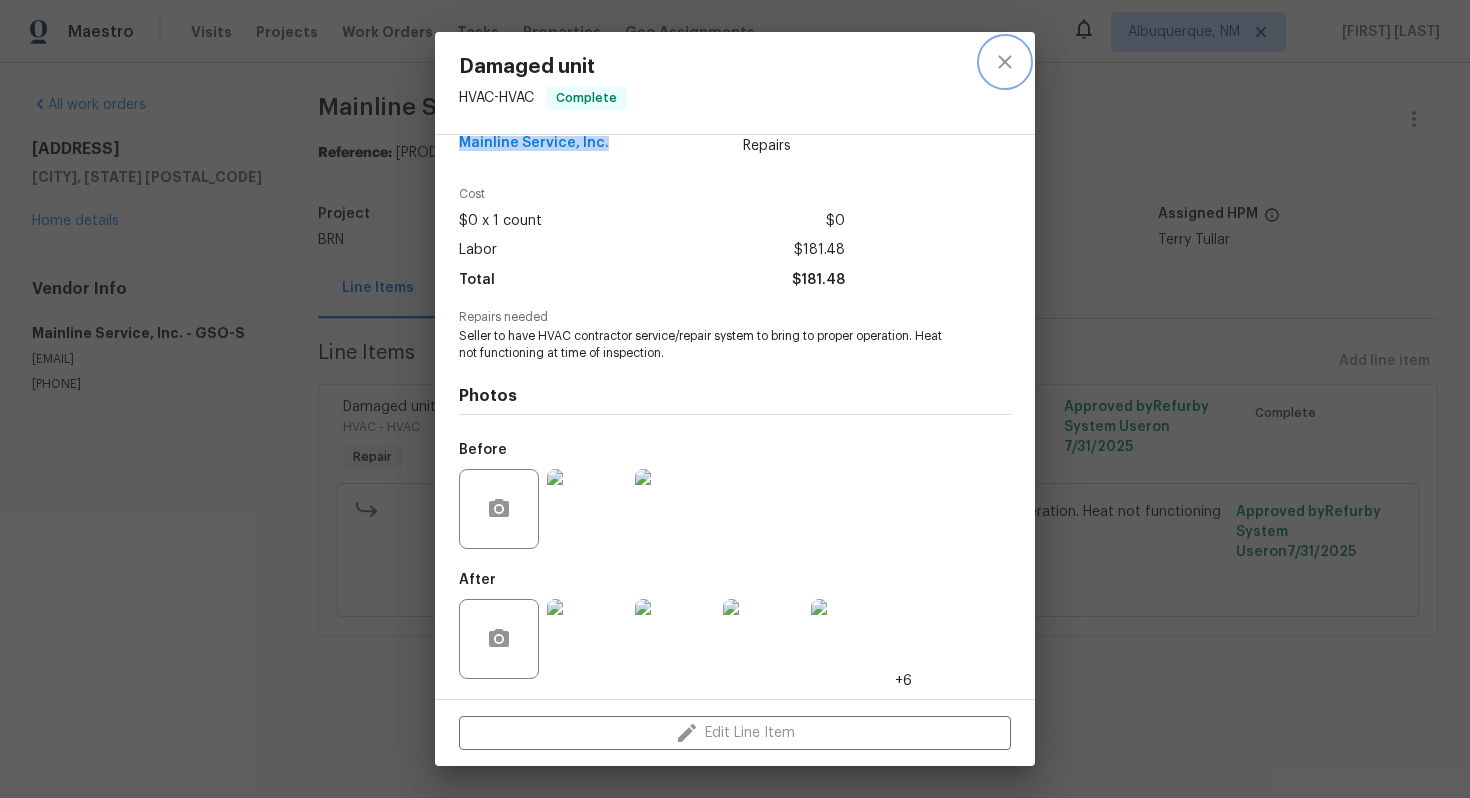 click 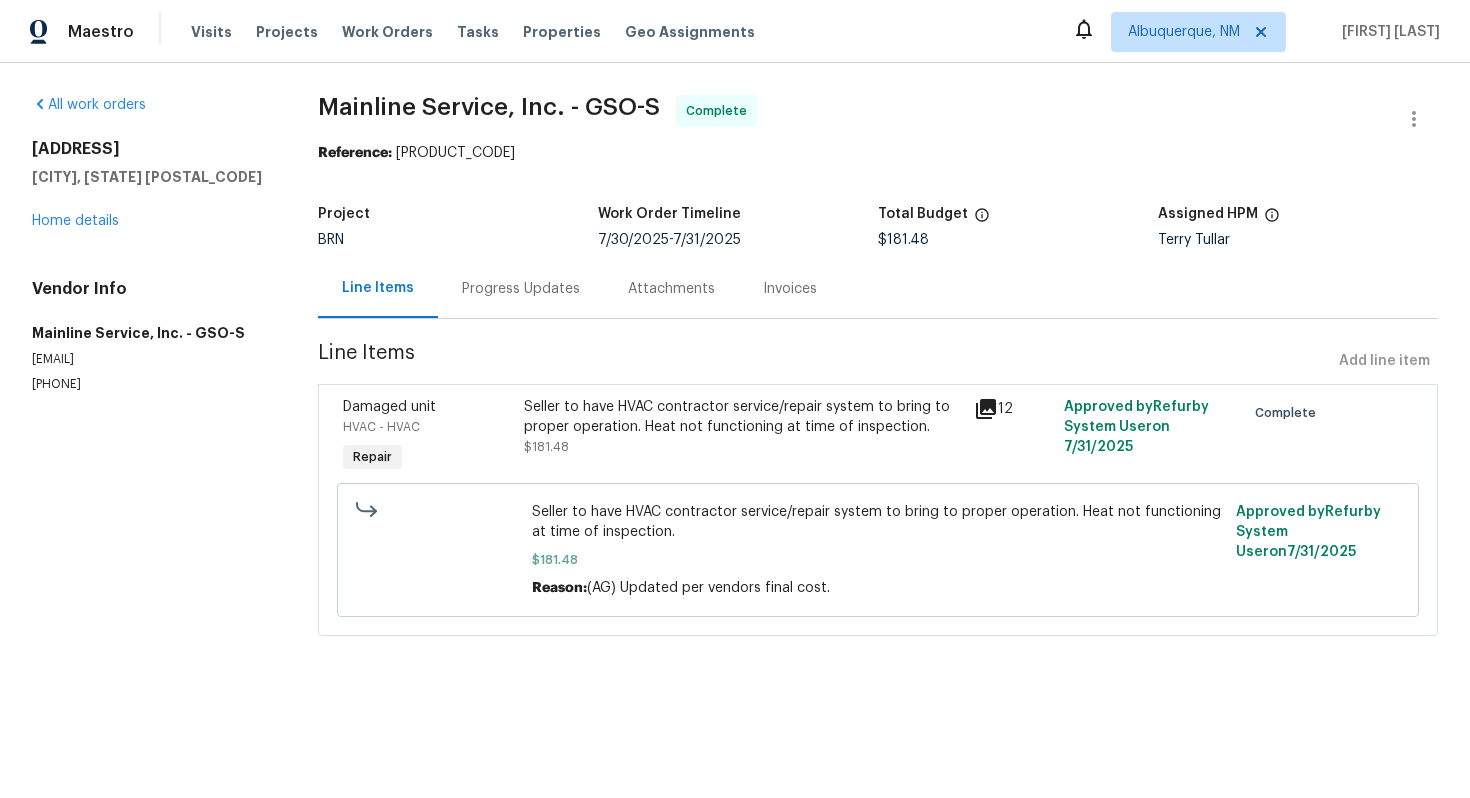 click on "Invoices" at bounding box center [790, 288] 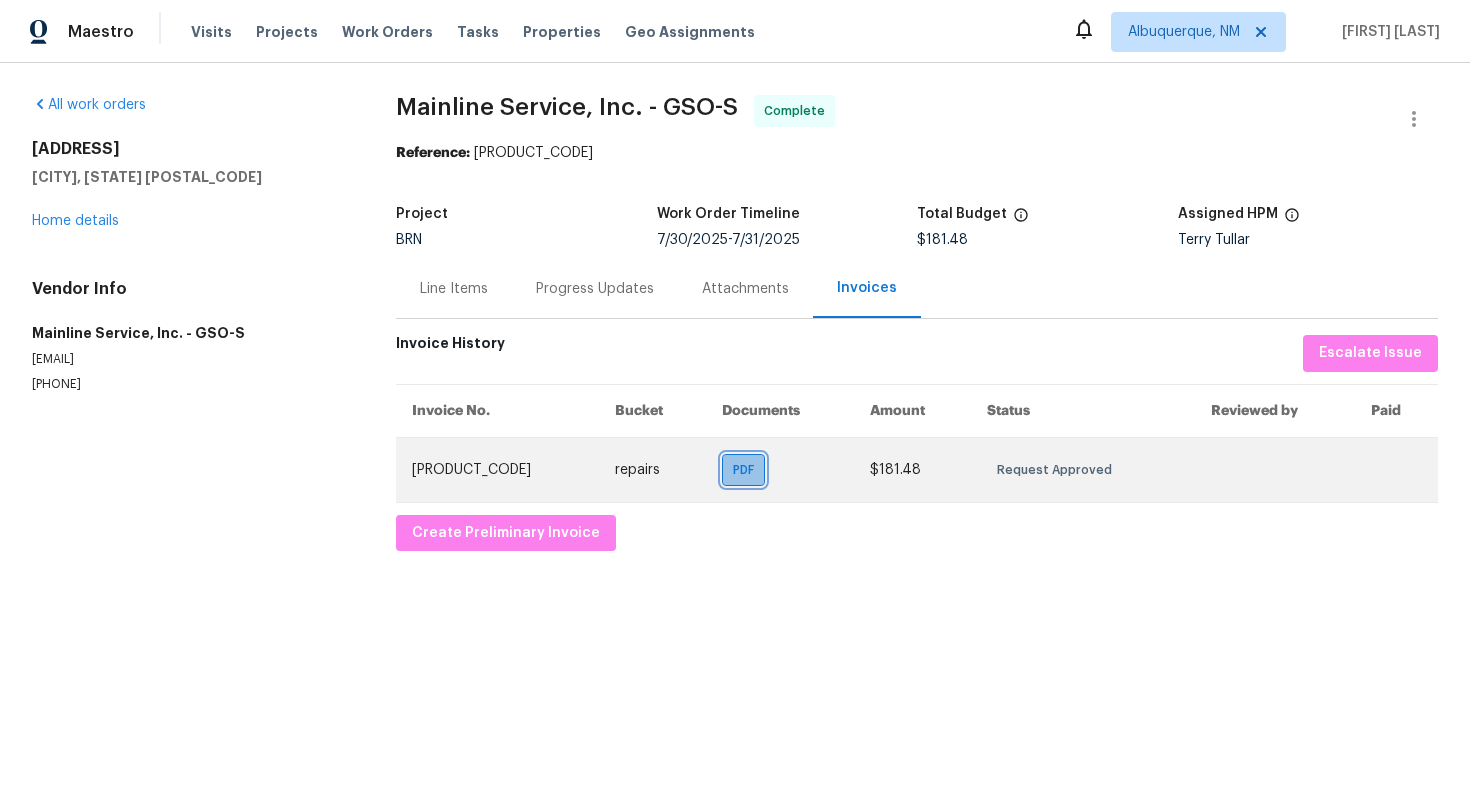 click on "PDF" at bounding box center [747, 470] 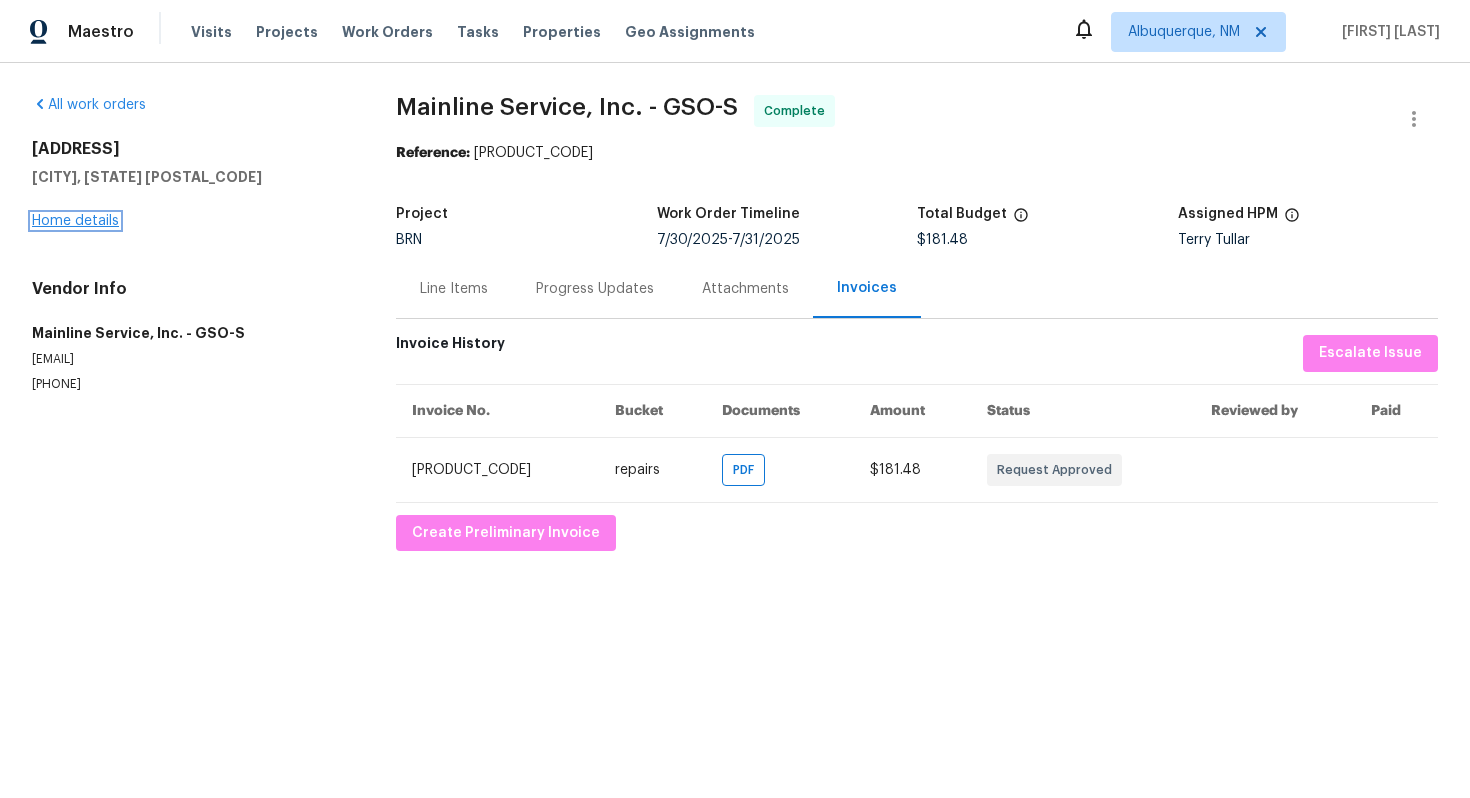 click on "Home details" at bounding box center [75, 221] 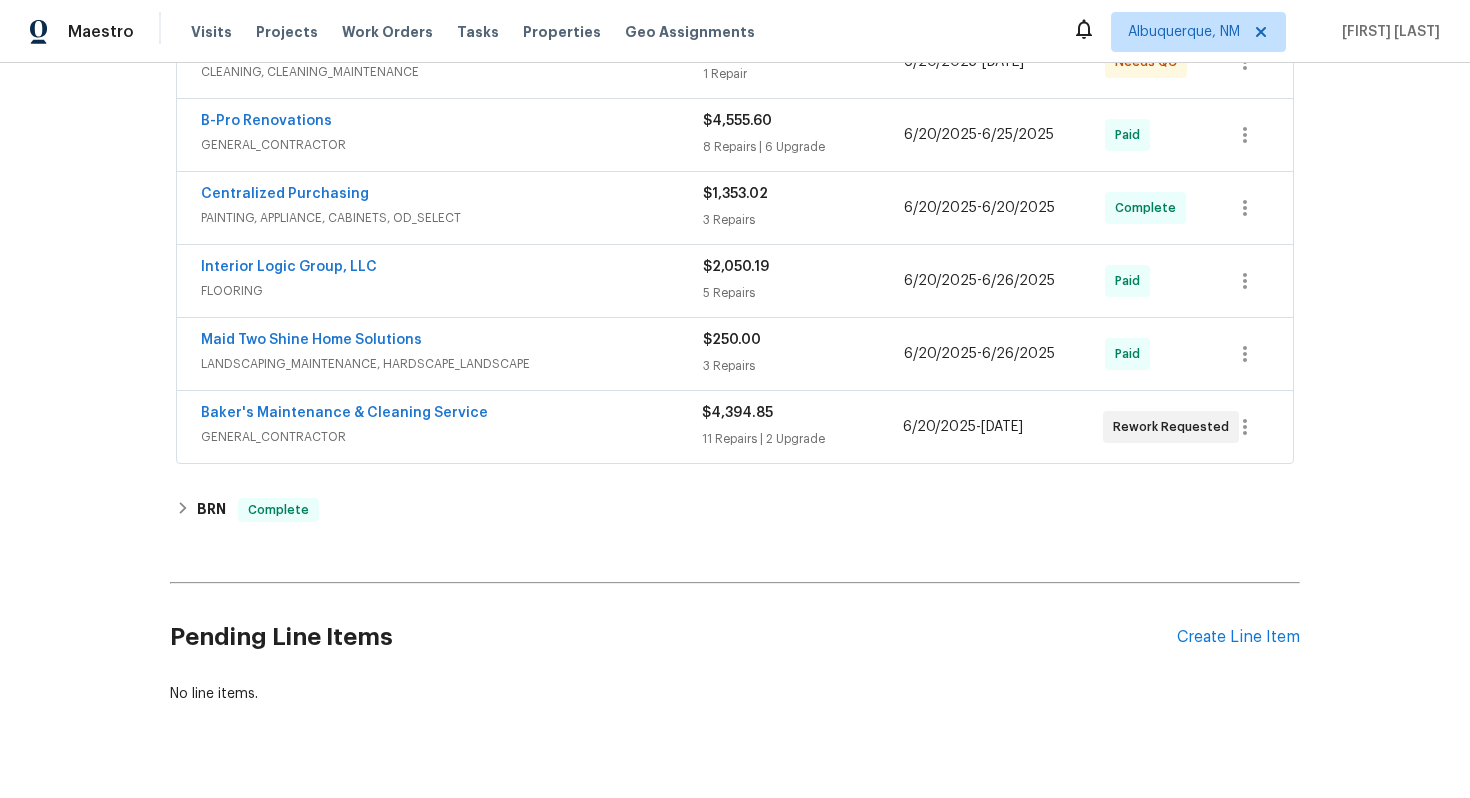 scroll, scrollTop: 463, scrollLeft: 0, axis: vertical 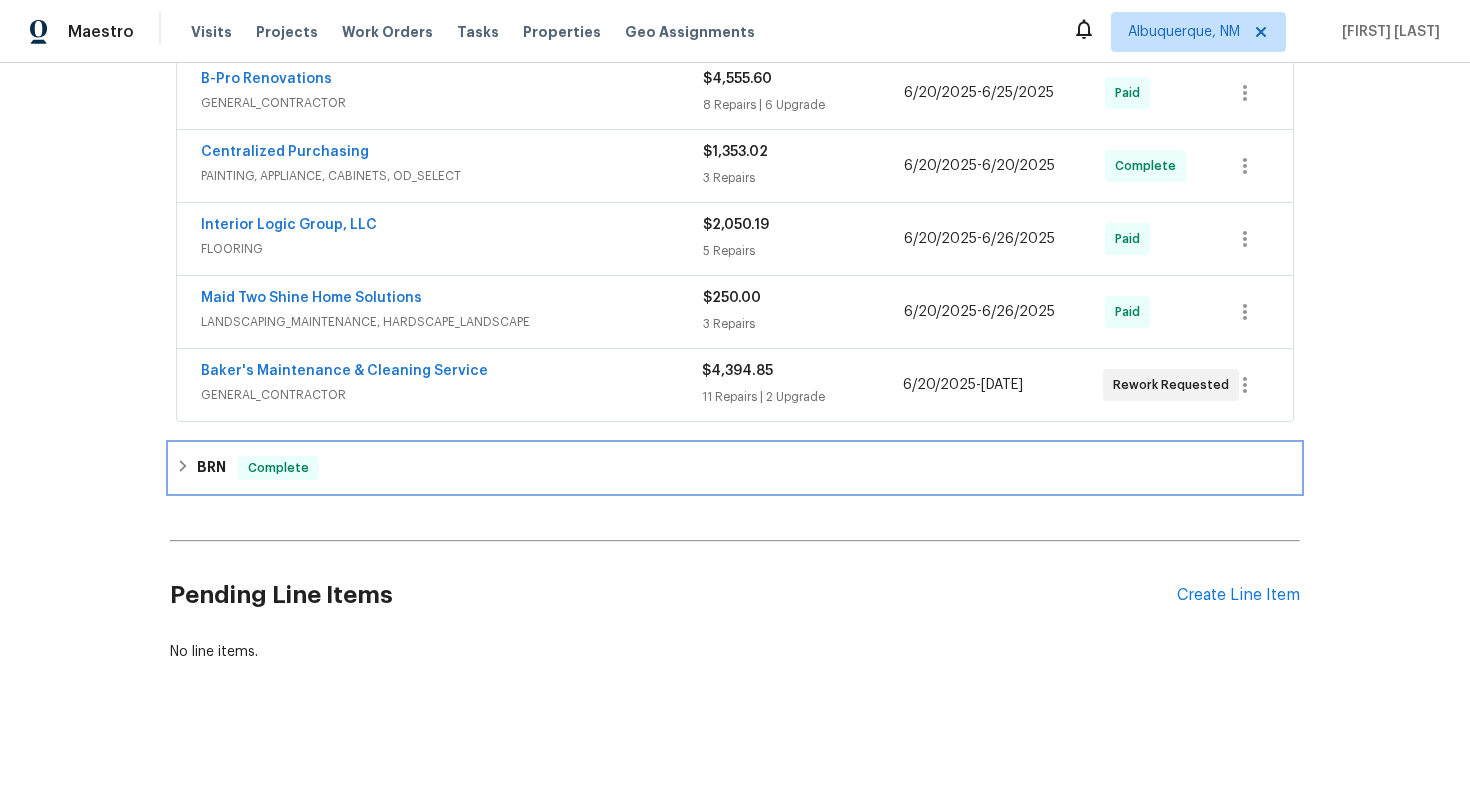 click on "BRN   Complete" at bounding box center (735, 468) 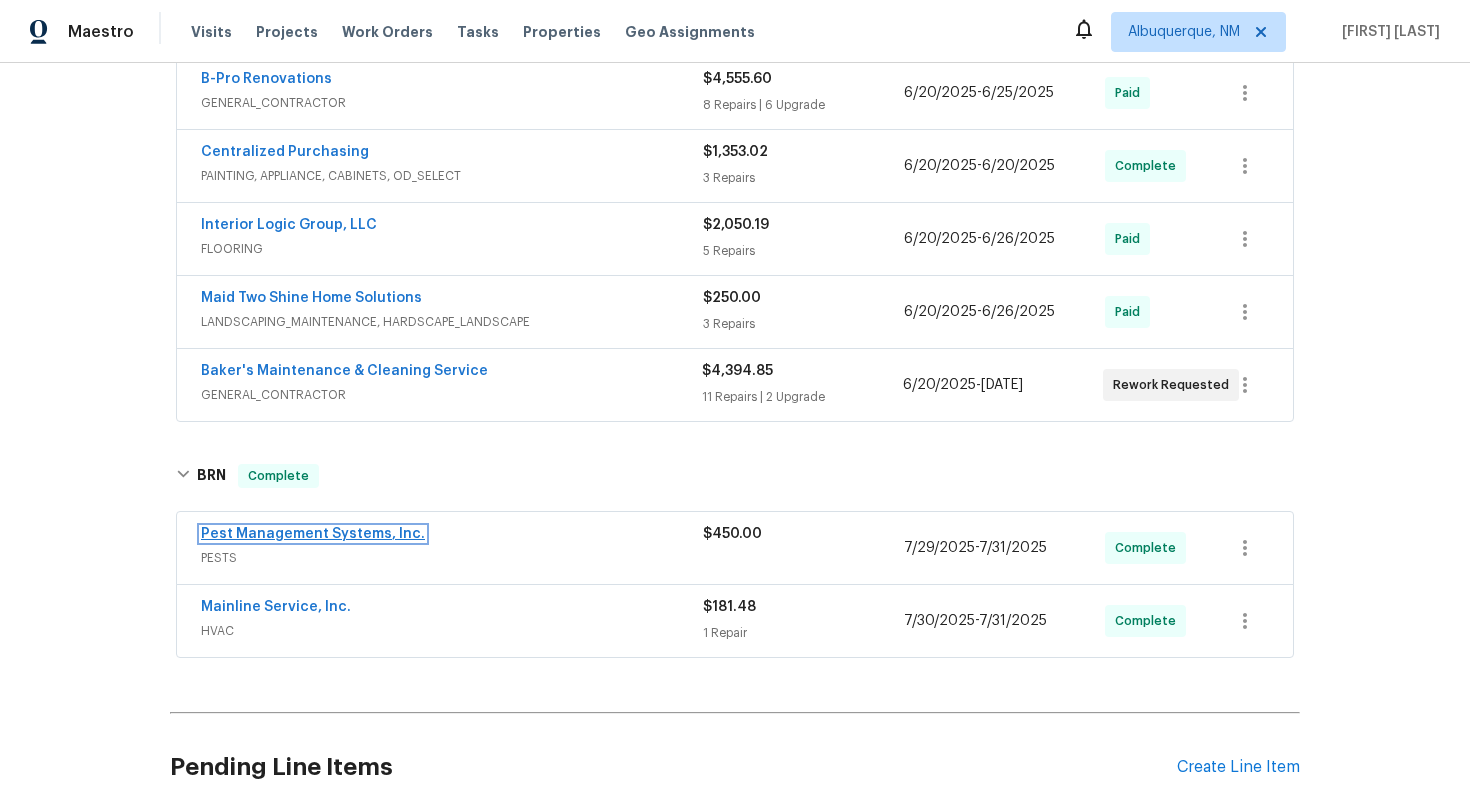 click on "Pest Management Systems, Inc." at bounding box center [313, 534] 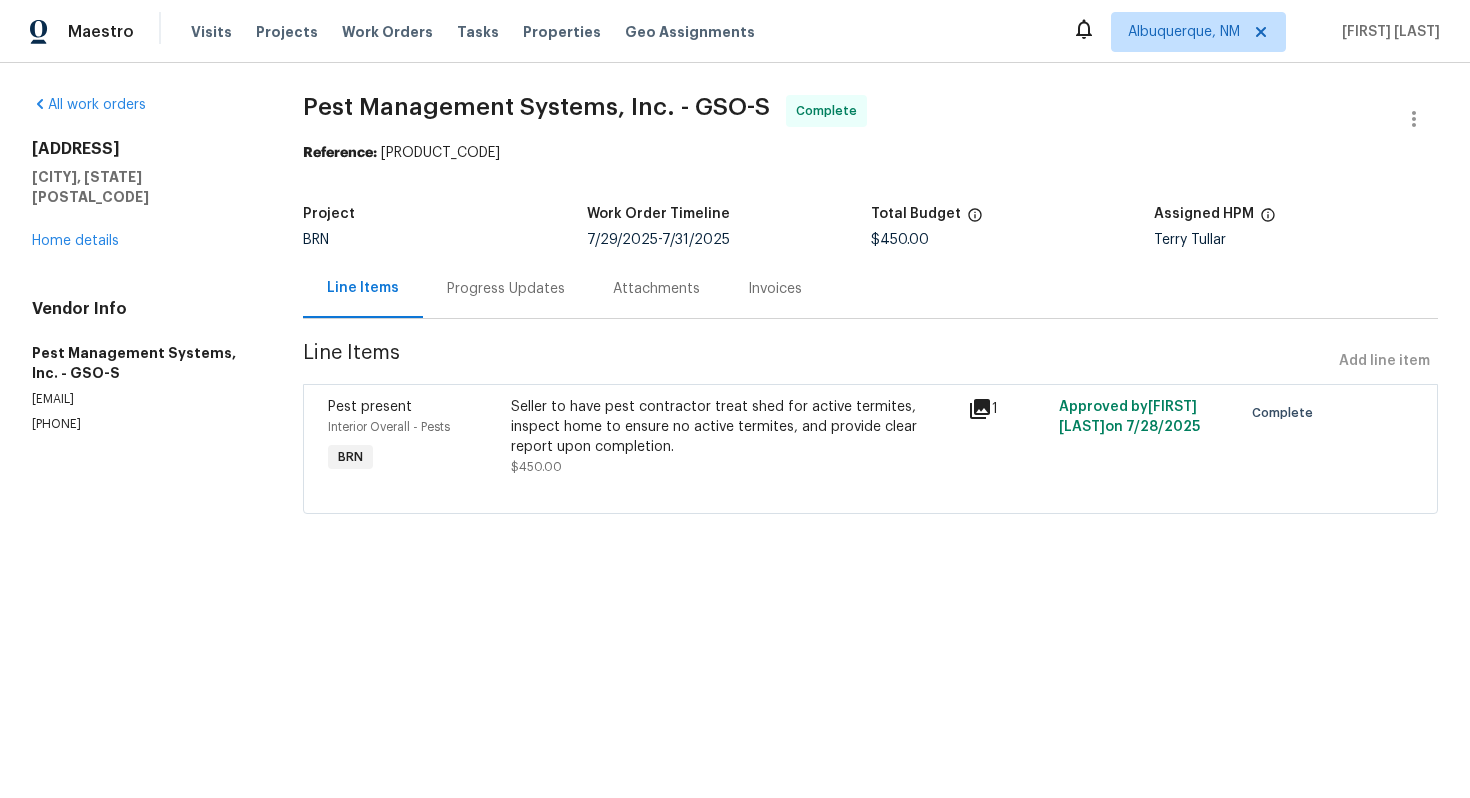 click on "Invoices" at bounding box center (775, 289) 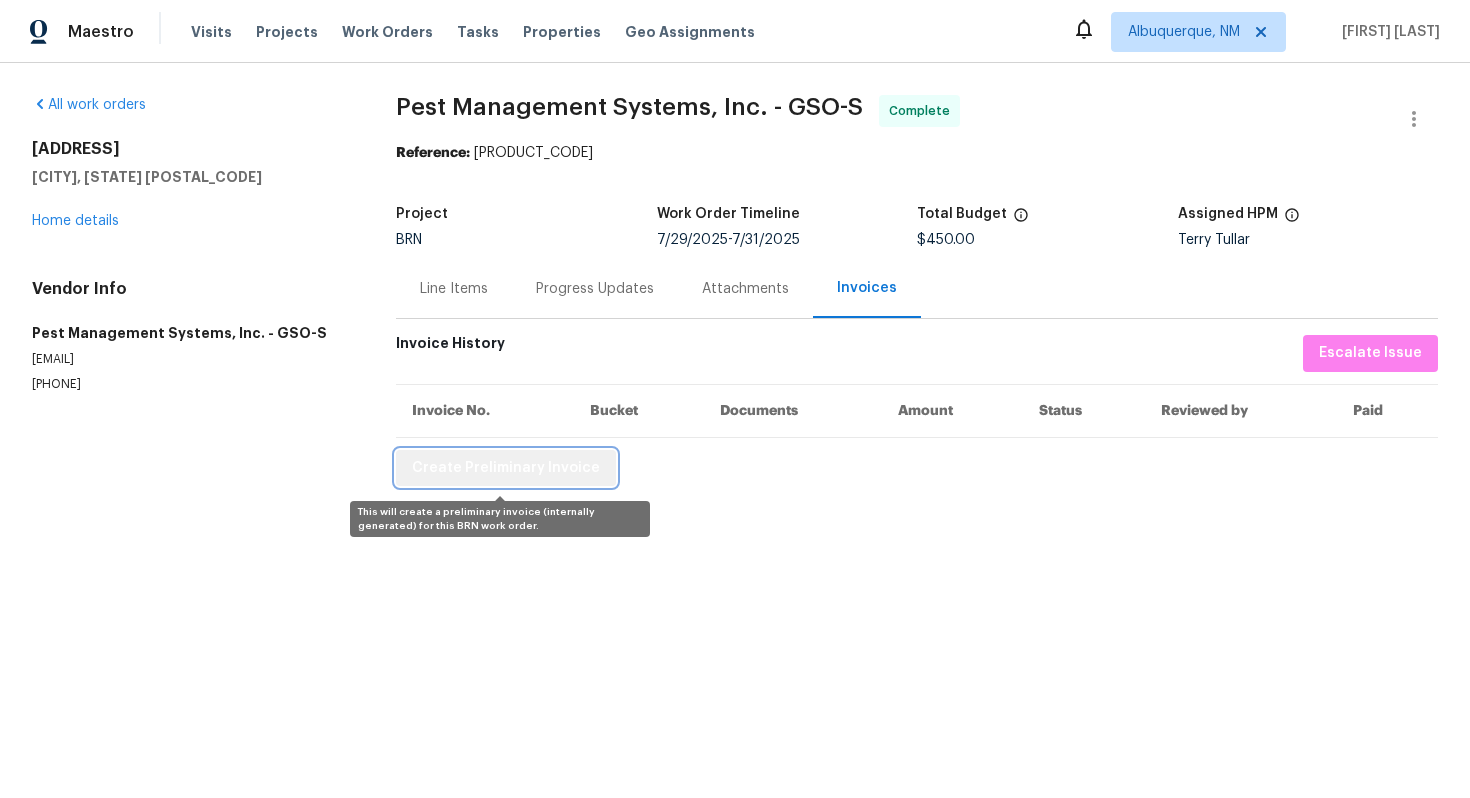 click on "Create Preliminary Invoice" at bounding box center (506, 468) 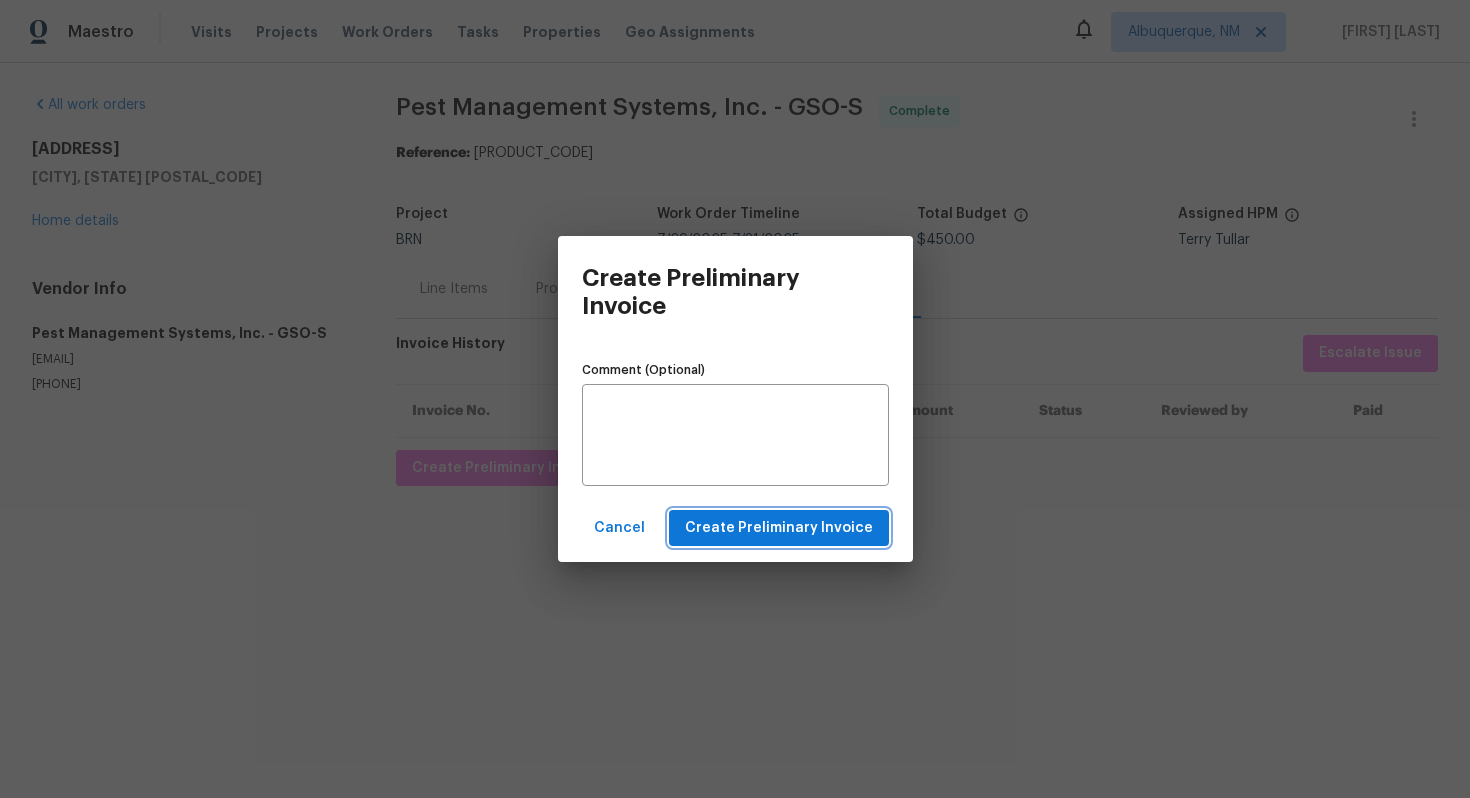 click on "Create Preliminary Invoice" at bounding box center (779, 528) 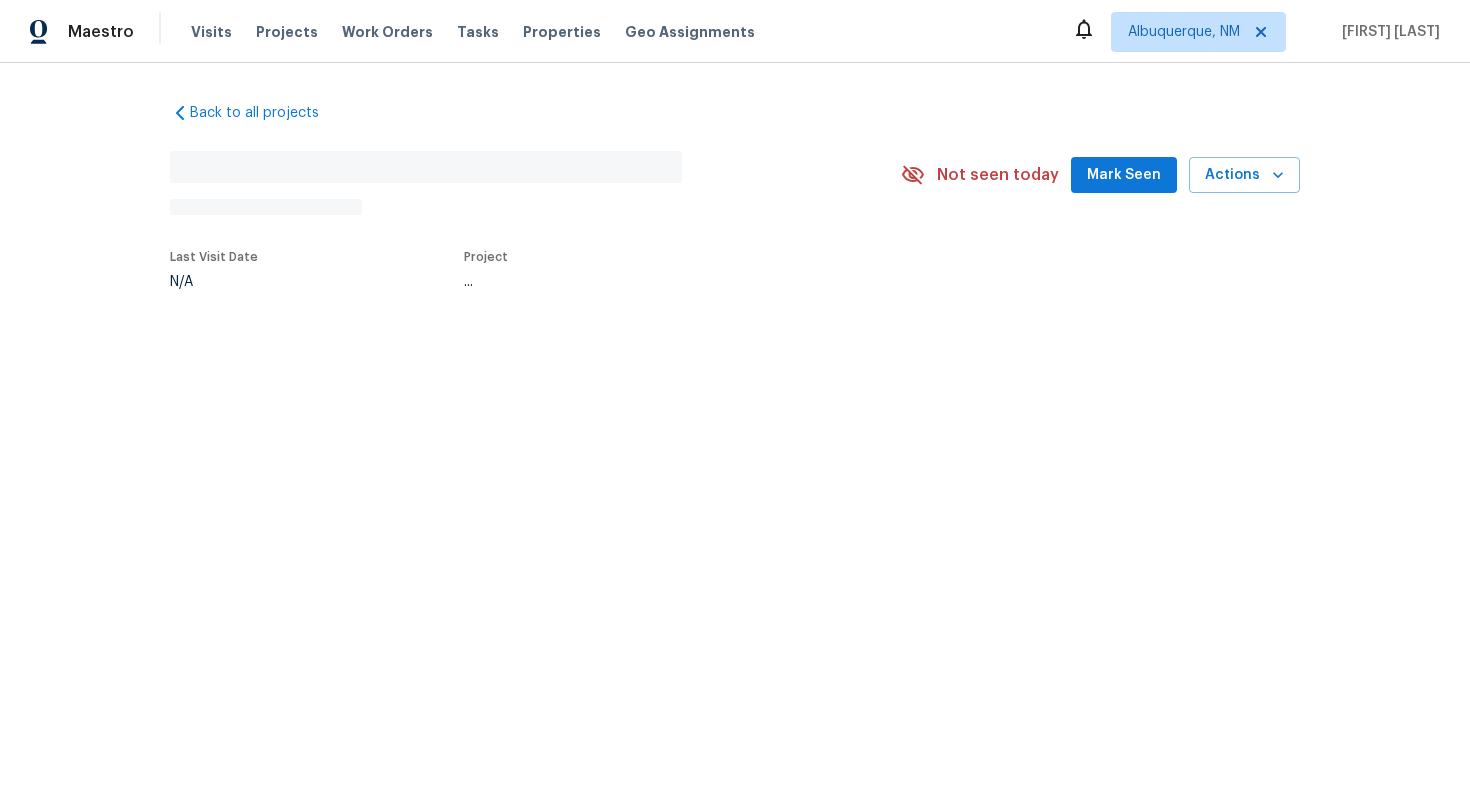 scroll, scrollTop: 0, scrollLeft: 0, axis: both 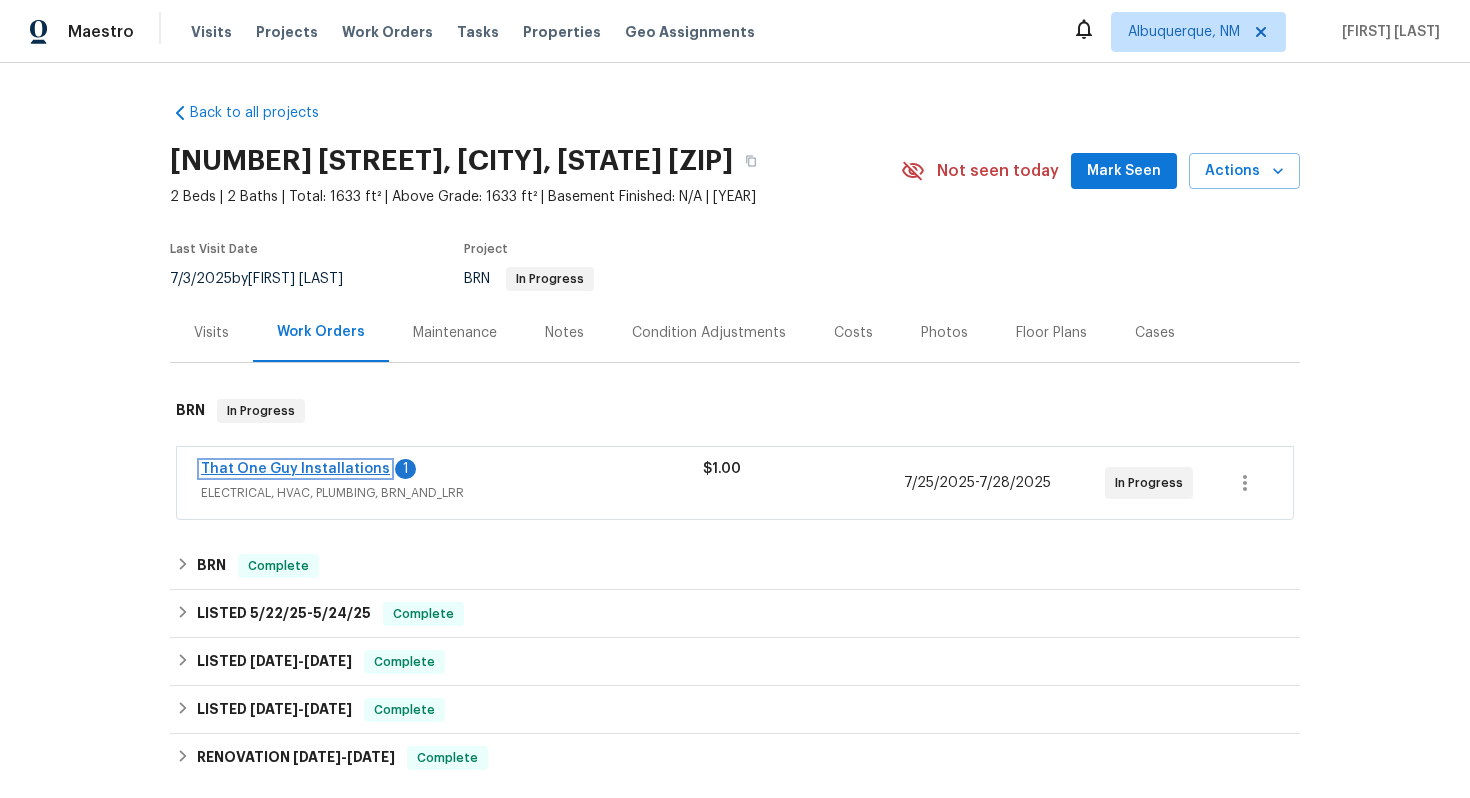 click on "That One Guy Installations" at bounding box center (295, 469) 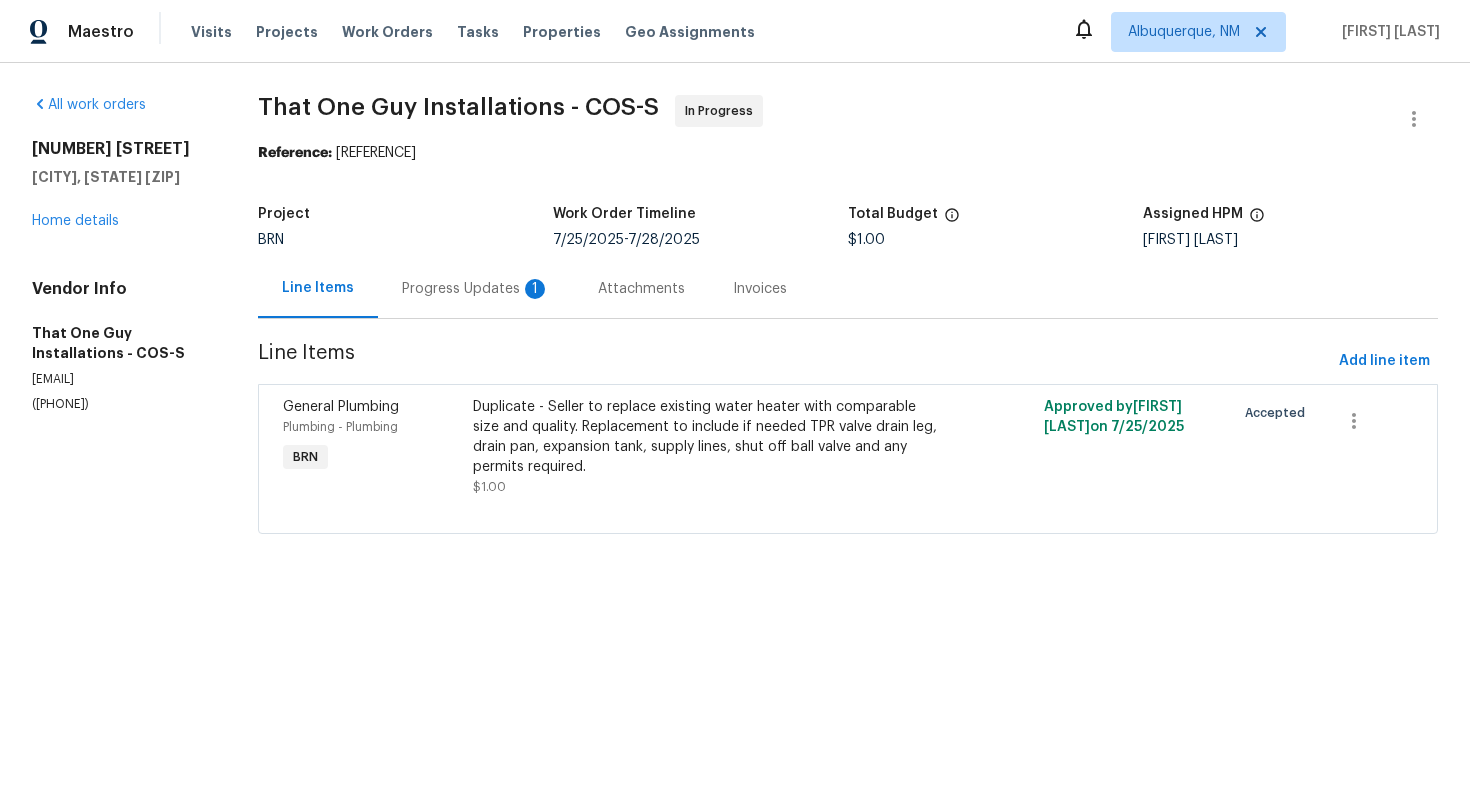 click on "Progress Updates 1" at bounding box center [476, 289] 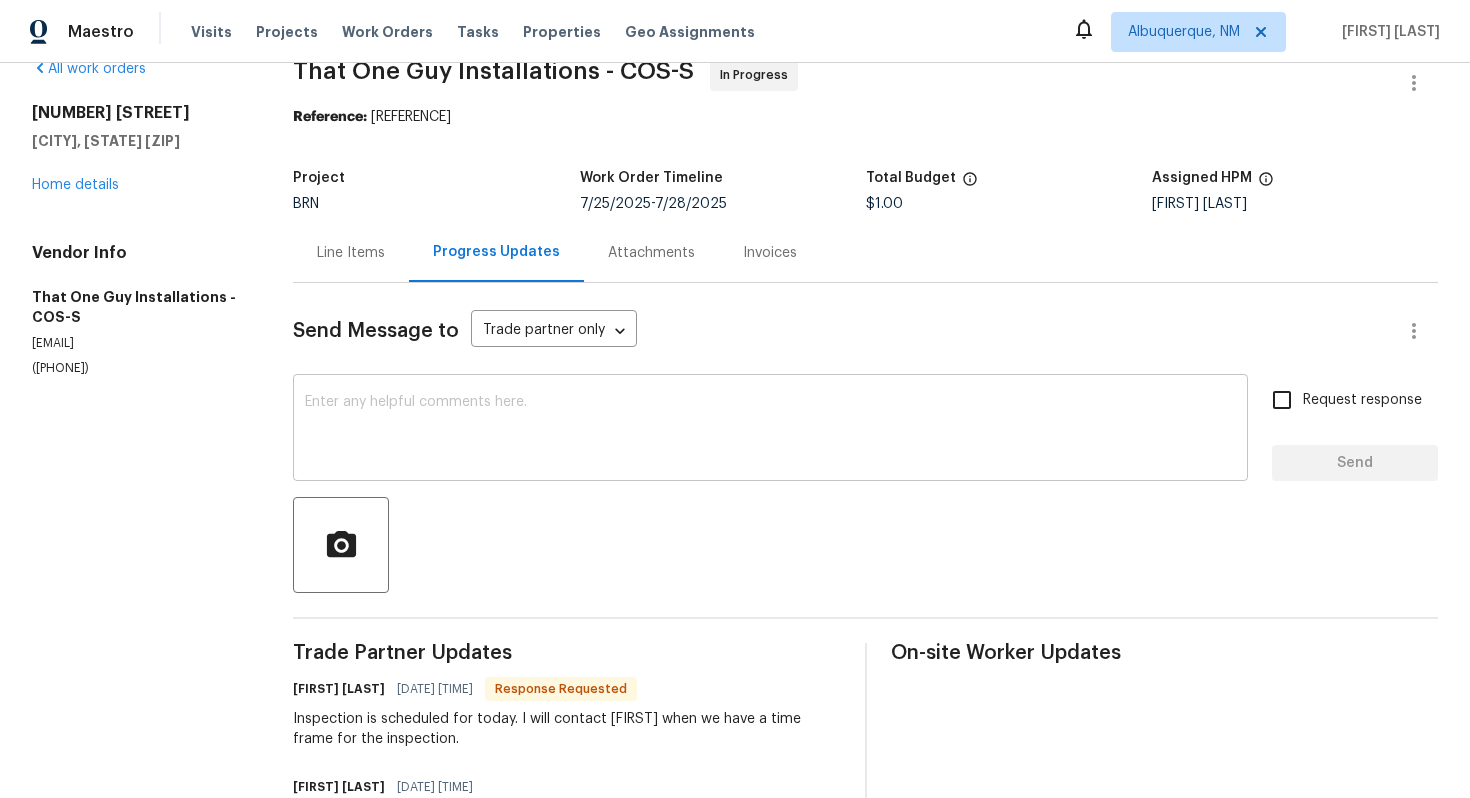 scroll, scrollTop: 0, scrollLeft: 0, axis: both 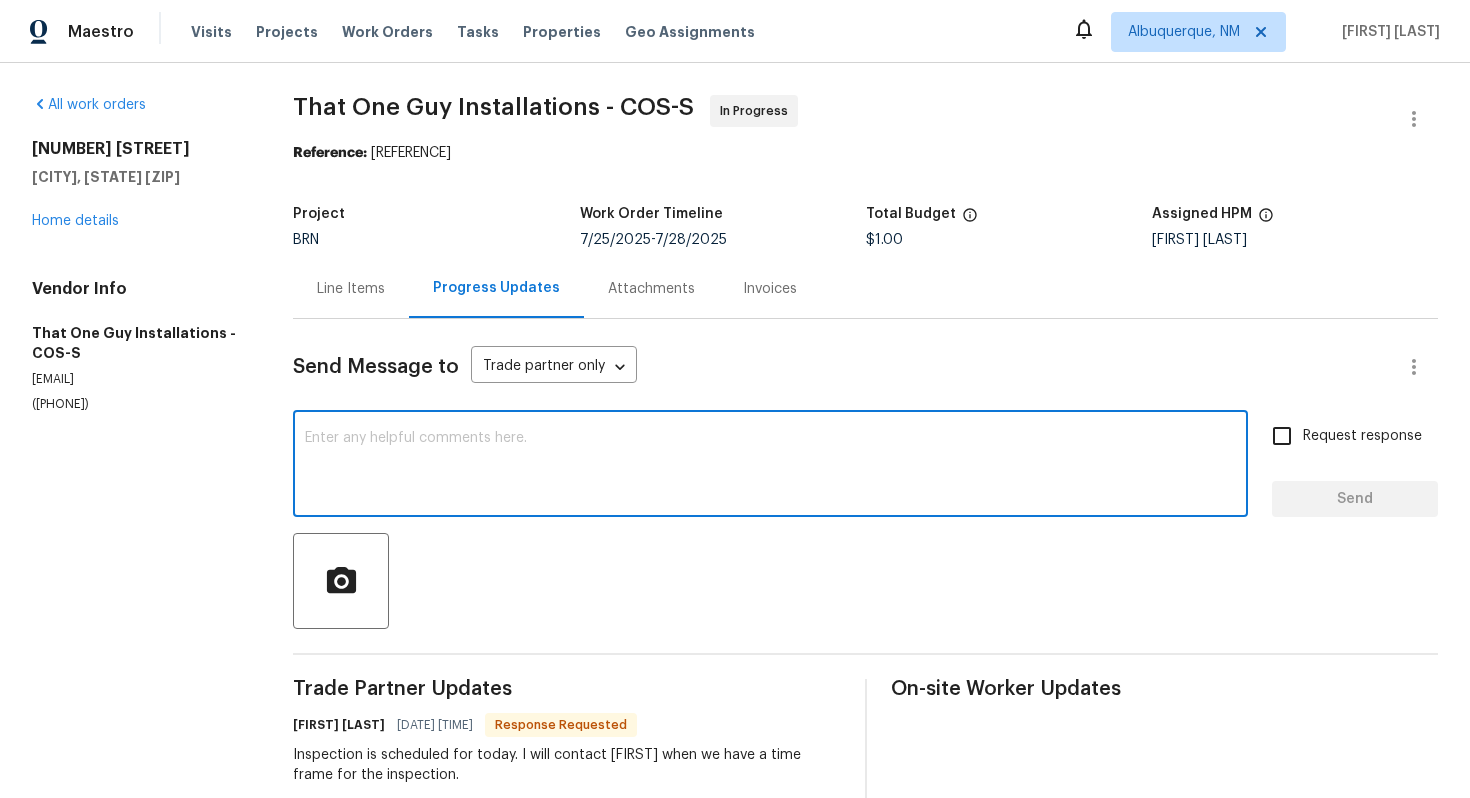 click at bounding box center (770, 466) 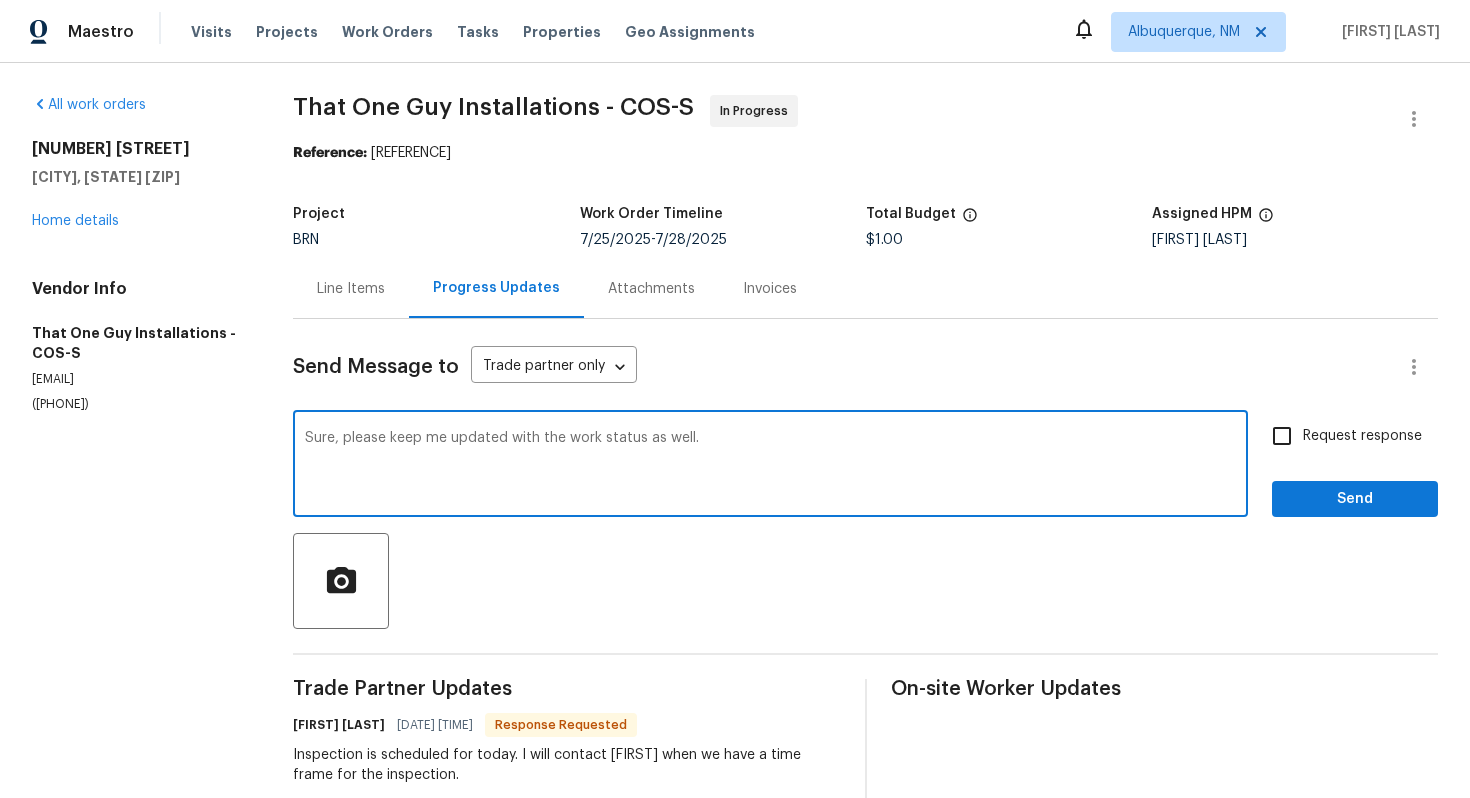 type on "Sure, please keep me updated with the work status as well." 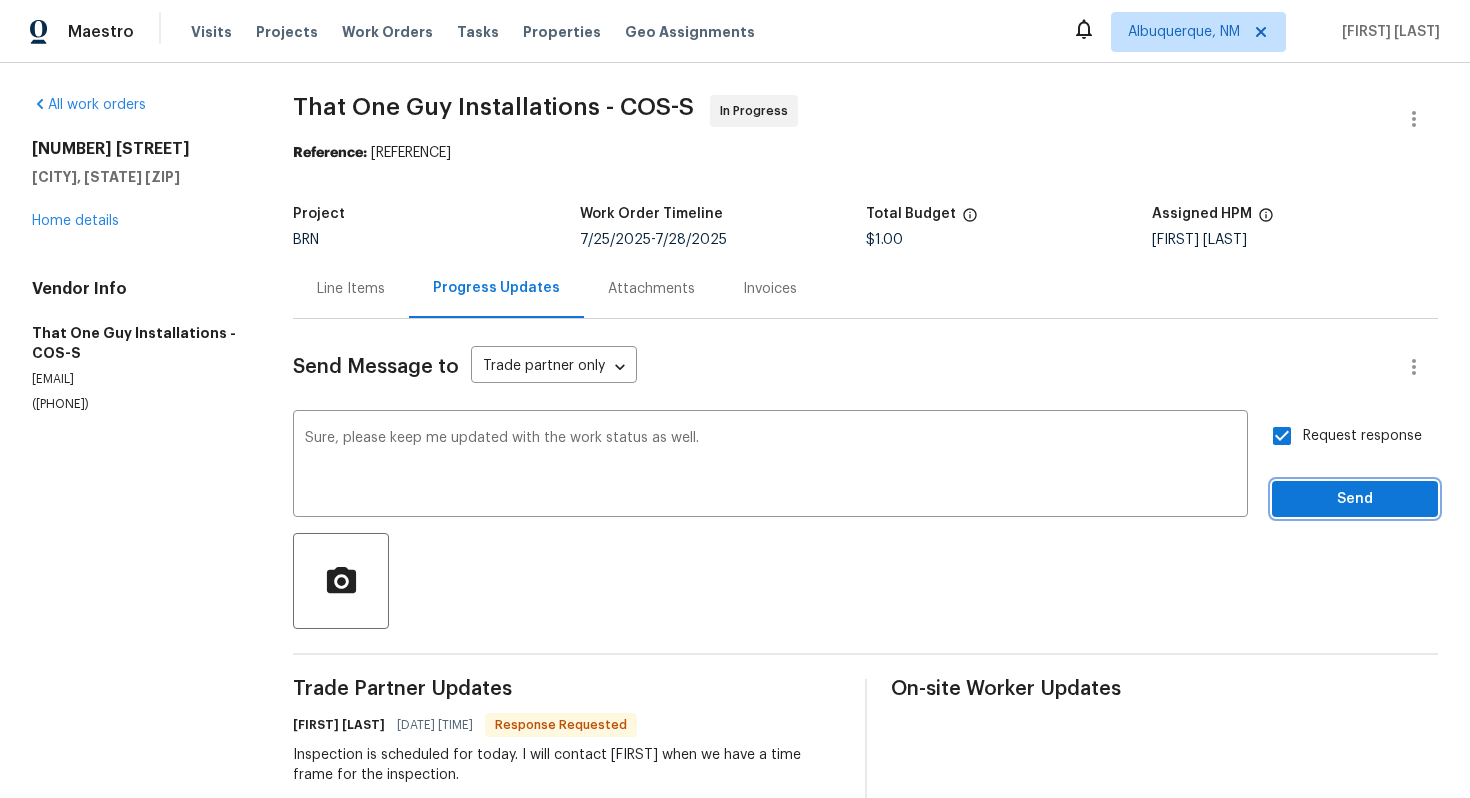 click on "Send" at bounding box center (1355, 499) 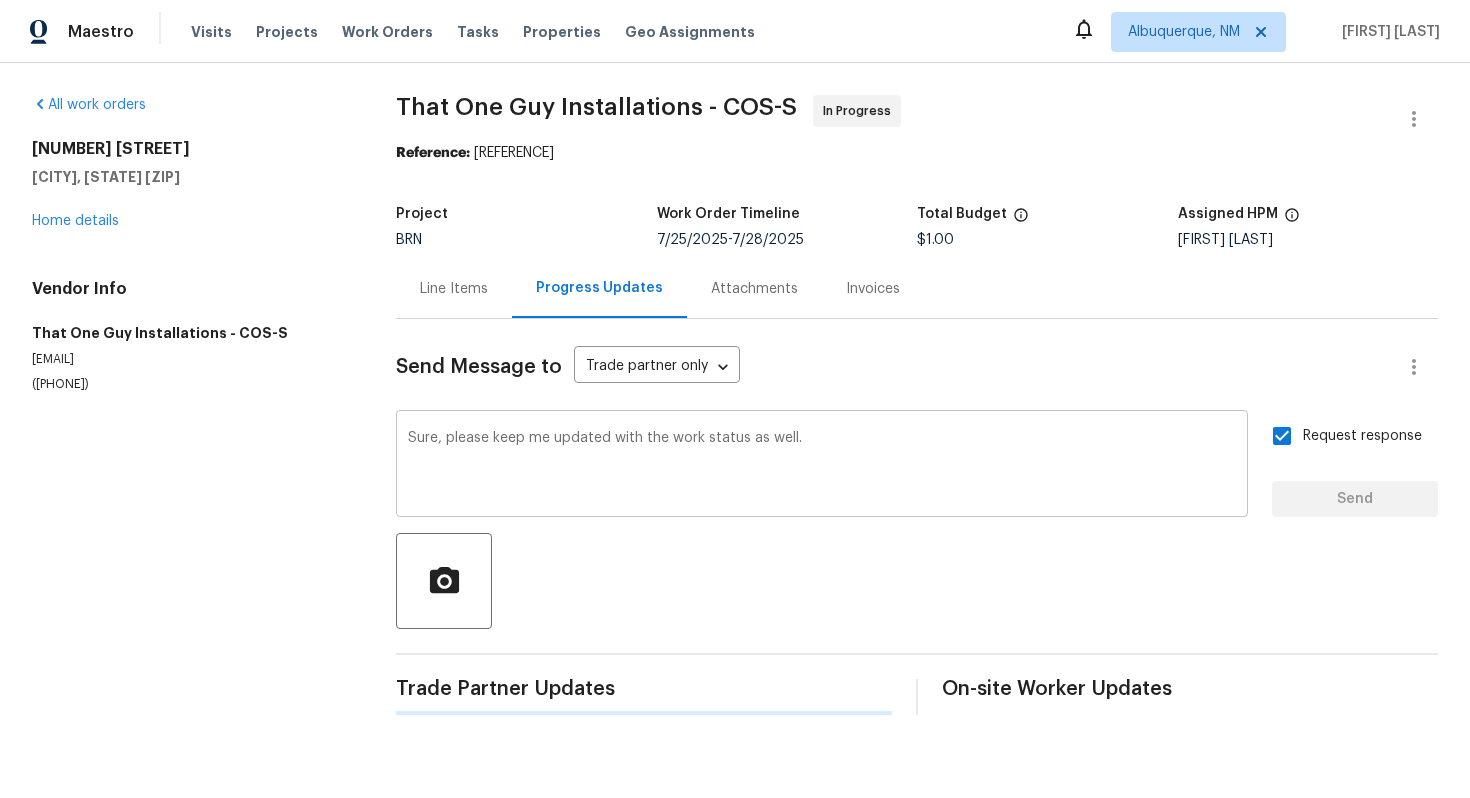 type 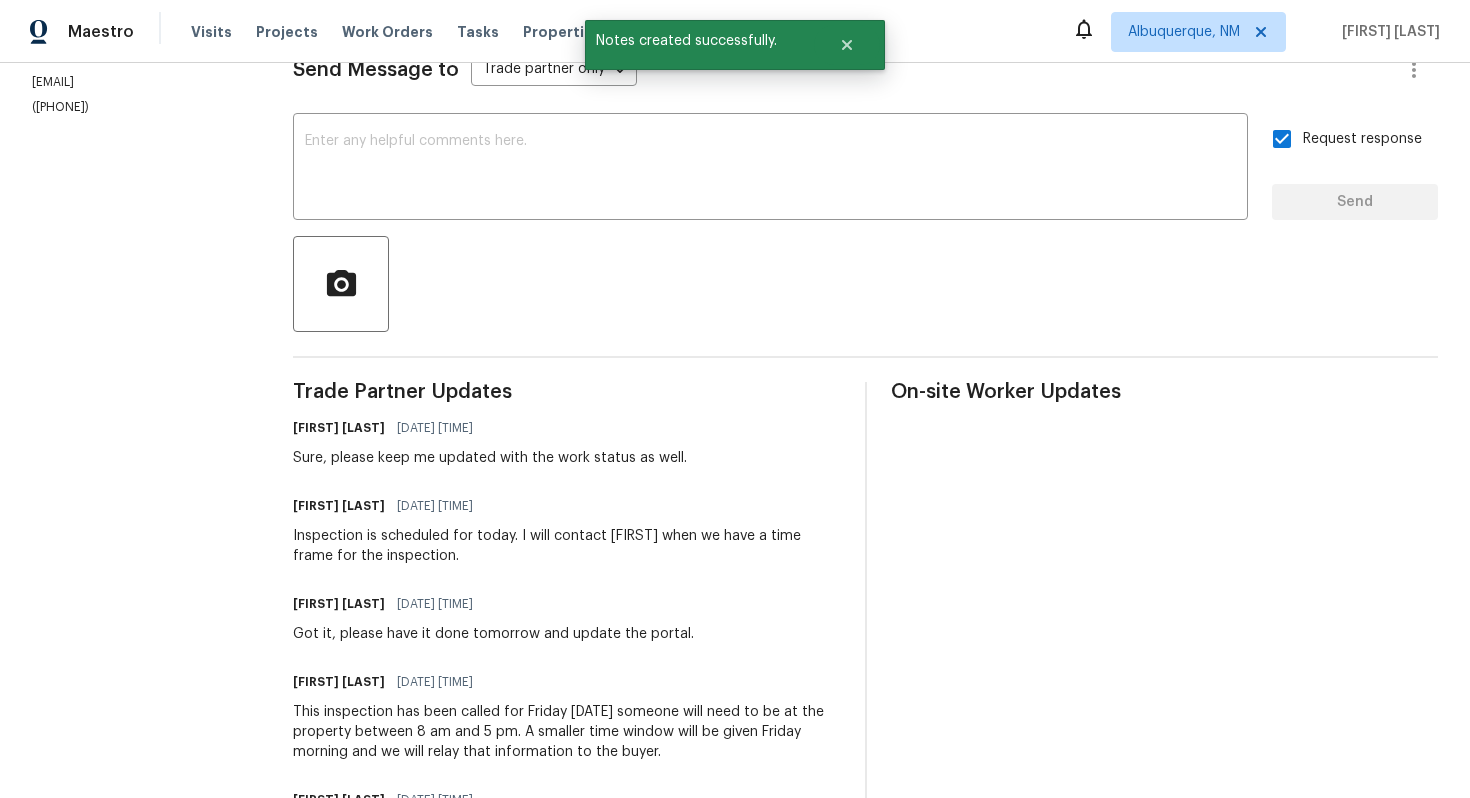 scroll, scrollTop: 307, scrollLeft: 0, axis: vertical 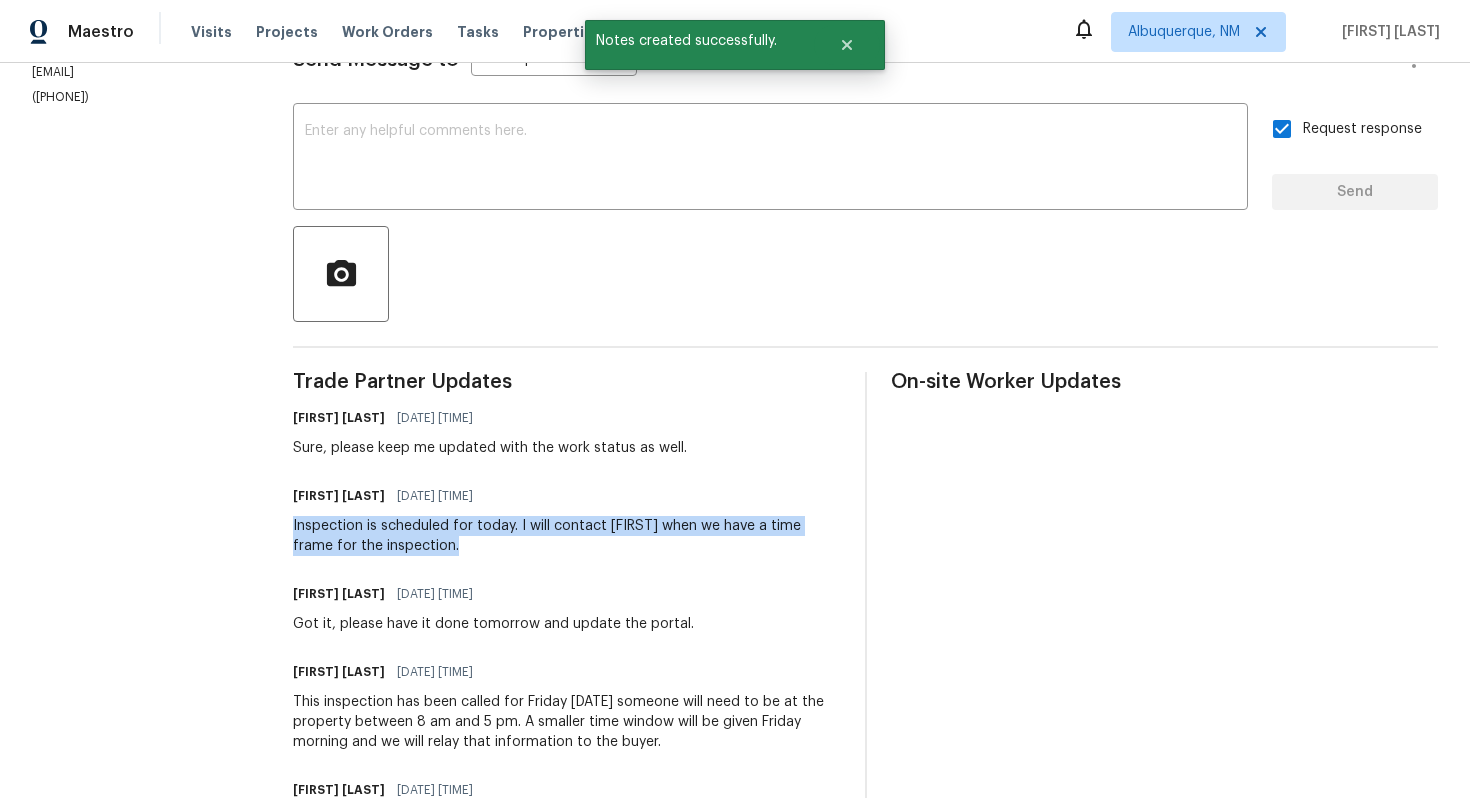 drag, startPoint x: 288, startPoint y: 524, endPoint x: 446, endPoint y: 541, distance: 158.91193 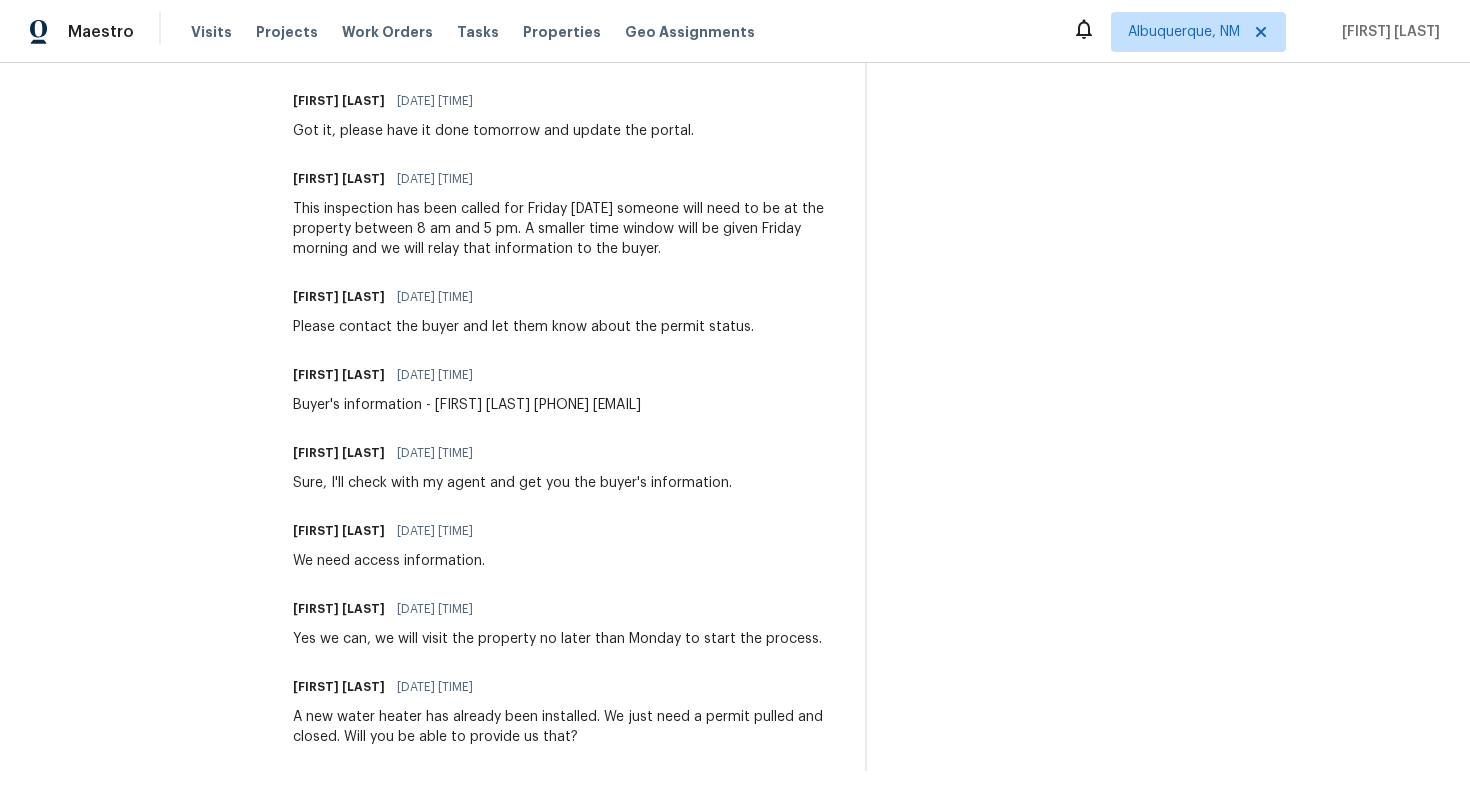 scroll, scrollTop: 805, scrollLeft: 0, axis: vertical 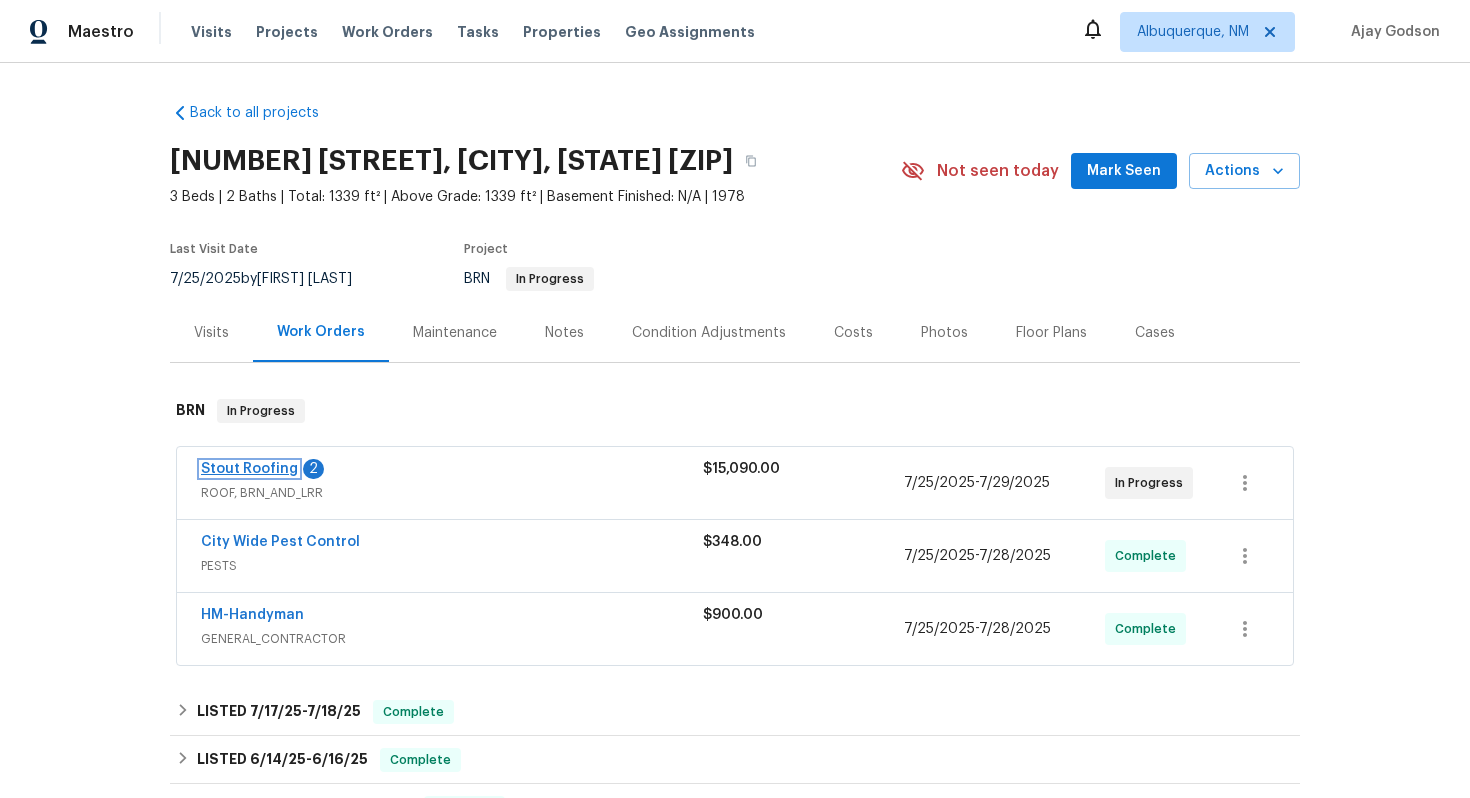 click on "Stout Roofing" at bounding box center [249, 469] 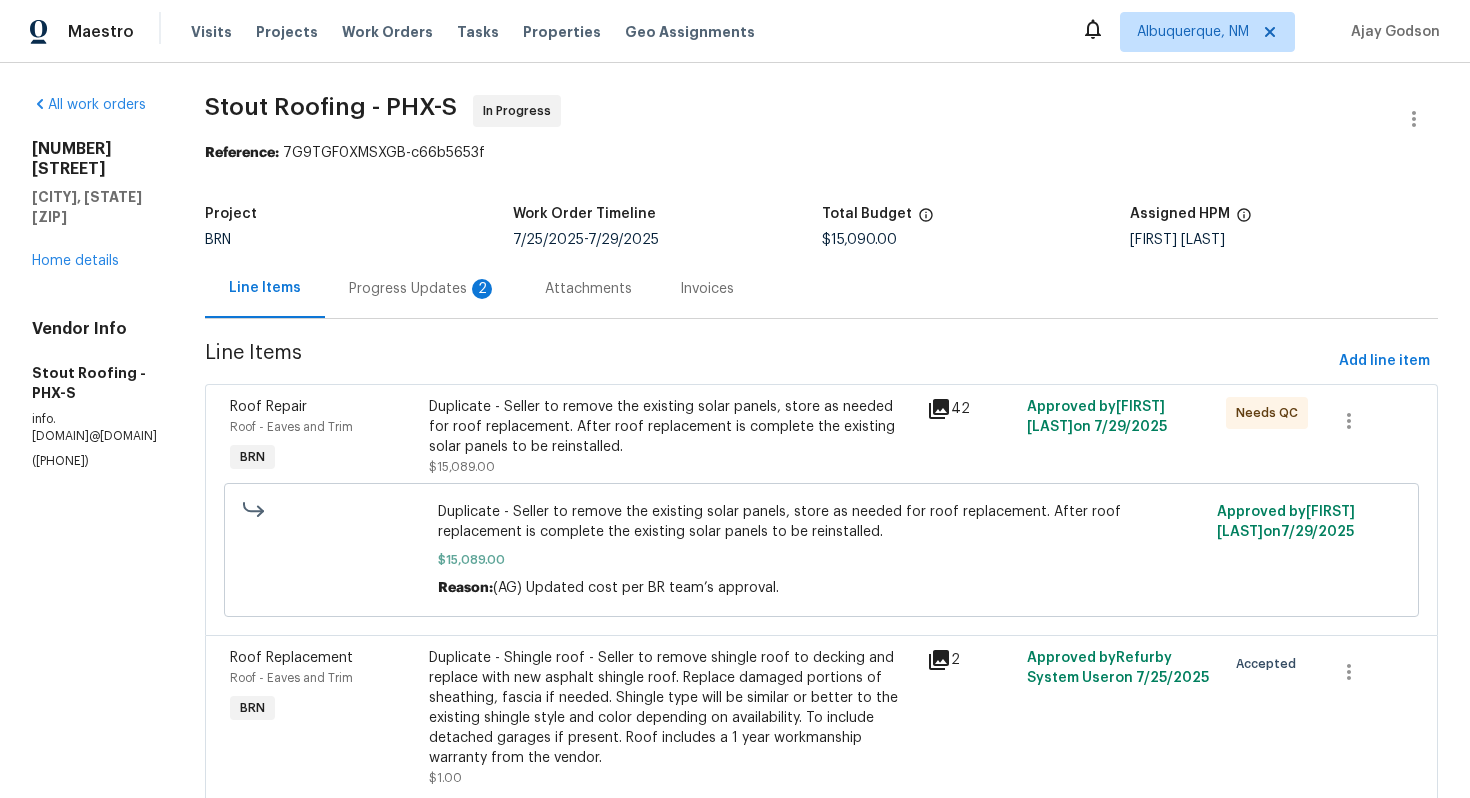 click on "Progress Updates 2" at bounding box center (423, 289) 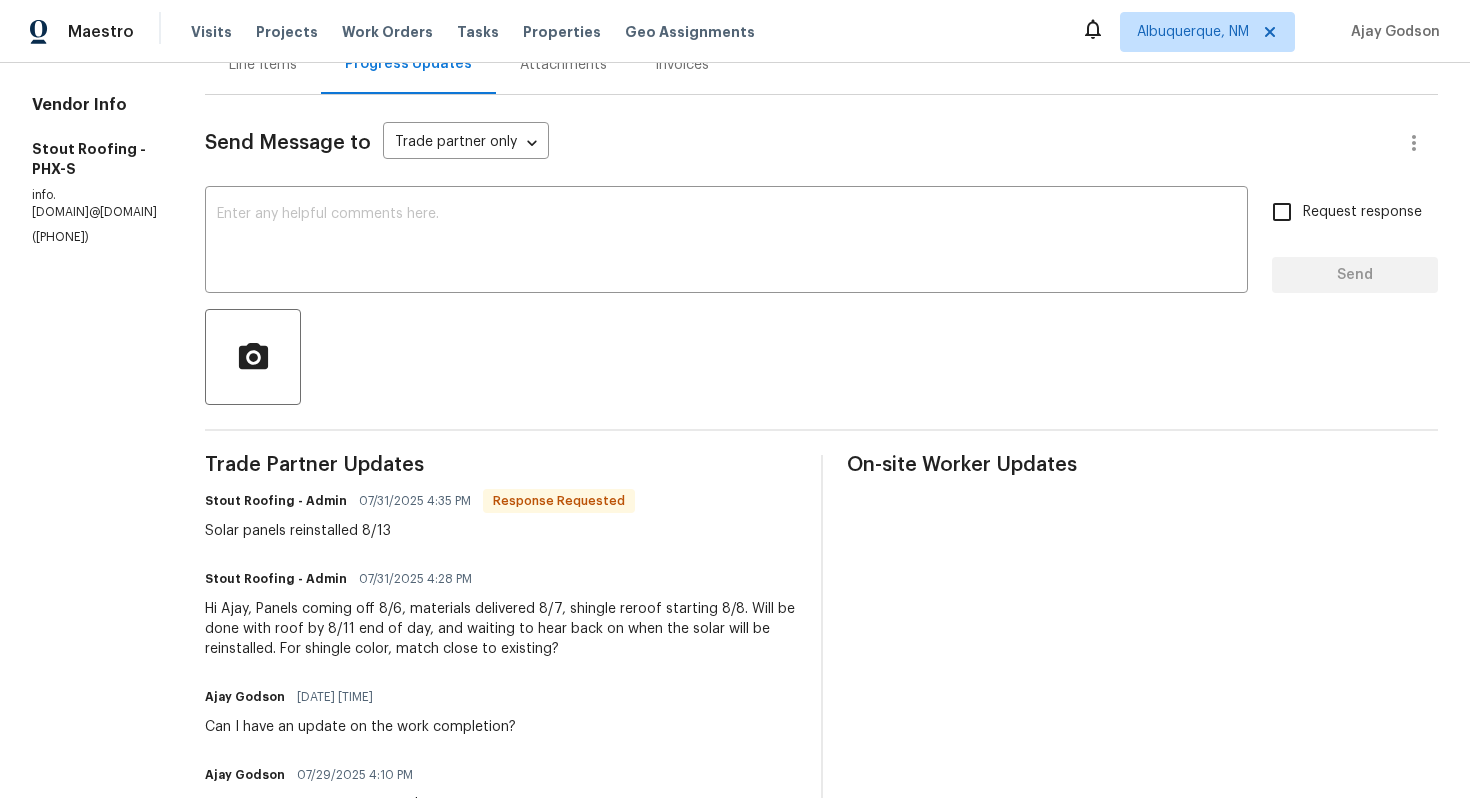 scroll, scrollTop: 231, scrollLeft: 0, axis: vertical 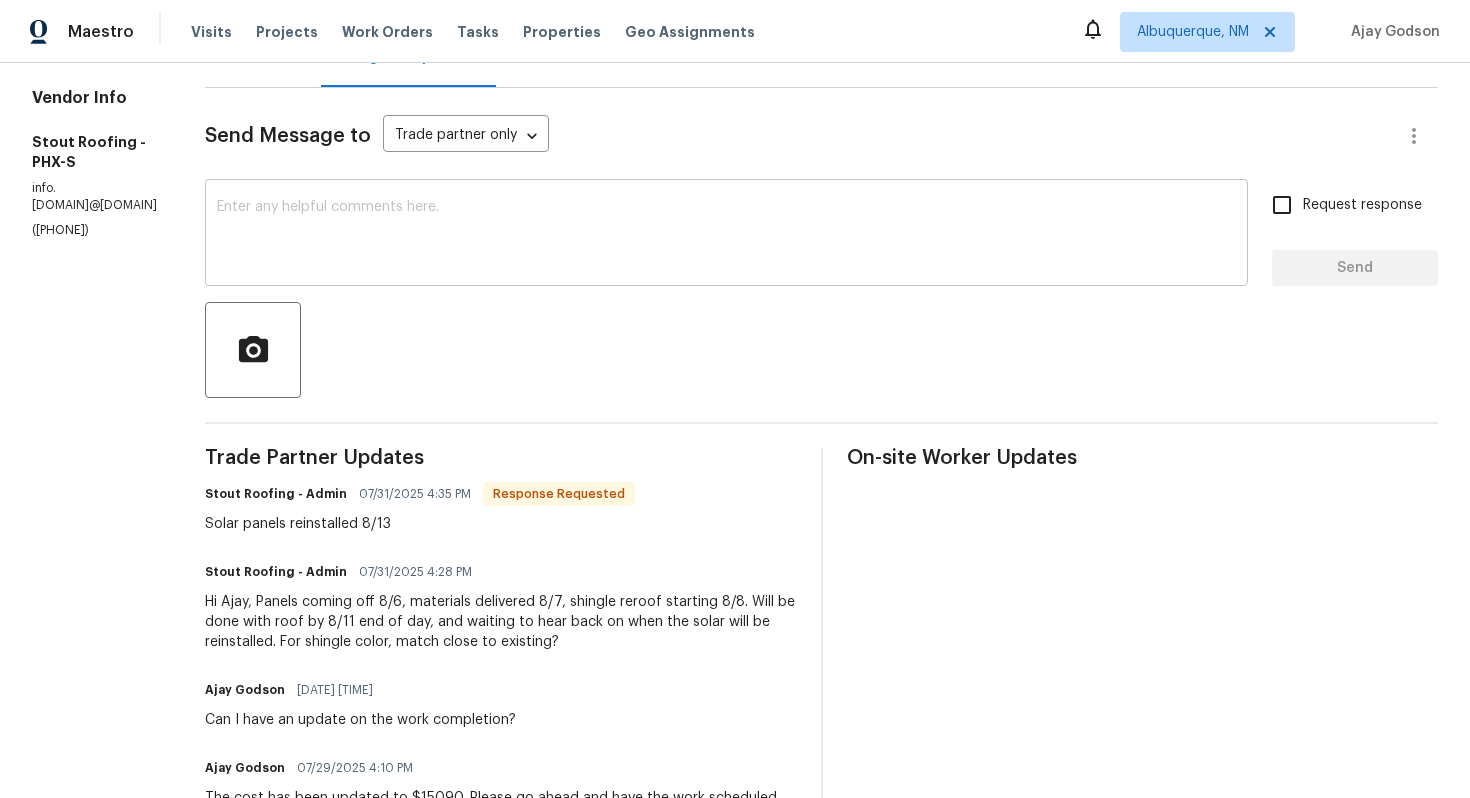 click at bounding box center (726, 235) 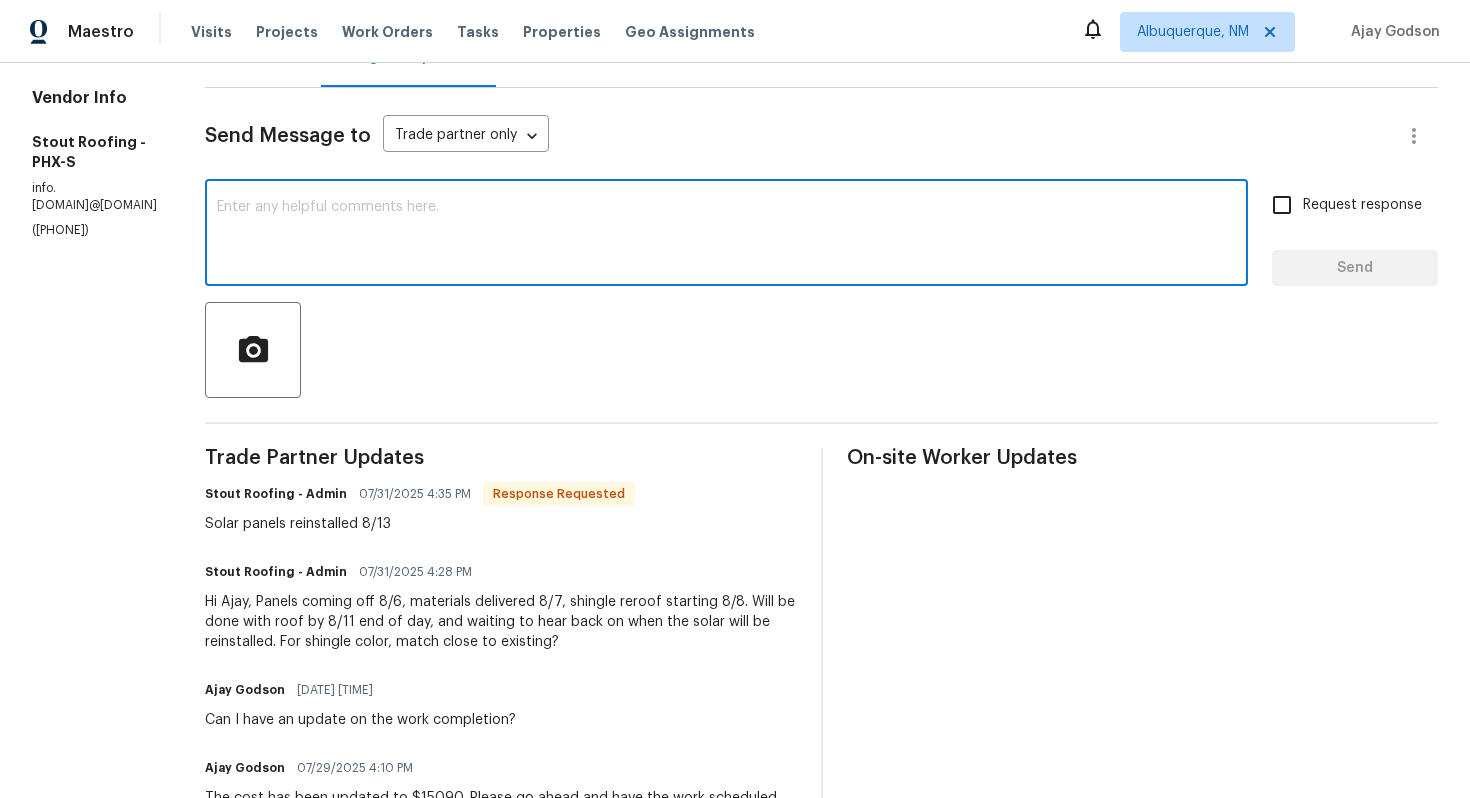 scroll, scrollTop: 213, scrollLeft: 0, axis: vertical 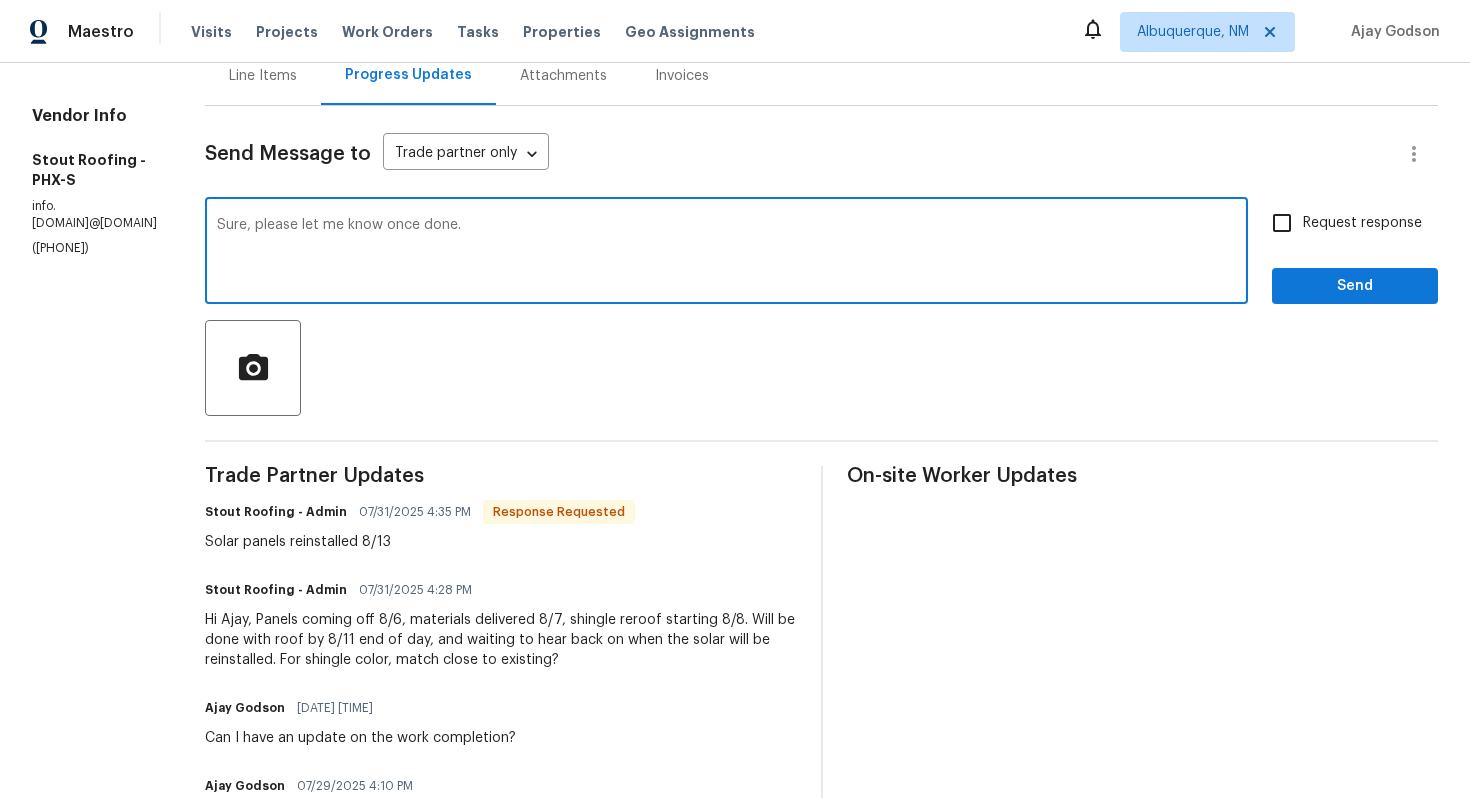 type on "Sure, please let me know once done." 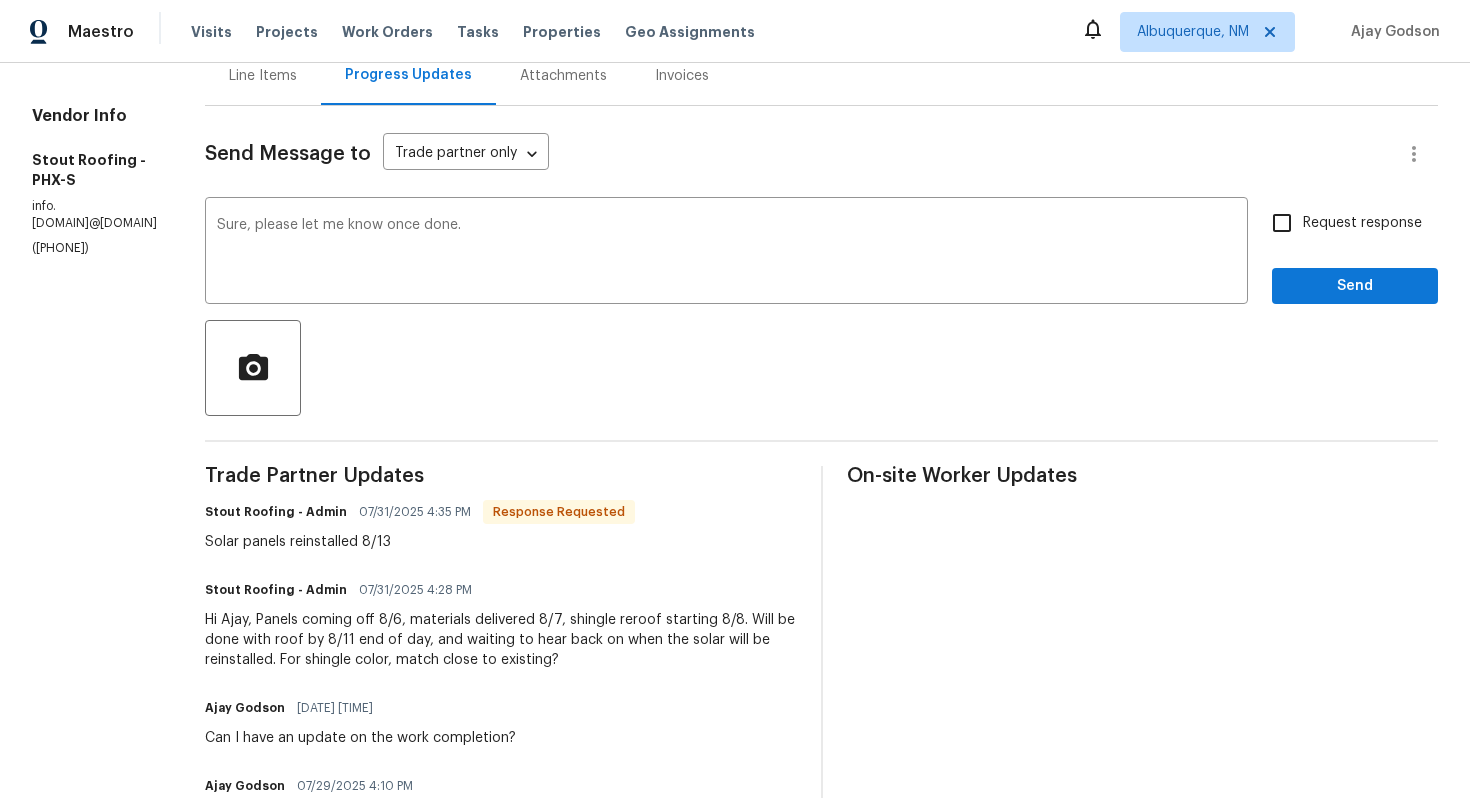 click on "Request response" at bounding box center [1341, 223] 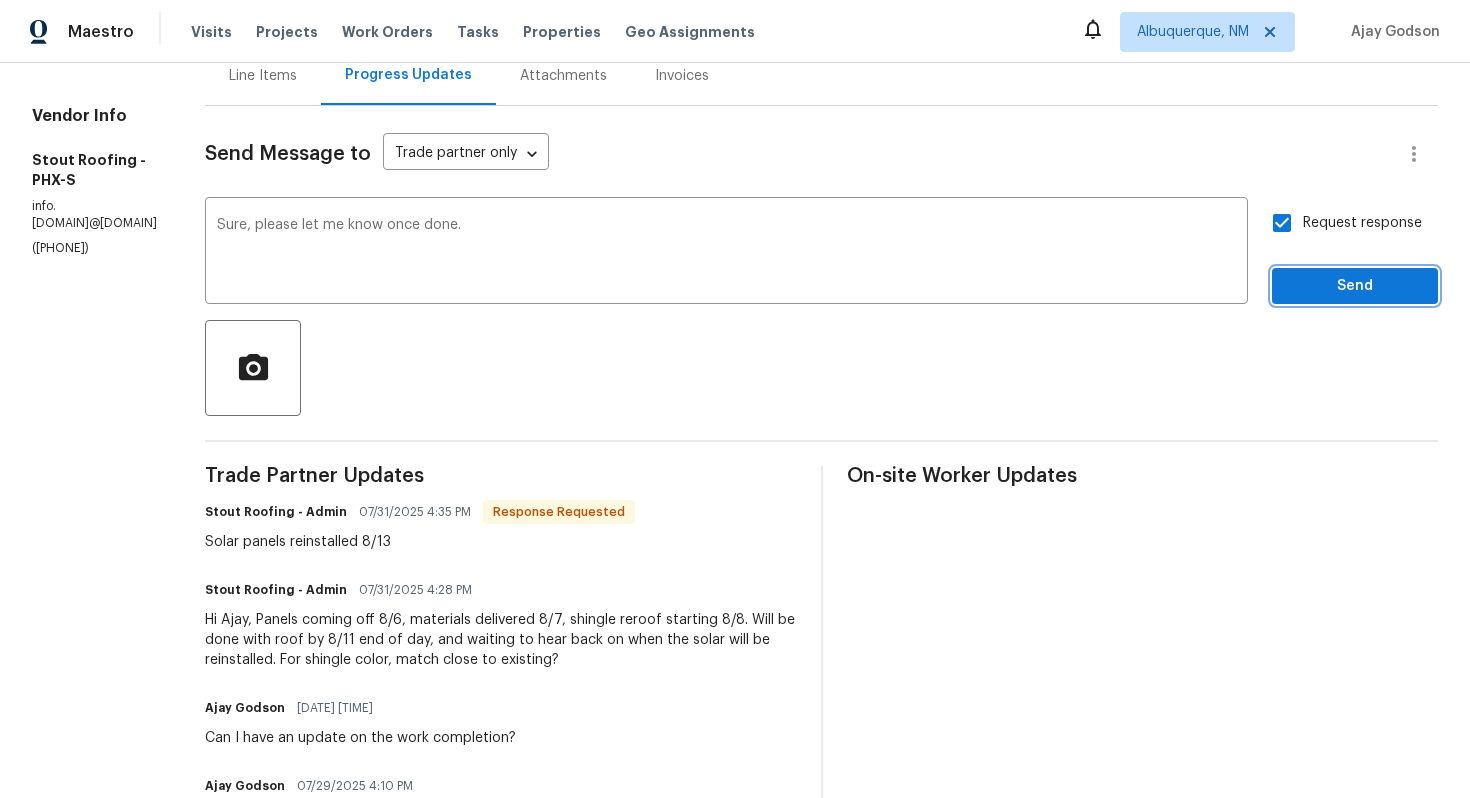 click on "Send" at bounding box center (1355, 286) 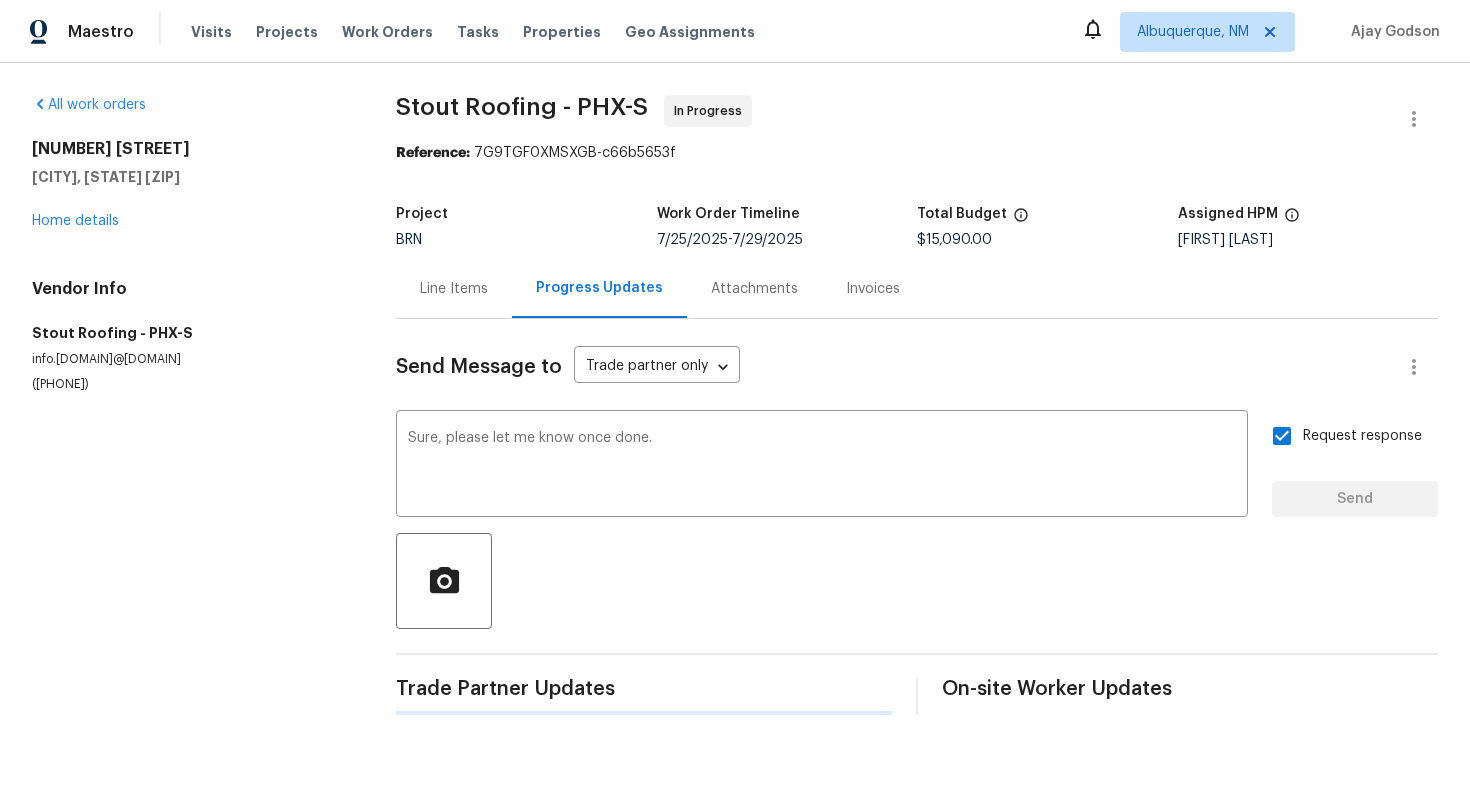 scroll, scrollTop: 0, scrollLeft: 0, axis: both 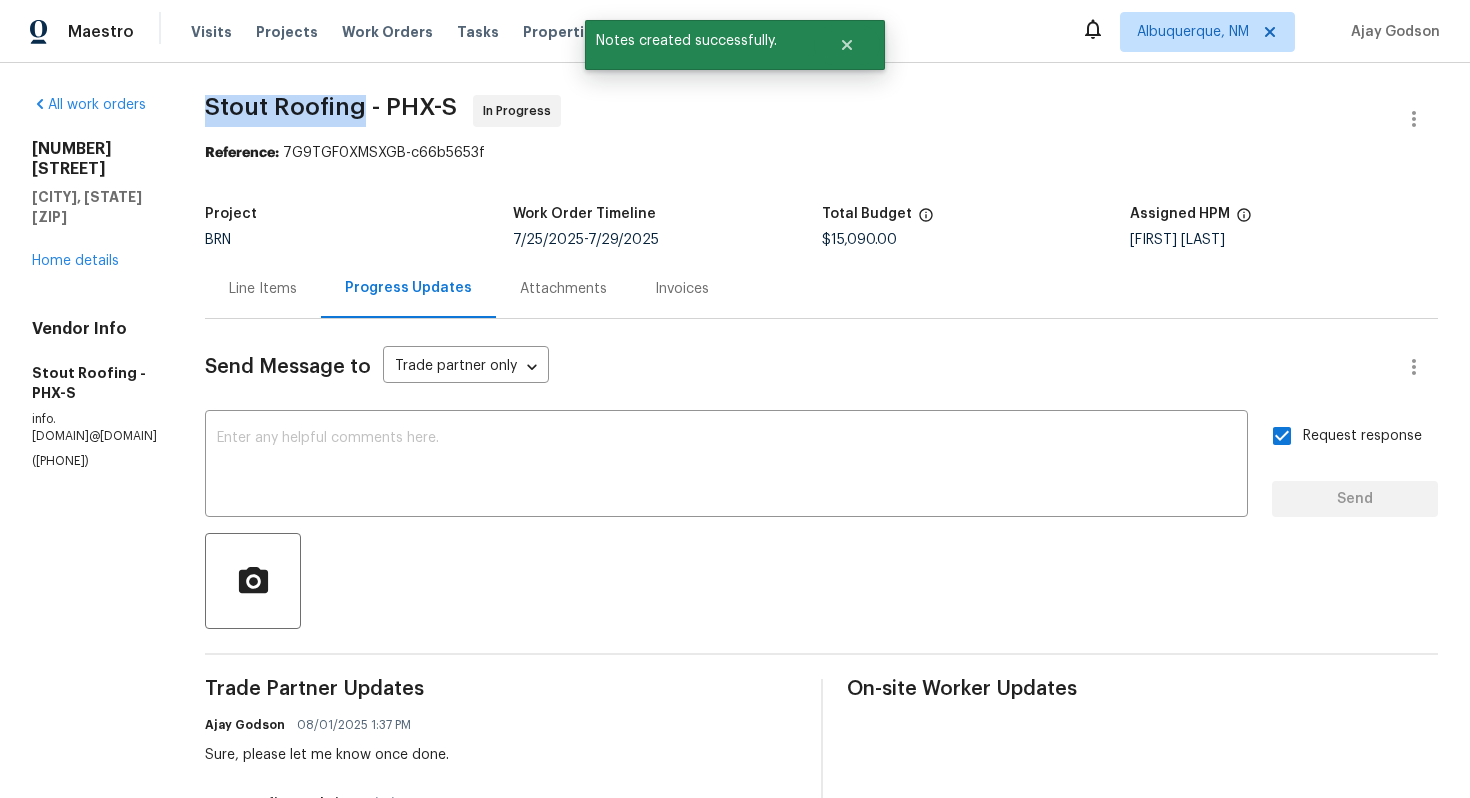 drag, startPoint x: 233, startPoint y: 104, endPoint x: 392, endPoint y: 104, distance: 159 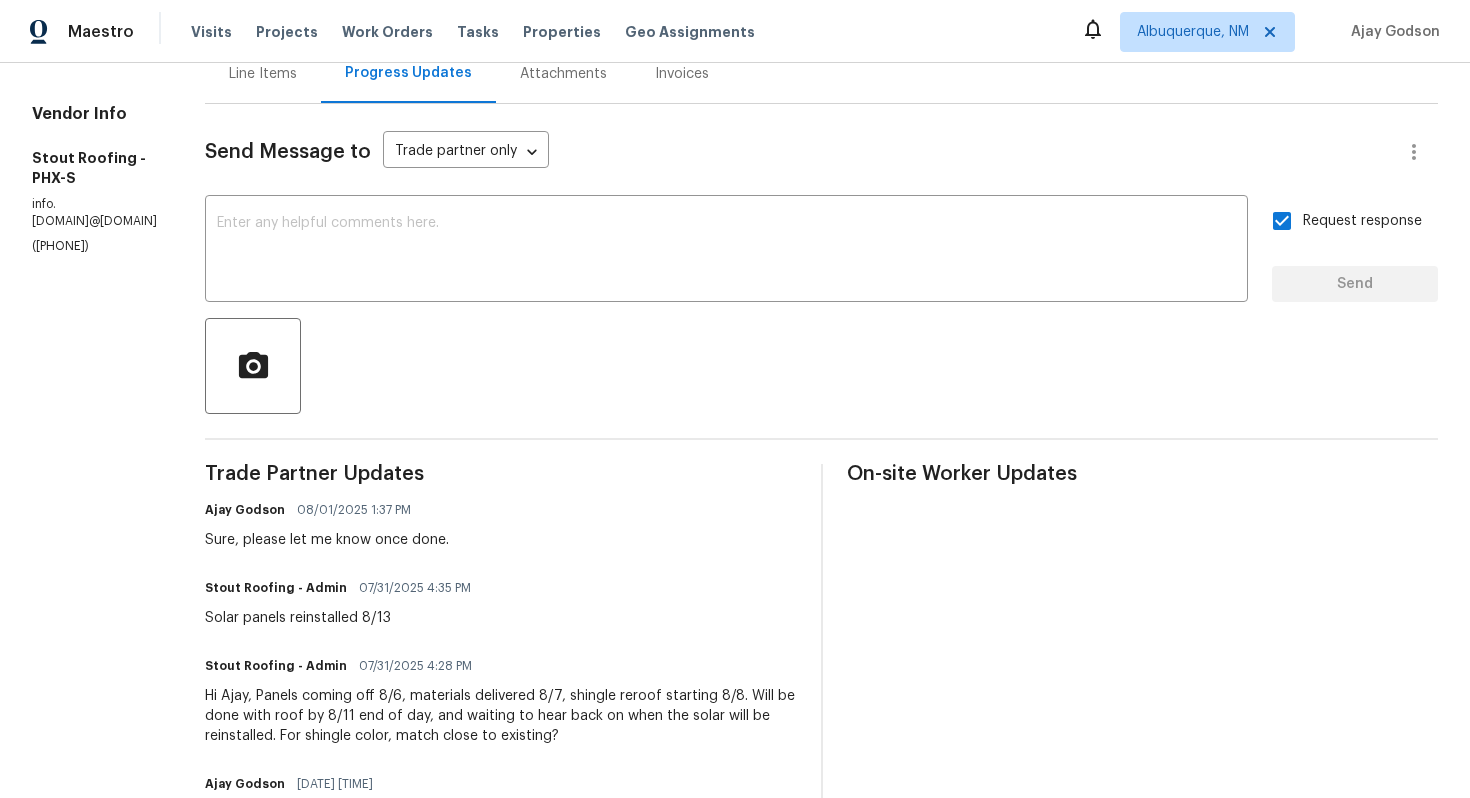 scroll, scrollTop: 372, scrollLeft: 0, axis: vertical 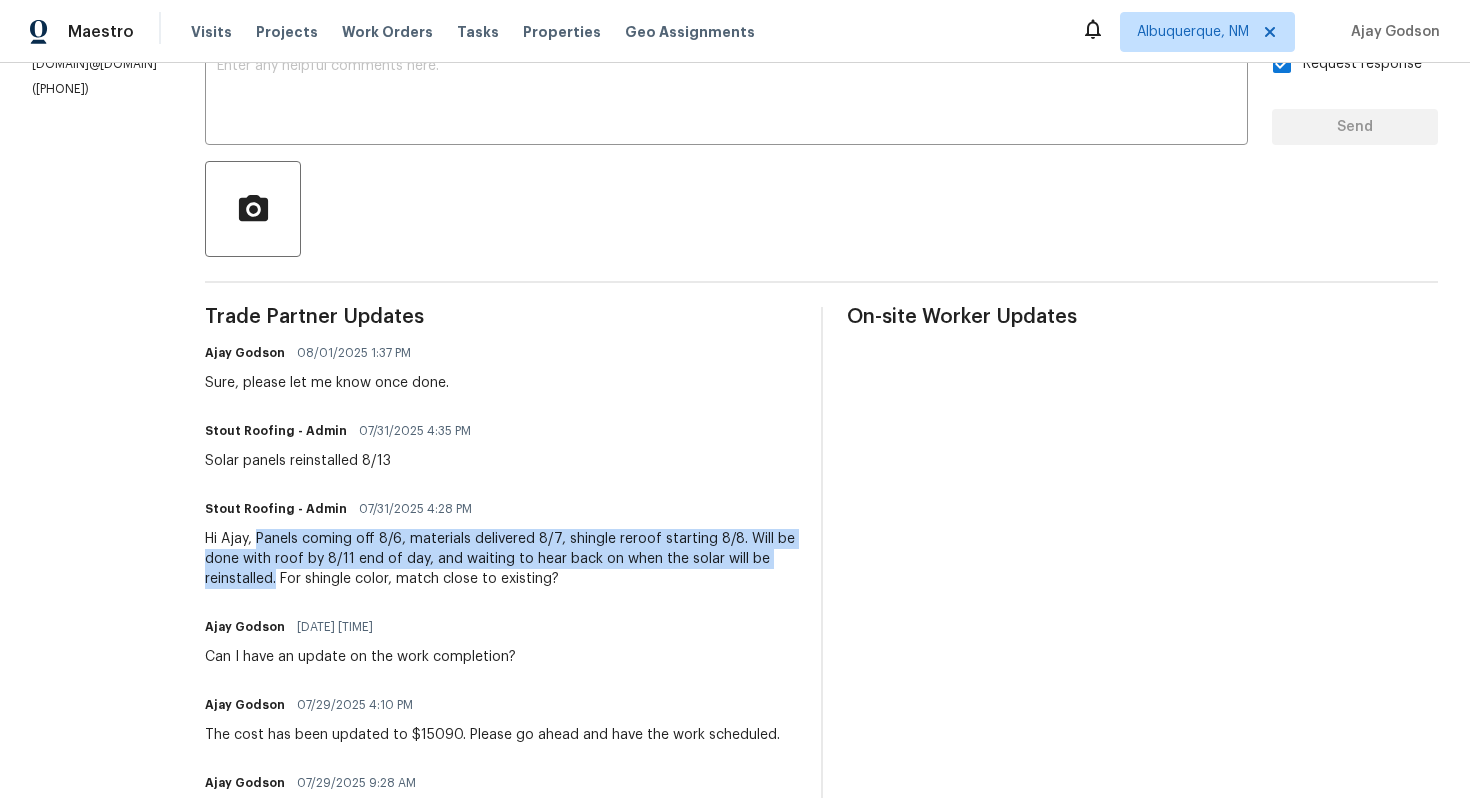 drag, startPoint x: 291, startPoint y: 541, endPoint x: 309, endPoint y: 582, distance: 44.777225 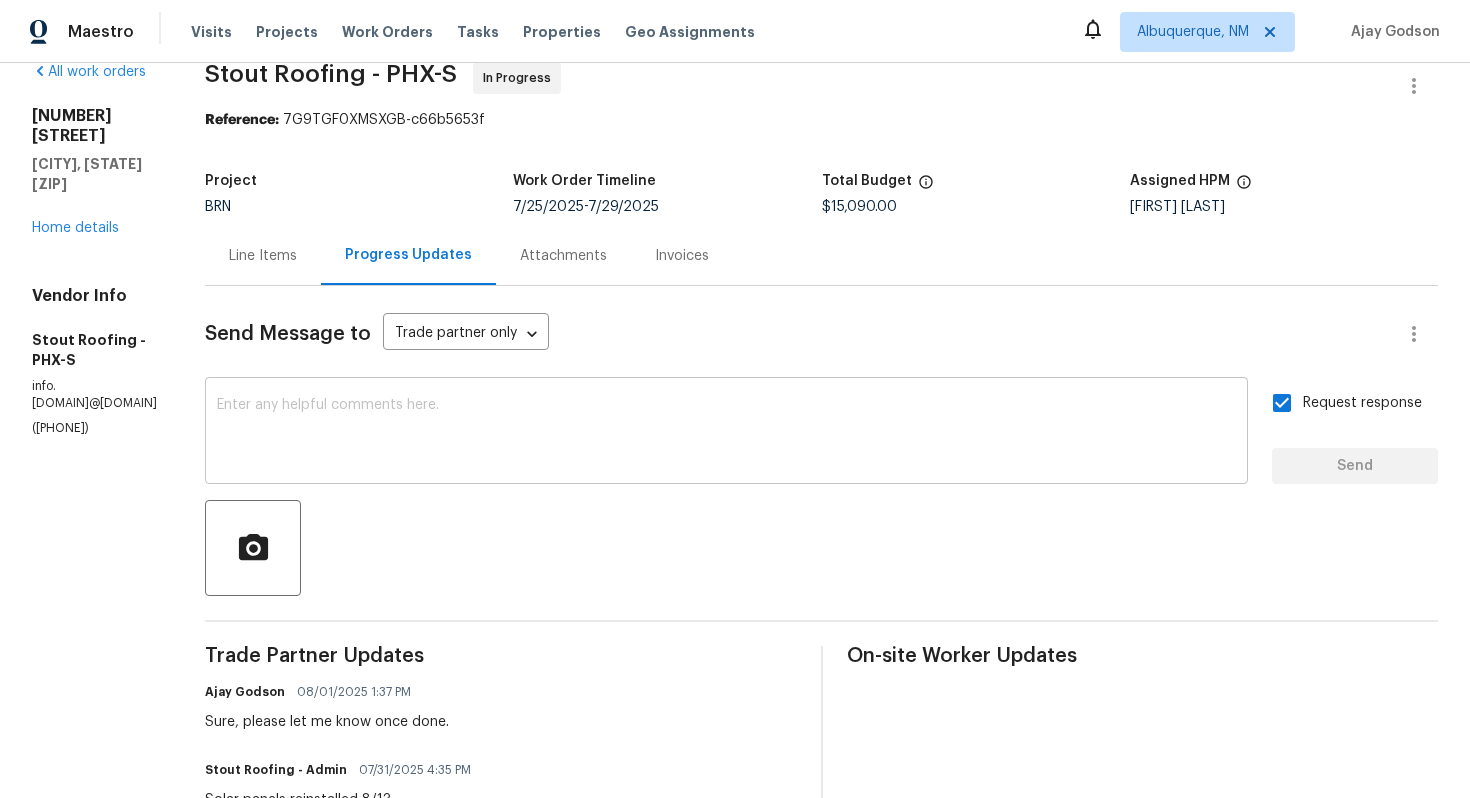 scroll, scrollTop: 0, scrollLeft: 0, axis: both 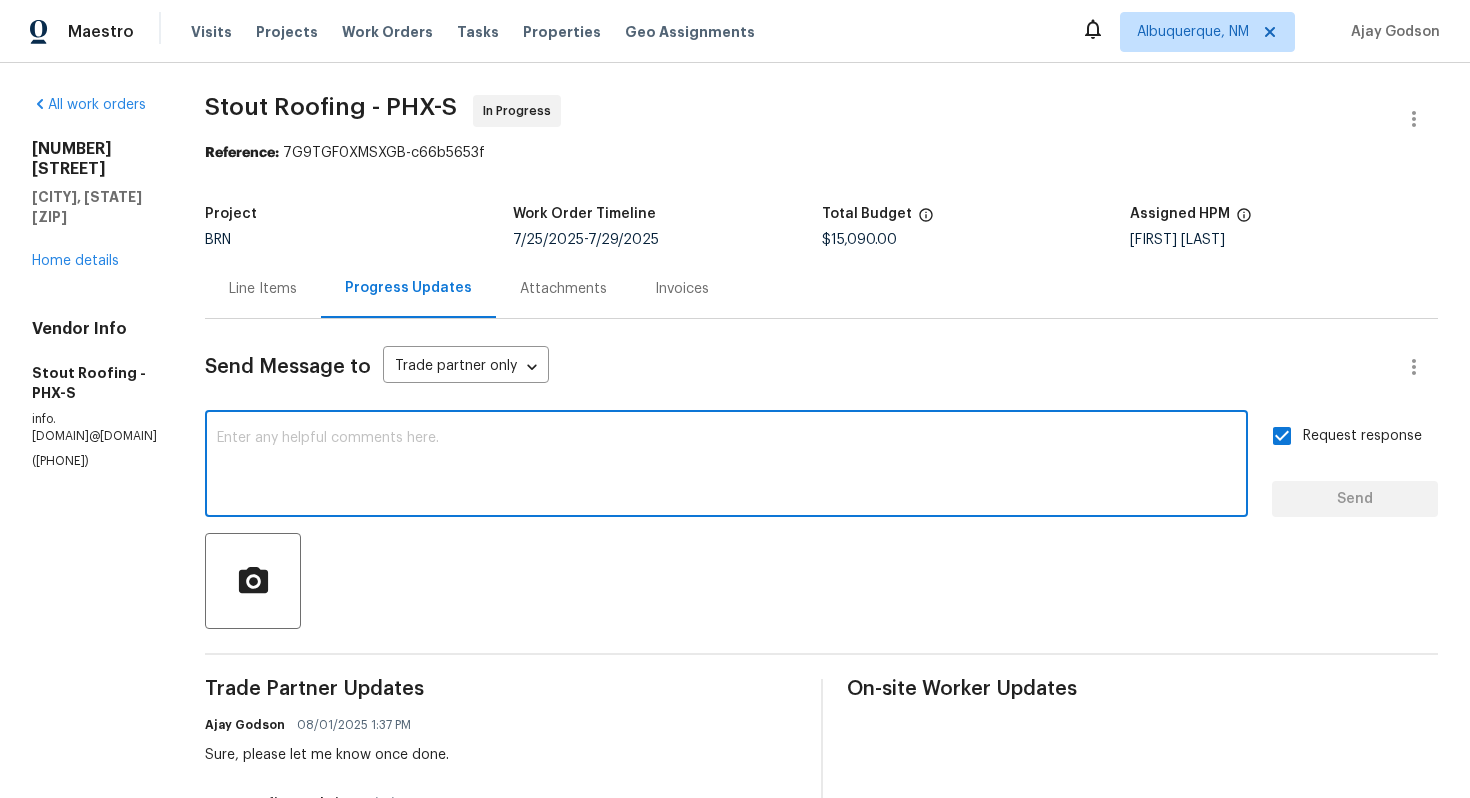 click at bounding box center (726, 466) 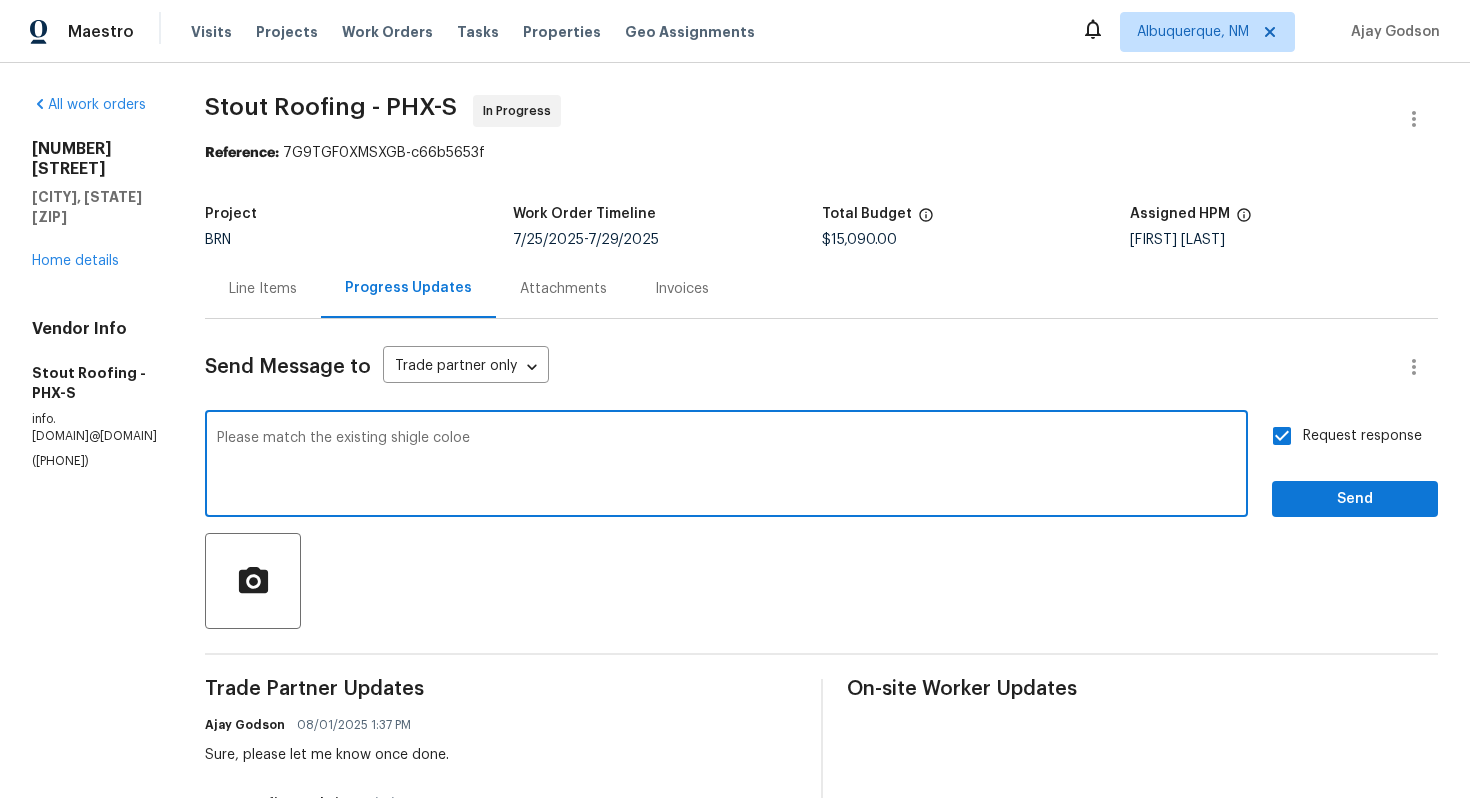 click on "Please match the existing shigle coloe" at bounding box center (726, 466) 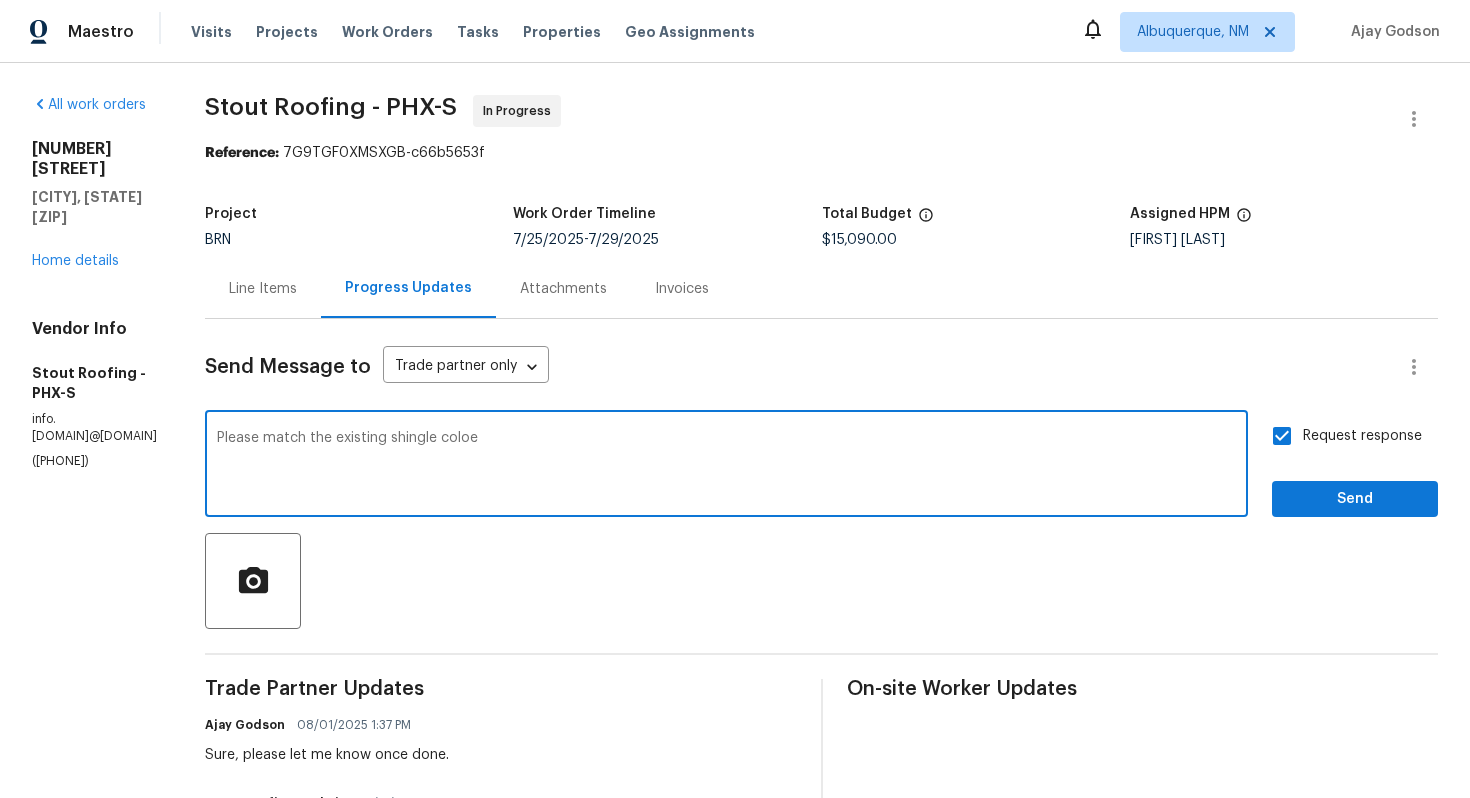 click on "Please match the existing shingle coloe" at bounding box center [726, 466] 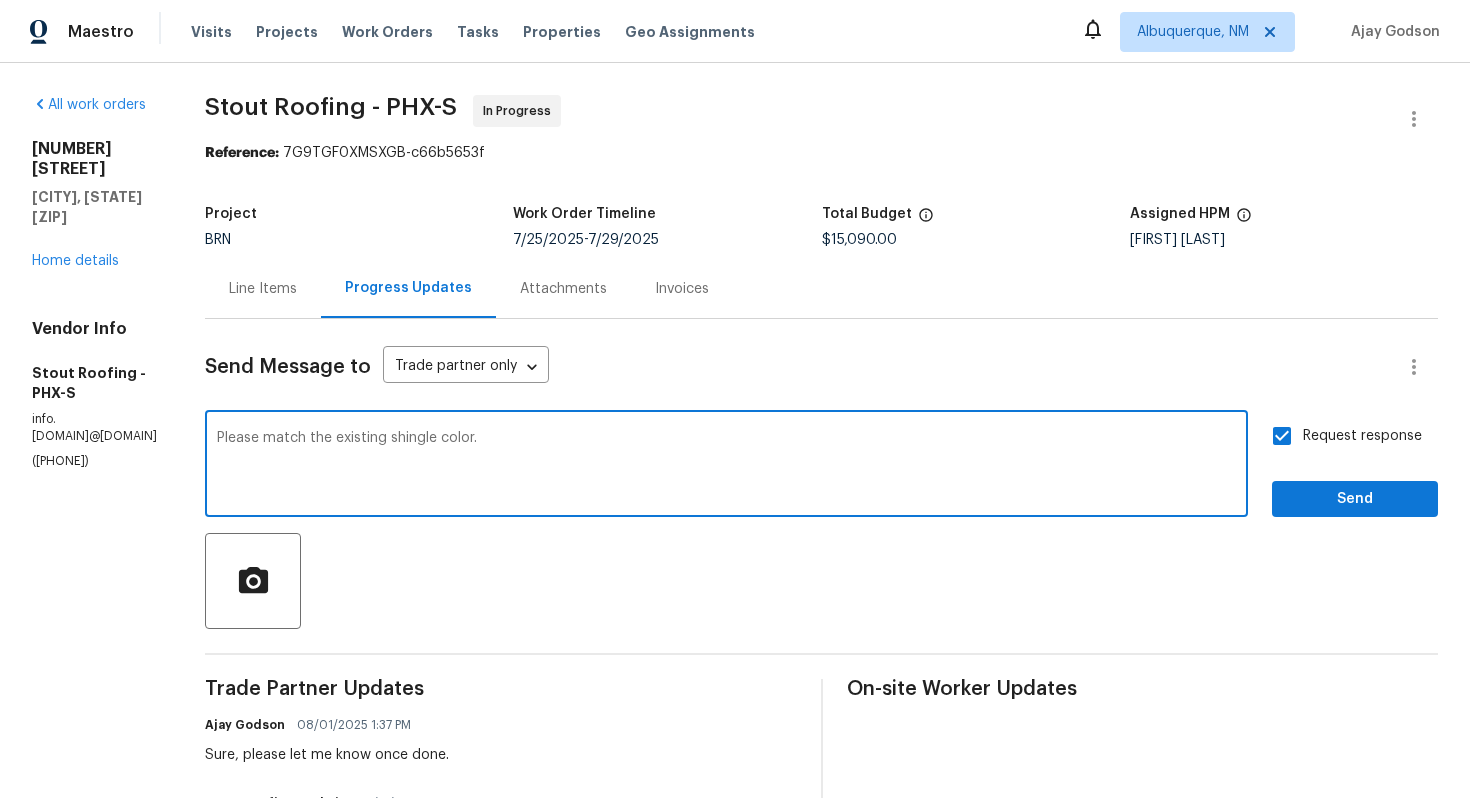 type on "Please match the existing shingle color." 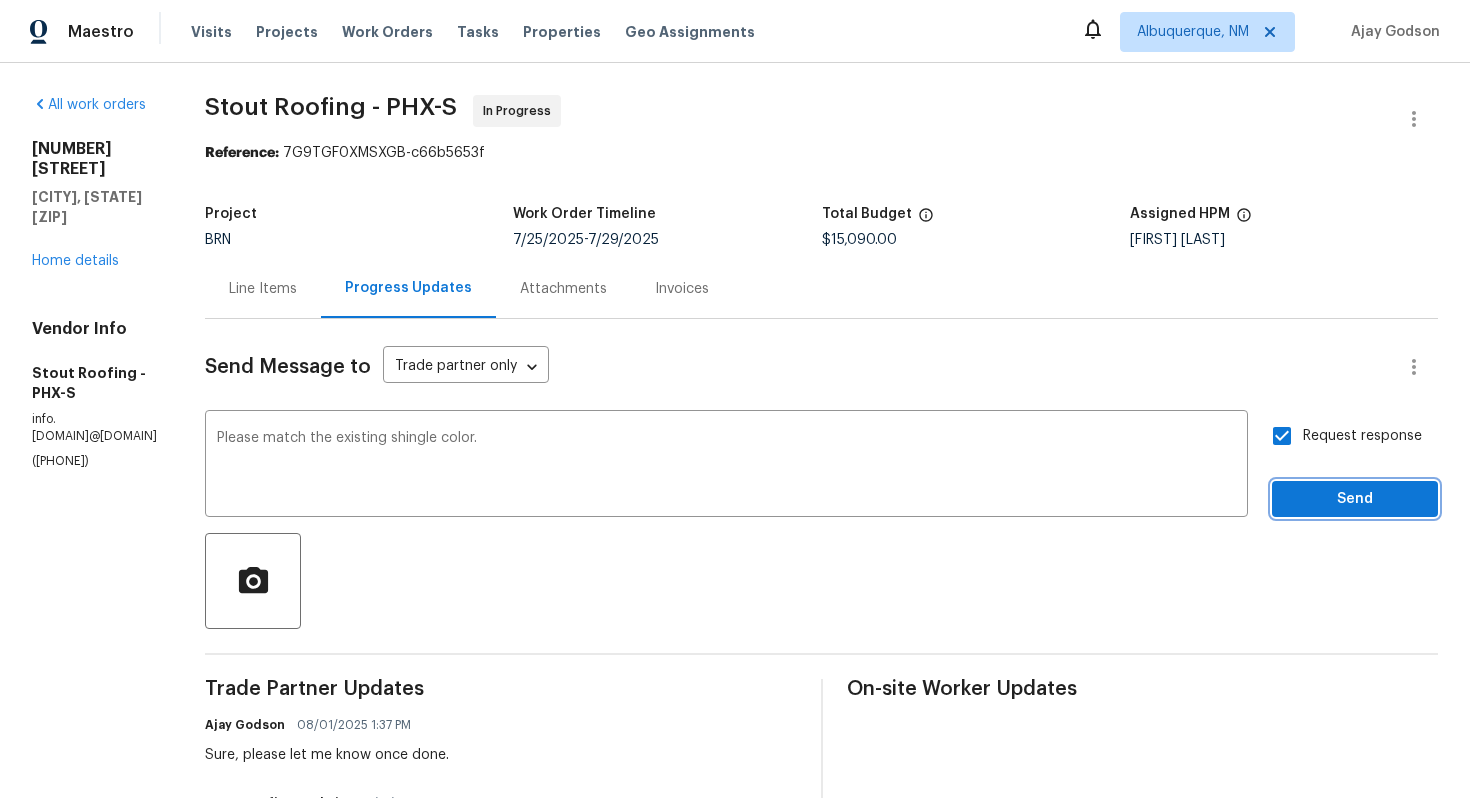 click on "Send" at bounding box center [1355, 499] 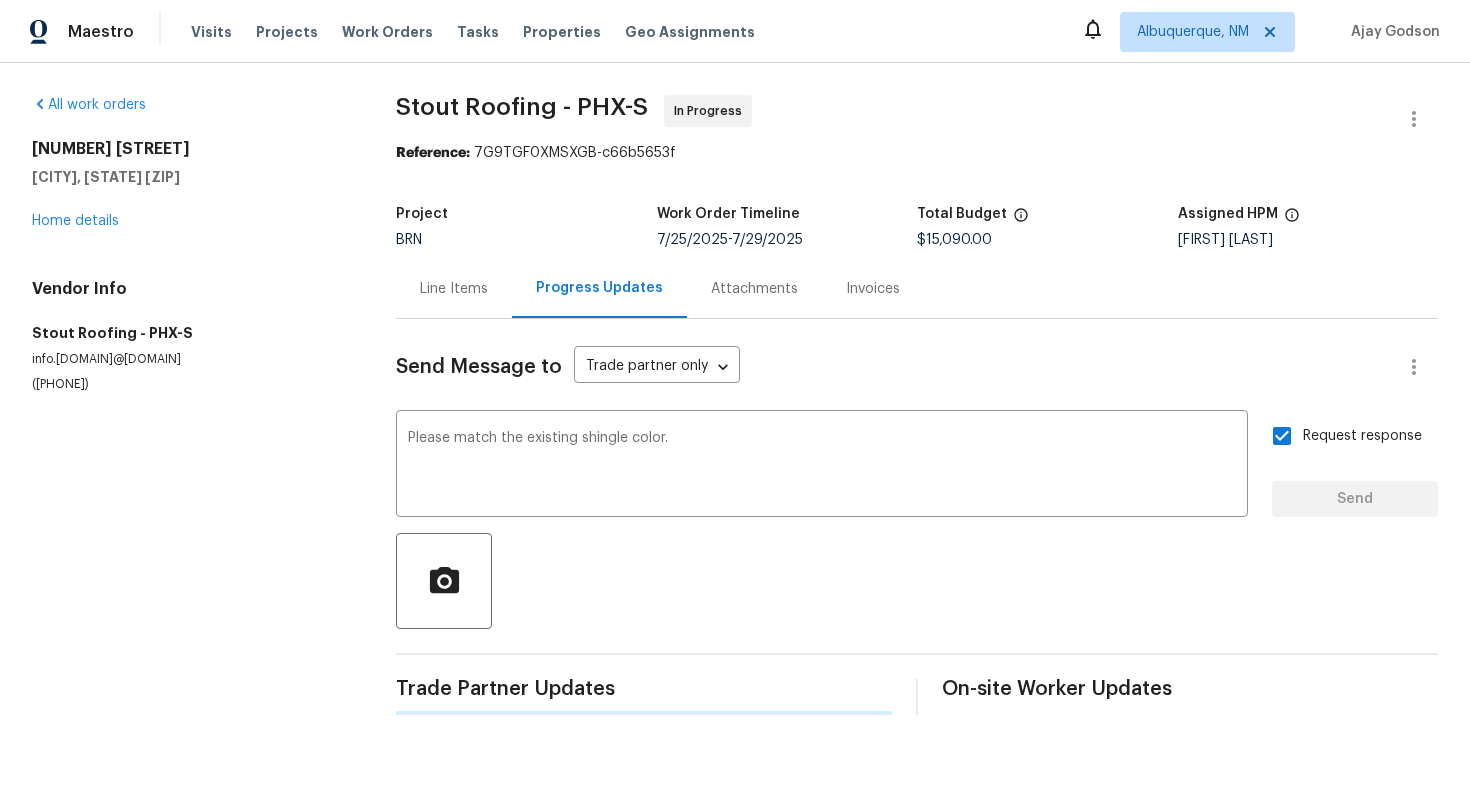 type 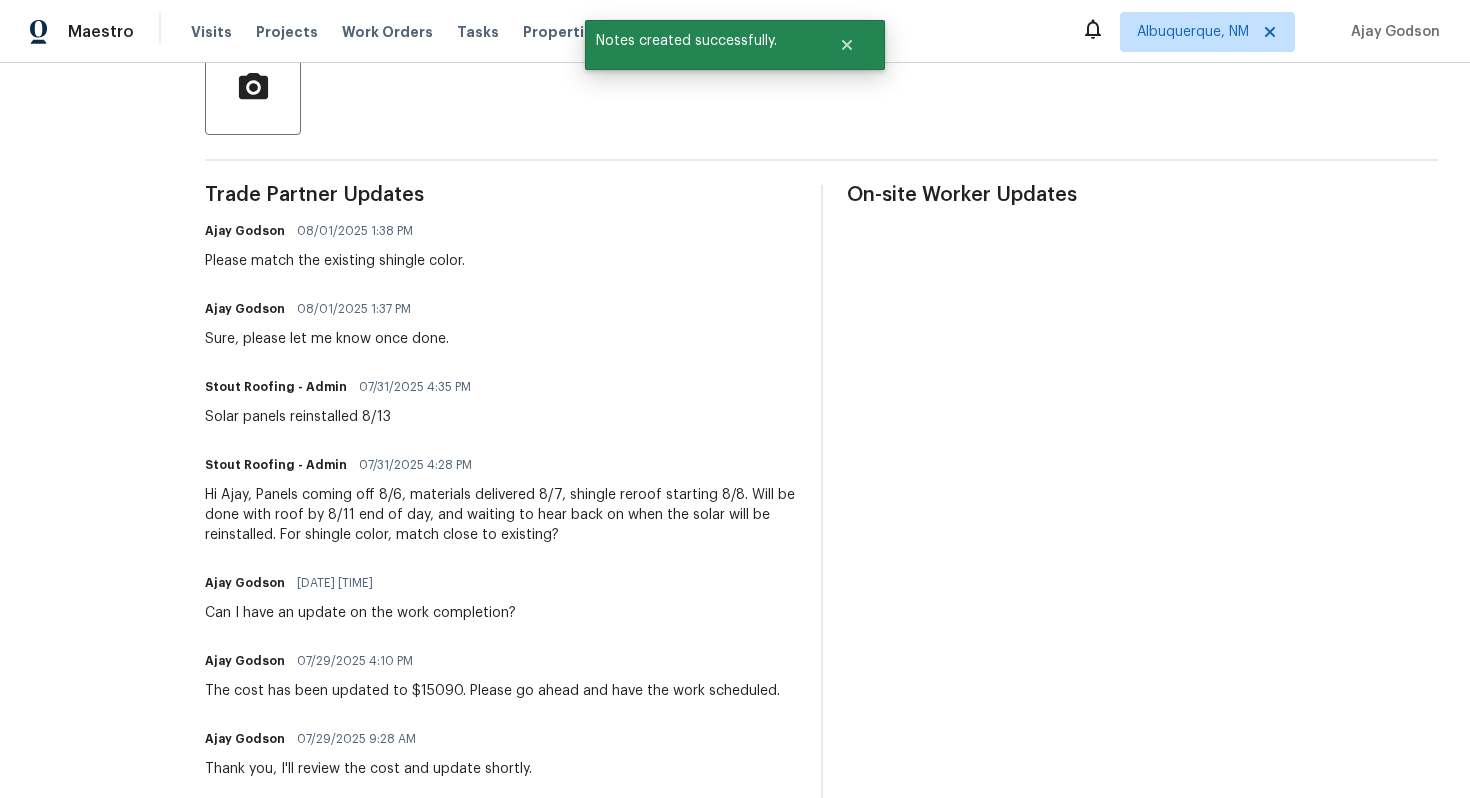 scroll, scrollTop: 501, scrollLeft: 0, axis: vertical 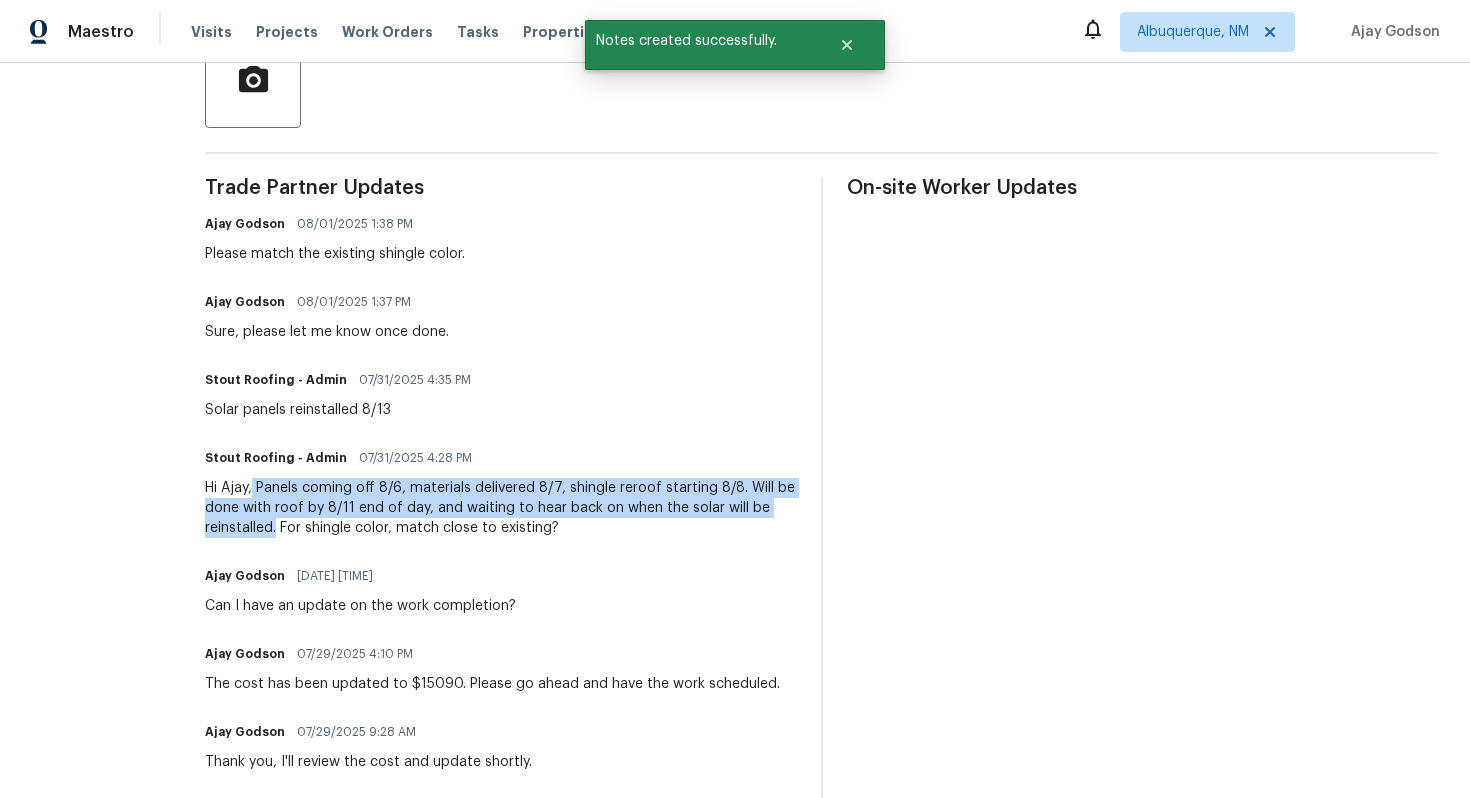 drag, startPoint x: 284, startPoint y: 489, endPoint x: 308, endPoint y: 524, distance: 42.43819 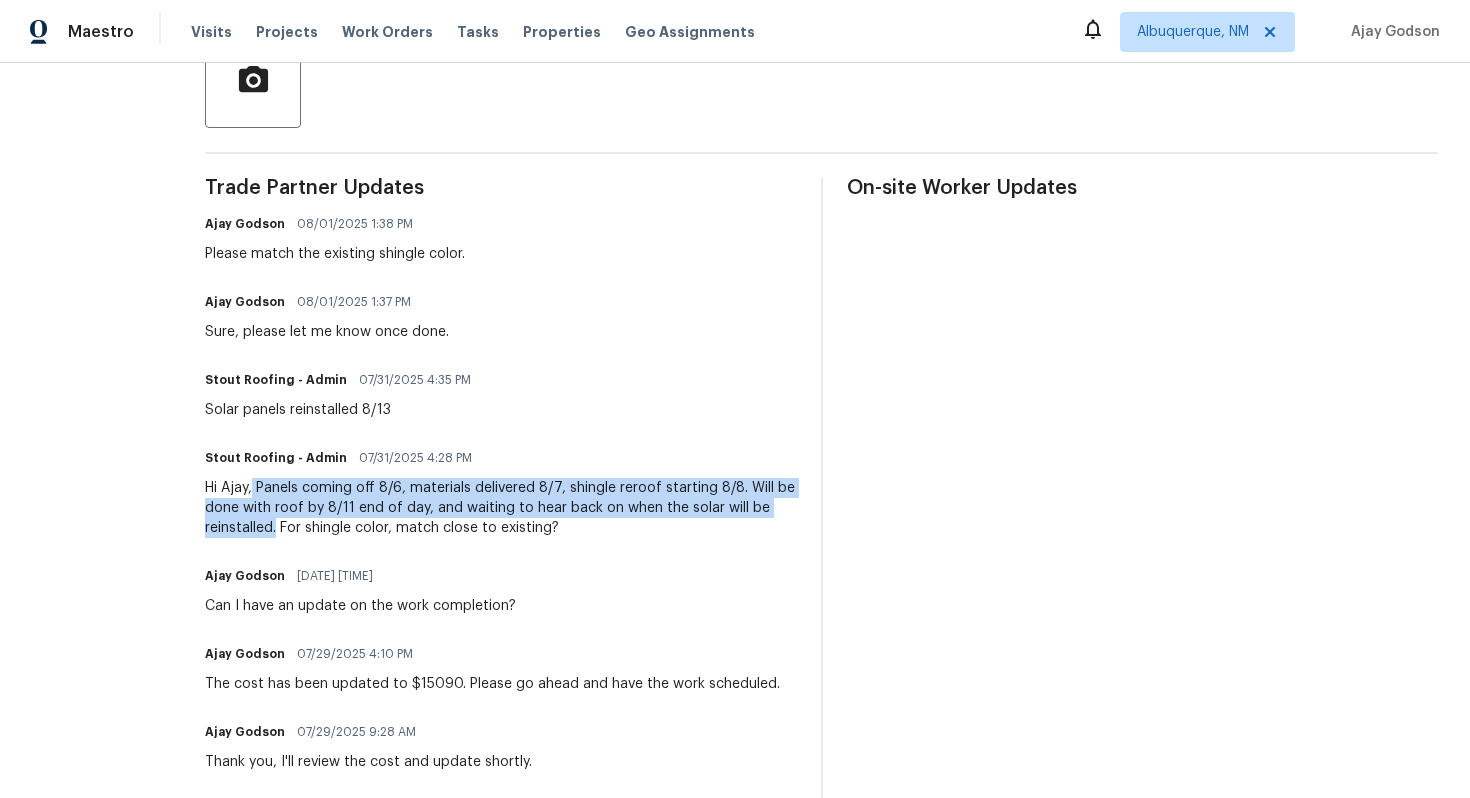 copy on "Panels coming off 8/6, materials delivered 8/7, shingle reroof starting 8/8. Will be done with roof by 8/11 end of day, and waiting to hear back on when the solar will be reinstalled." 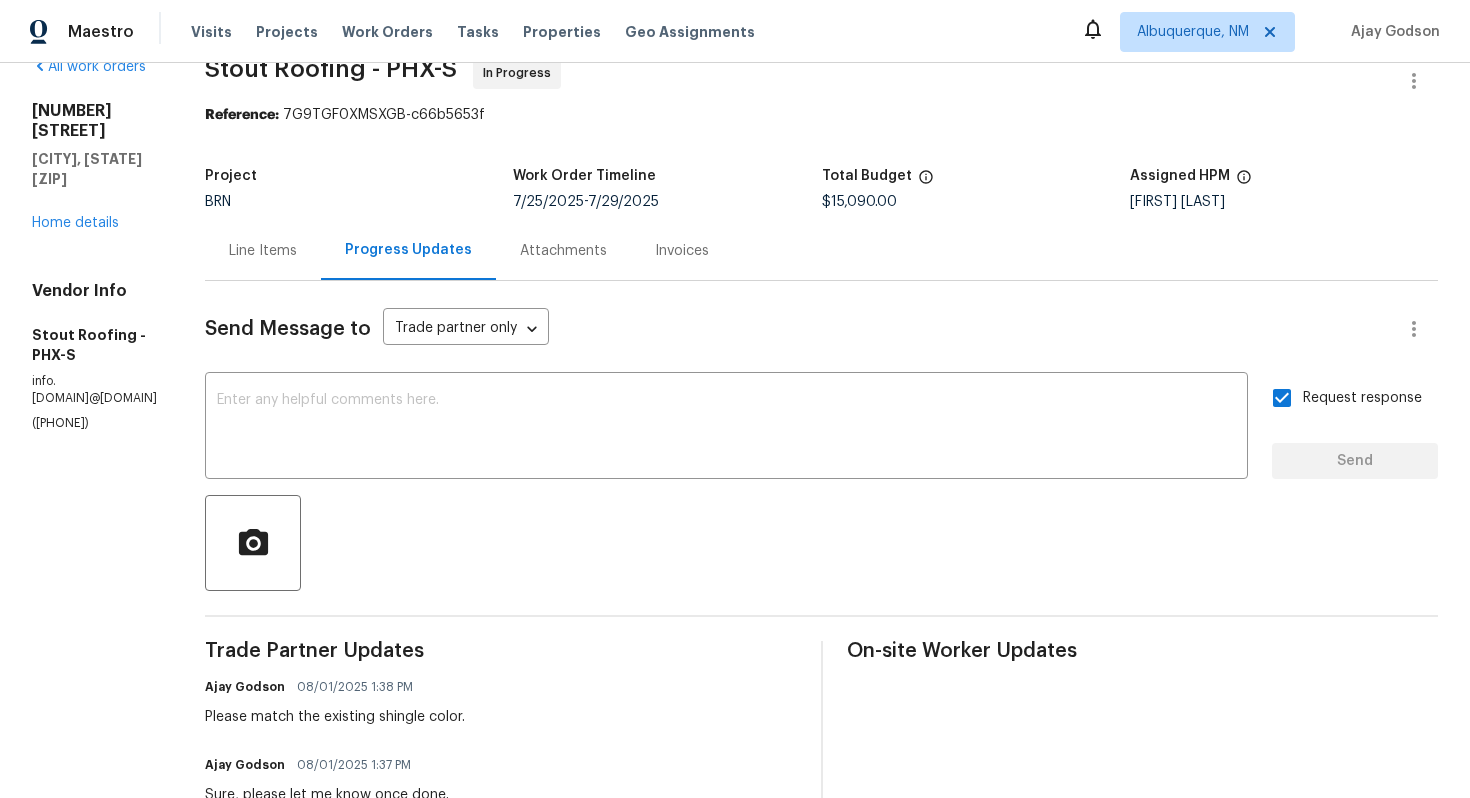 scroll, scrollTop: 243, scrollLeft: 0, axis: vertical 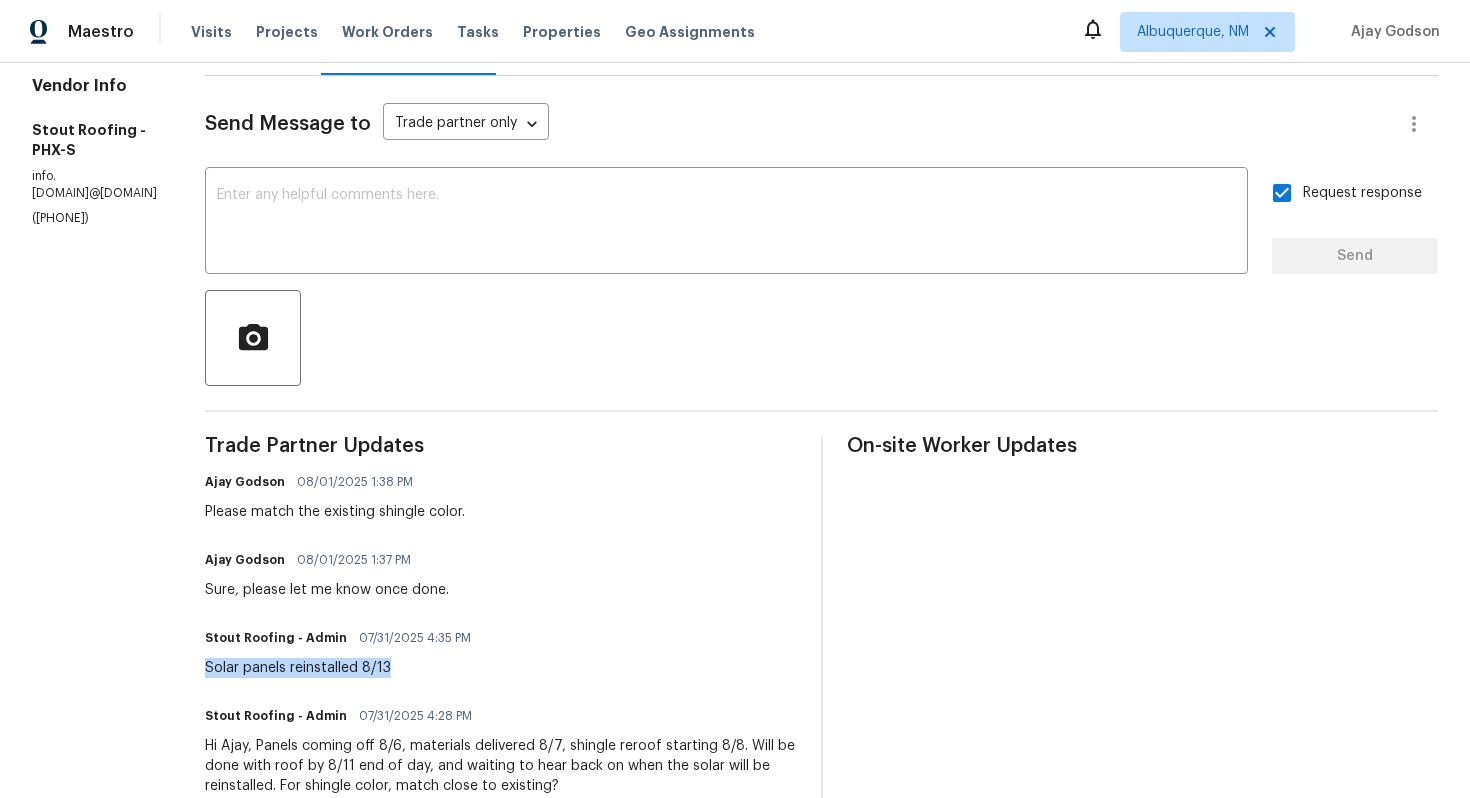 drag, startPoint x: 238, startPoint y: 670, endPoint x: 433, endPoint y: 667, distance: 195.02307 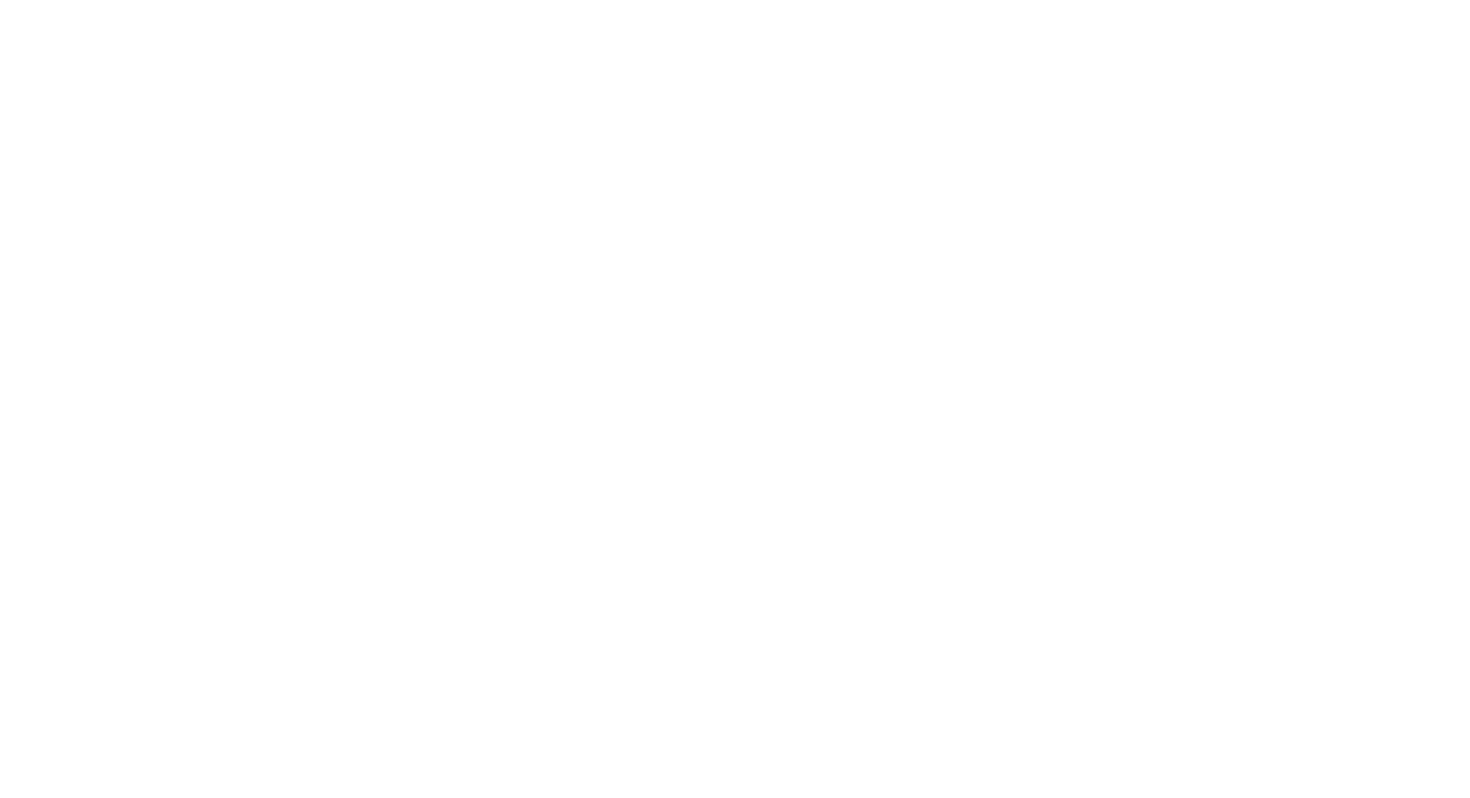 scroll, scrollTop: 0, scrollLeft: 0, axis: both 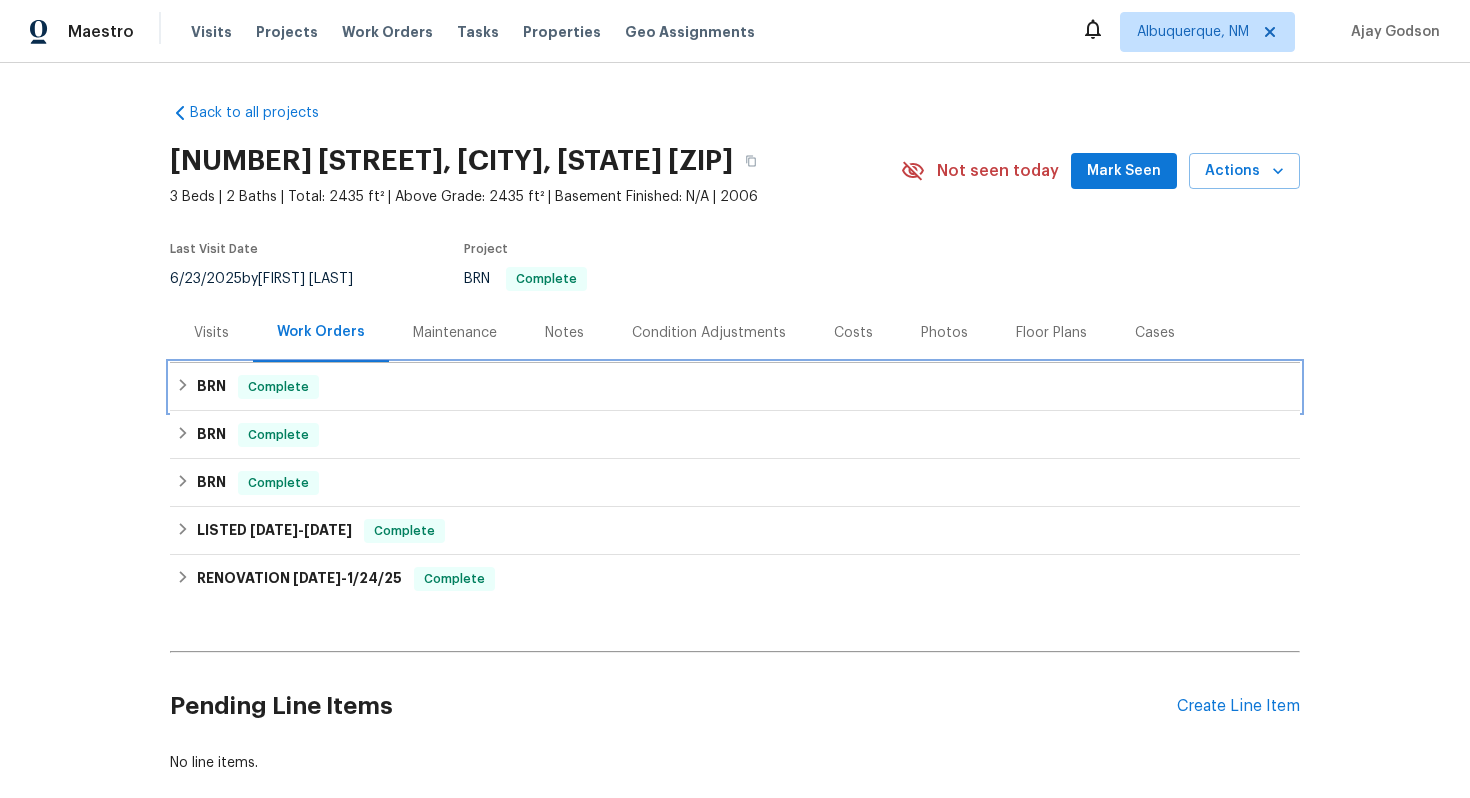 click on "BRN   Complete" at bounding box center [735, 387] 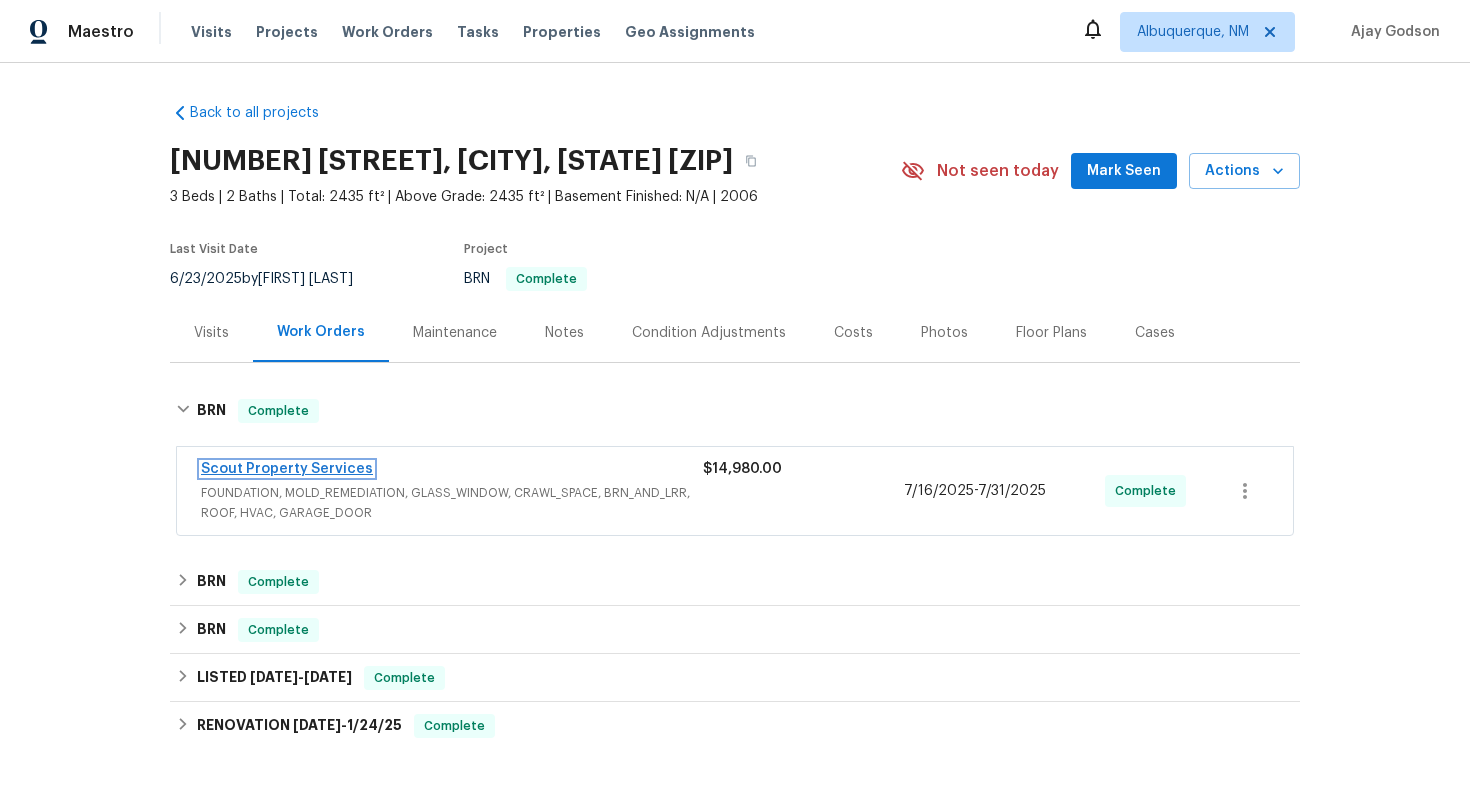 click on "Scout Property Services" at bounding box center [287, 469] 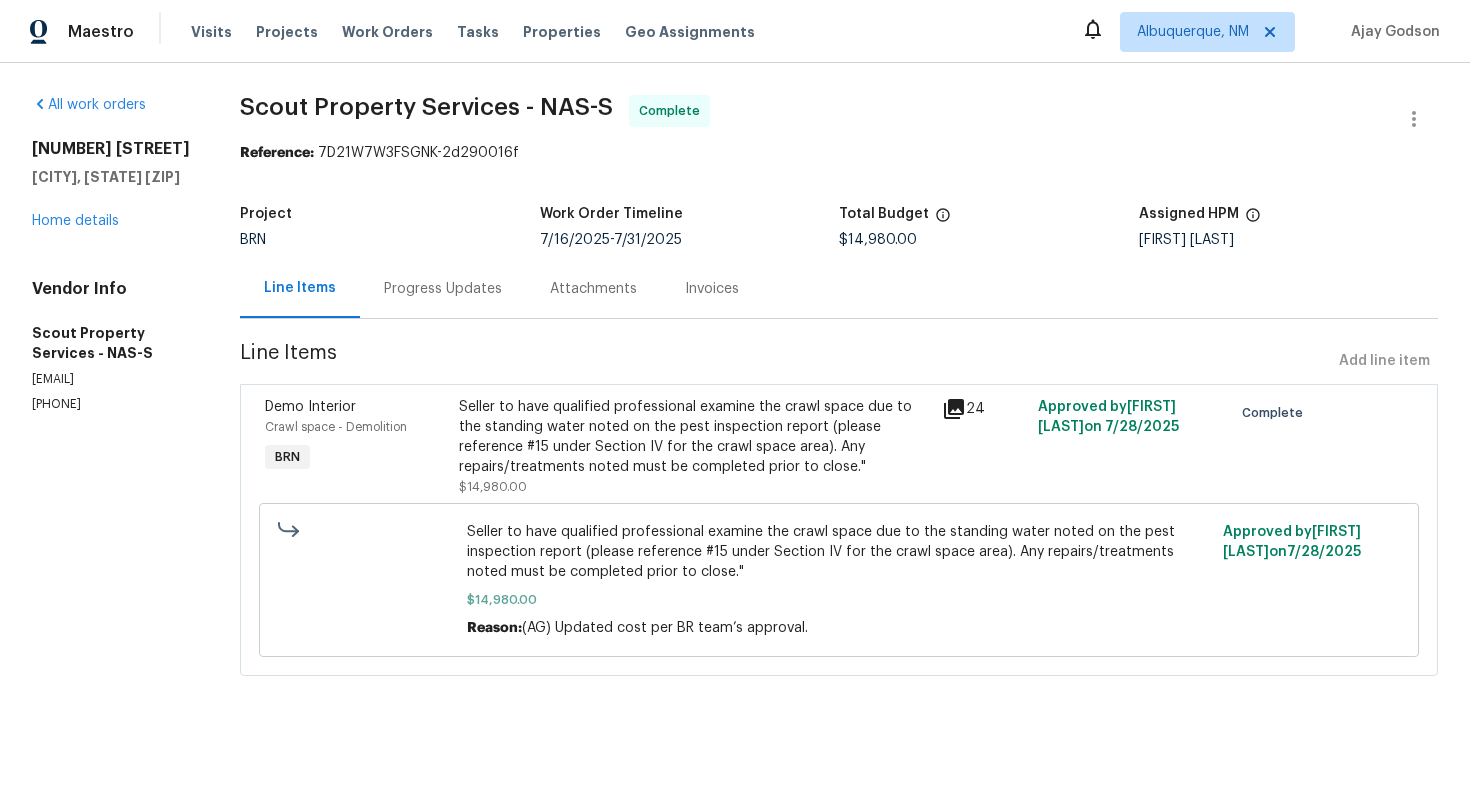 click on "Progress Updates" at bounding box center (443, 289) 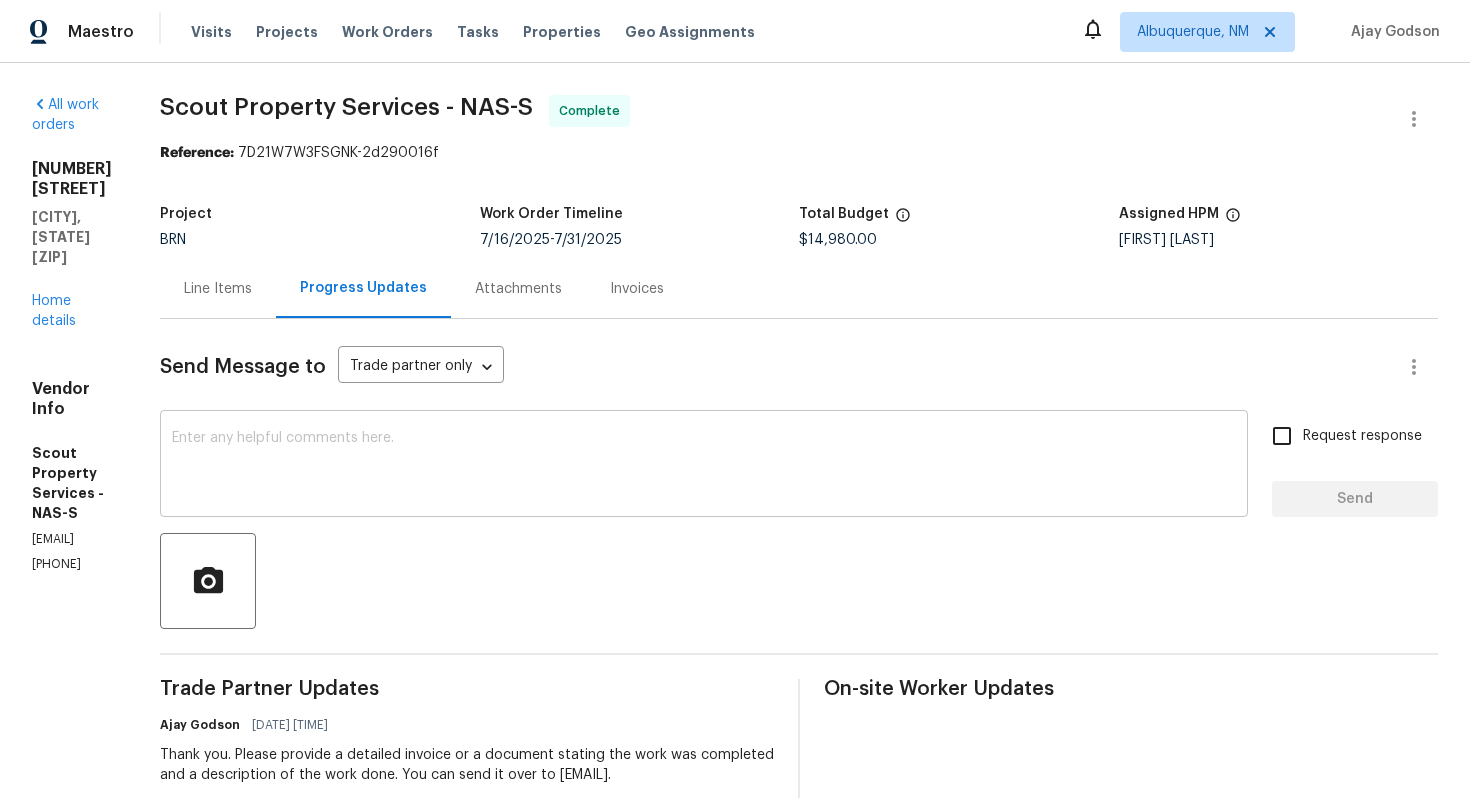 click at bounding box center [704, 466] 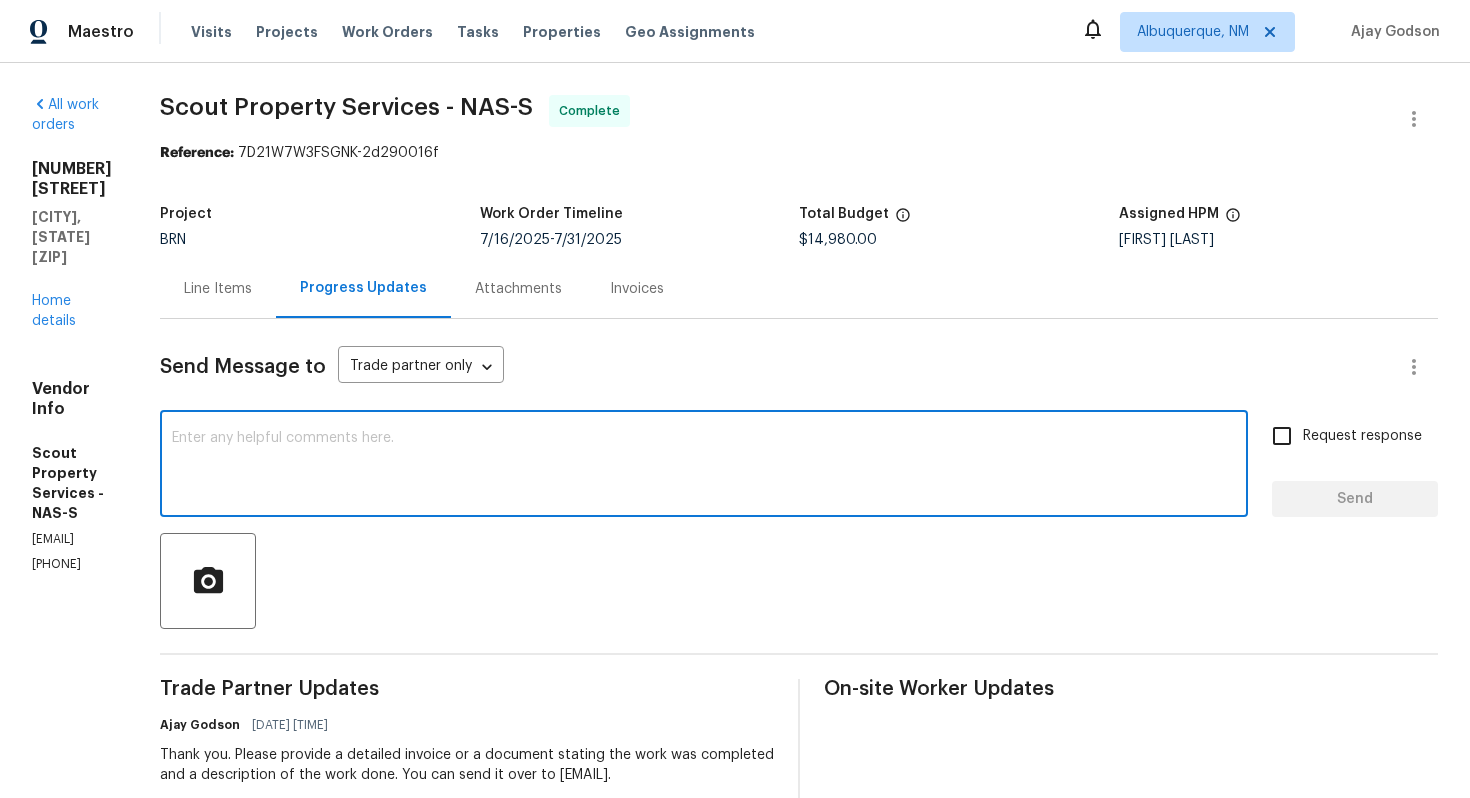 paste on "the lender wants a statement saying that this work had to be done to resolve the water intrusion. thanks" 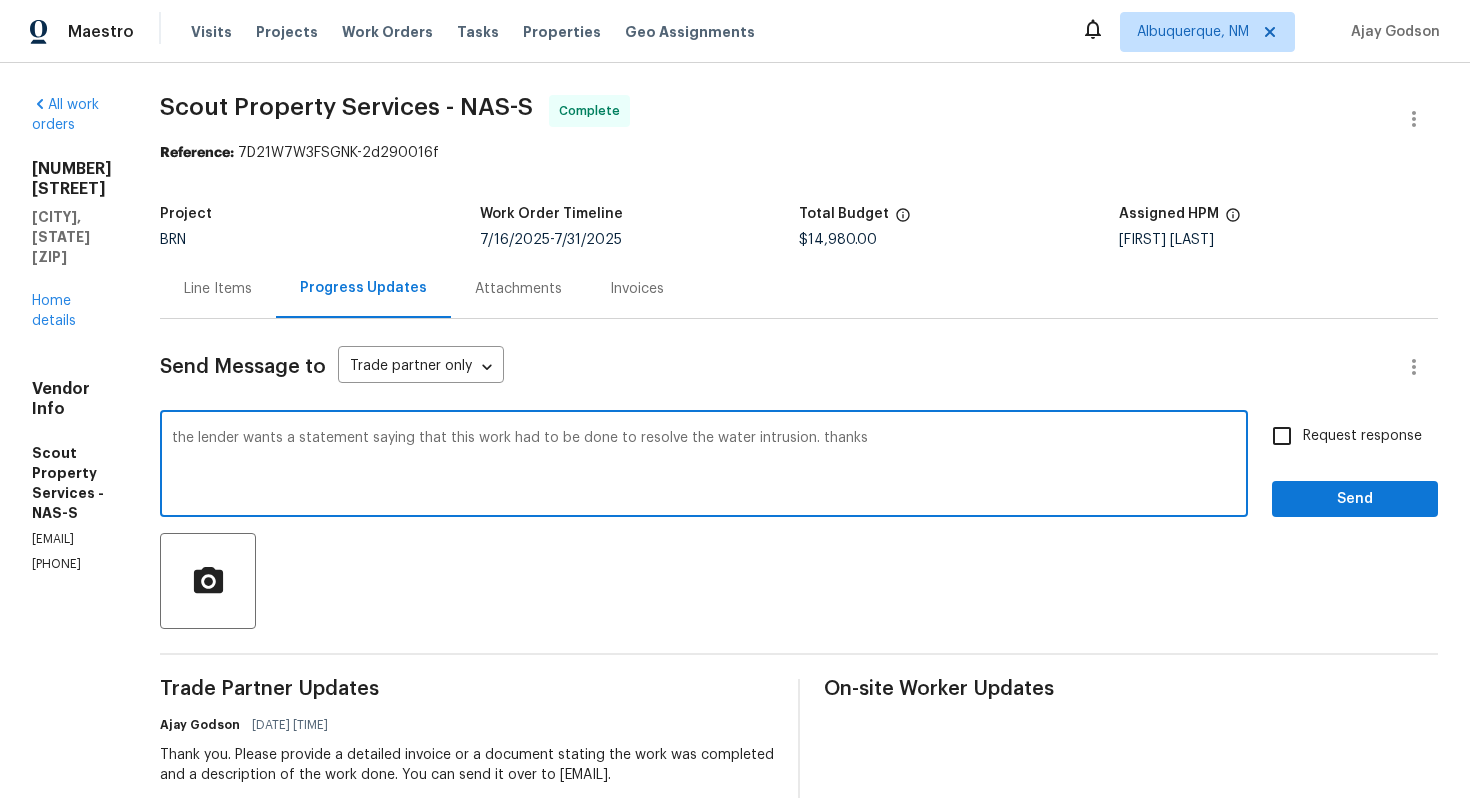 click on "the lender wants a statement saying that this work had to be done to resolve the water intrusion. thanks" at bounding box center (704, 466) 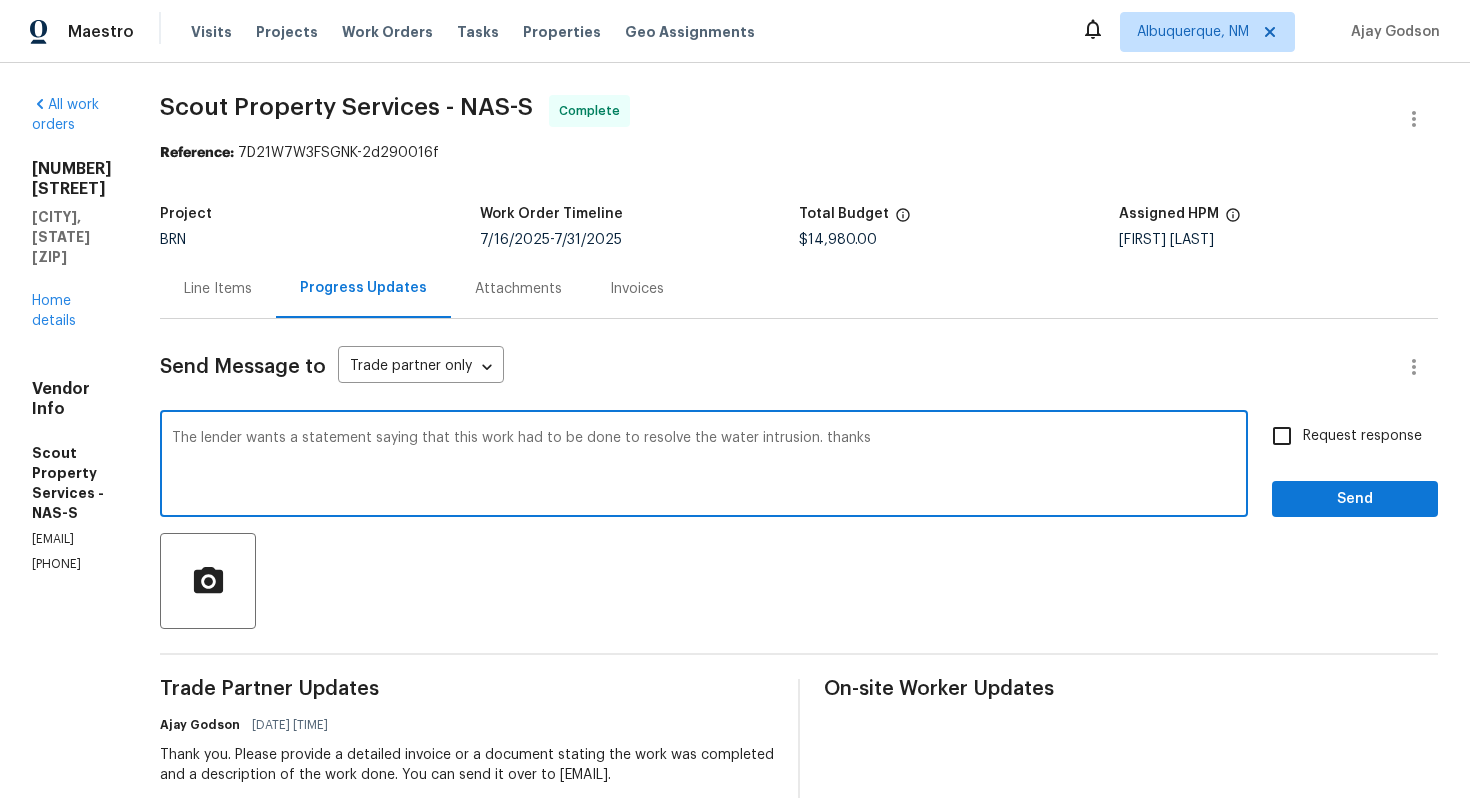 type on "The lender wants a statement saying that this work had to be done to resolve the water intrusion. thanks" 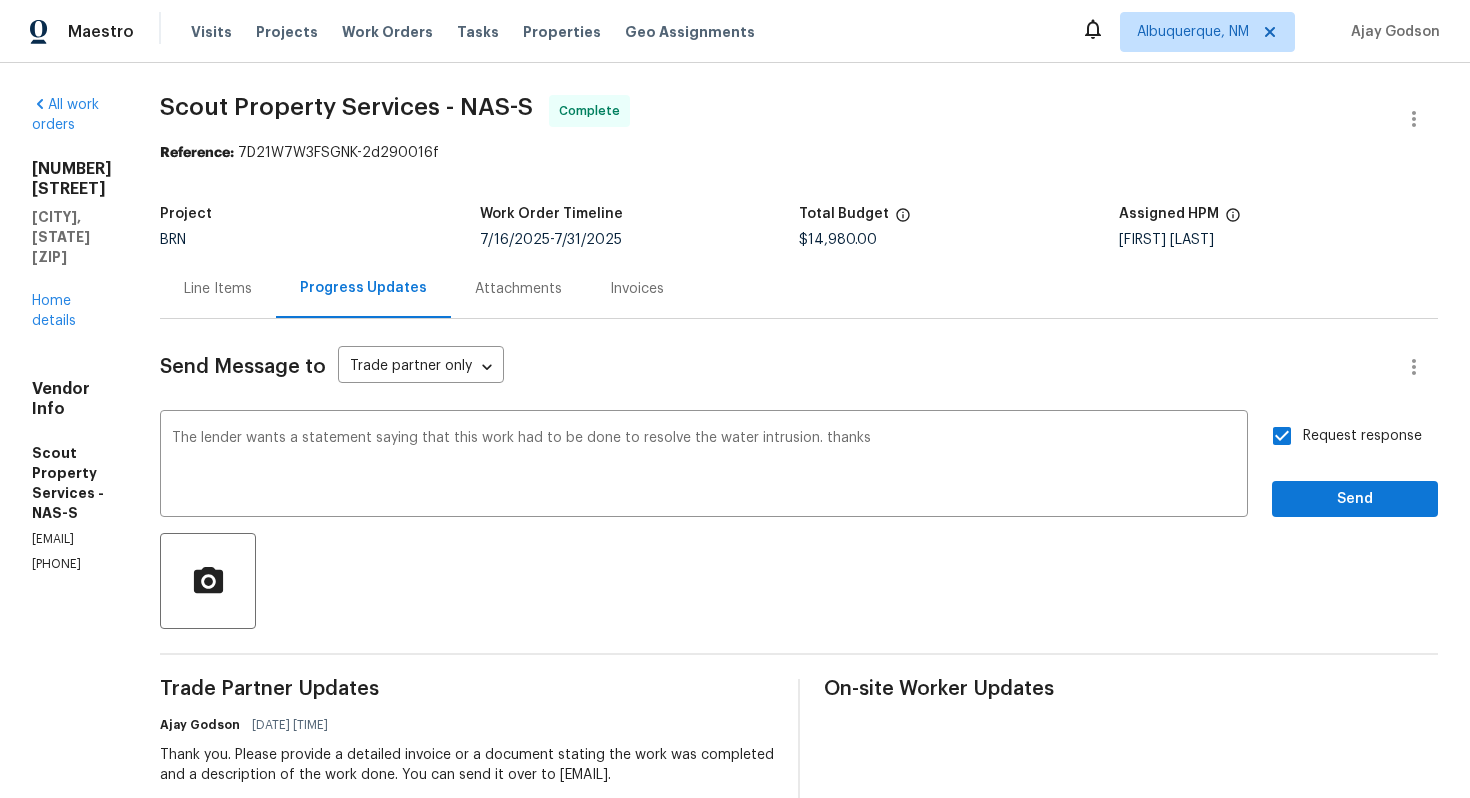 click on "Request response Send" at bounding box center [1355, 466] 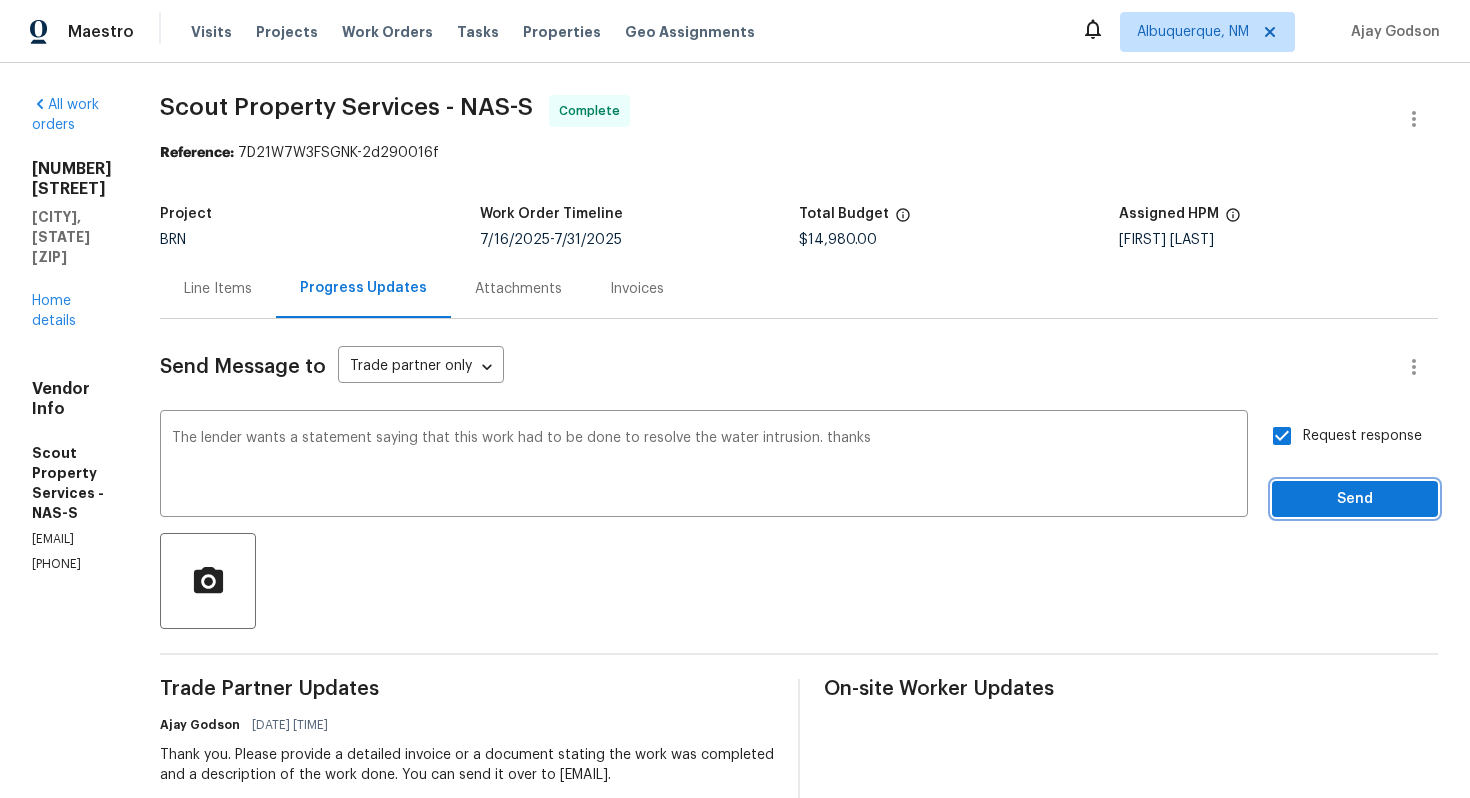 click on "Send" at bounding box center [1355, 499] 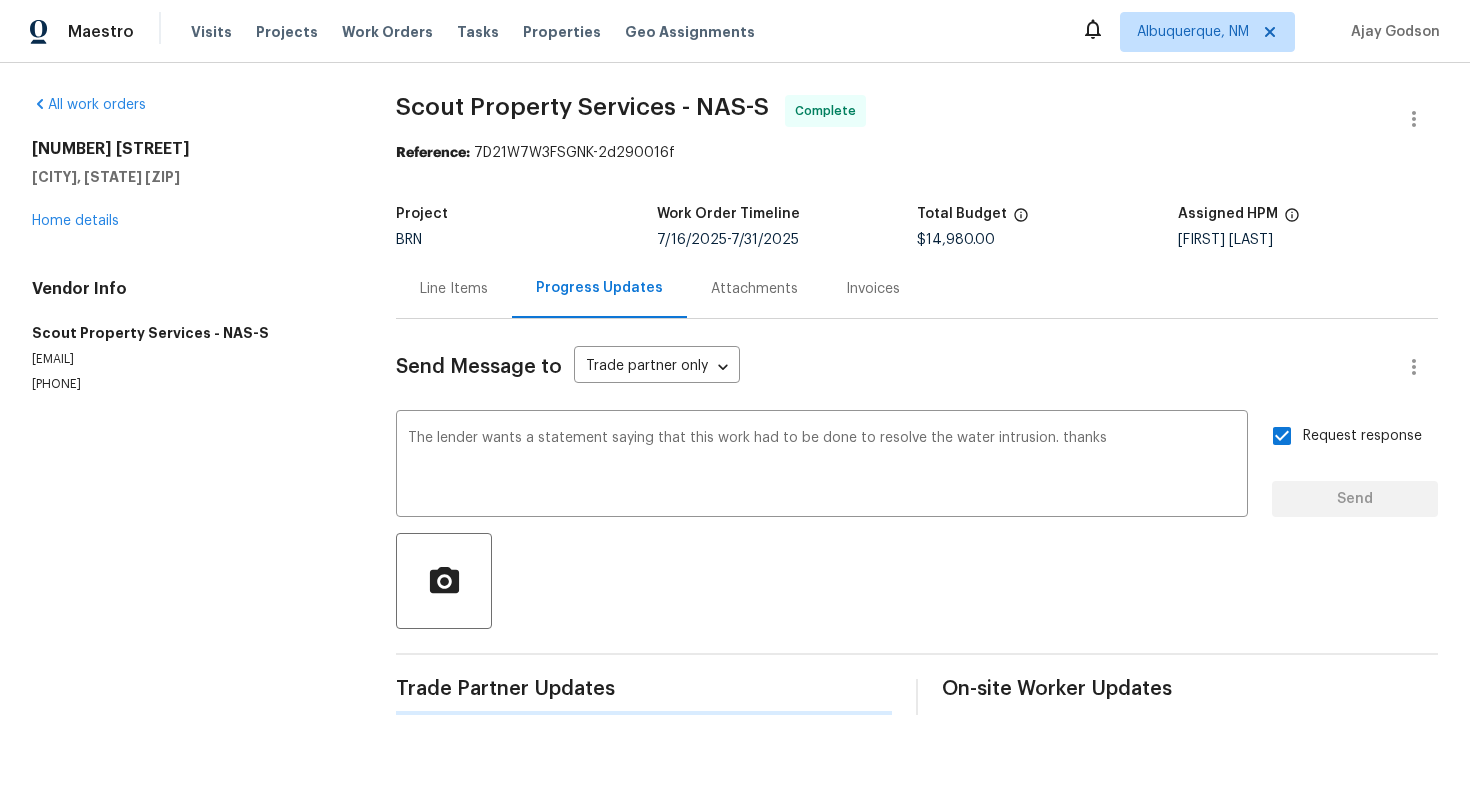 type 